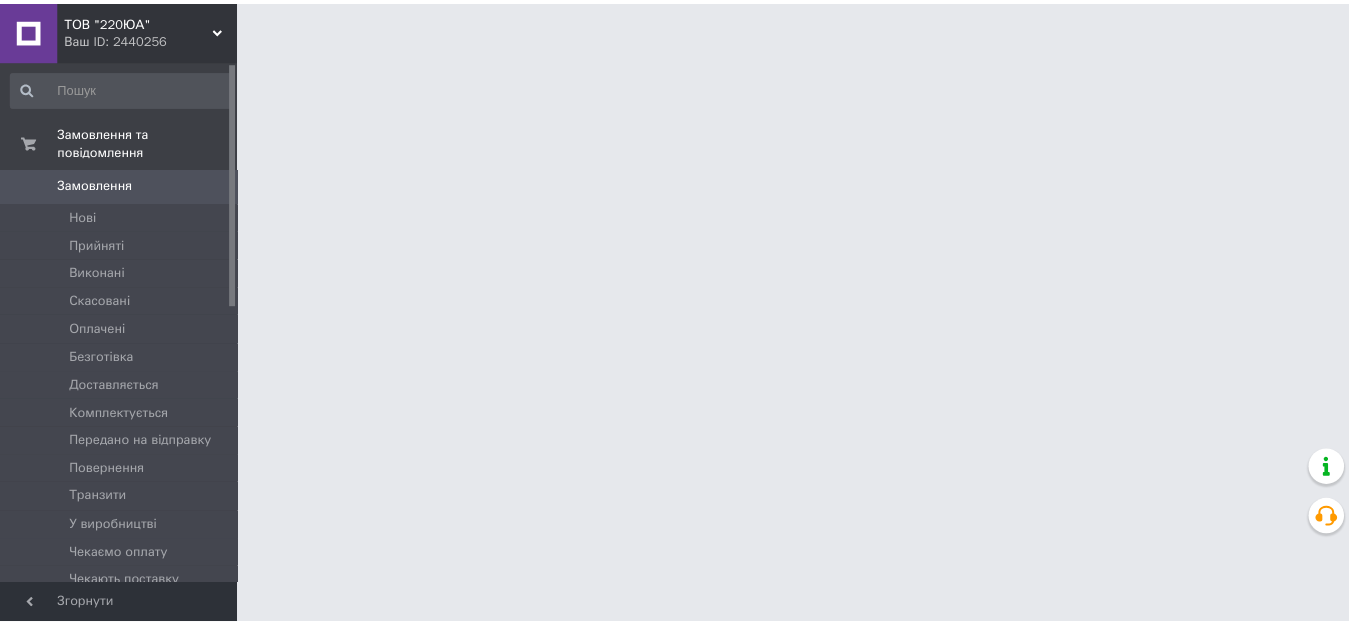 scroll, scrollTop: 0, scrollLeft: 0, axis: both 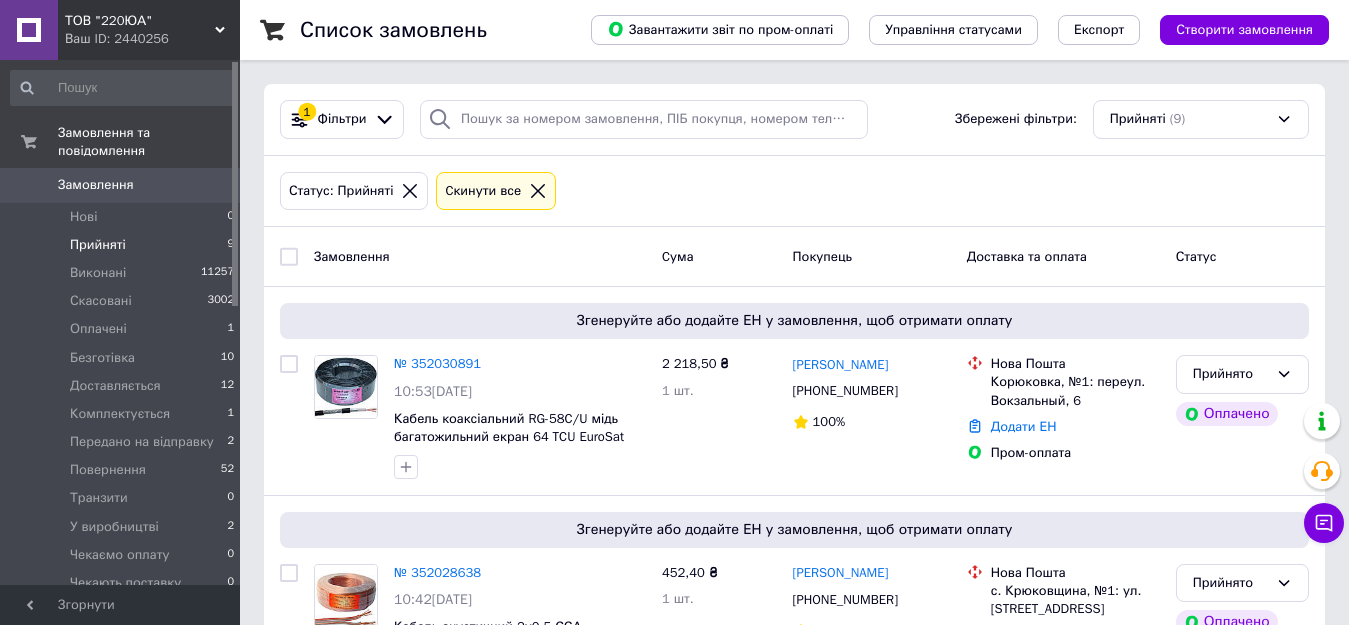 click on "Покупець" at bounding box center [872, 256] 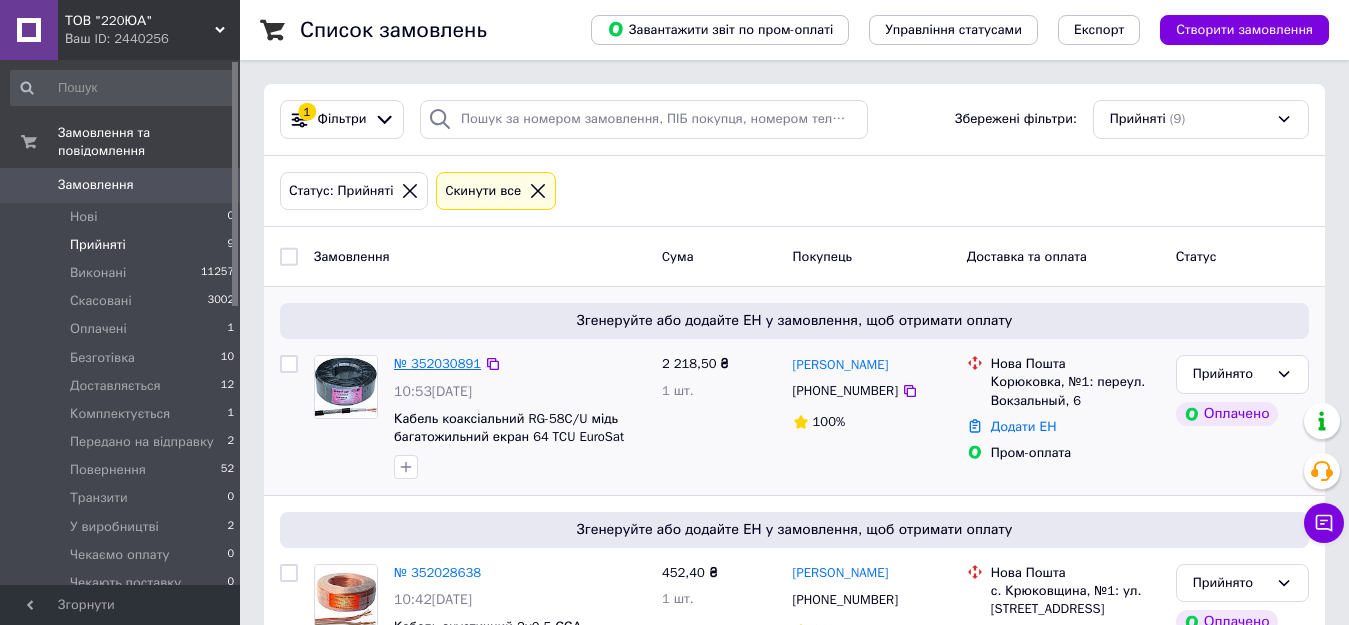 click on "№ 352030891" at bounding box center (437, 363) 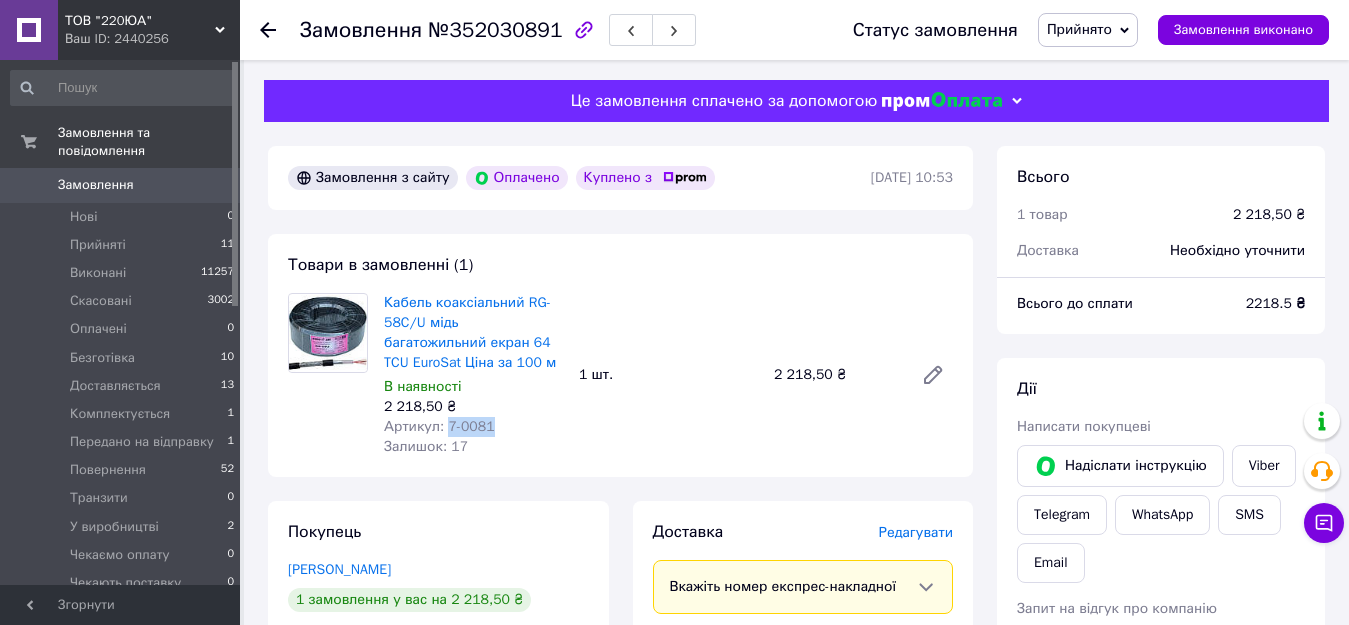 drag, startPoint x: 498, startPoint y: 427, endPoint x: 441, endPoint y: 436, distance: 57.706154 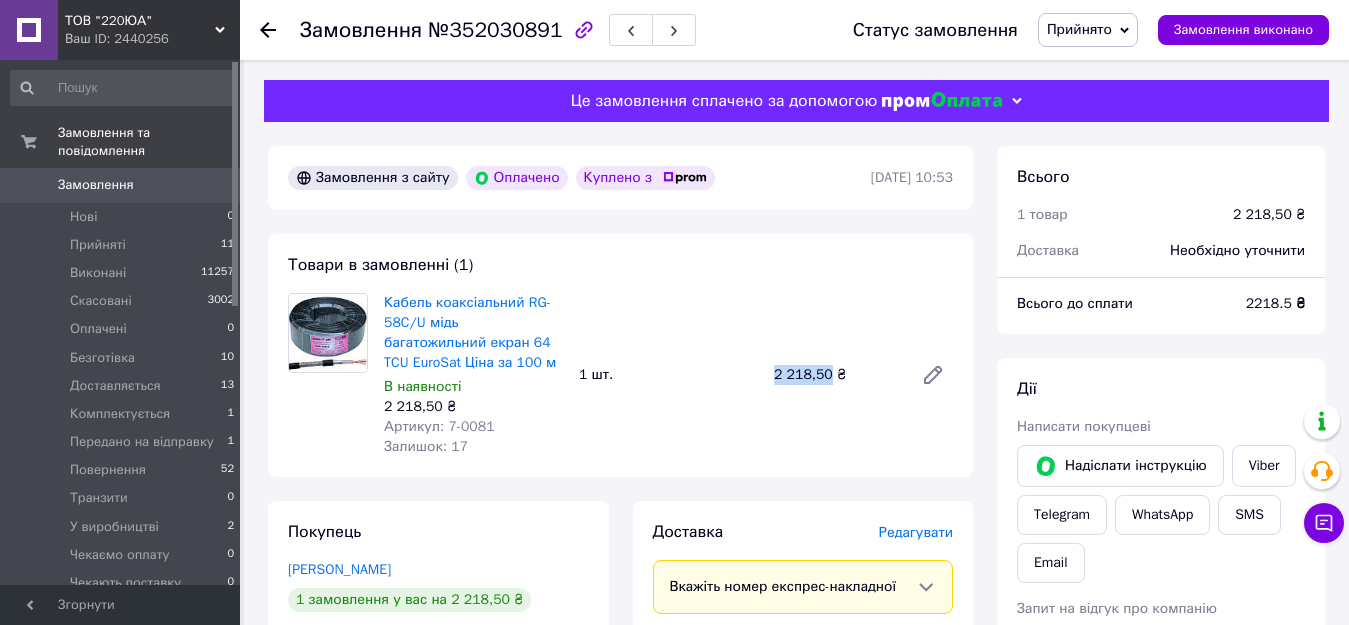 drag, startPoint x: 770, startPoint y: 377, endPoint x: 827, endPoint y: 379, distance: 57.035076 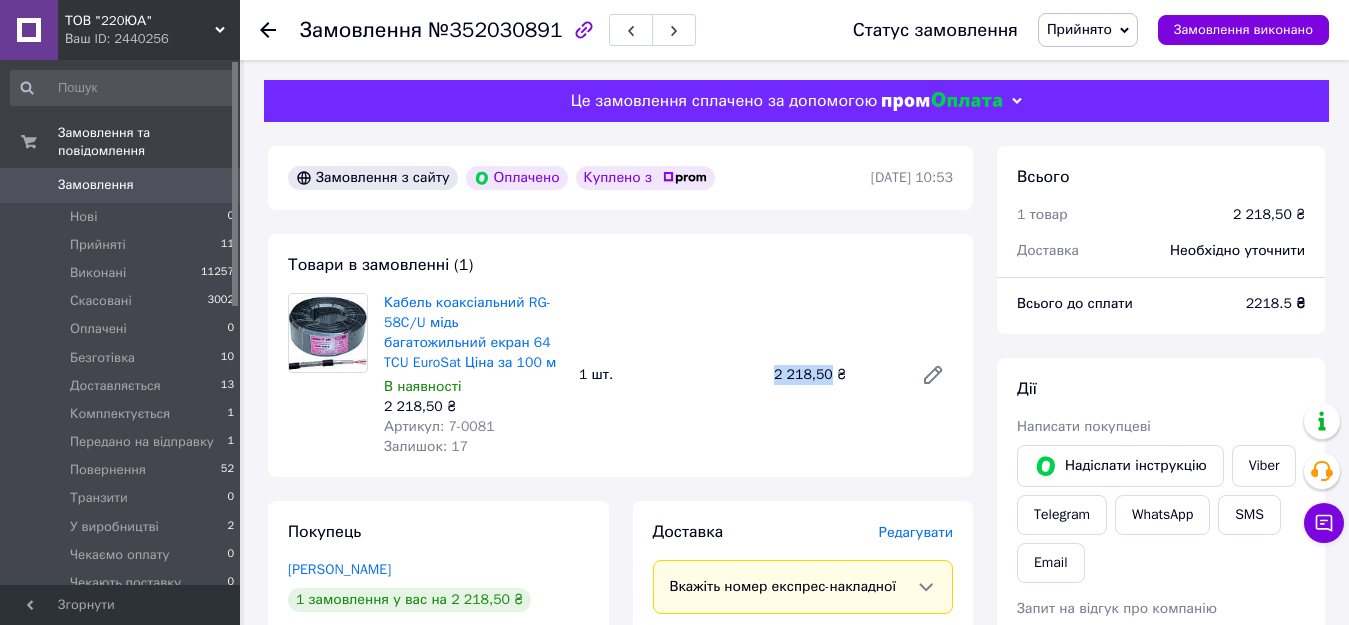 click on "Кабель коаксіальний RG-58C/U мідь багатожильний екран 64 TCU EuroSat Ціна за 100 м В наявності 2 218,50 ₴ Артикул: 7-0081 Залишок: 17 1 шт. 2 218,50 ₴" at bounding box center [668, 375] 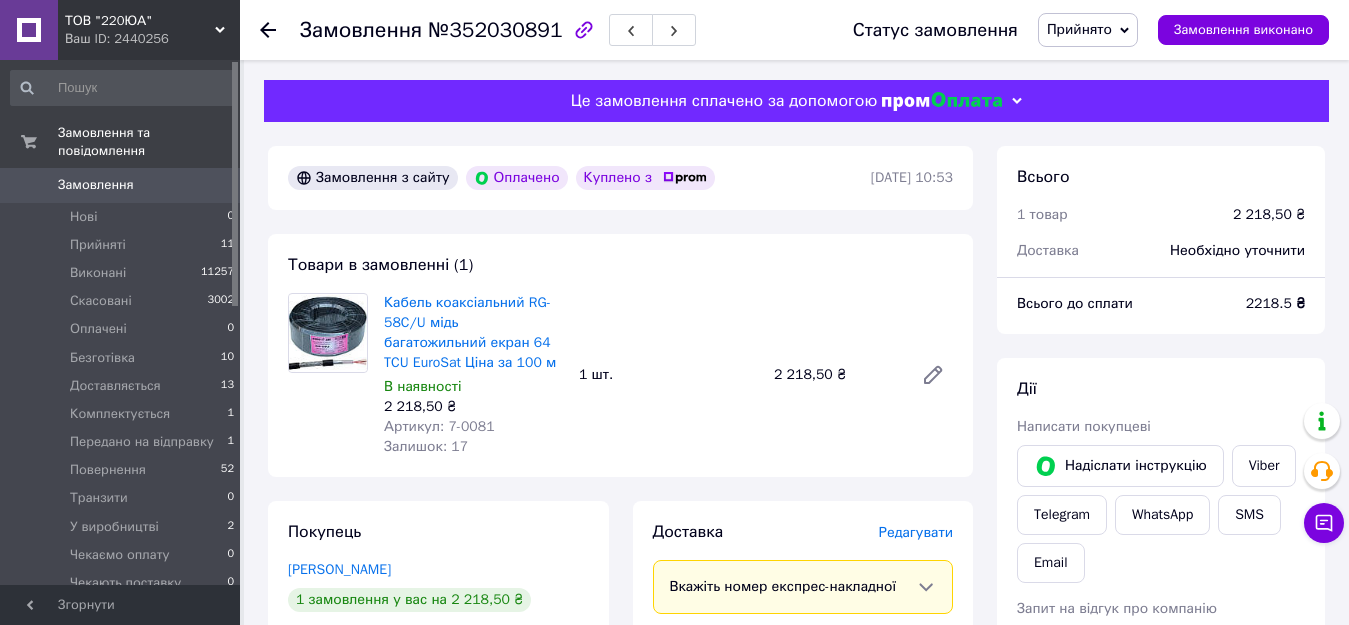 click on "Прийнято" at bounding box center [1079, 29] 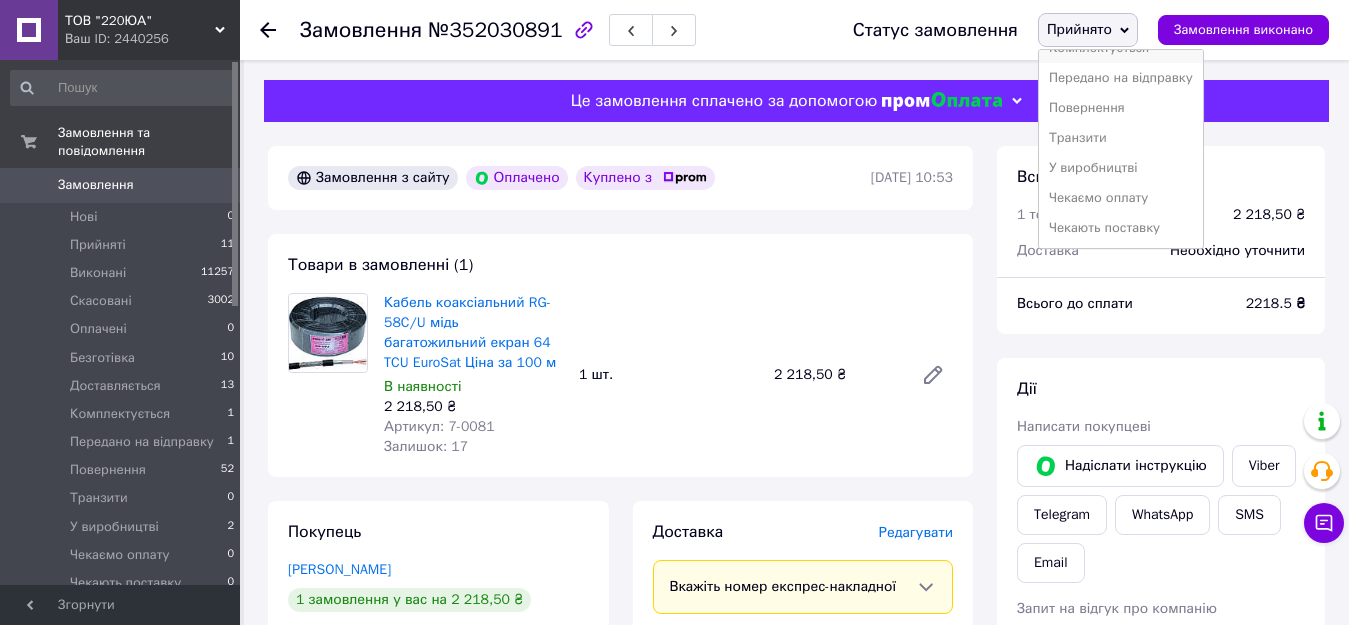 scroll, scrollTop: 72, scrollLeft: 0, axis: vertical 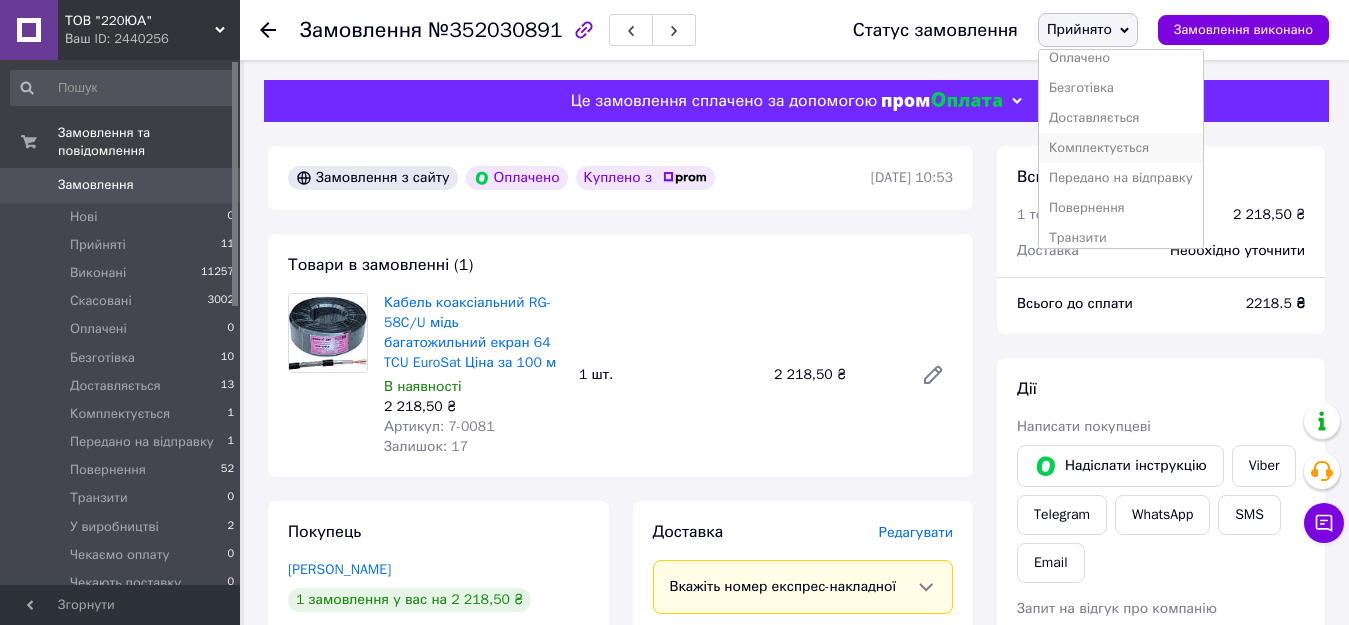 click on "Комплектується" at bounding box center (1121, 148) 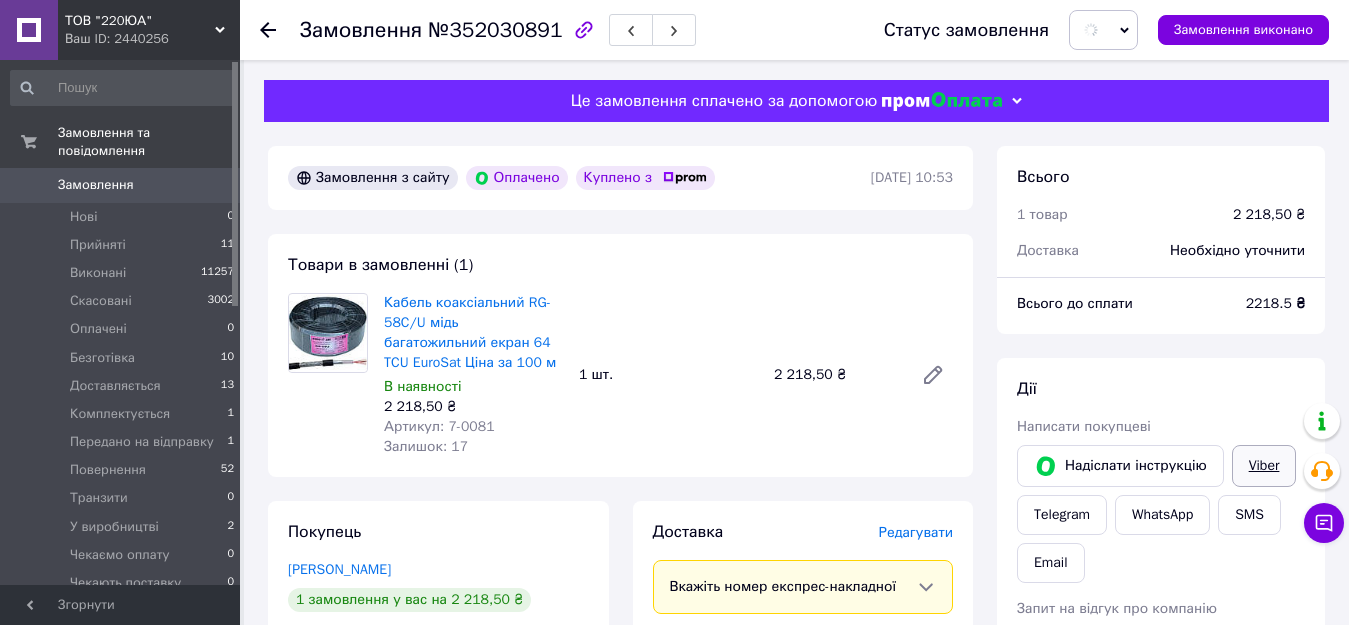 click on "Viber" at bounding box center (1264, 466) 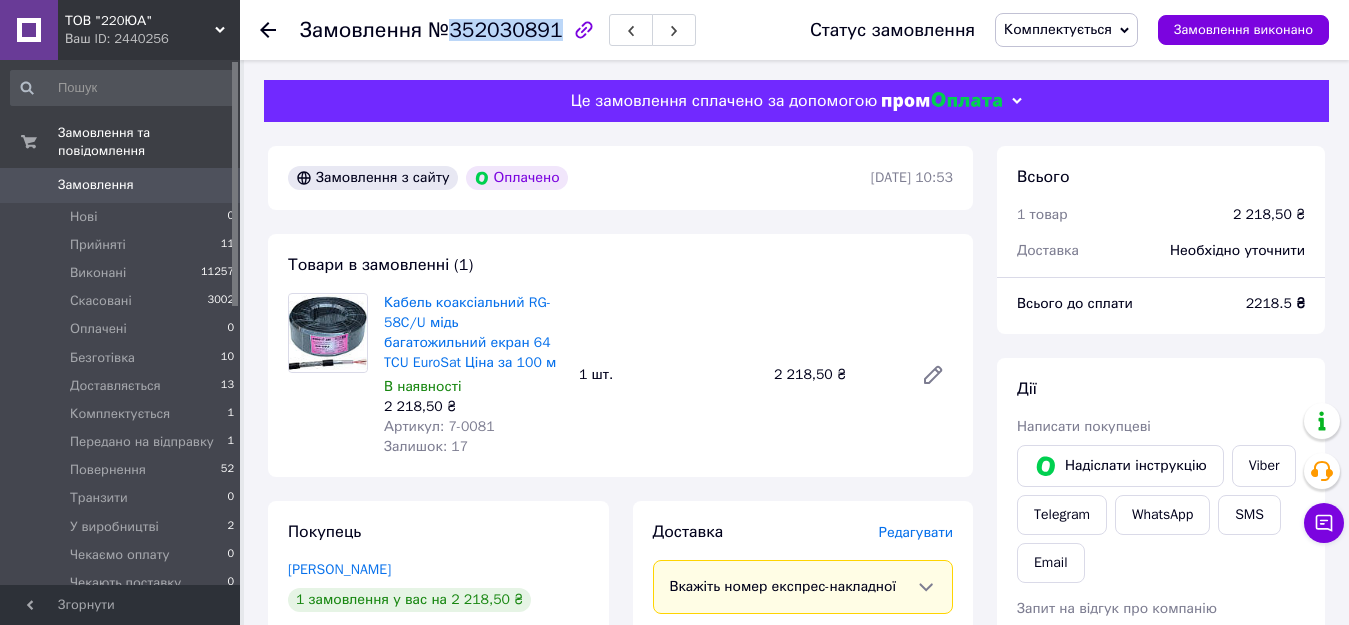 drag, startPoint x: 446, startPoint y: 32, endPoint x: 545, endPoint y: 35, distance: 99.04544 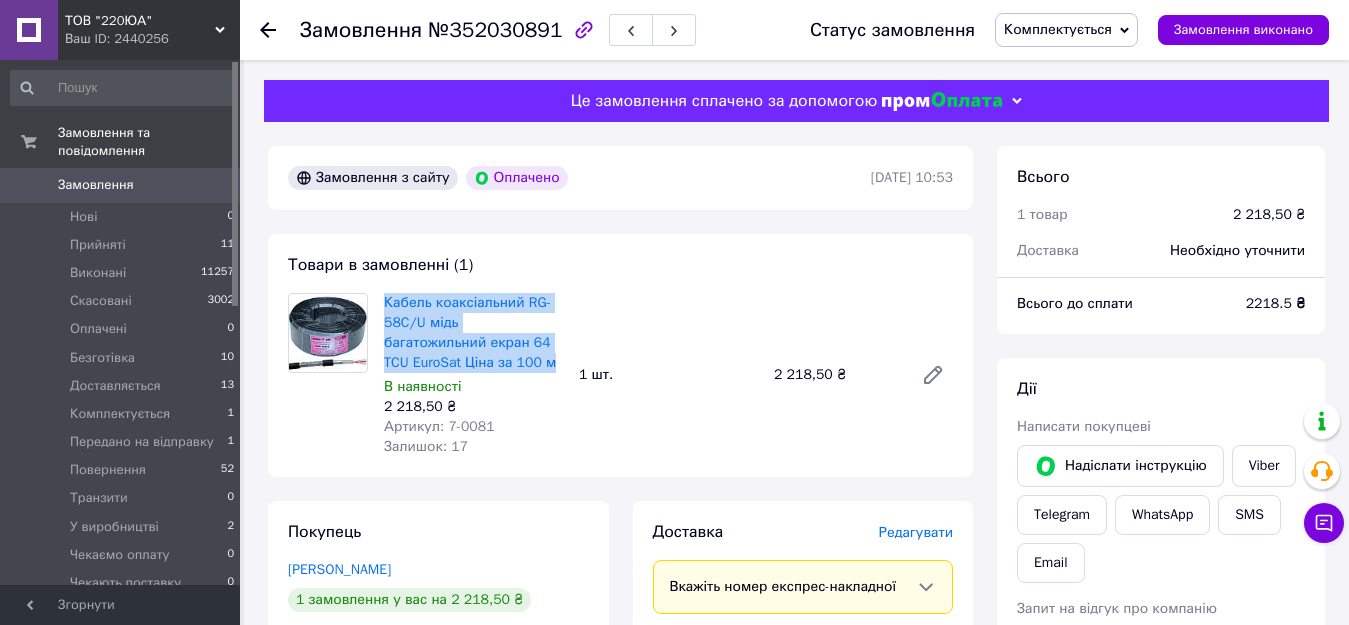 drag, startPoint x: 445, startPoint y: 367, endPoint x: 381, endPoint y: 306, distance: 88.4138 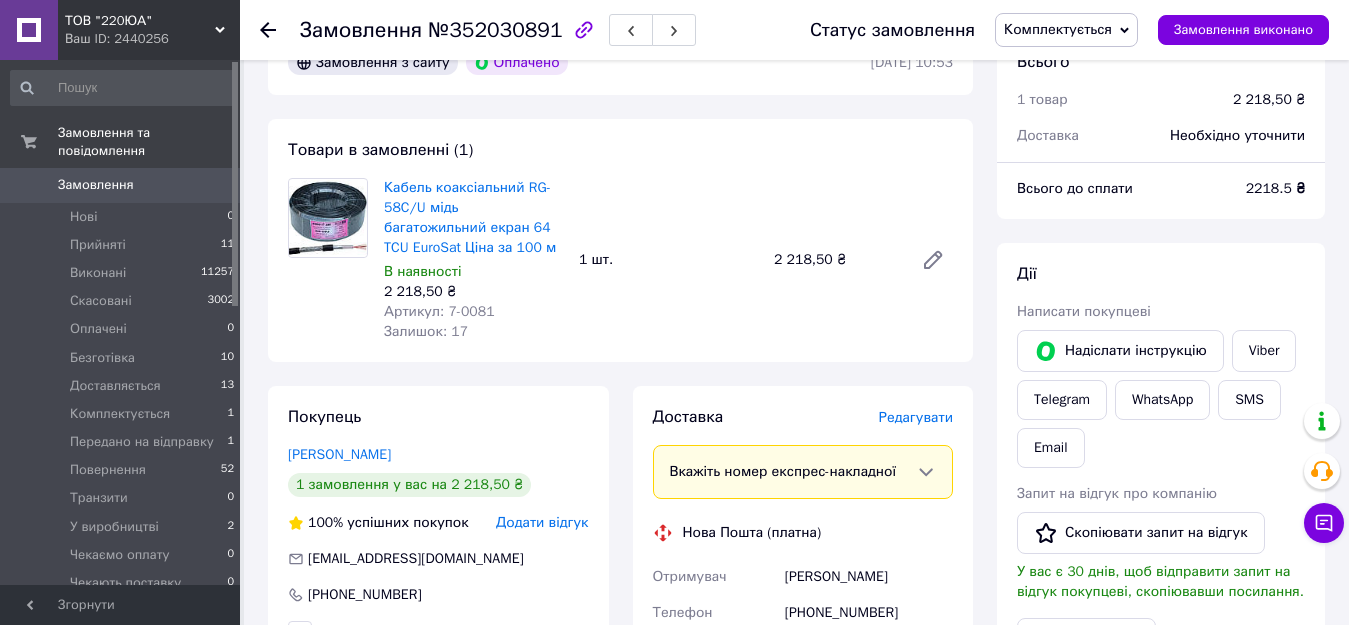 scroll, scrollTop: 300, scrollLeft: 0, axis: vertical 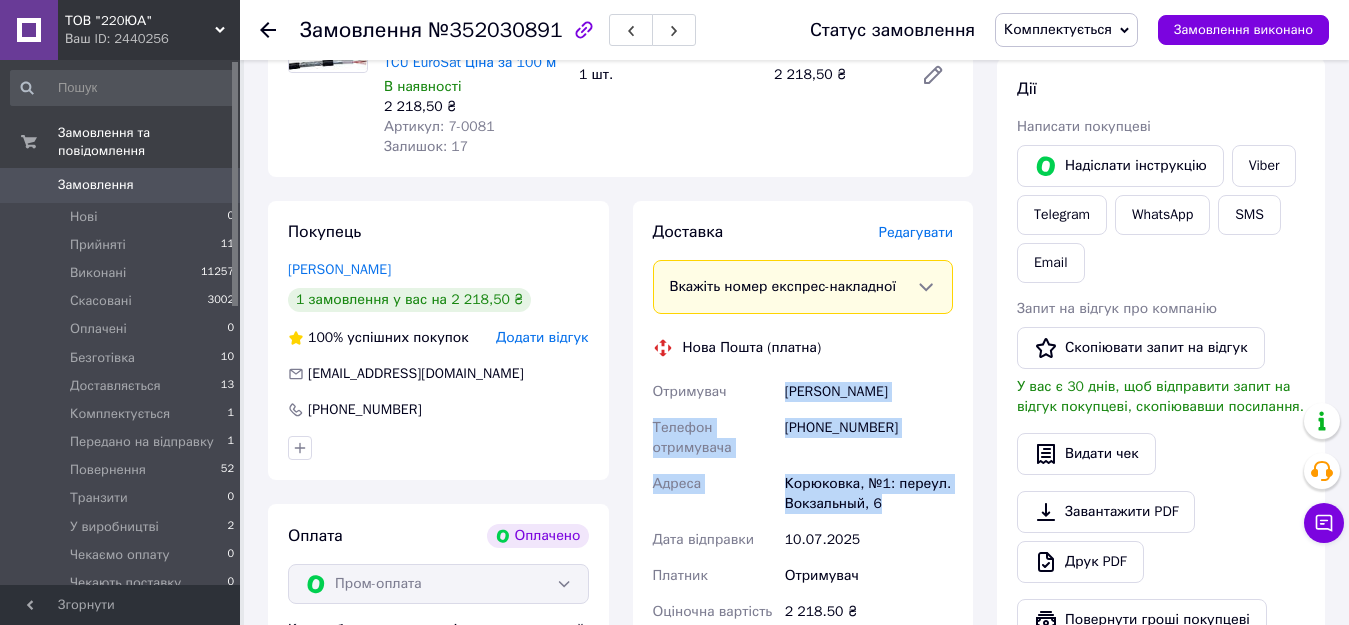 drag, startPoint x: 782, startPoint y: 391, endPoint x: 897, endPoint y: 509, distance: 164.76953 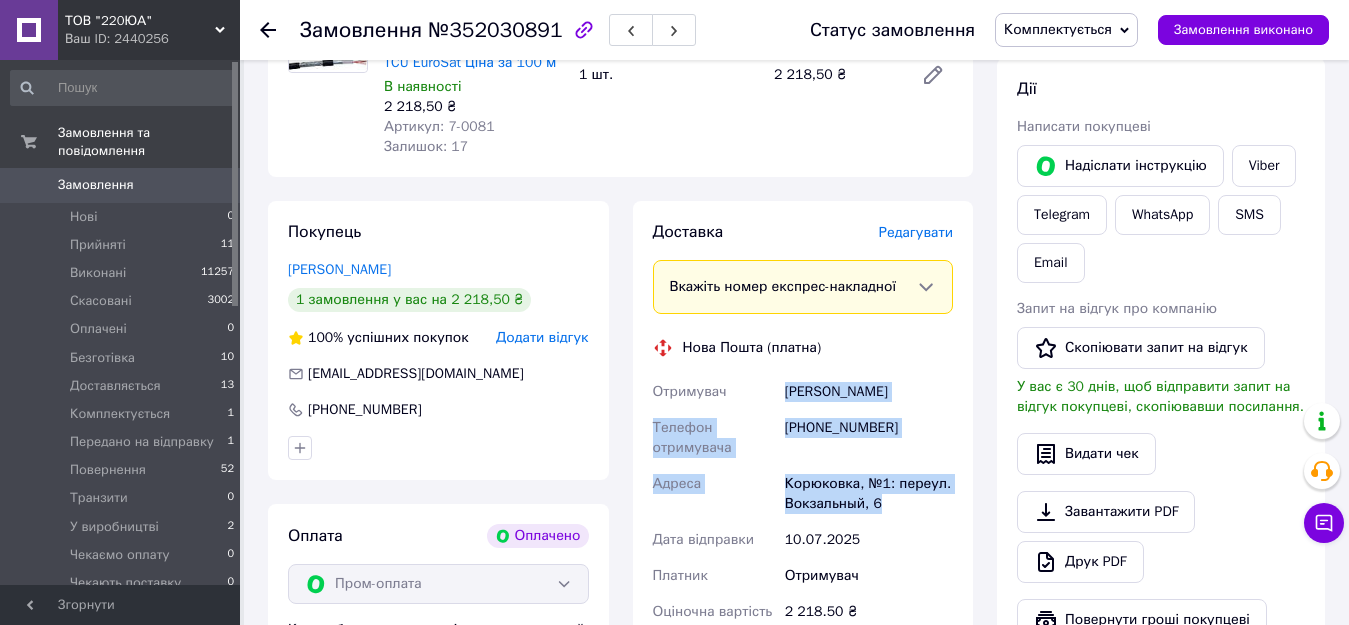click on "Покупець [PERSON_NAME] 1 замовлення у вас на 2 218,50 ₴ 100%   успішних покупок Додати відгук [EMAIL_ADDRESS][DOMAIN_NAME] [PHONE_NUMBER] Оплата Оплачено Пром-оплата Кошти будуть зараховані на розрахунковий рахунок [FC_Acquiring] Prom site ФОП [PERSON_NAME] (Активирован)" at bounding box center [438, 522] 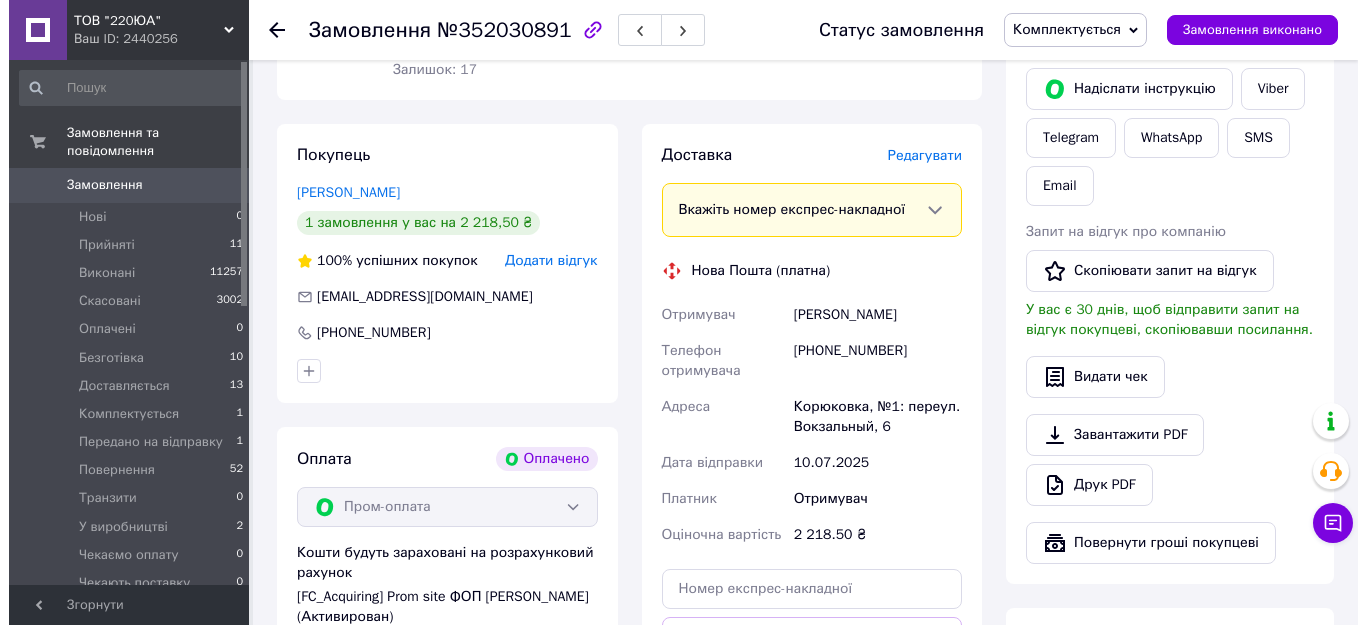 scroll, scrollTop: 400, scrollLeft: 0, axis: vertical 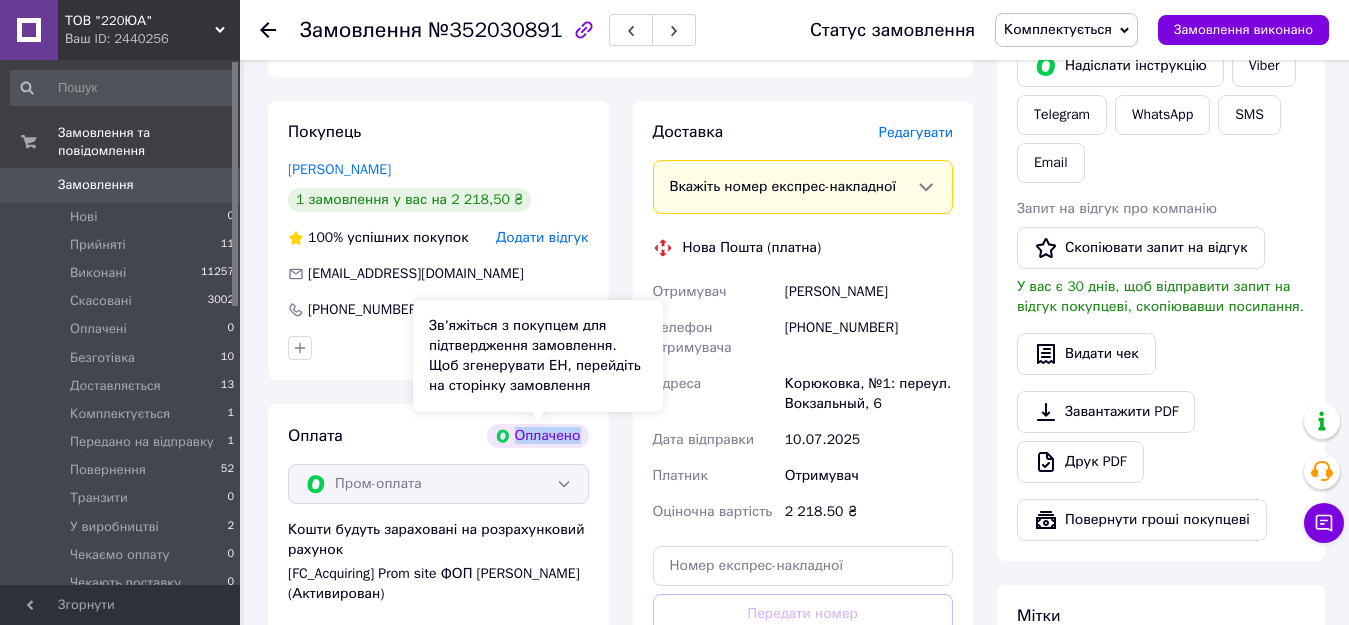 drag, startPoint x: 519, startPoint y: 433, endPoint x: 583, endPoint y: 433, distance: 64 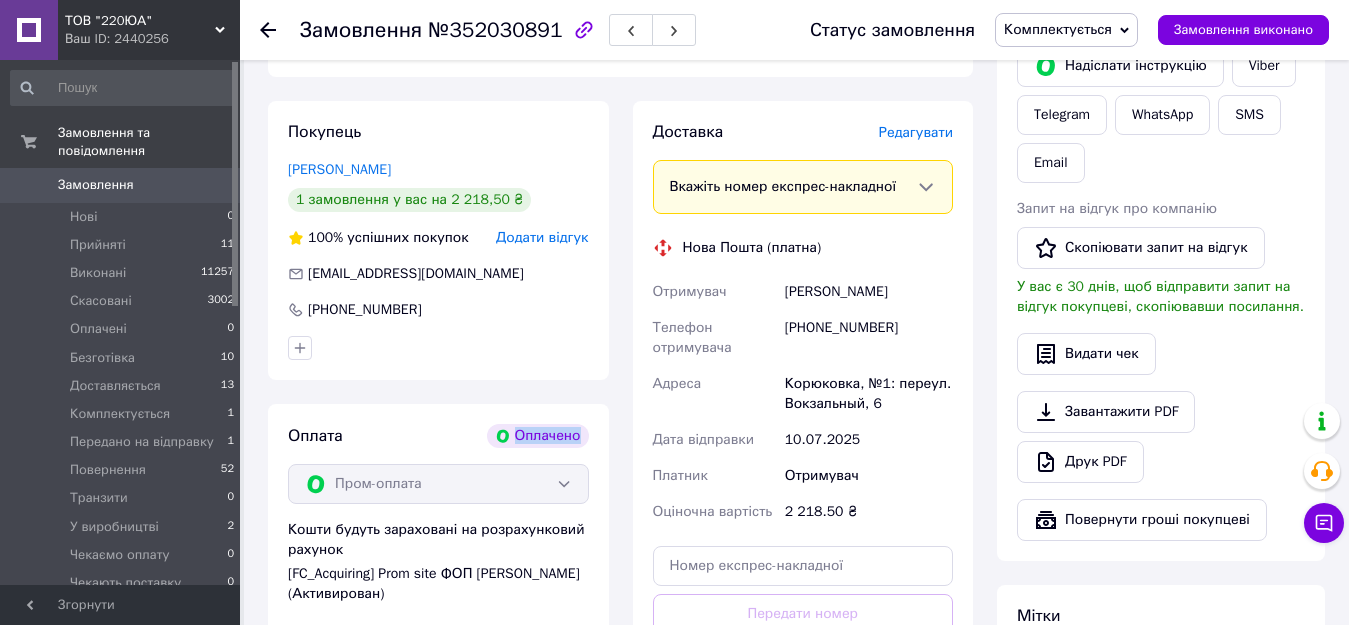 drag, startPoint x: 406, startPoint y: 365, endPoint x: 465, endPoint y: 369, distance: 59.135437 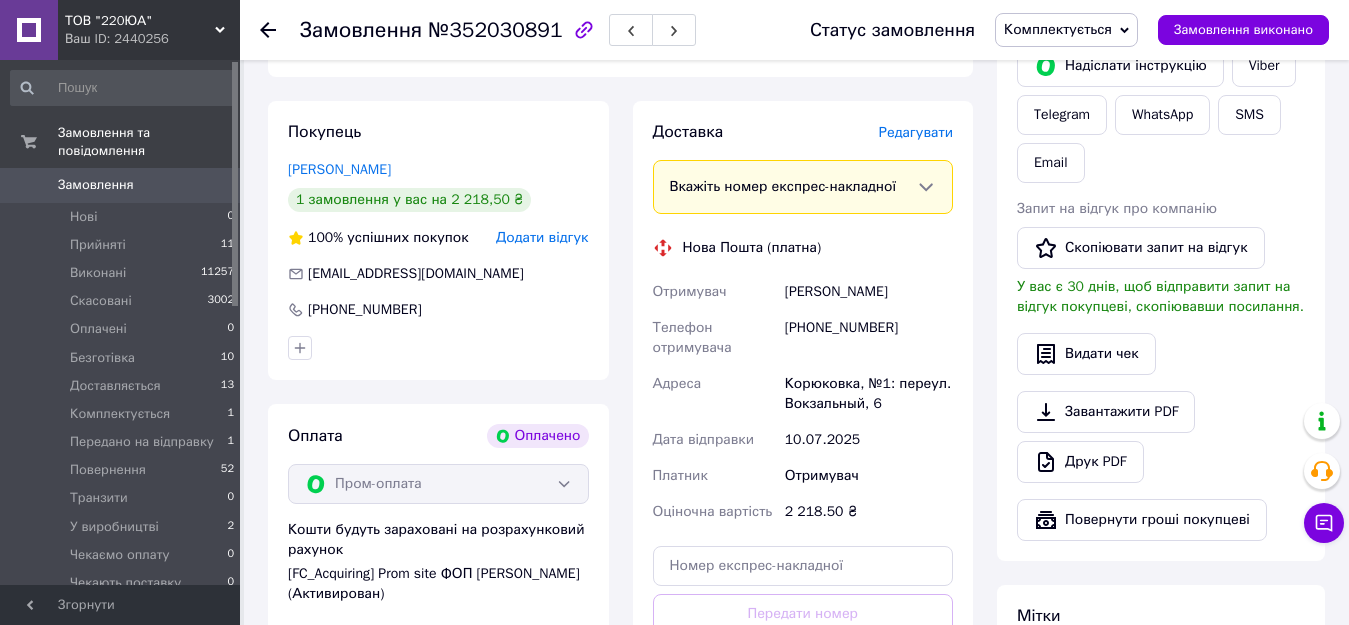 click on "Редагувати" at bounding box center (916, 132) 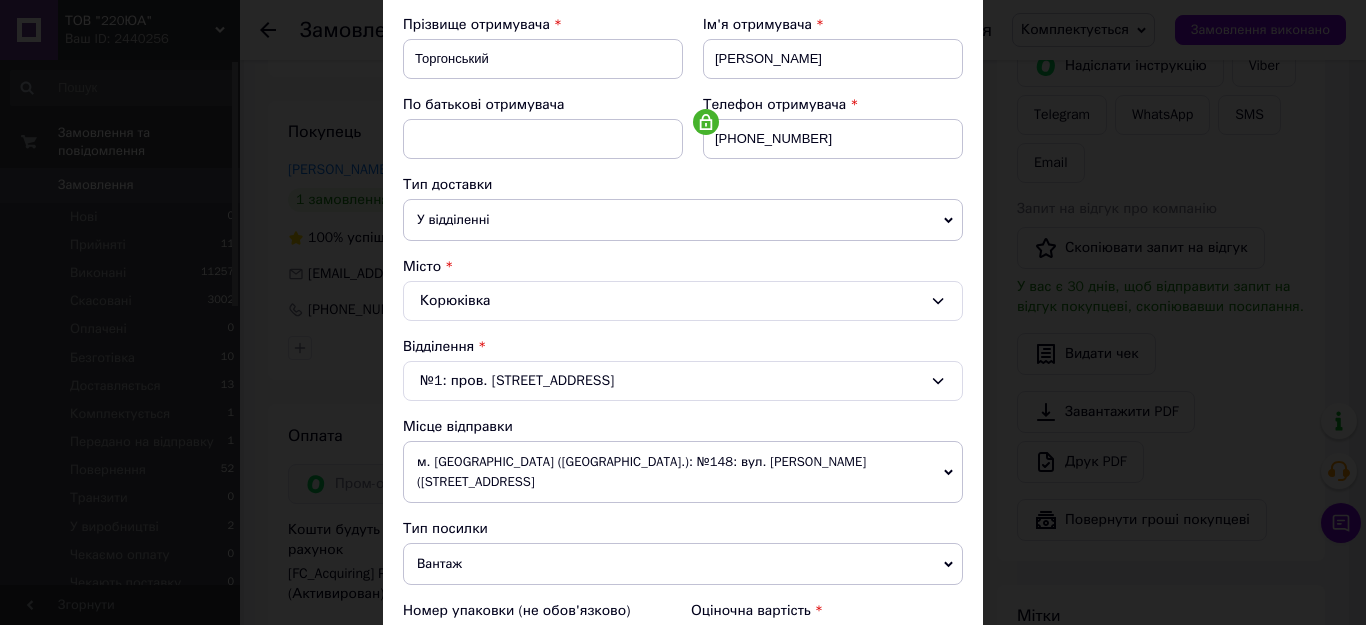 scroll, scrollTop: 300, scrollLeft: 0, axis: vertical 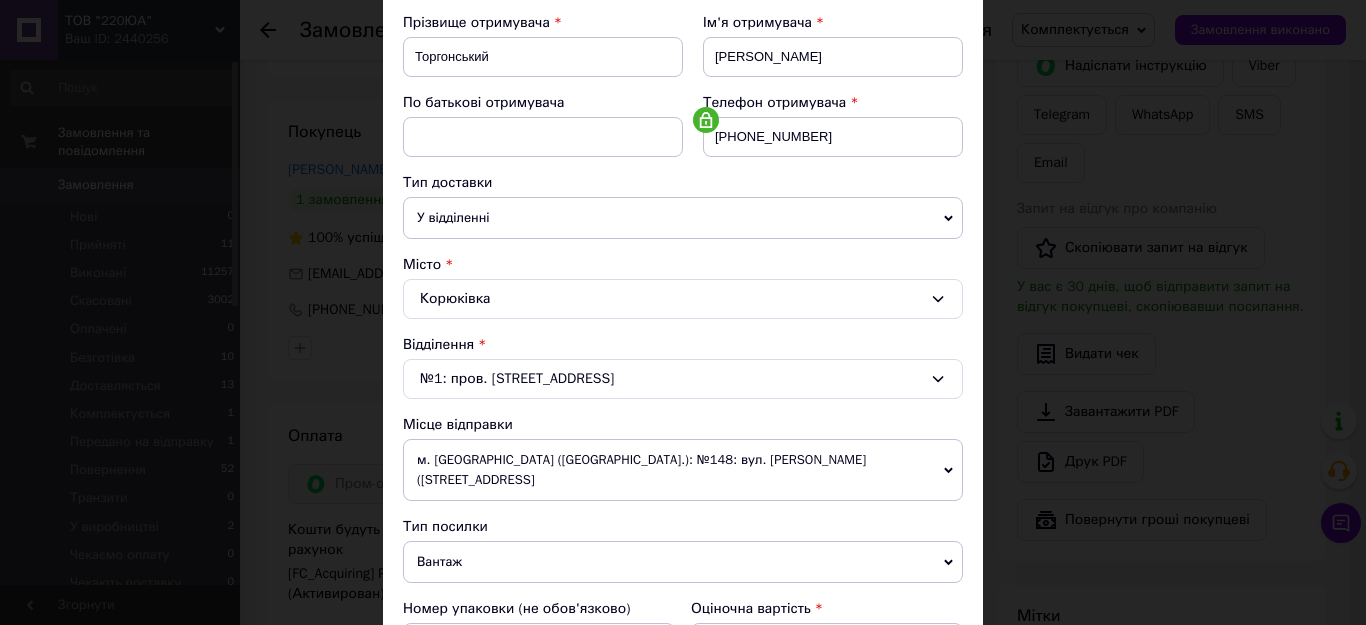 click on "м. [GEOGRAPHIC_DATA] ([GEOGRAPHIC_DATA].): №148: вул. [PERSON_NAME] ([STREET_ADDRESS]" at bounding box center [683, 470] 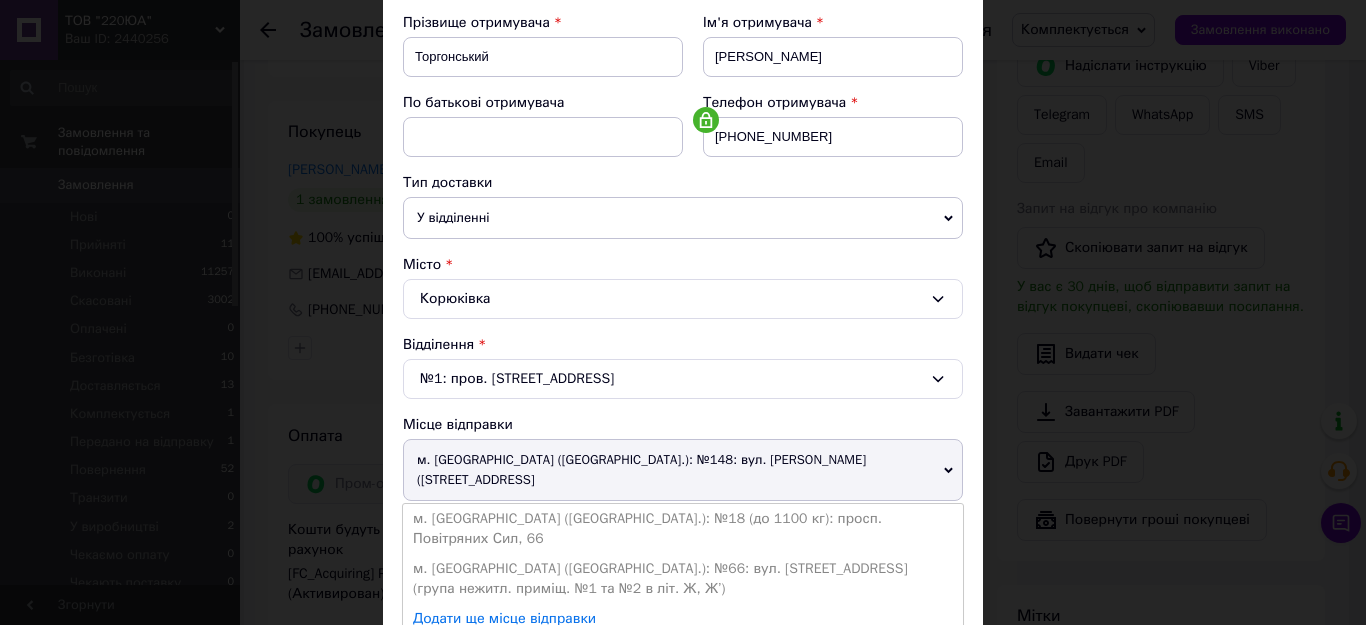 click on "м. [GEOGRAPHIC_DATA] ([GEOGRAPHIC_DATA].): №148: вул. [PERSON_NAME] ([STREET_ADDRESS]" at bounding box center (683, 470) 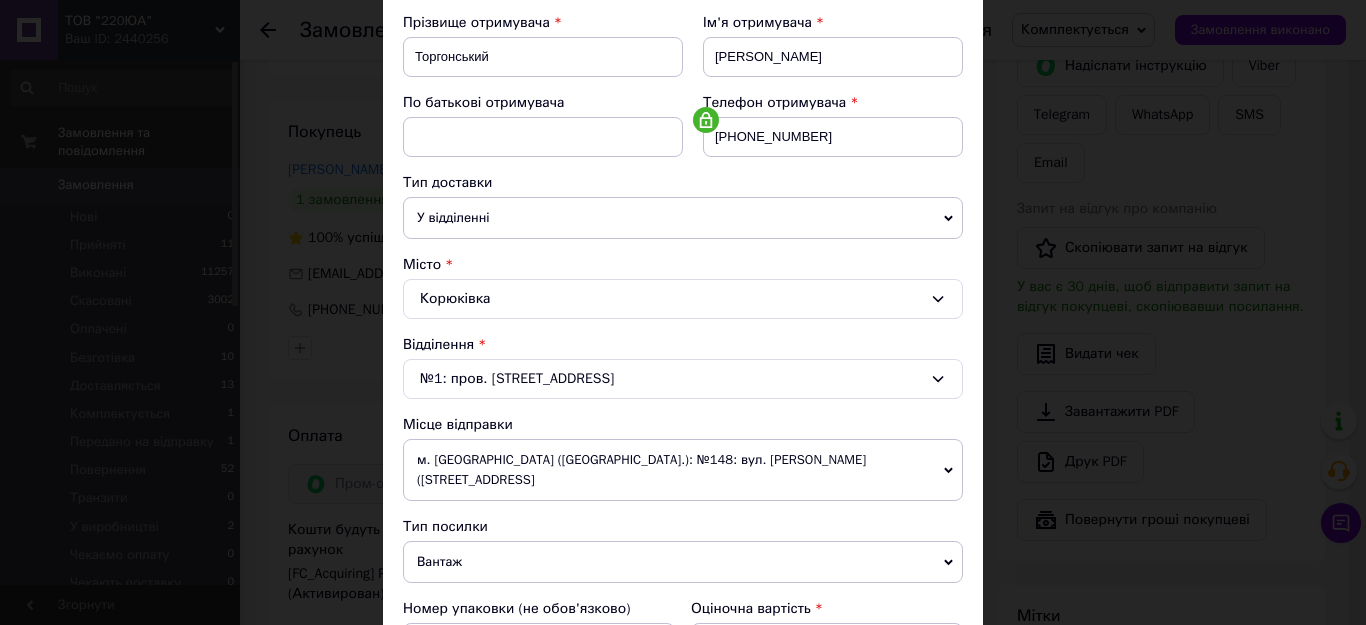click on "м. [GEOGRAPHIC_DATA] ([GEOGRAPHIC_DATA].): №148: вул. [PERSON_NAME] ([STREET_ADDRESS]" at bounding box center (683, 470) 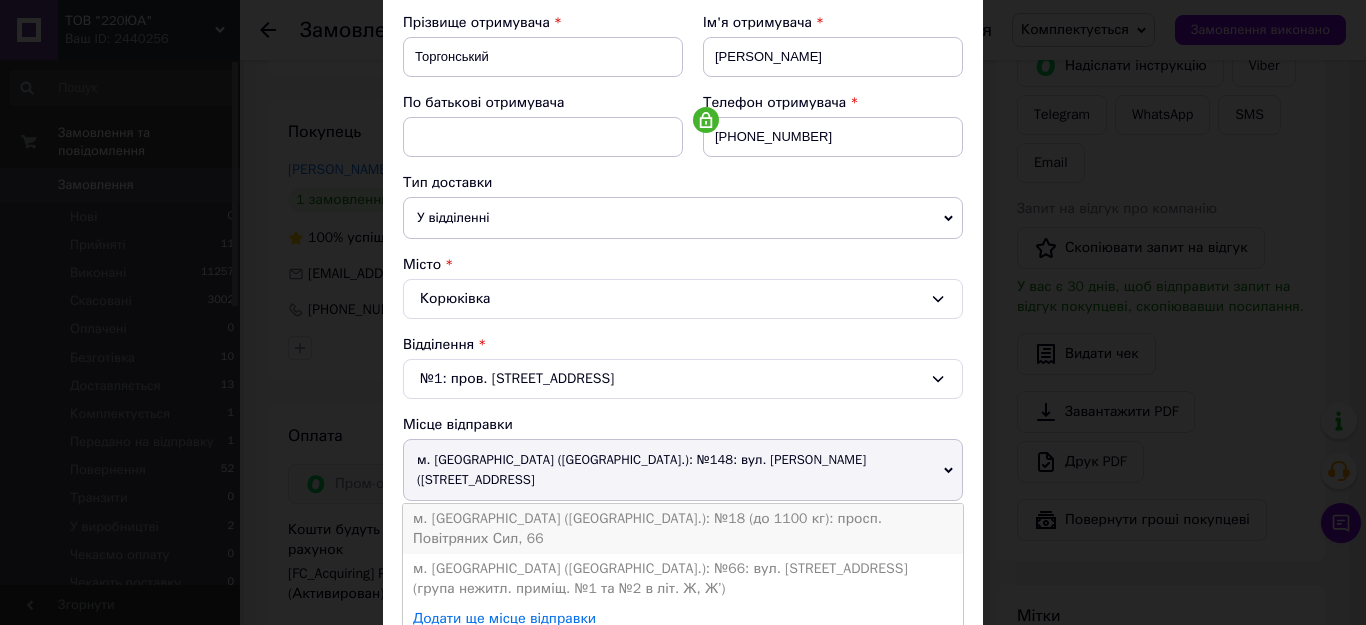 click on "м. [GEOGRAPHIC_DATA] ([GEOGRAPHIC_DATA].): №18 (до 1100 кг): просп. Повітряних Сил, 66" at bounding box center [683, 529] 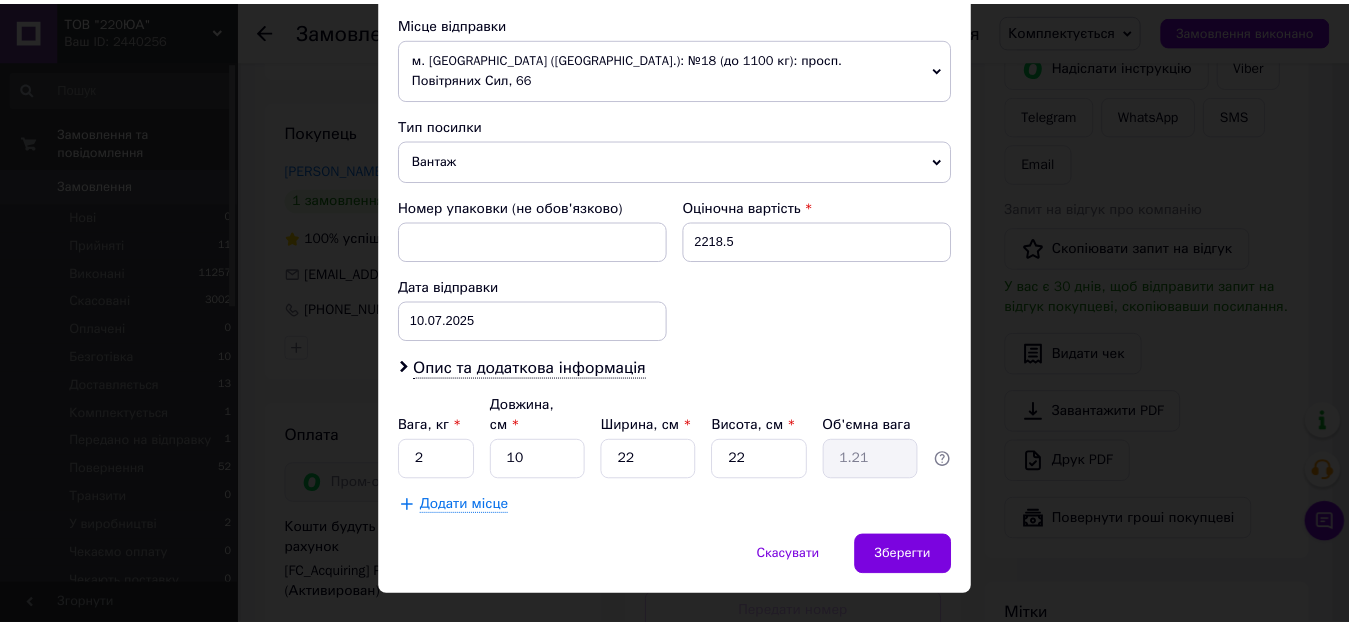 scroll, scrollTop: 703, scrollLeft: 0, axis: vertical 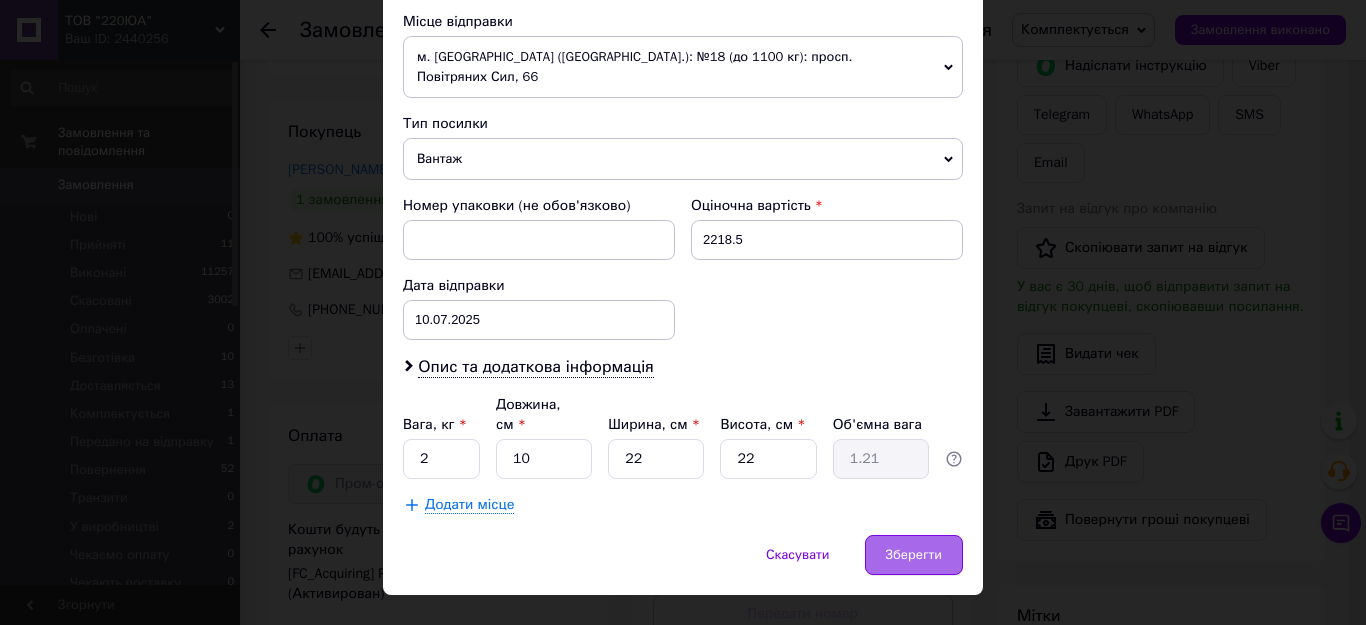 click on "Зберегти" at bounding box center (914, 555) 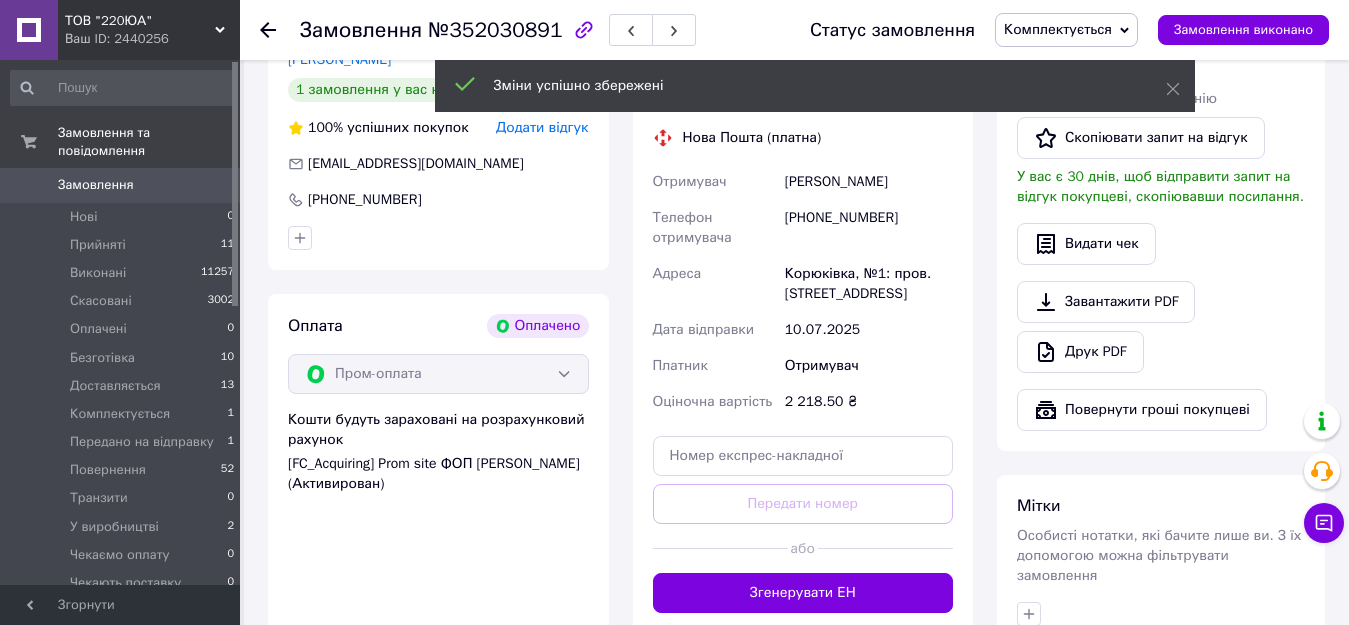scroll, scrollTop: 600, scrollLeft: 0, axis: vertical 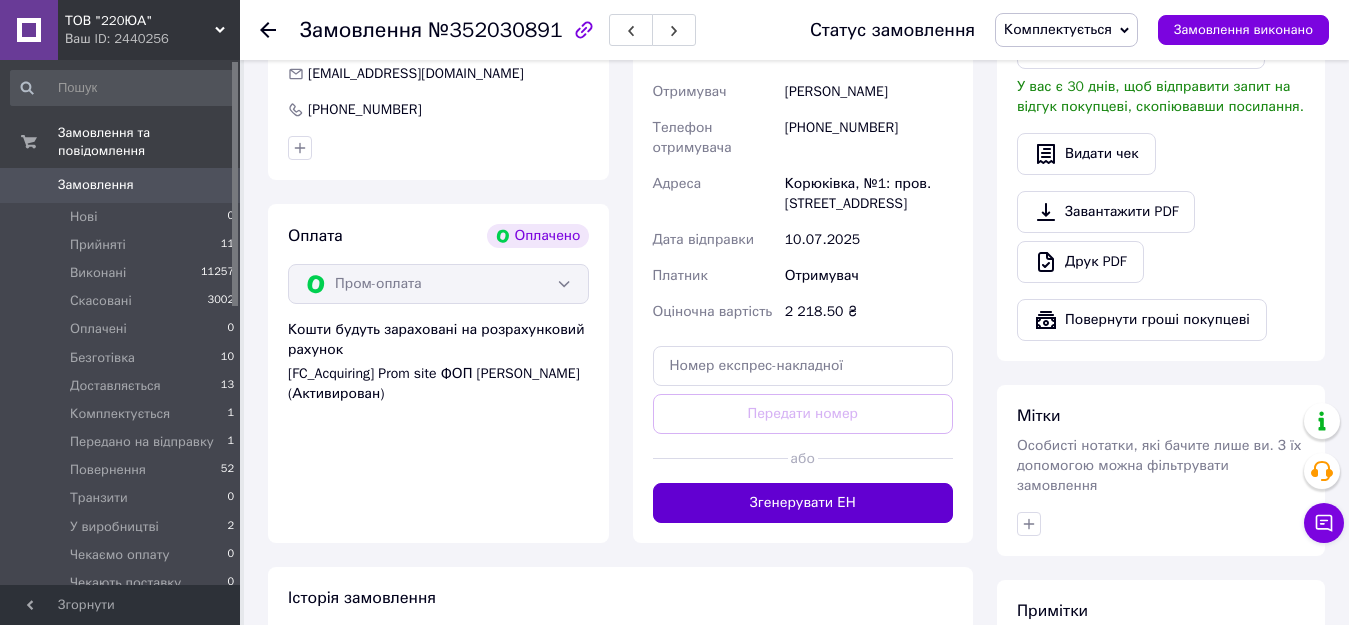 click on "Згенерувати ЕН" at bounding box center (803, 503) 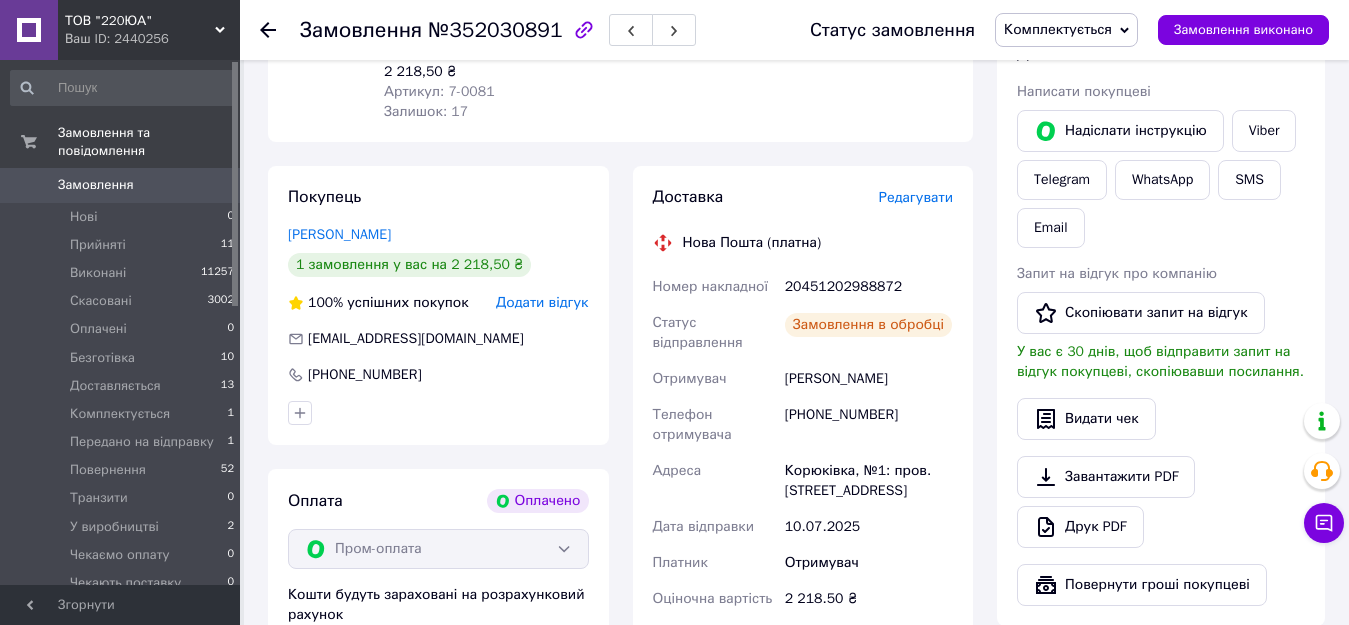 scroll, scrollTop: 300, scrollLeft: 0, axis: vertical 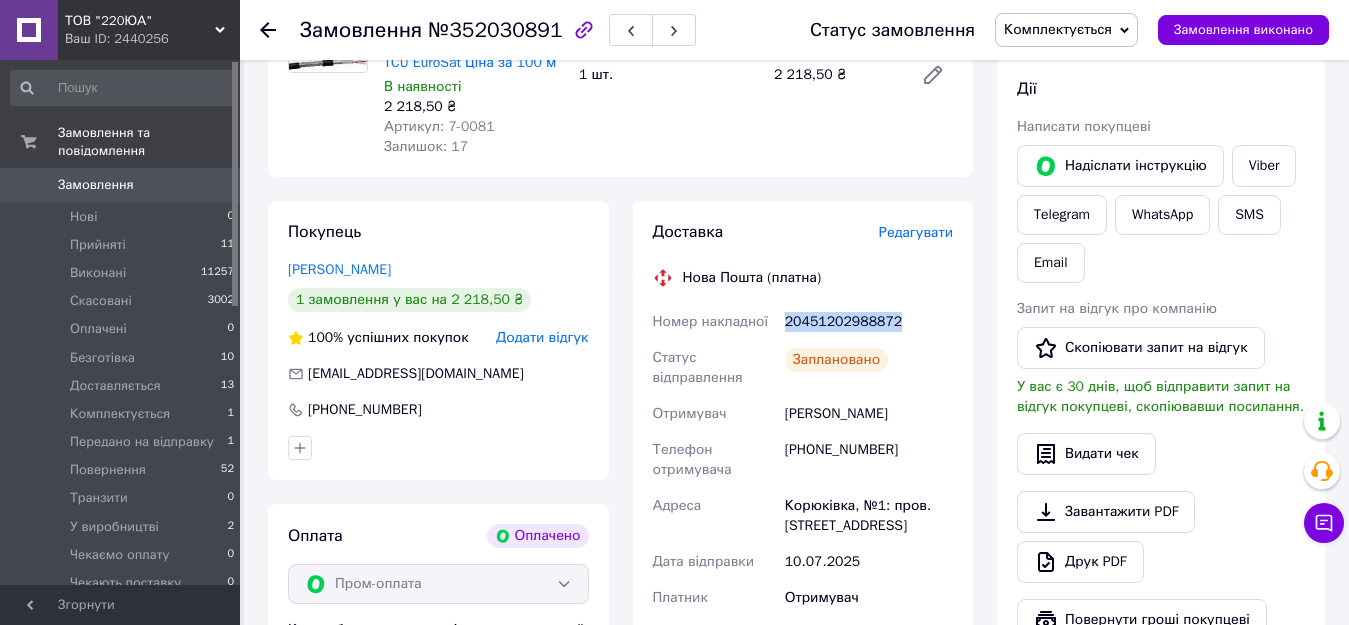 drag, startPoint x: 854, startPoint y: 326, endPoint x: 779, endPoint y: 332, distance: 75.23962 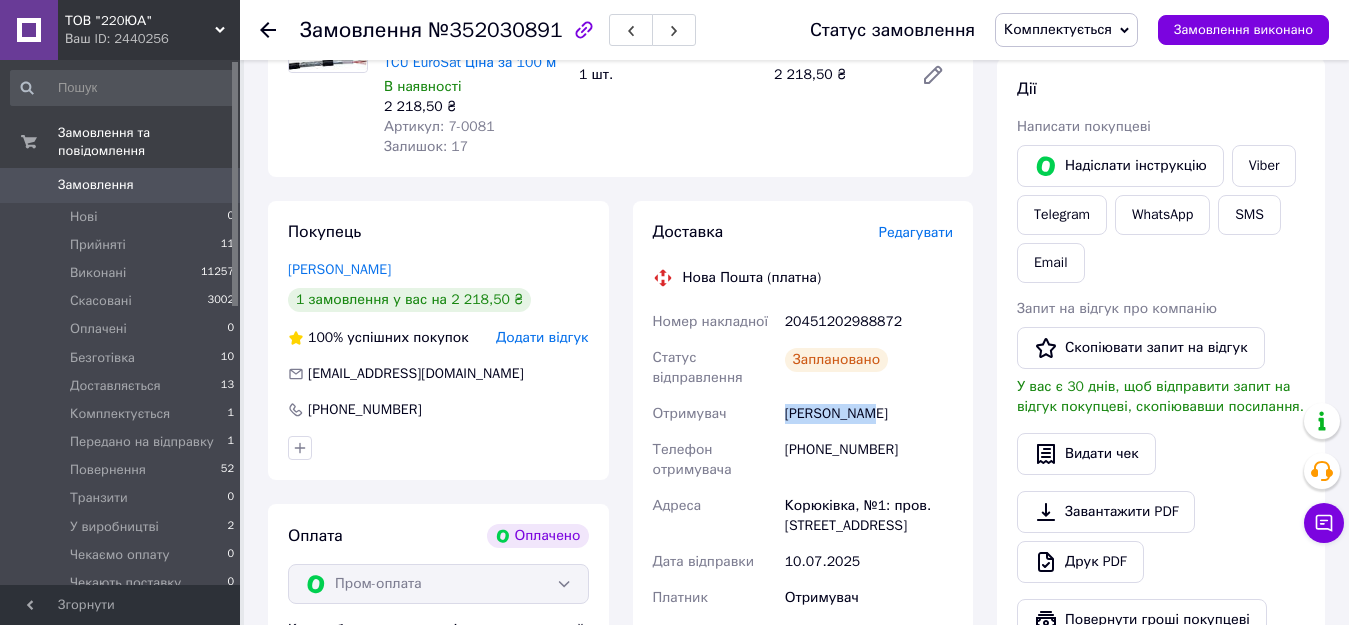 drag, startPoint x: 865, startPoint y: 415, endPoint x: 780, endPoint y: 415, distance: 85 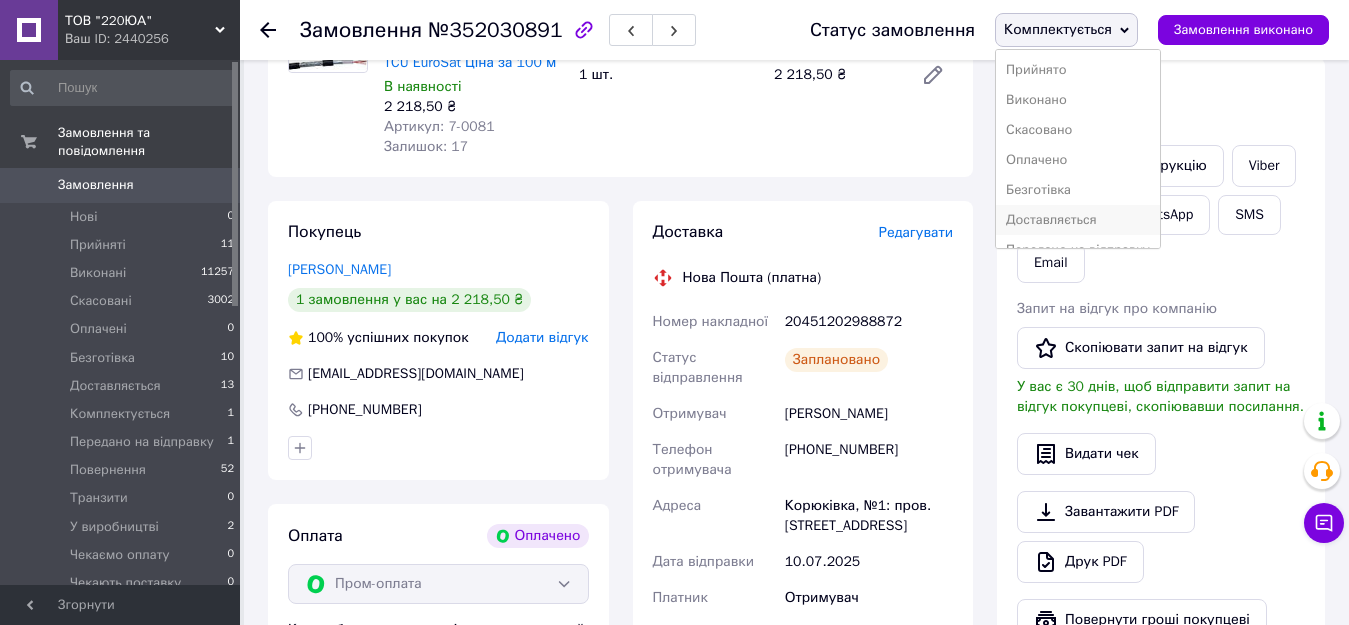 click on "Доставляється" at bounding box center (1078, 220) 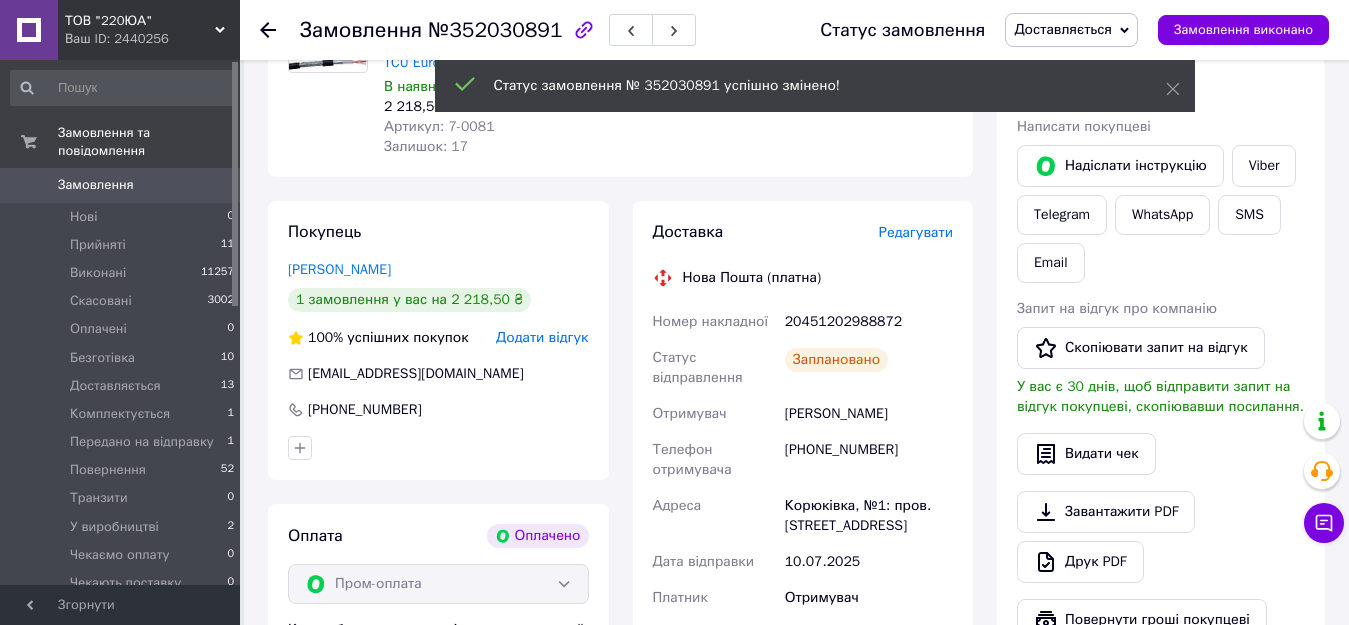 scroll, scrollTop: 100, scrollLeft: 0, axis: vertical 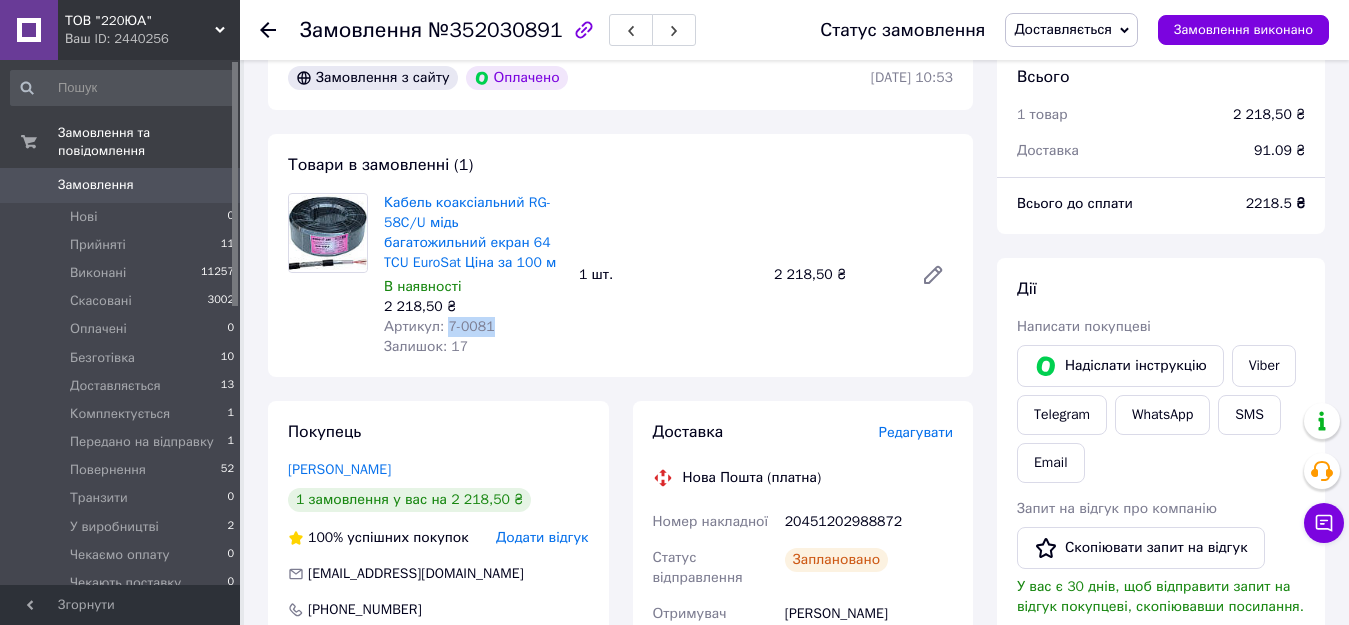 drag, startPoint x: 486, startPoint y: 328, endPoint x: 441, endPoint y: 323, distance: 45.276924 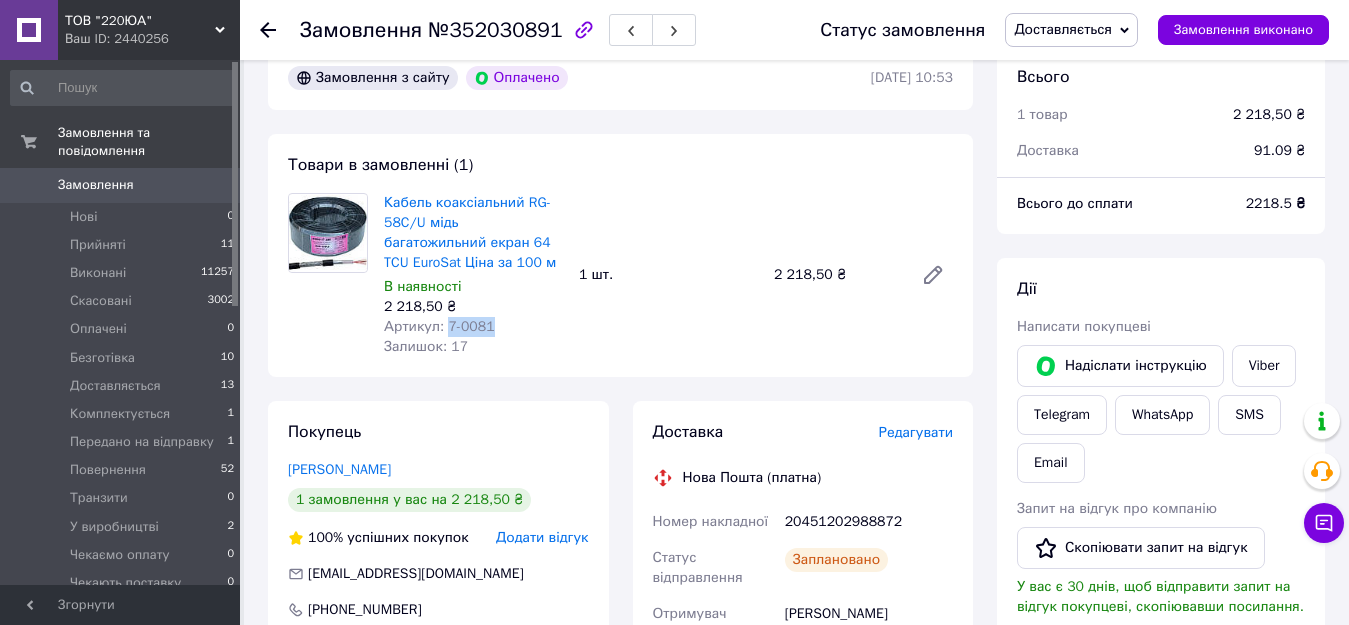 click on "Замовлення з сайту Оплачено [DATE] 10:53 Товари в замовленні (1) Кабель коаксіальний RG-58C/U мідь багатожильний екран 64 TCU EuroSat Ціна за 100 м В наявності 2 218,50 ₴ Артикул: 7-0081 Залишок: 17 1 шт. 2 218,50 ₴ Покупець [PERSON_NAME] 1 замовлення у вас на 2 218,50 ₴ 100%   успішних покупок Додати відгук [EMAIL_ADDRESS][DOMAIN_NAME] [PHONE_NUMBER] Оплата Оплачено Пром-оплата Кошти будуть зараховані на розрахунковий рахунок [FC_Acquiring] Prom site ФОП [PERSON_NAME] (Активирован) Доставка Редагувати Нова Пошта (платна) Номер накладної 20451202988872 Статус відправлення Заплановано Отримувач [PHONE_NUMBER] < > <" at bounding box center (620, 804) 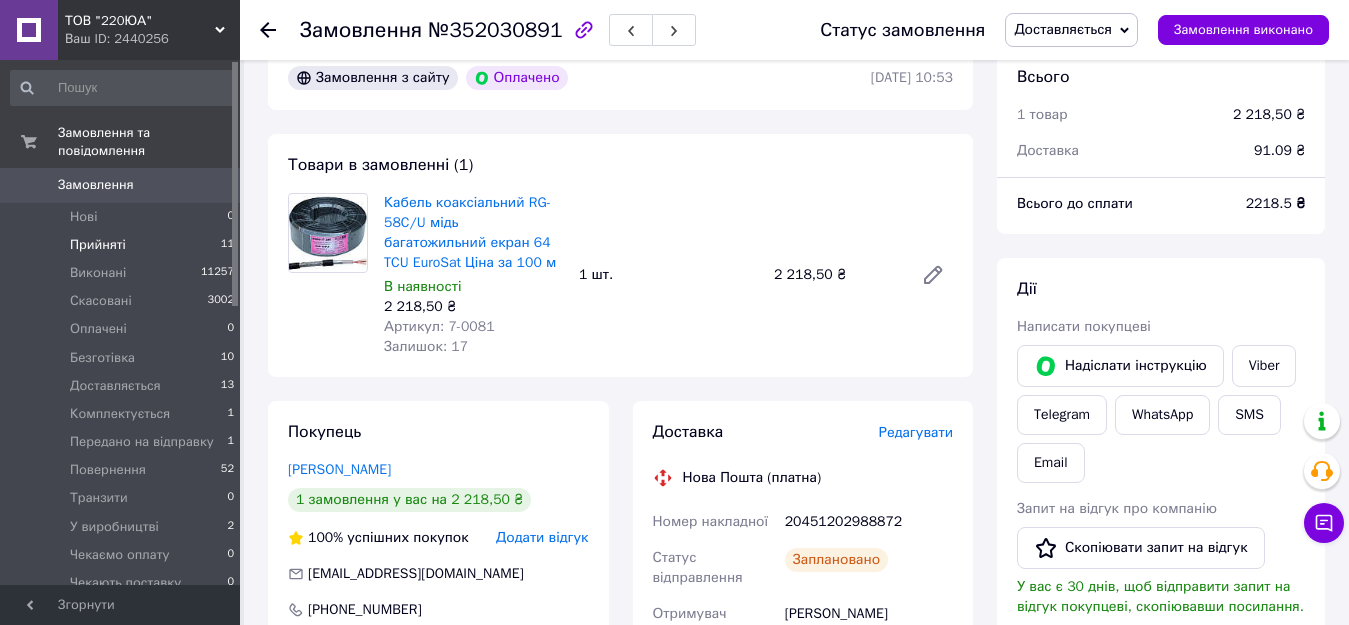 click on "Прийняті 11" at bounding box center [123, 245] 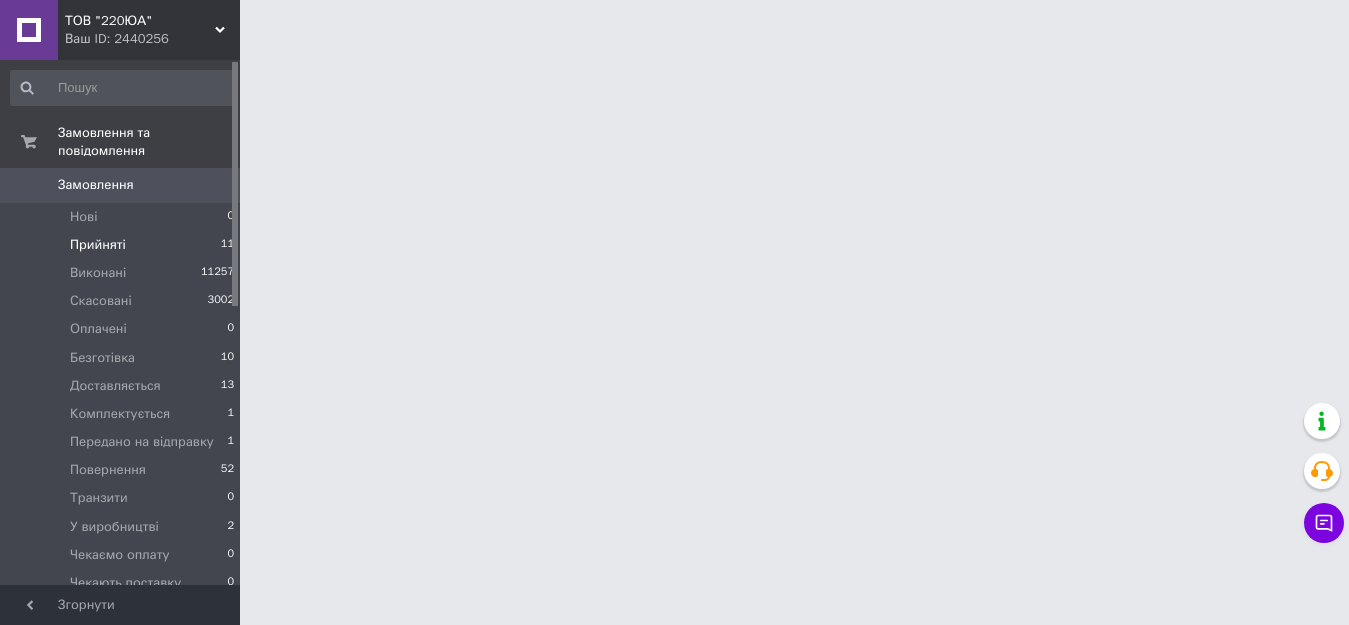 scroll, scrollTop: 0, scrollLeft: 0, axis: both 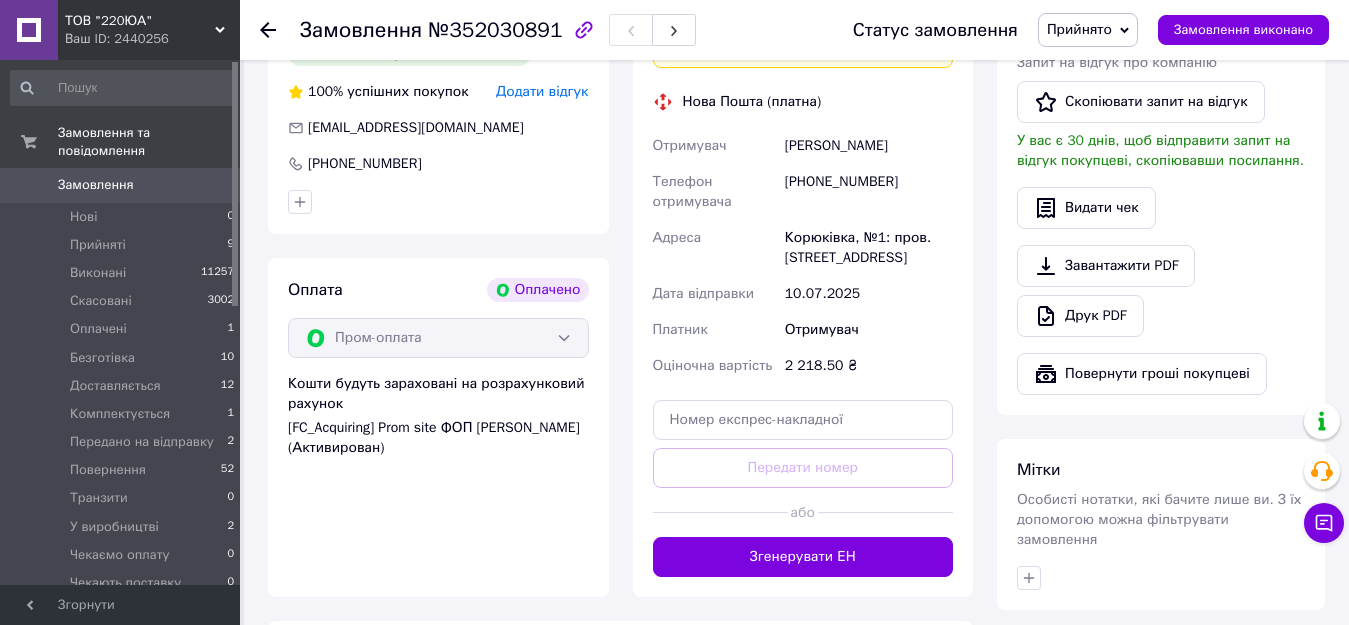click on "Доставка Редагувати Вкажіть номер експрес-накладної Обов'язково введіть номер експрес-накладної,
якщо створювали її не на цій сторінці. У разі,
якщо номер ЕН не буде доданий, ми не зможемо
виплатити гроші за замовлення Мобільний номер покупця (із замовлення) повинен відповідати номеру отримувача за накладною Нова Пошта (платна) Отримувач Торгонський Василь Телефон отримувача +380978437890 Адреса Корюківка, №1: пров. Вокзальний, 6 Дата відправки 10.07.2025 Платник Отримувач Оціночна вартість 2 218.50 ₴ Передати номер або Згенерувати ЕН Платник Отримувач Відправник <" at bounding box center [803, 276] 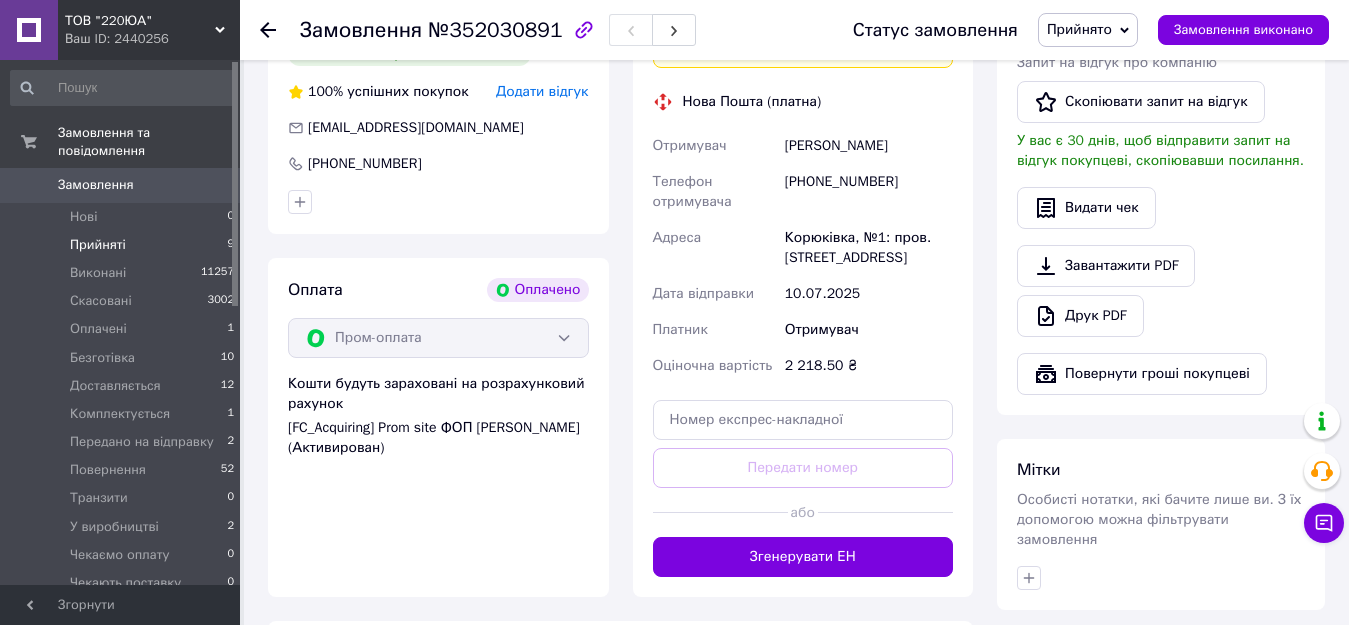 click on "Прийняті 9" at bounding box center (123, 245) 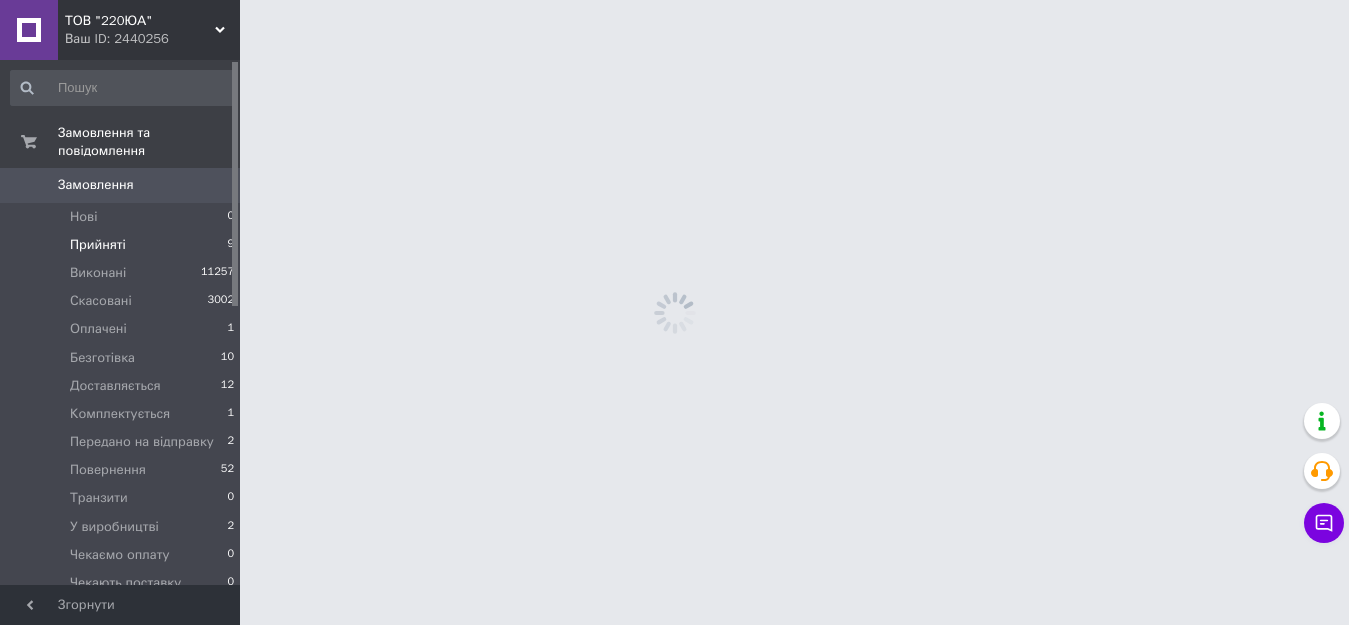 scroll, scrollTop: 0, scrollLeft: 0, axis: both 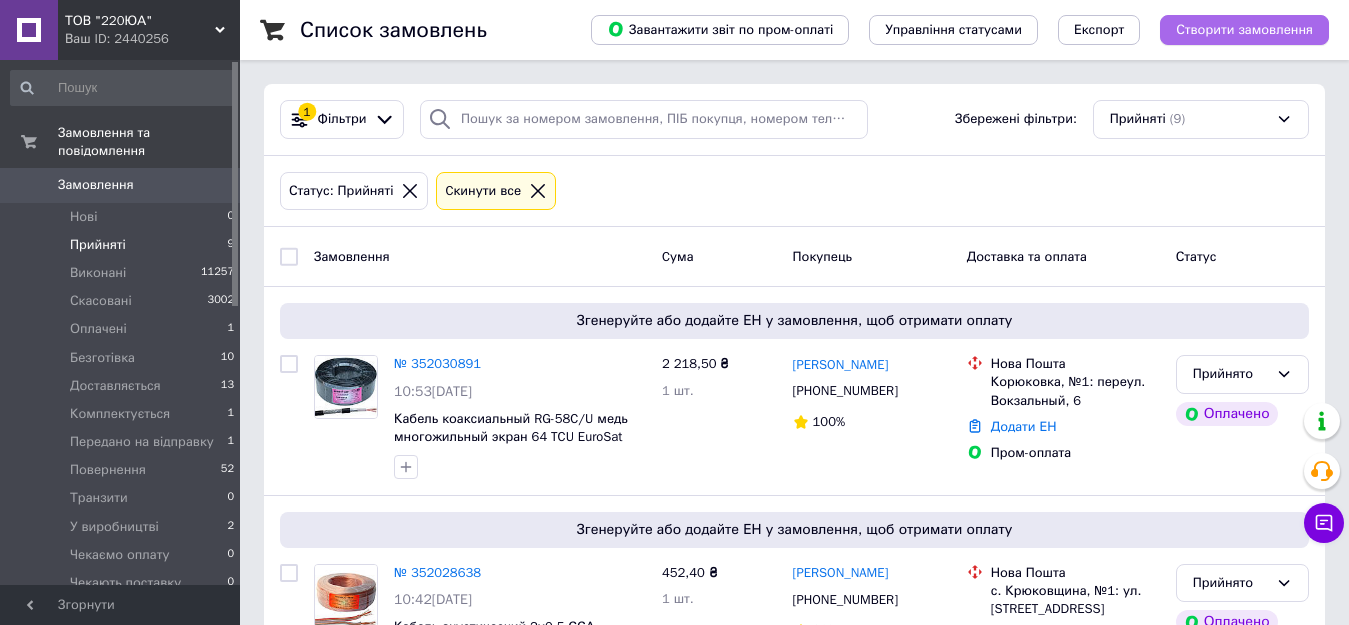 click on "Створити замовлення" at bounding box center [1244, 30] 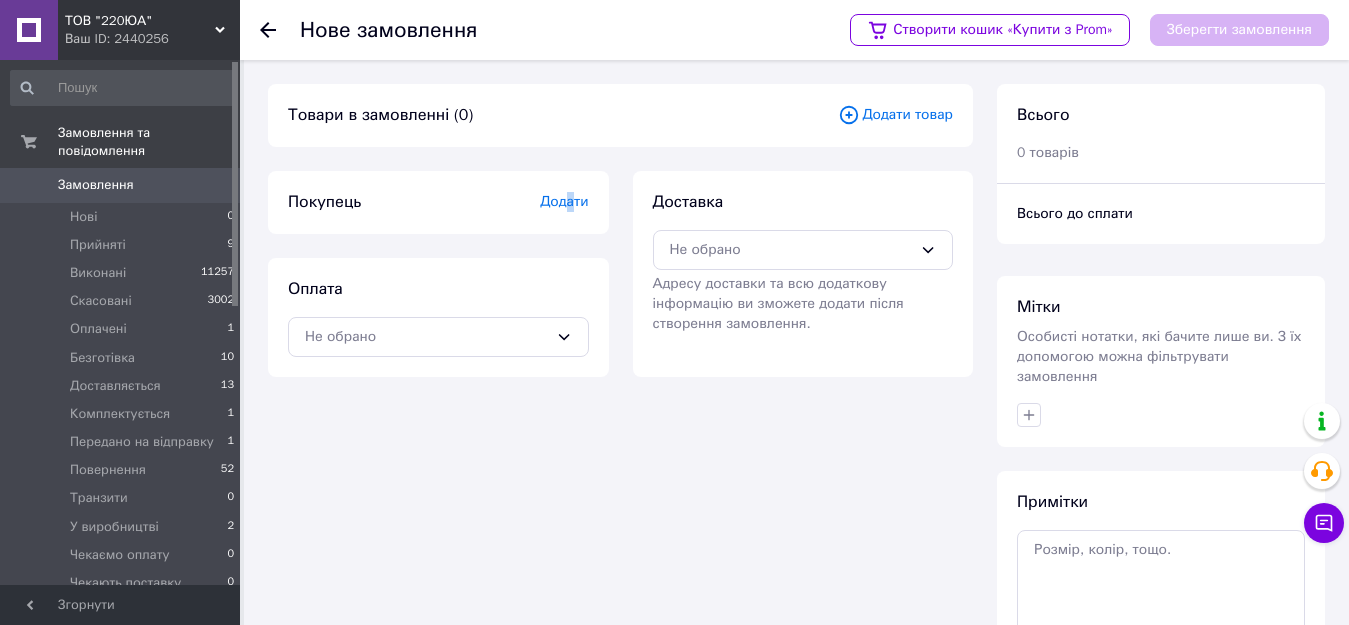 click on "Додати" at bounding box center (564, 201) 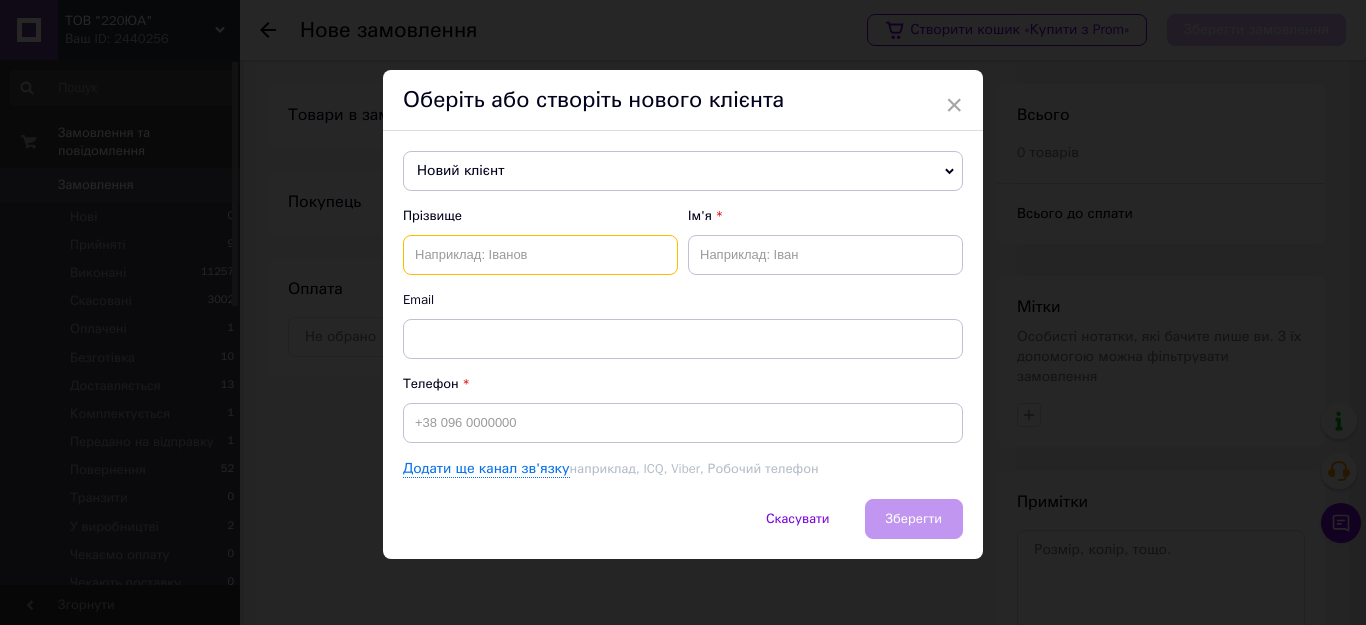 click at bounding box center [540, 255] 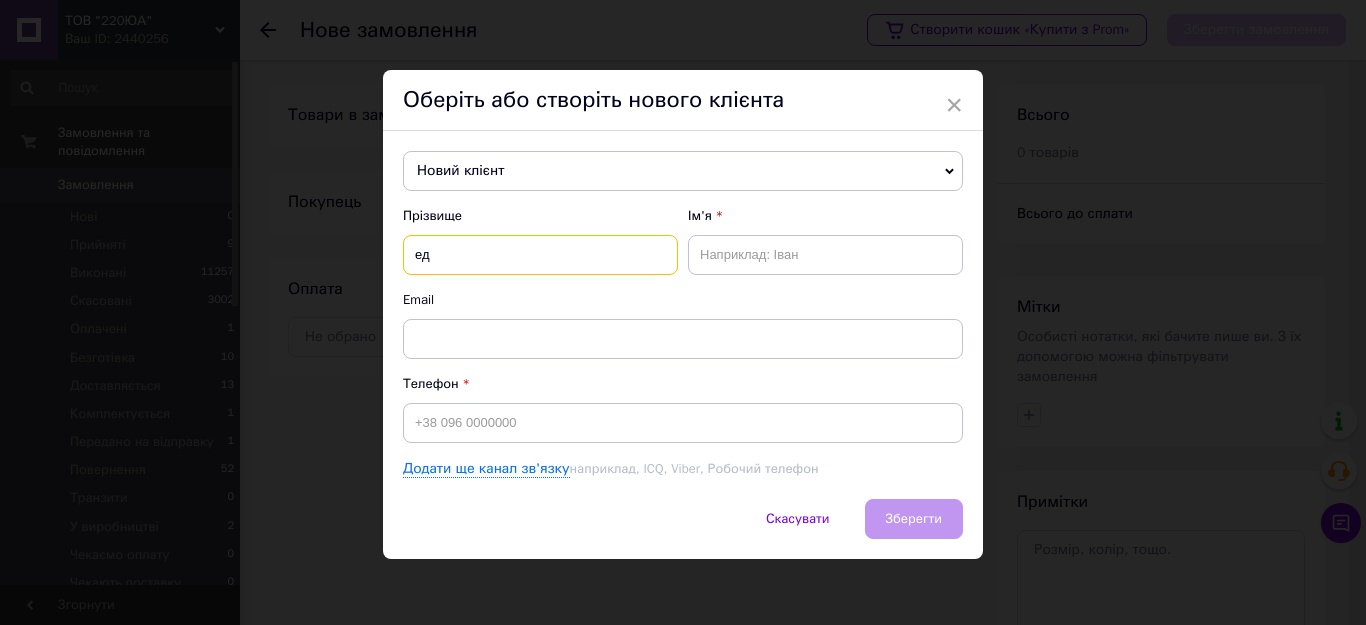 type on "е" 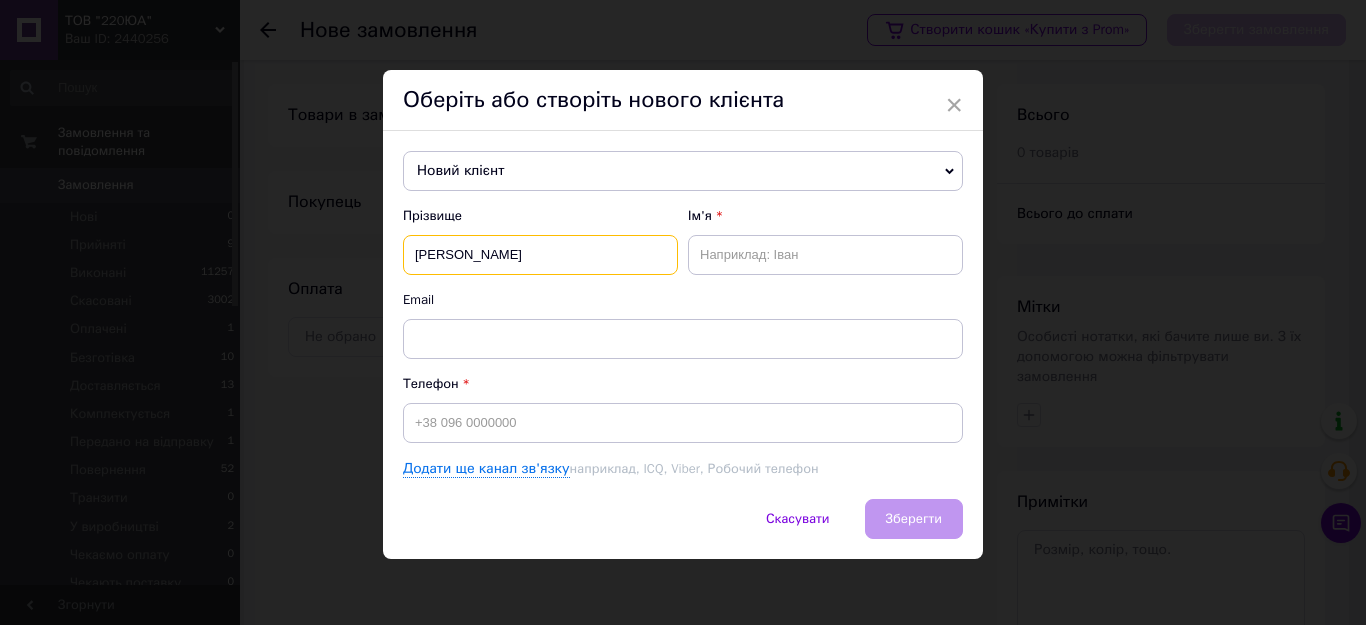 type on "Федчак" 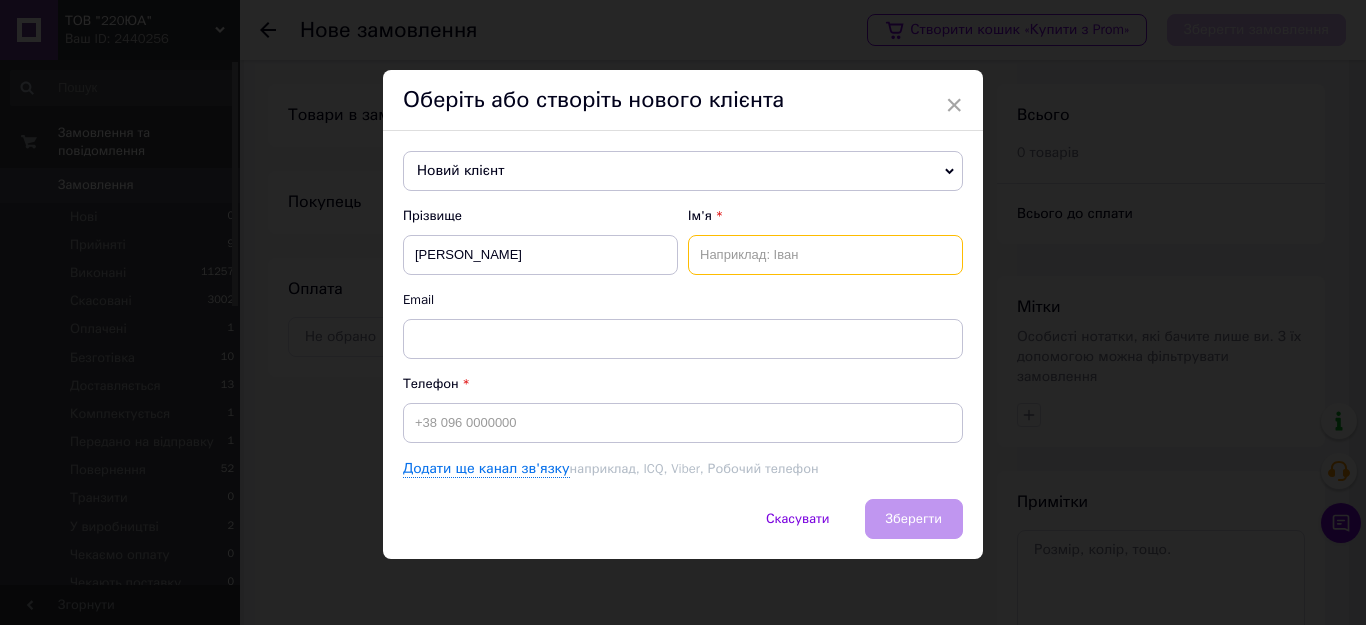click at bounding box center (825, 255) 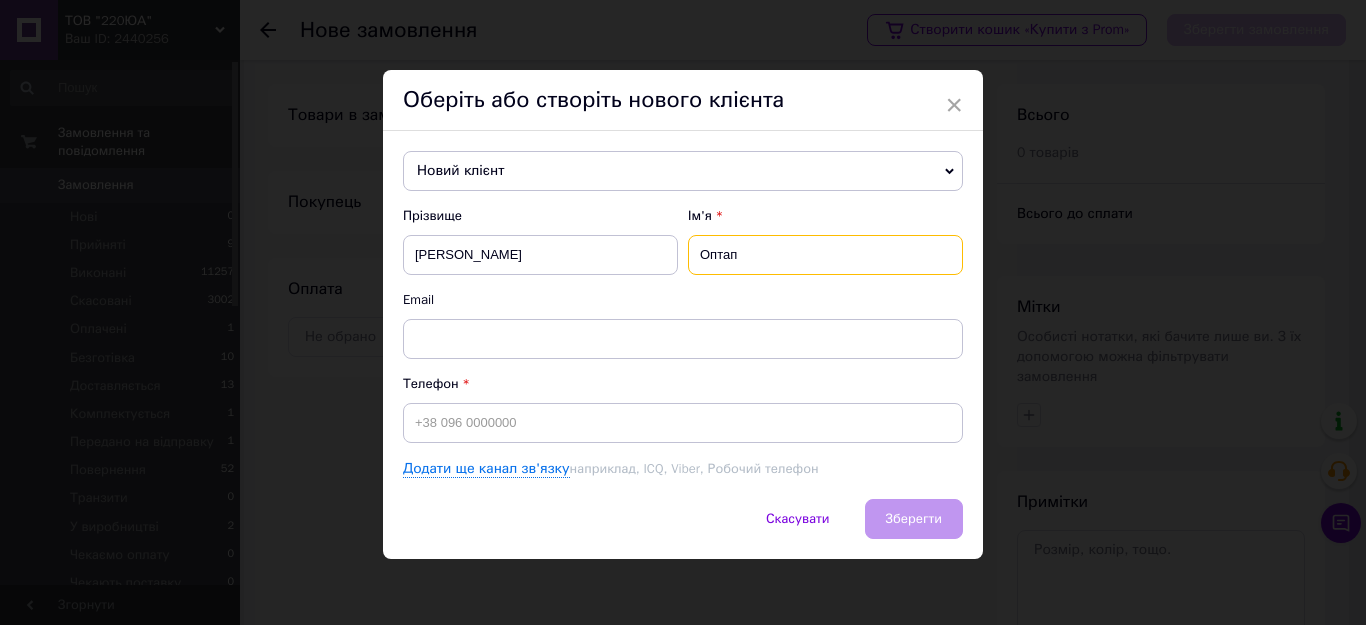 click on "Оптап" at bounding box center (825, 255) 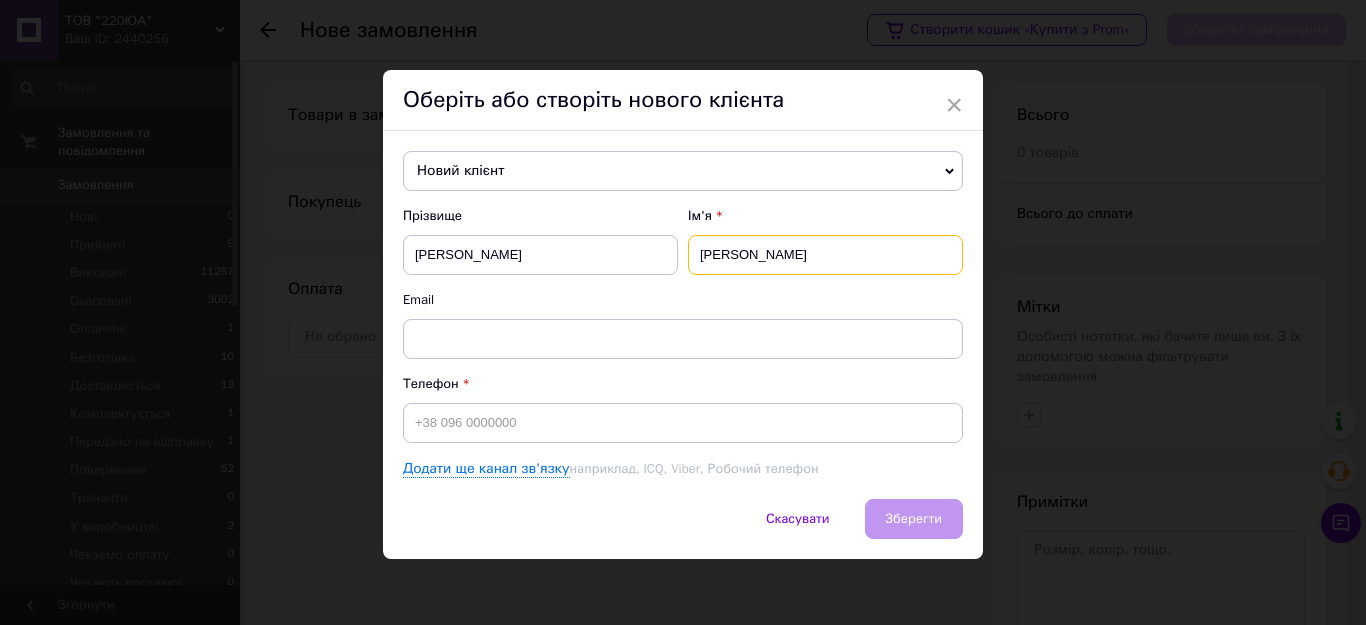 type on "Остап" 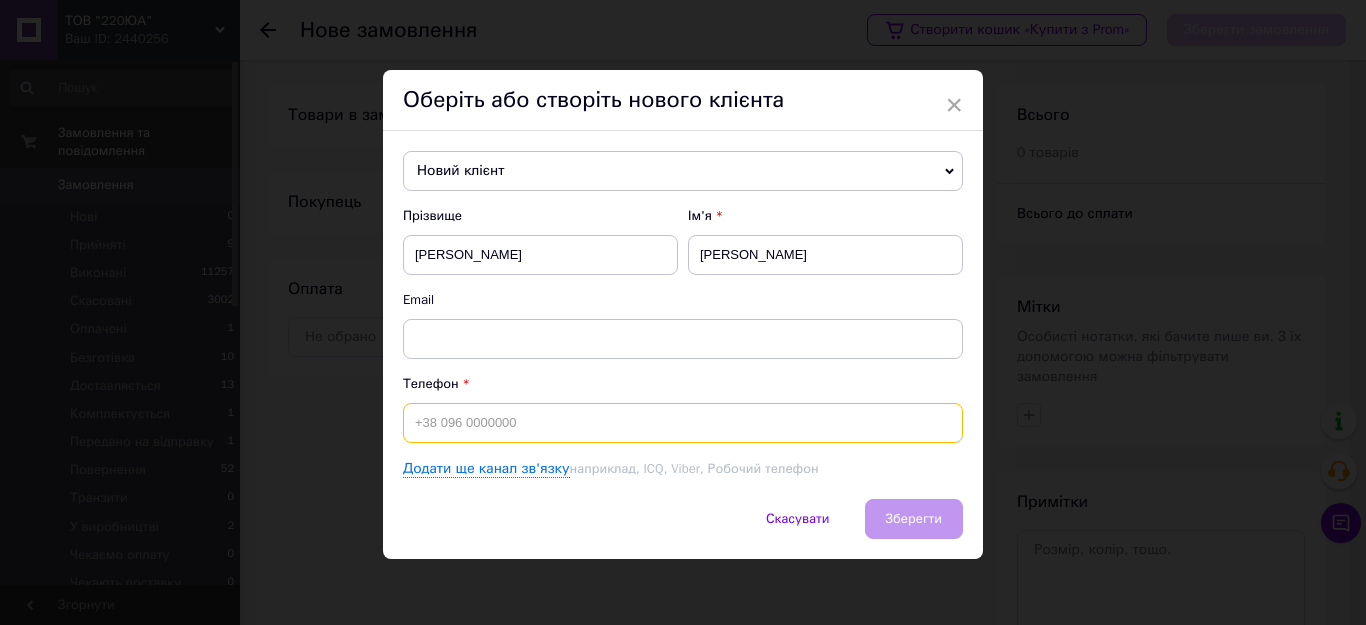 click at bounding box center (683, 423) 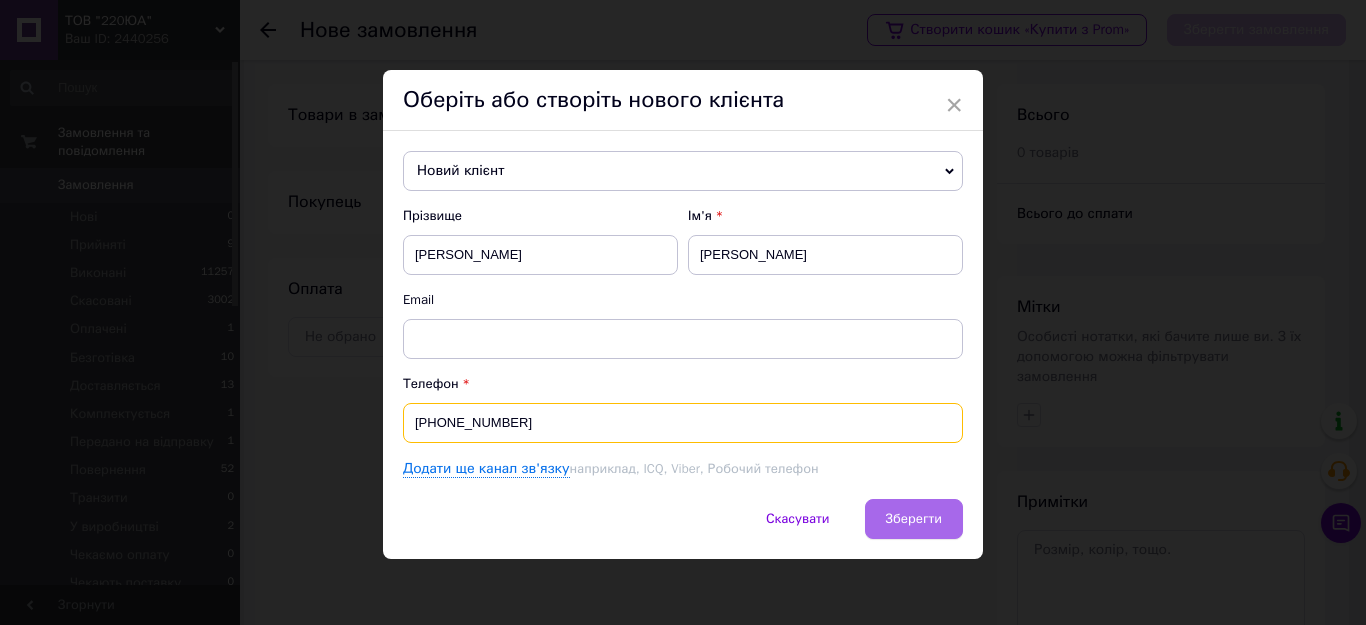 type on "[PHONE_NUMBER]" 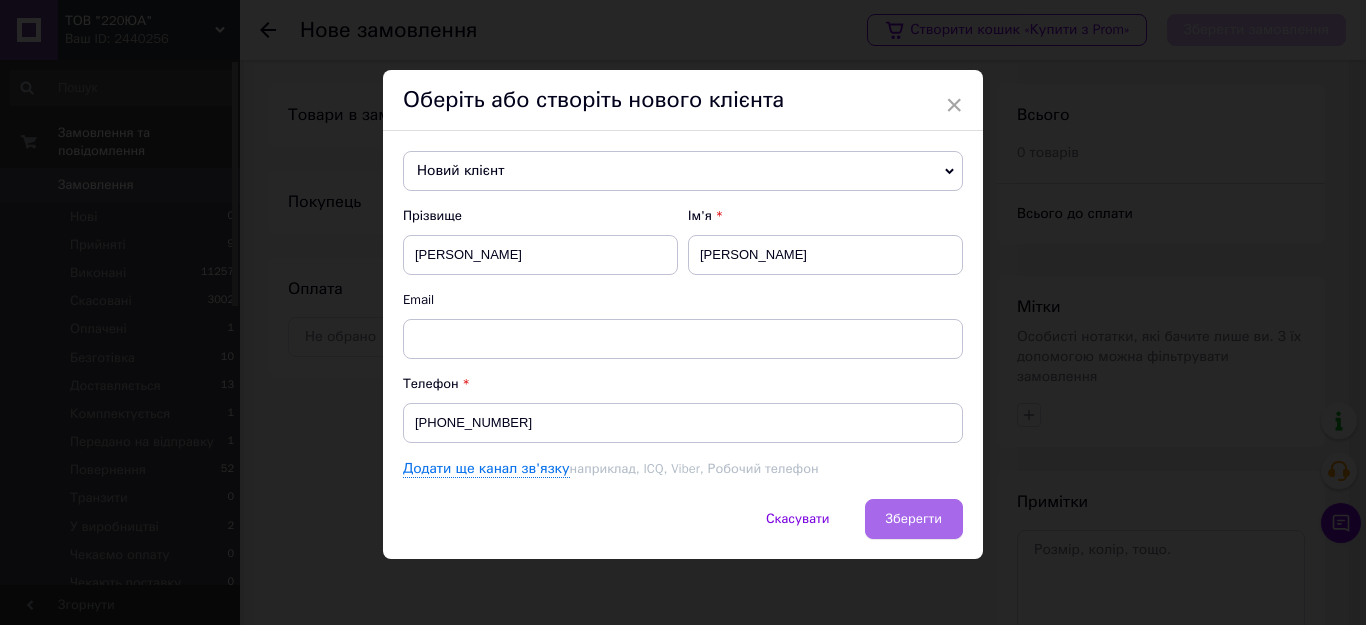 click on "Зберегти" at bounding box center (914, 518) 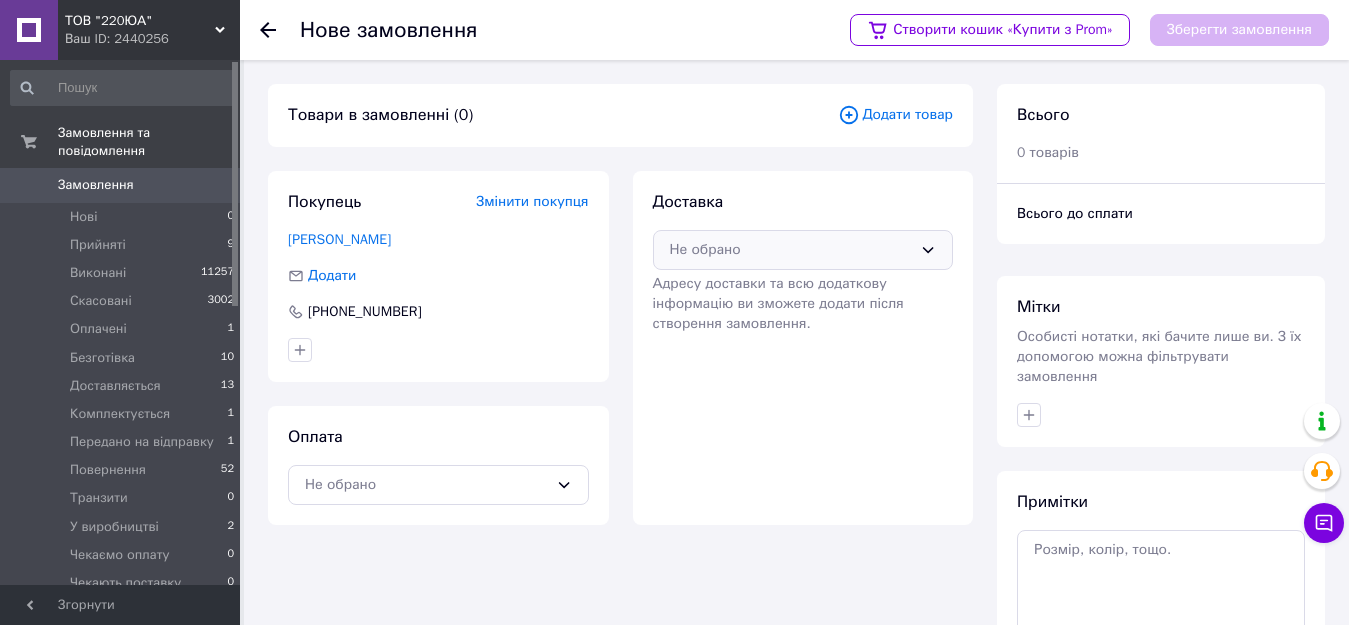 click on "Не обрано" at bounding box center [791, 250] 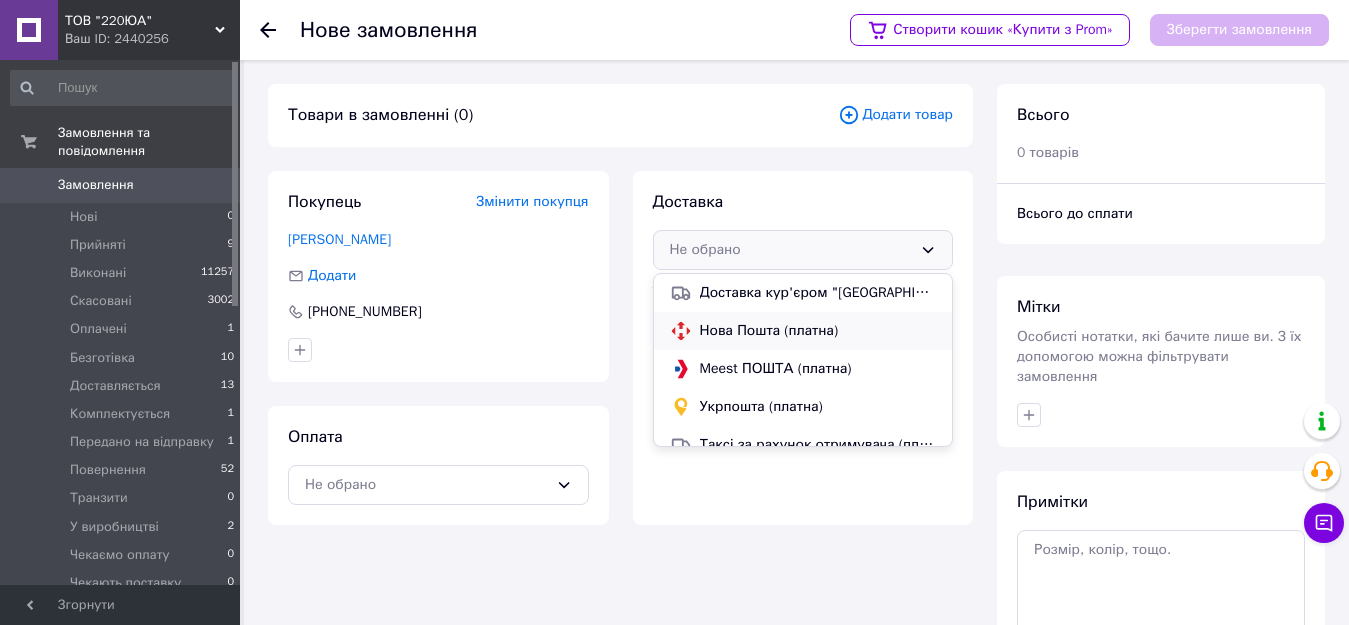 drag, startPoint x: 834, startPoint y: 327, endPoint x: 830, endPoint y: 295, distance: 32.24903 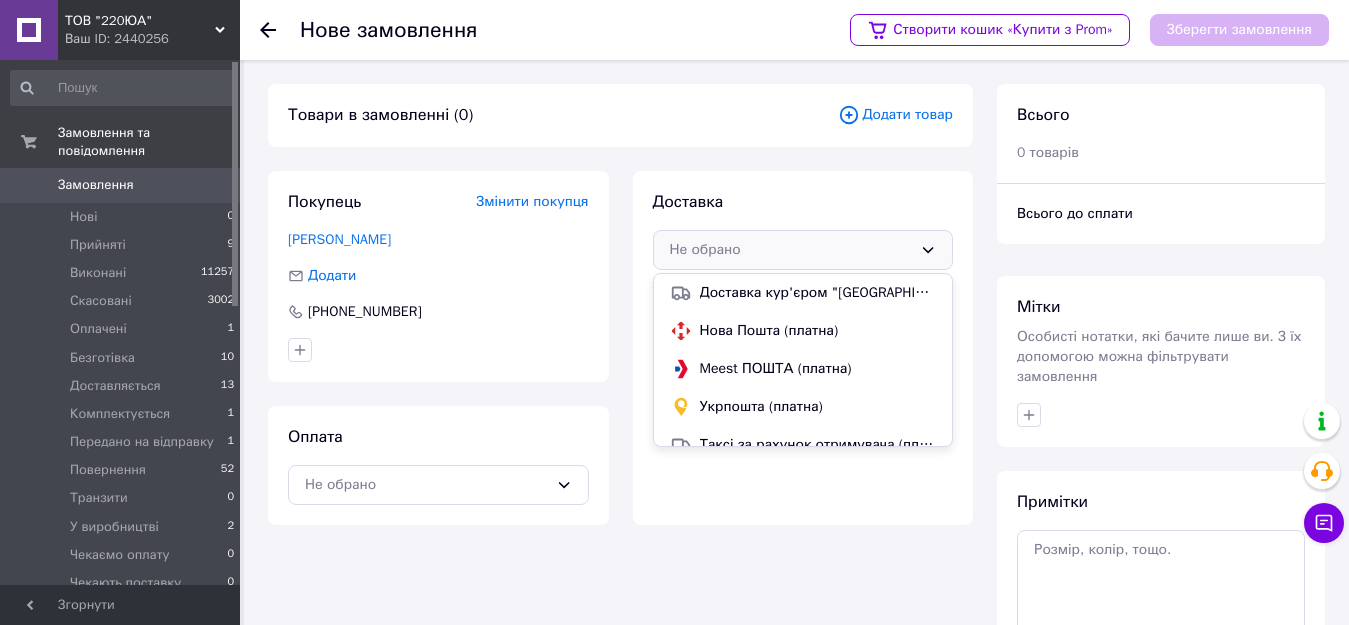 click on "Нова Пошта (платна)" at bounding box center (818, 331) 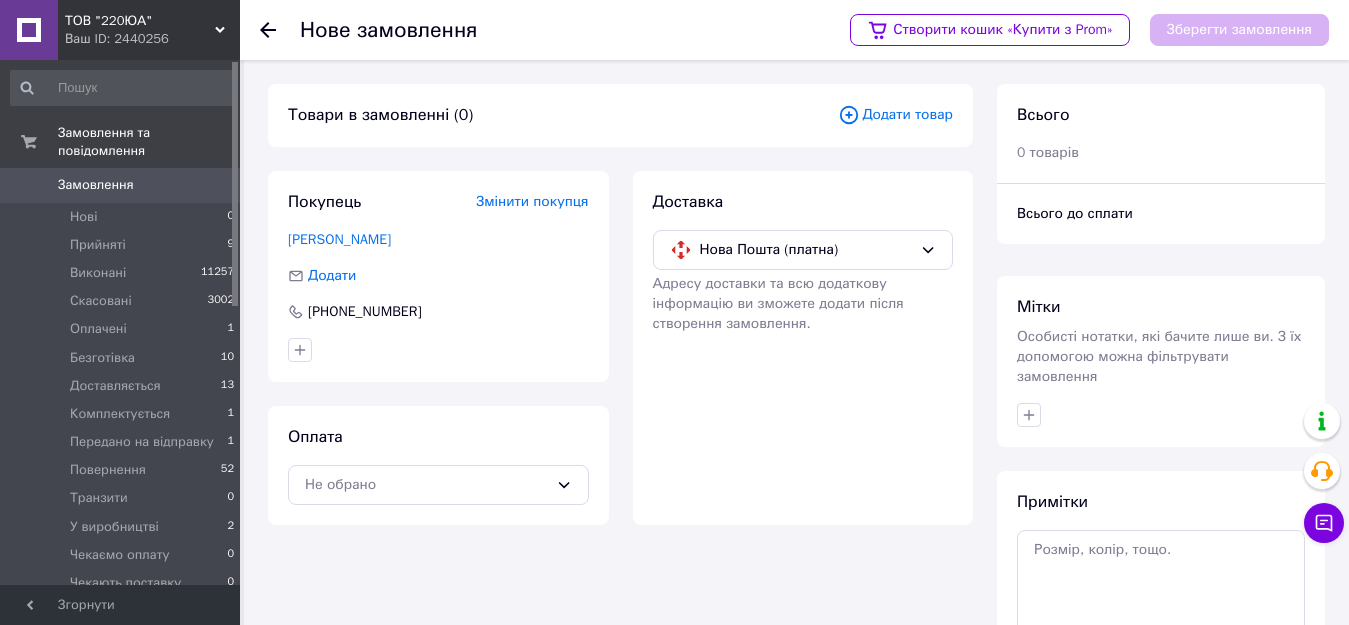click on "Додати товар" at bounding box center [895, 115] 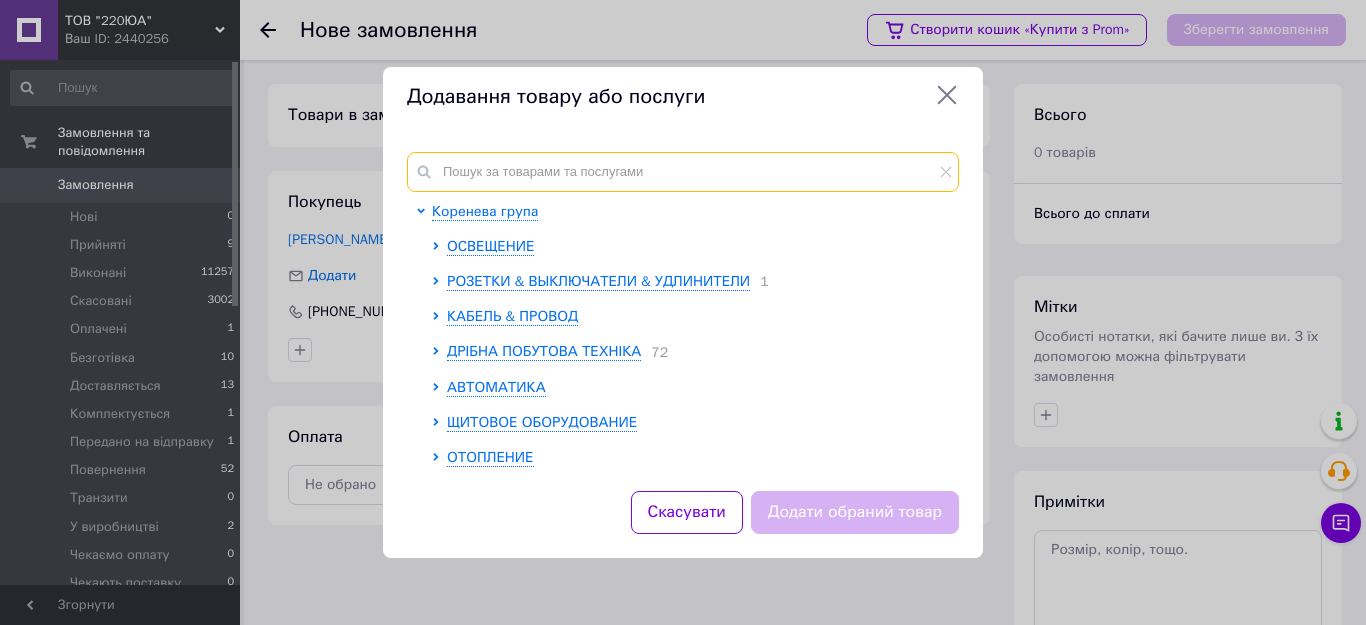 click at bounding box center (683, 172) 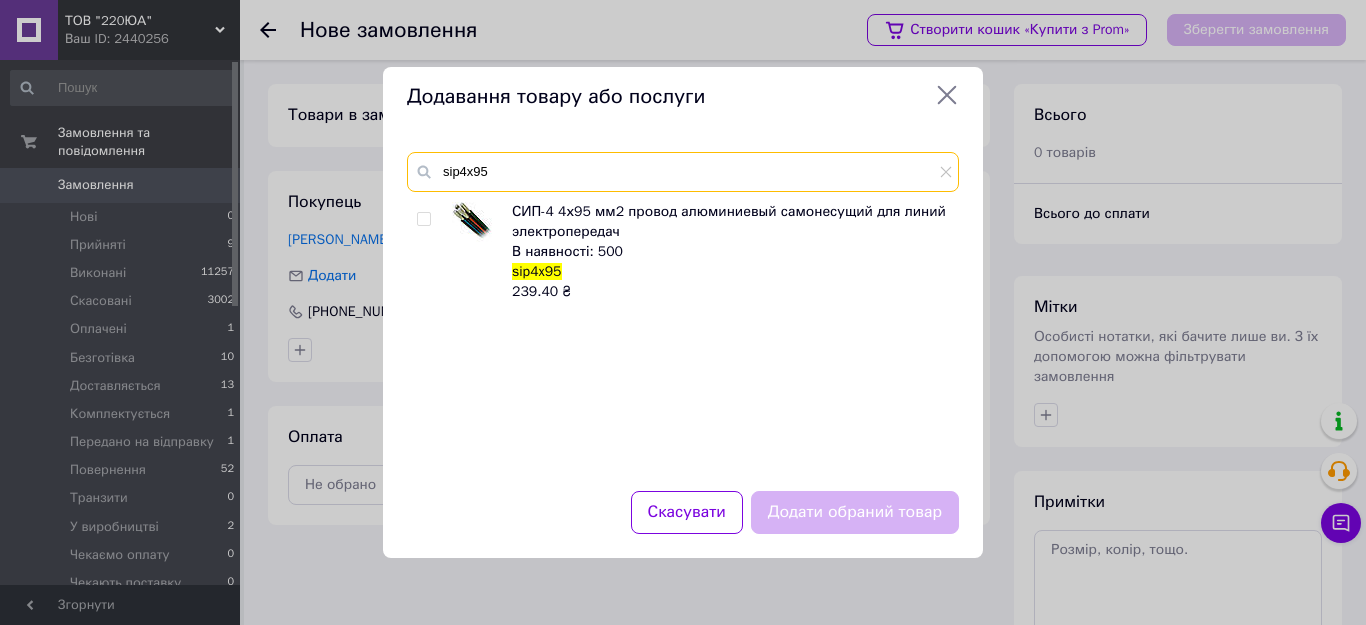 type on "sip4x95" 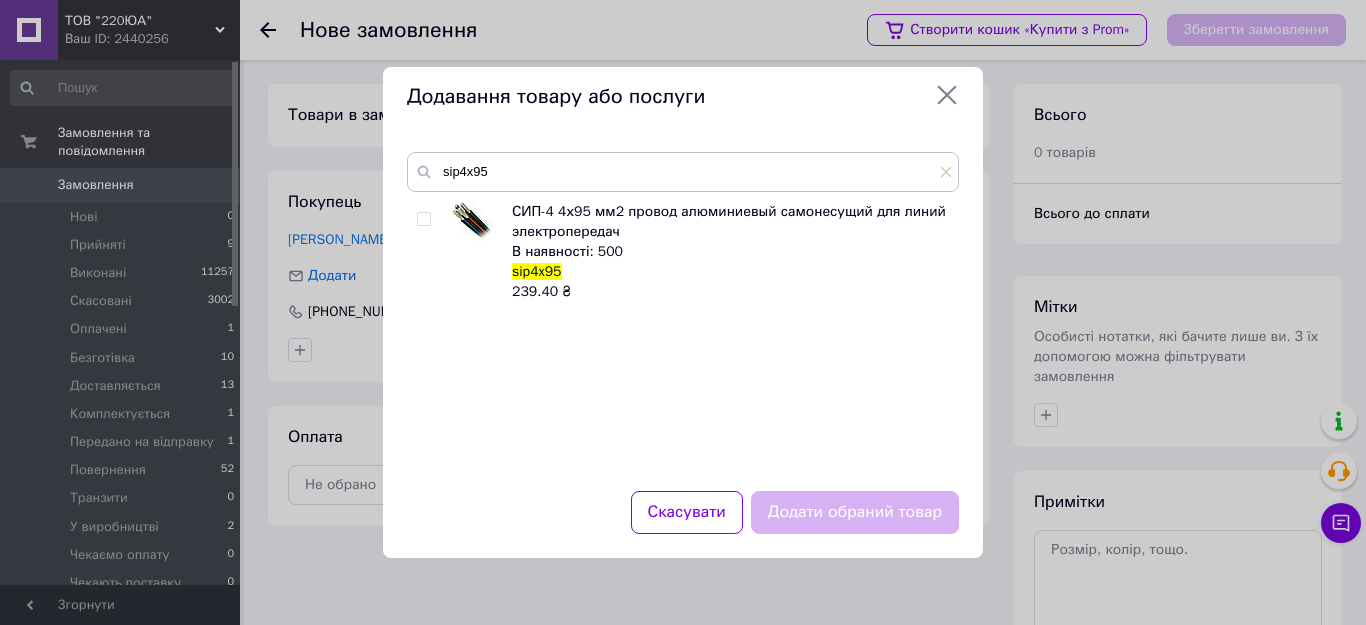 click at bounding box center (423, 219) 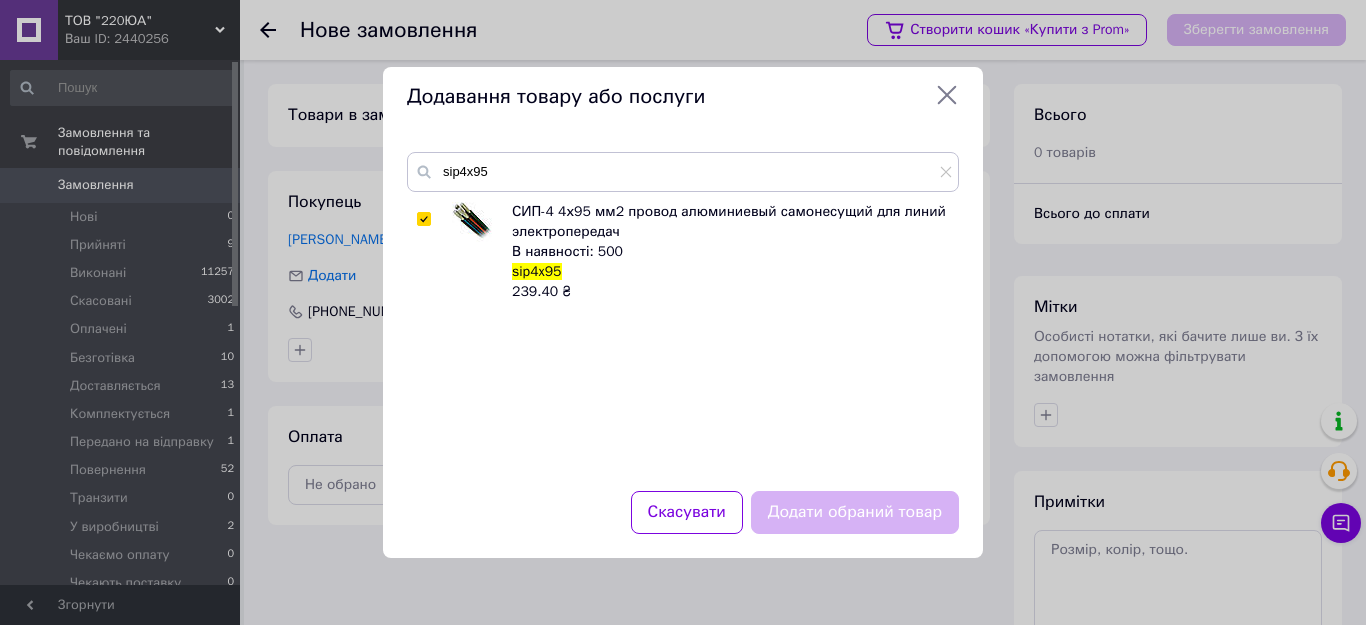 checkbox on "true" 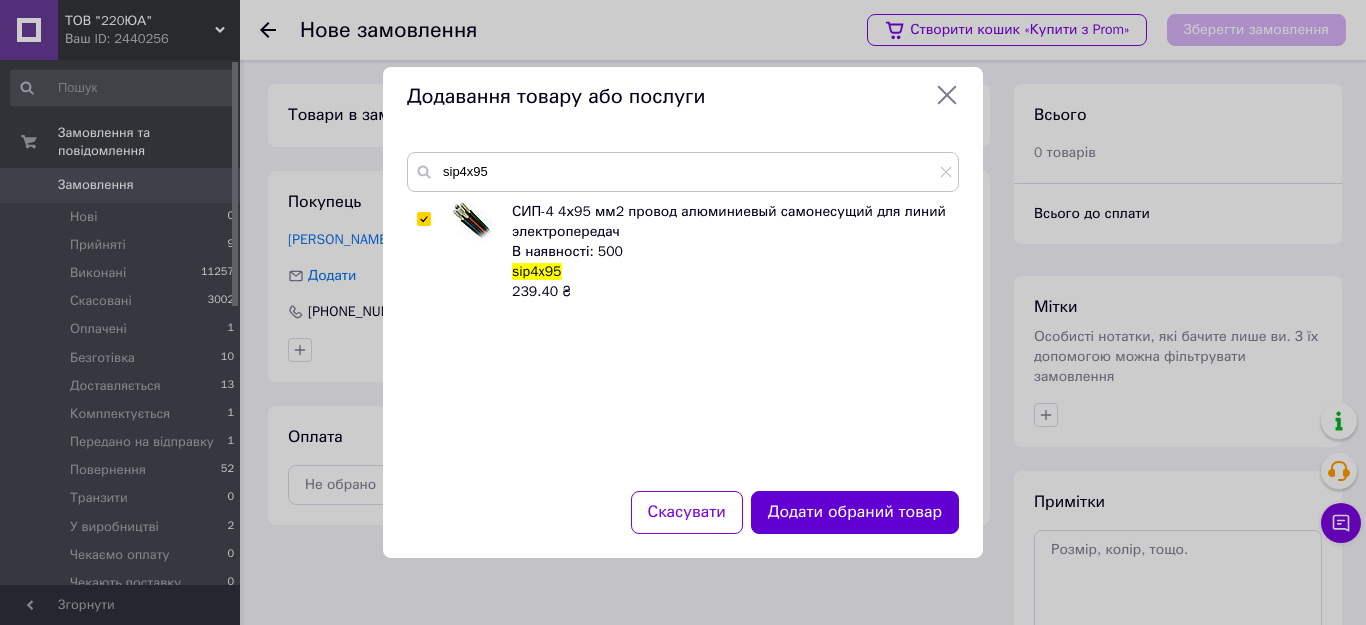 click on "Додати обраний товар" at bounding box center [855, 512] 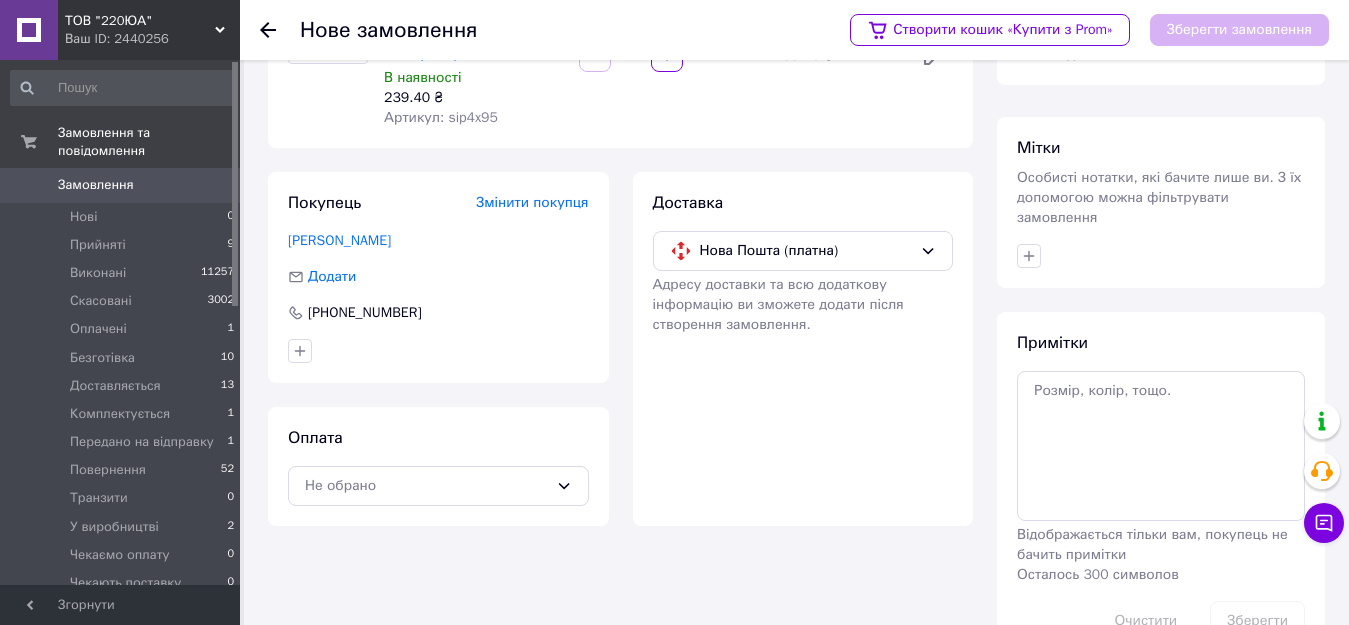 scroll, scrollTop: 199, scrollLeft: 0, axis: vertical 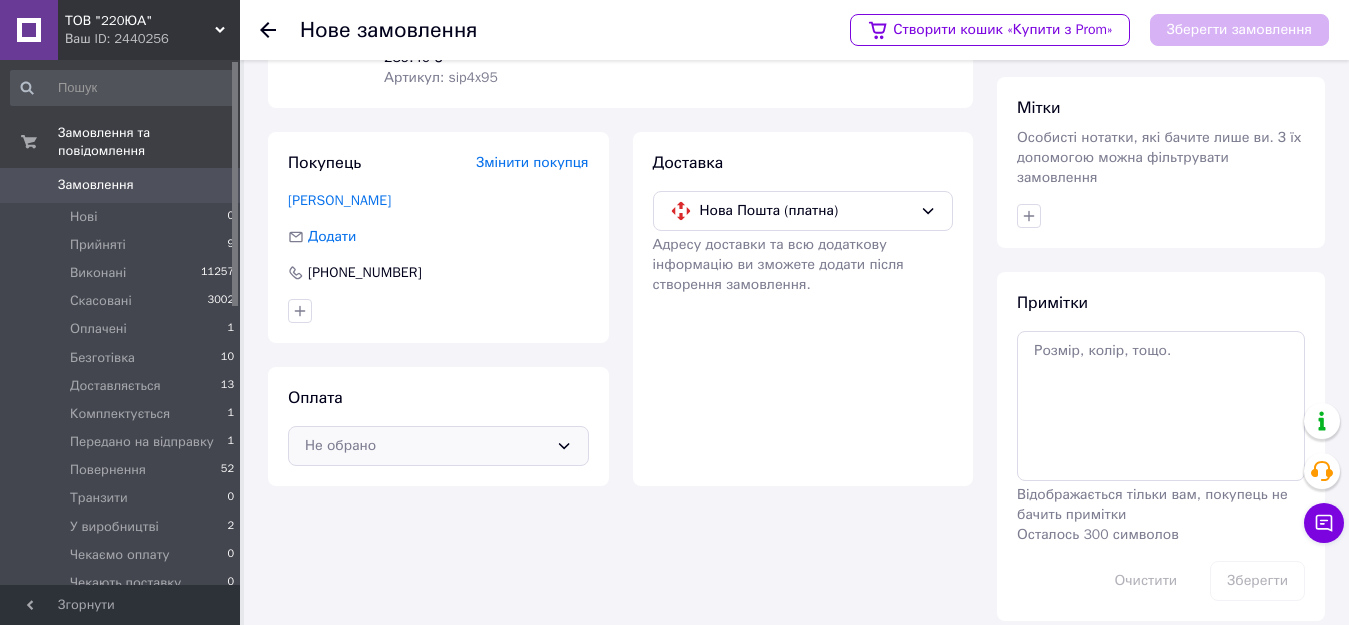 click on "Не обрано" at bounding box center [438, 446] 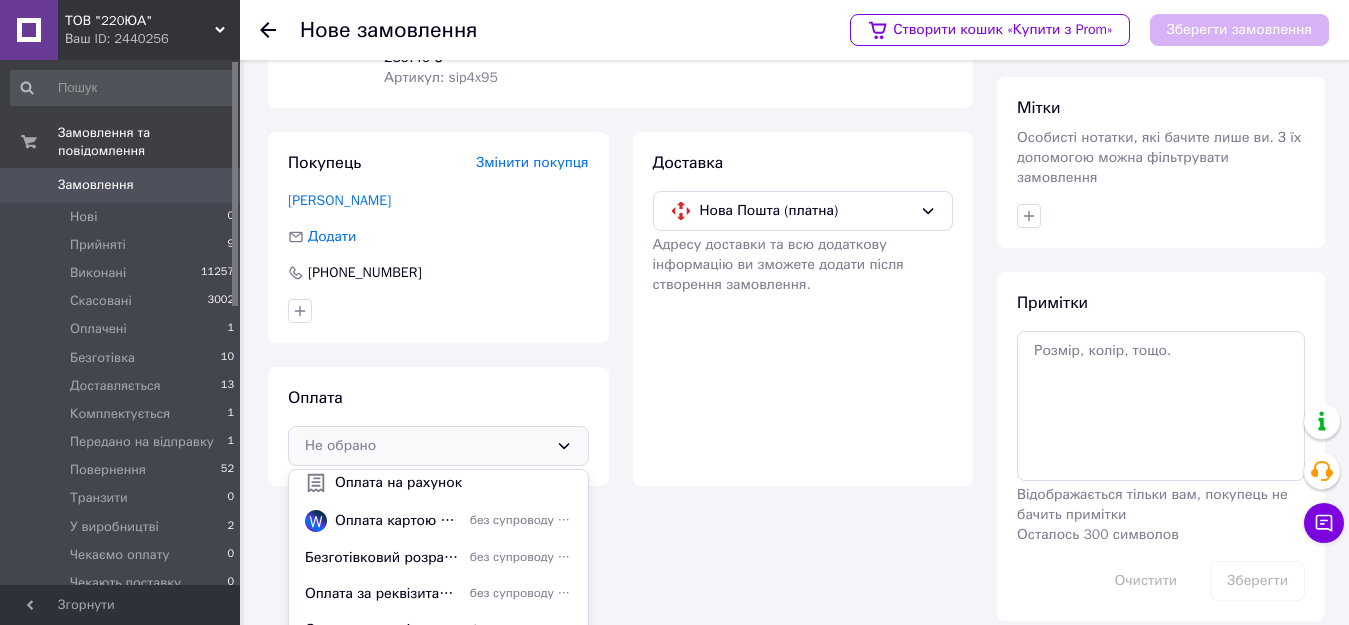 scroll, scrollTop: 50, scrollLeft: 0, axis: vertical 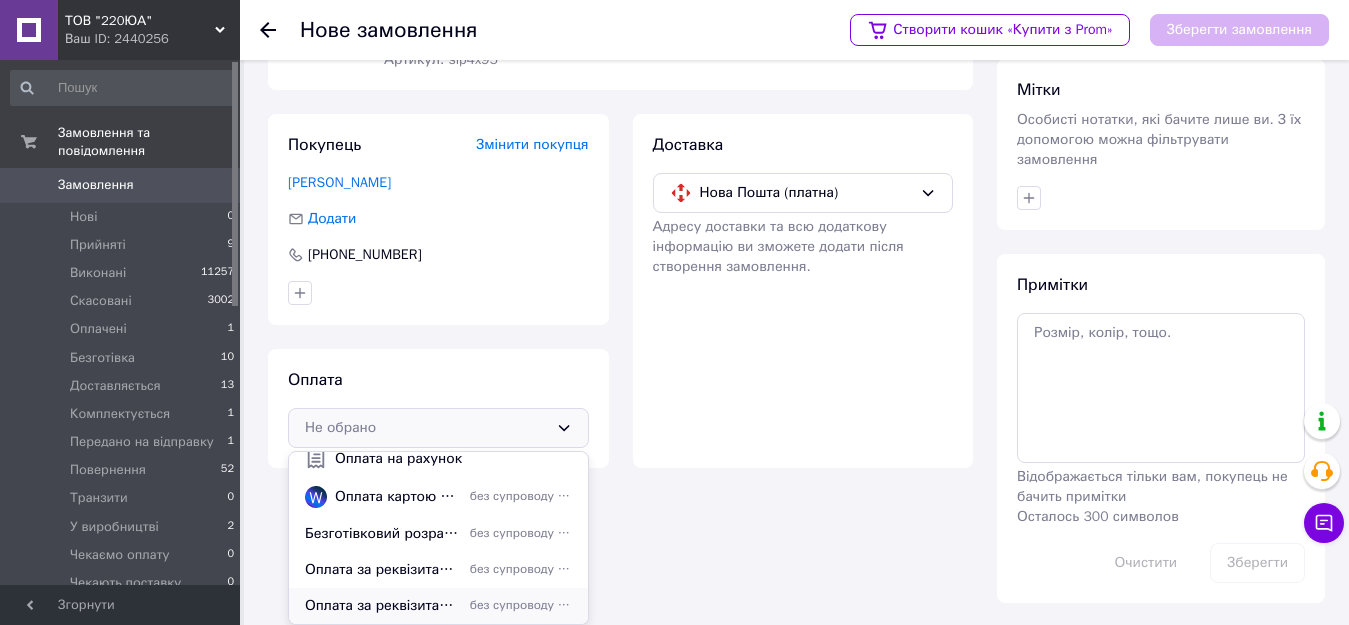 click on "без супроводу Prom" at bounding box center [521, 605] 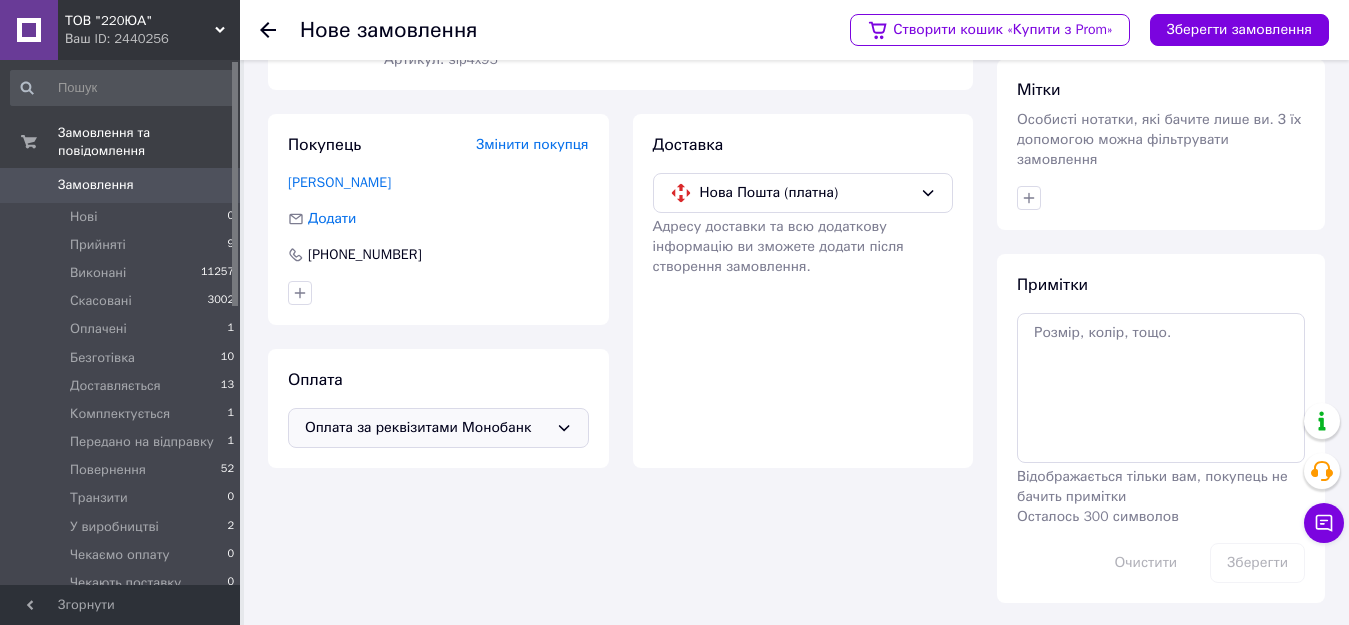 scroll, scrollTop: 199, scrollLeft: 0, axis: vertical 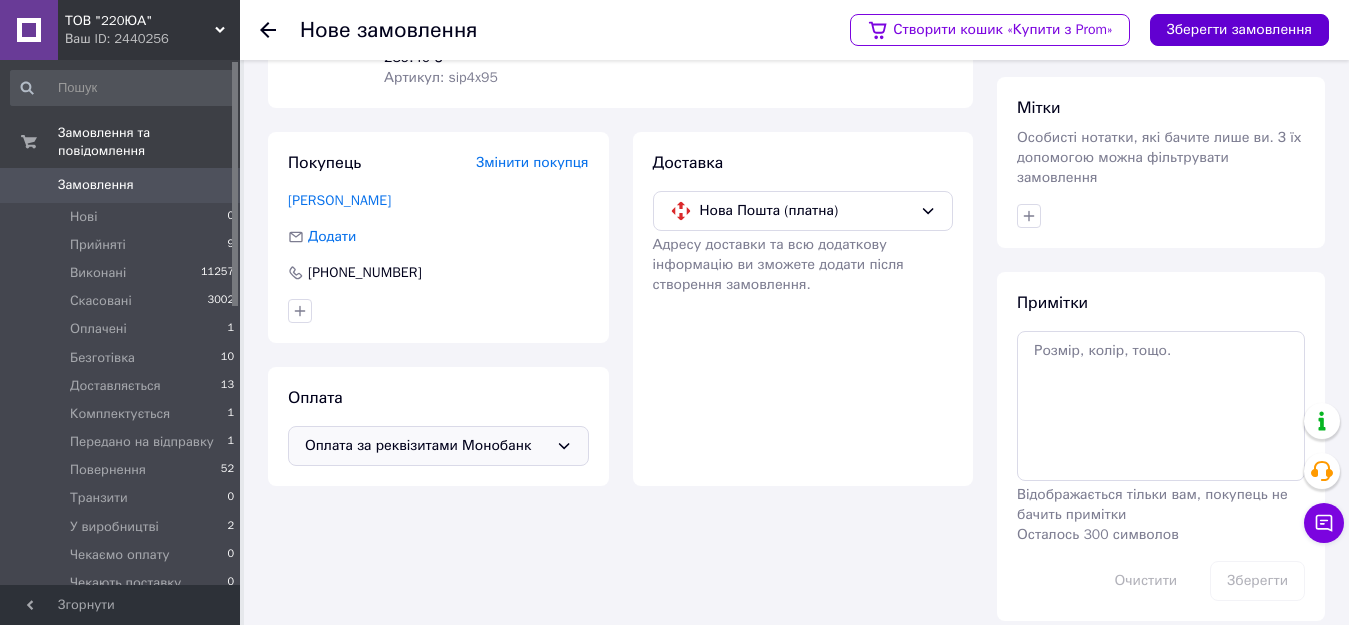 click on "Зберегти замовлення" at bounding box center (1239, 30) 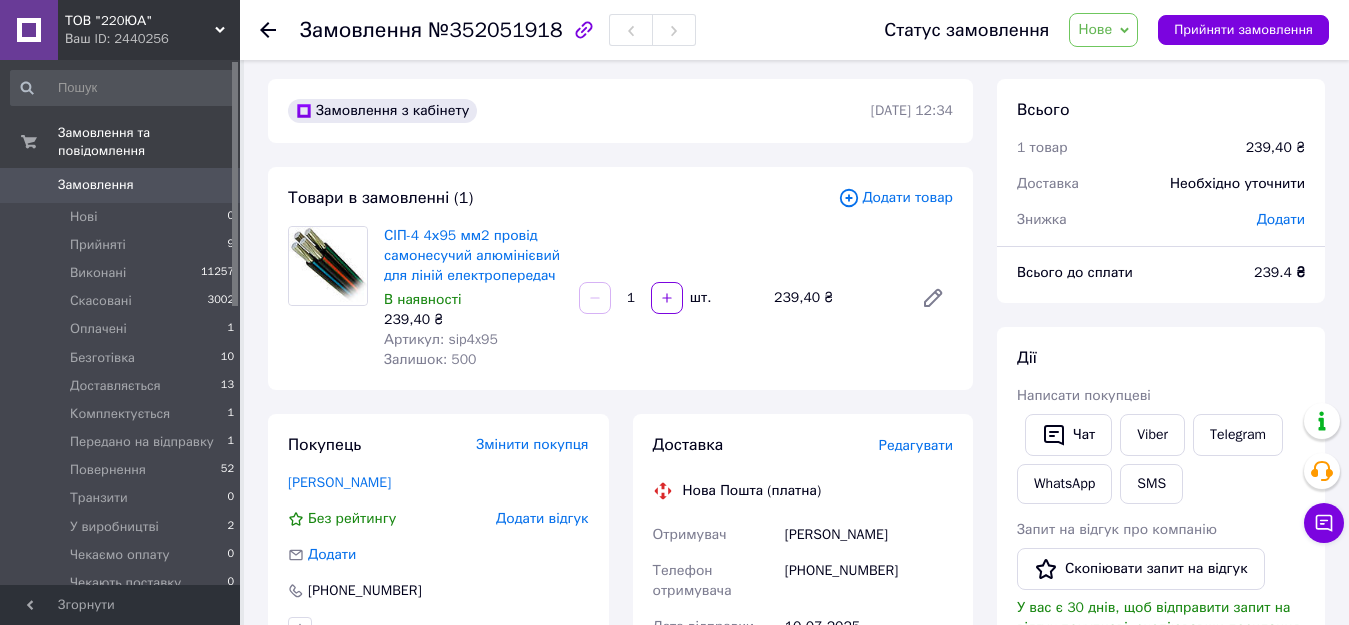 scroll, scrollTop: 0, scrollLeft: 0, axis: both 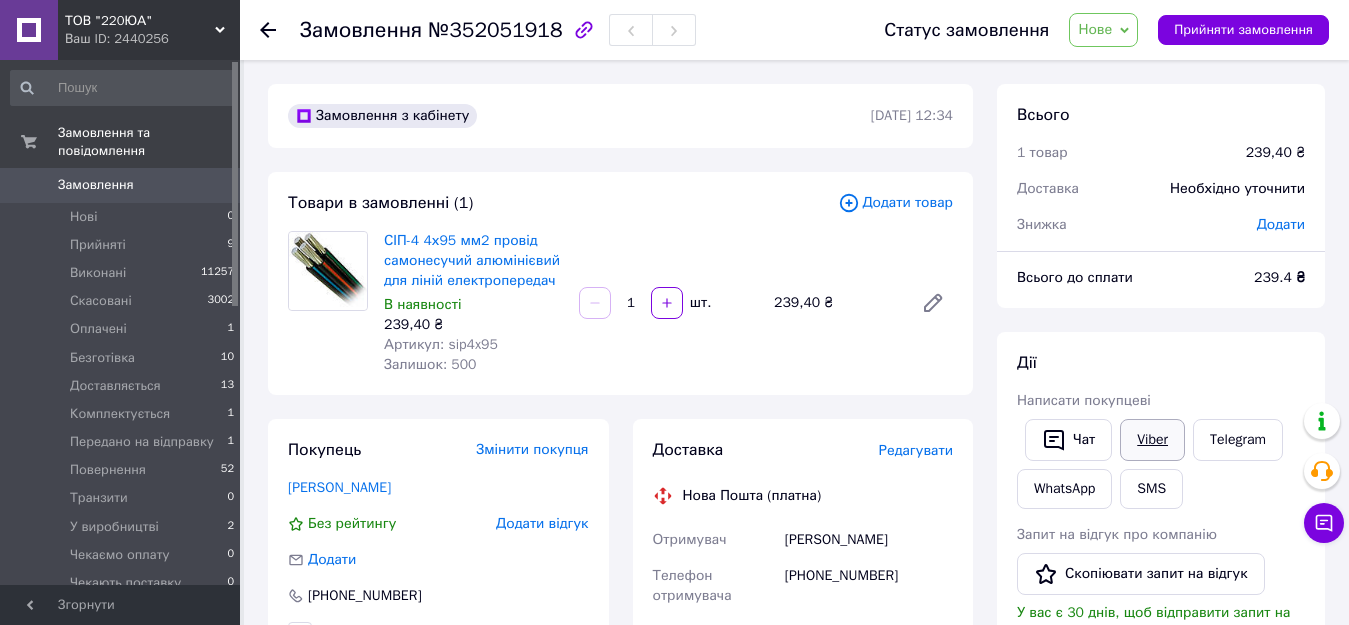 click on "Viber" at bounding box center (1152, 440) 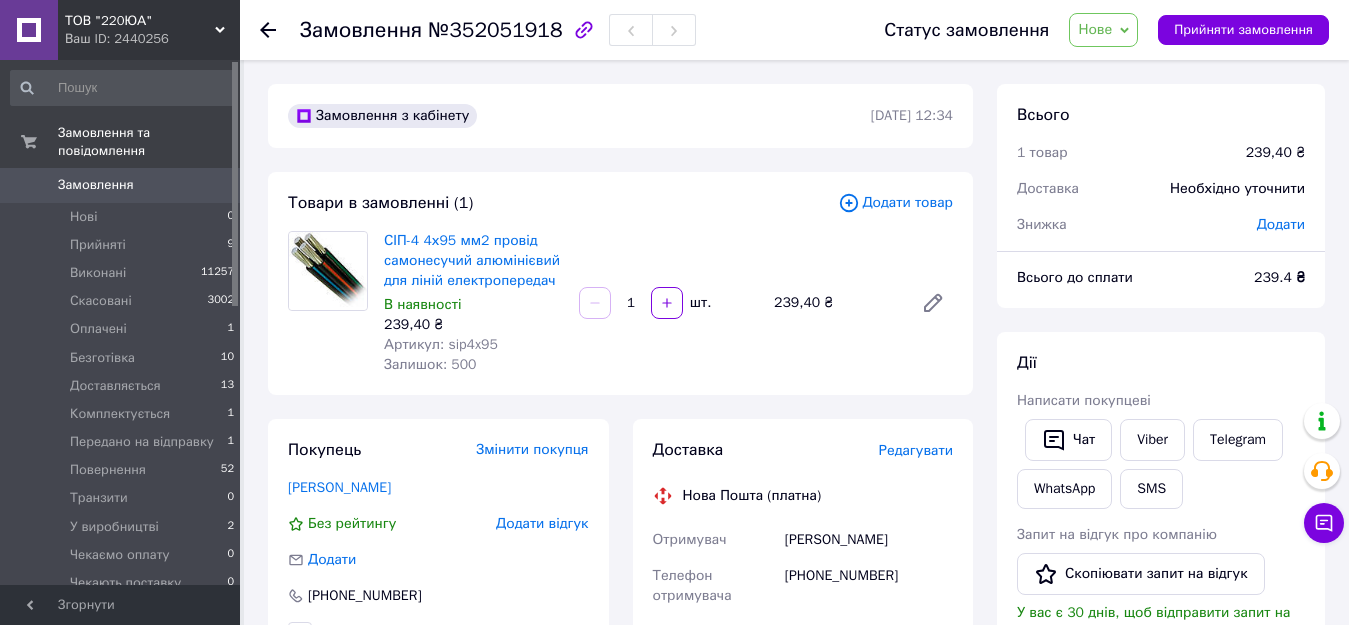click on "Товари в замовленні (1) Додати товар СІП-4 4х95 мм2 провід самонесучий алюмінієвий для ліній електропередач В наявності 239,40 ₴ Артикул: sip4x95 Залишок: 500 1   шт. 239,40 ₴" at bounding box center [620, 283] 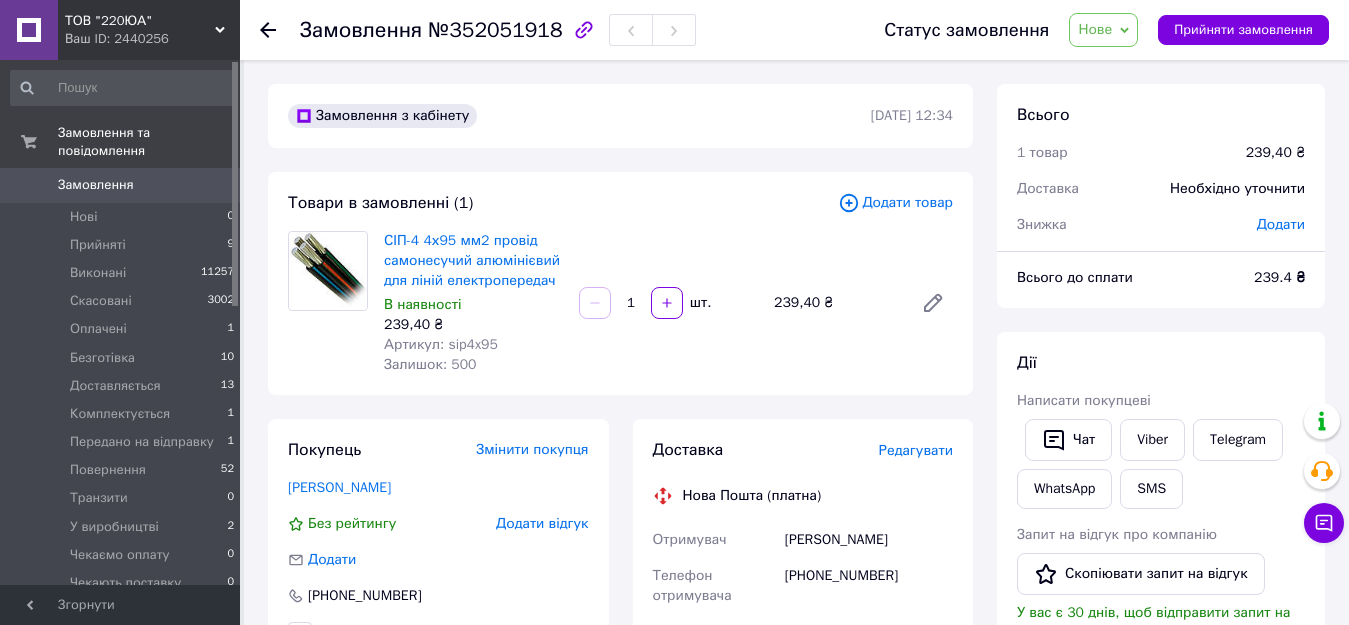click on "Нове" at bounding box center [1095, 29] 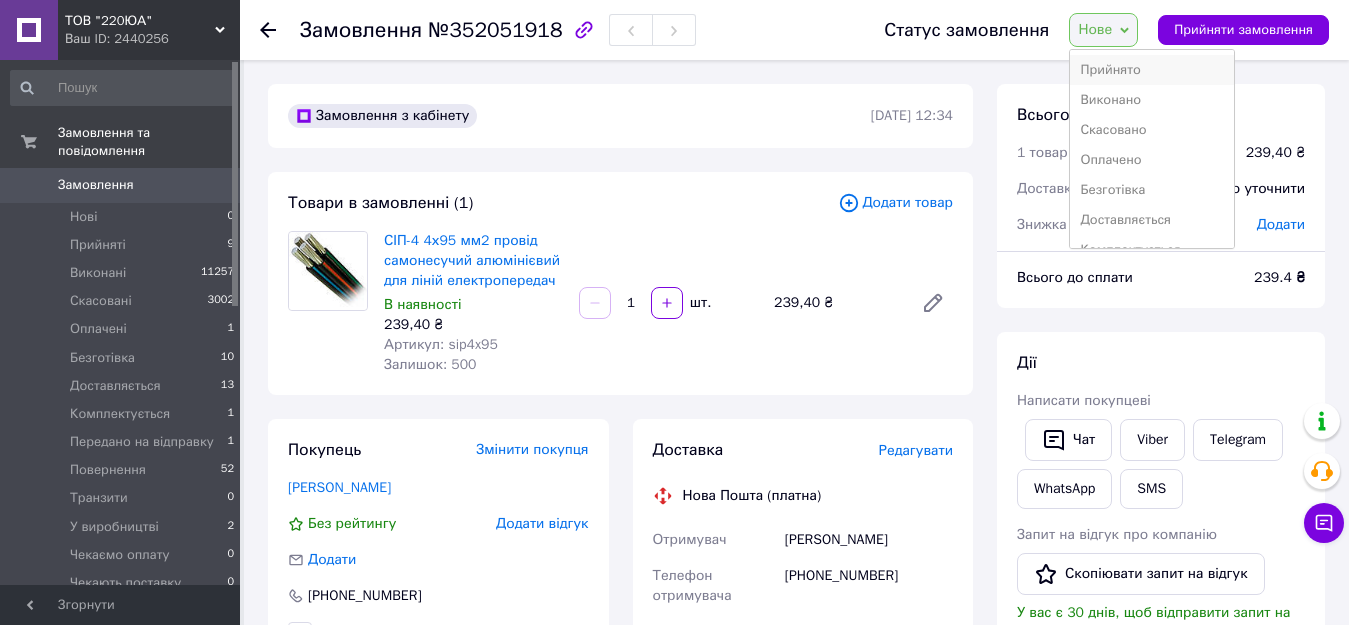 click on "Прийнято" at bounding box center (1152, 70) 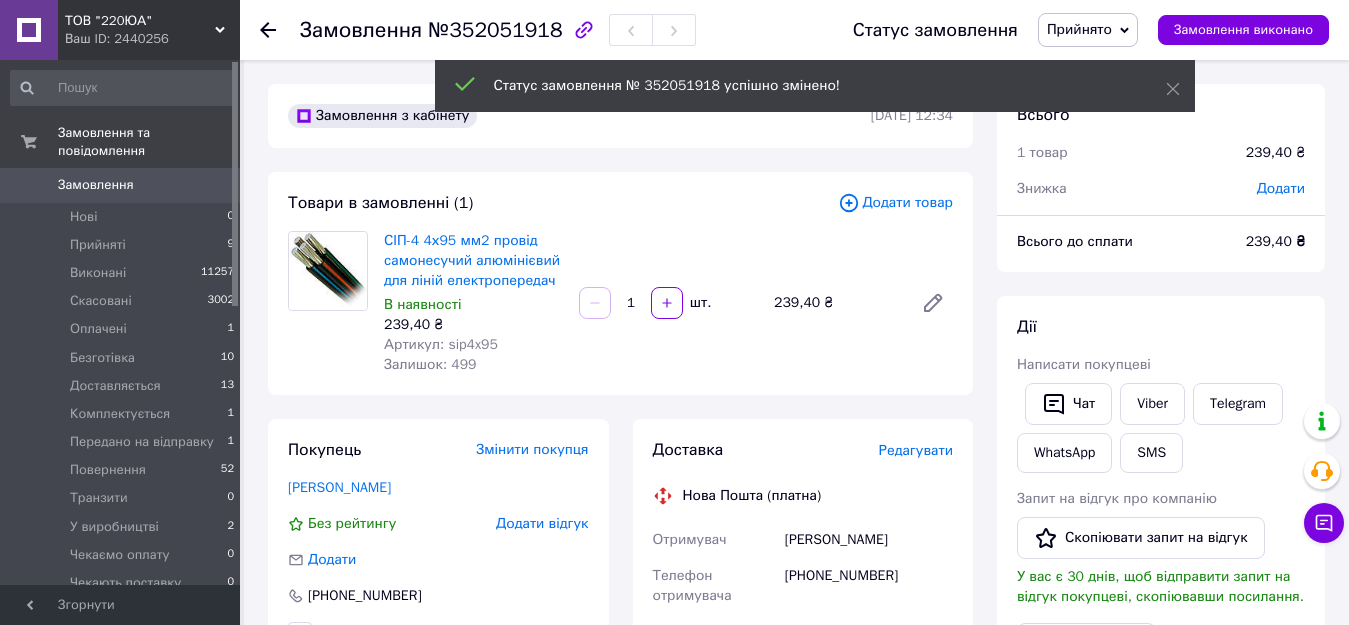 click on "СІП-4 4х95 мм2 провід самонесучий алюмінієвий для ліній електропередач В наявності 239,40 ₴ Артикул: sip4x95 Залишок: 499 1   шт. 239,40 ₴" at bounding box center (668, 303) 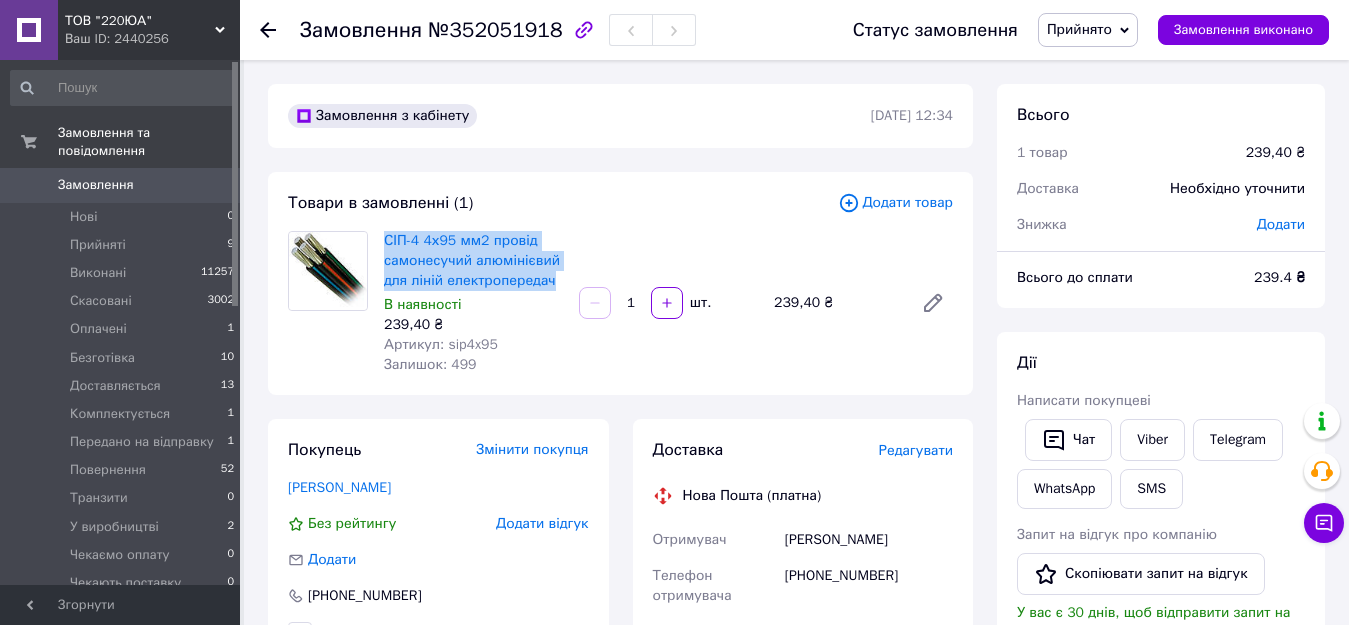 drag, startPoint x: 377, startPoint y: 232, endPoint x: 560, endPoint y: 273, distance: 187.53667 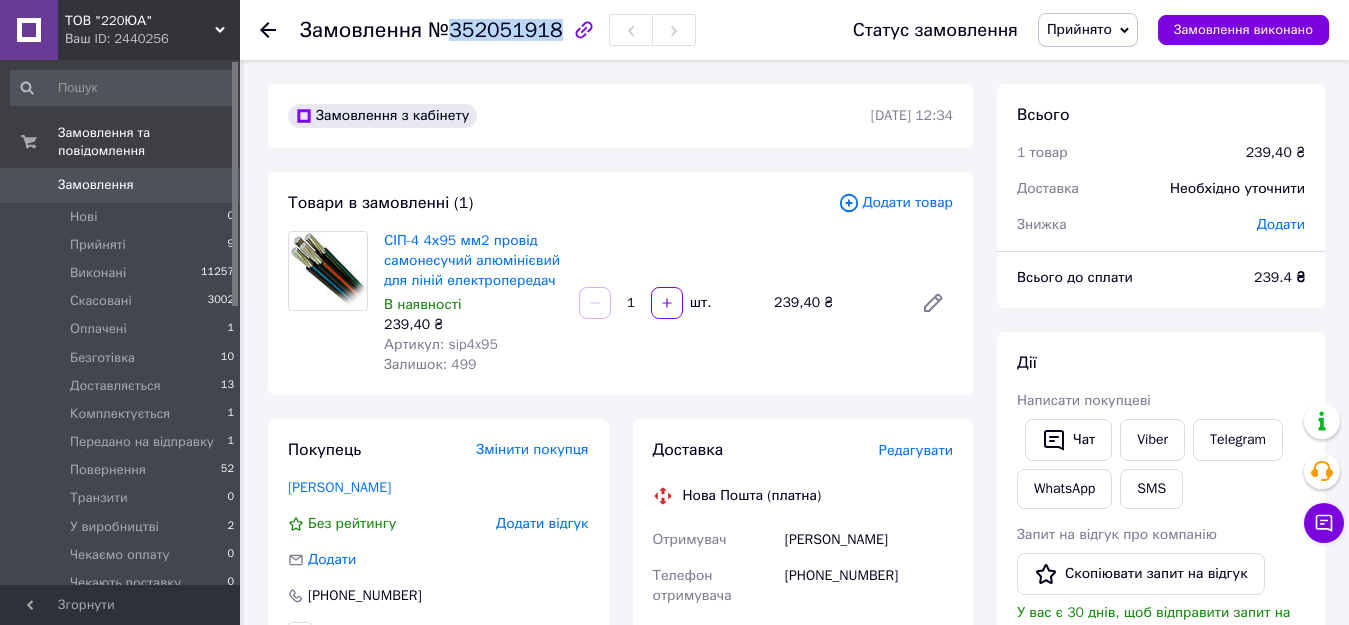 drag, startPoint x: 447, startPoint y: 28, endPoint x: 545, endPoint y: 29, distance: 98.005104 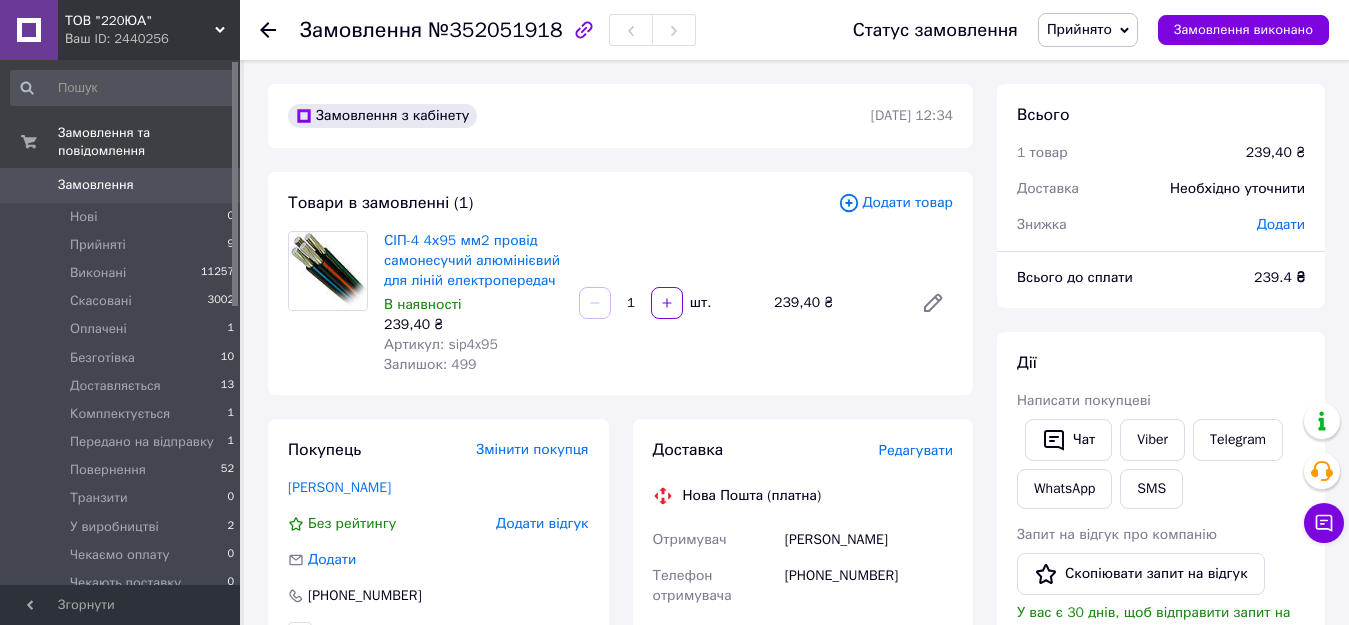 click on "Замовлення з кабінету 10.07.2025 | 12:34 Товари в замовленні (1) Додати товар СІП-4 4х95 мм2 провід самонесучий алюмінієвий для ліній електропередач В наявності 239,40 ₴ Артикул: sip4x95 Залишок: 499 1   шт. 239,40 ₴ Покупець Змінити покупця Федчак Остап Без рейтингу   Додати відгук Додати +380978387134 Оплата Оплата за реквізитами Монобанк Доставка Редагувати Нова Пошта (платна) Отримувач Федчак Остап Телефон отримувача +380978387134 Дата відправки 10.07.2025 Платник Отримувач Оціночна вартість 239.40 ₴ Передати номер або Згенерувати ЕН Платник Отримувач Відправник Прізвище отримувача 239.4 < >" at bounding box center [620, 723] 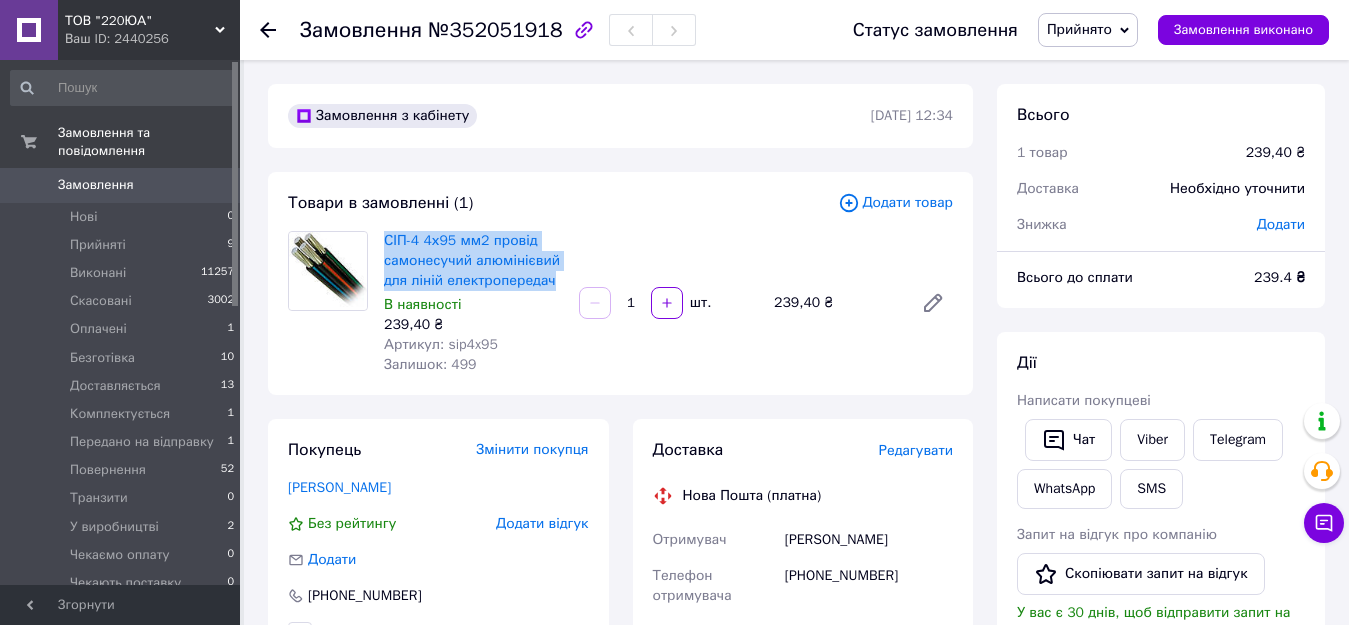 drag, startPoint x: 378, startPoint y: 234, endPoint x: 554, endPoint y: 282, distance: 182.42807 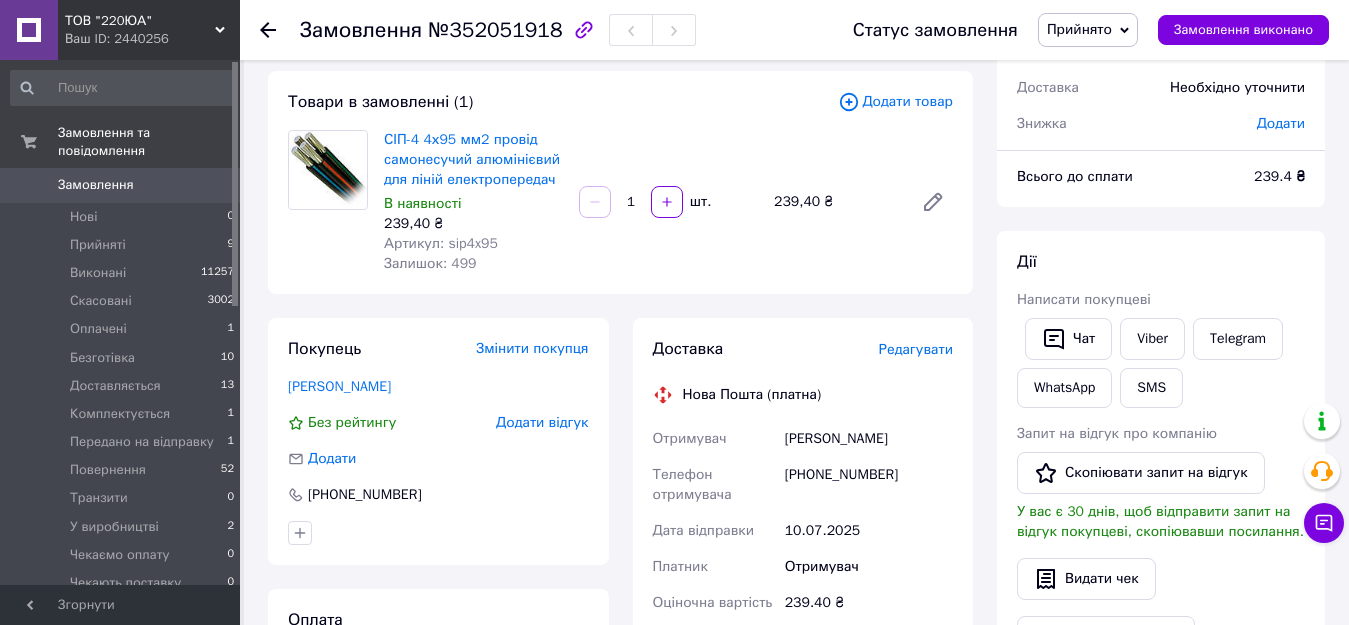 scroll, scrollTop: 300, scrollLeft: 0, axis: vertical 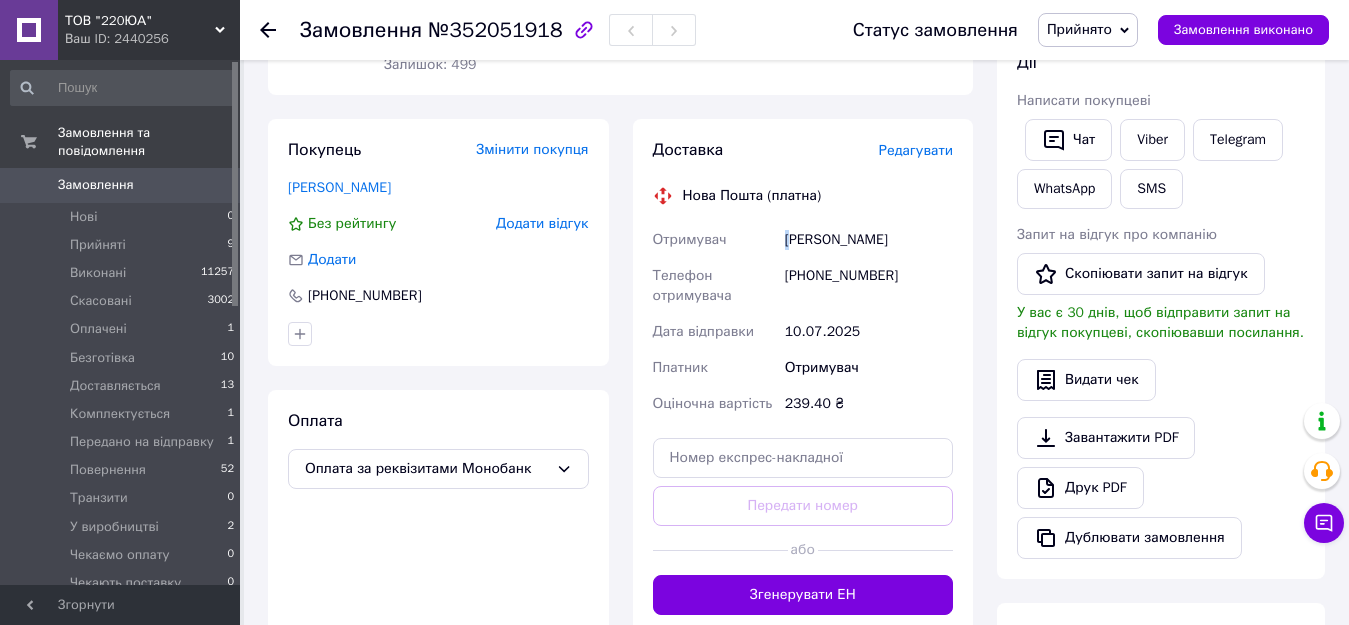 click on "Федчак Остап" at bounding box center (869, 240) 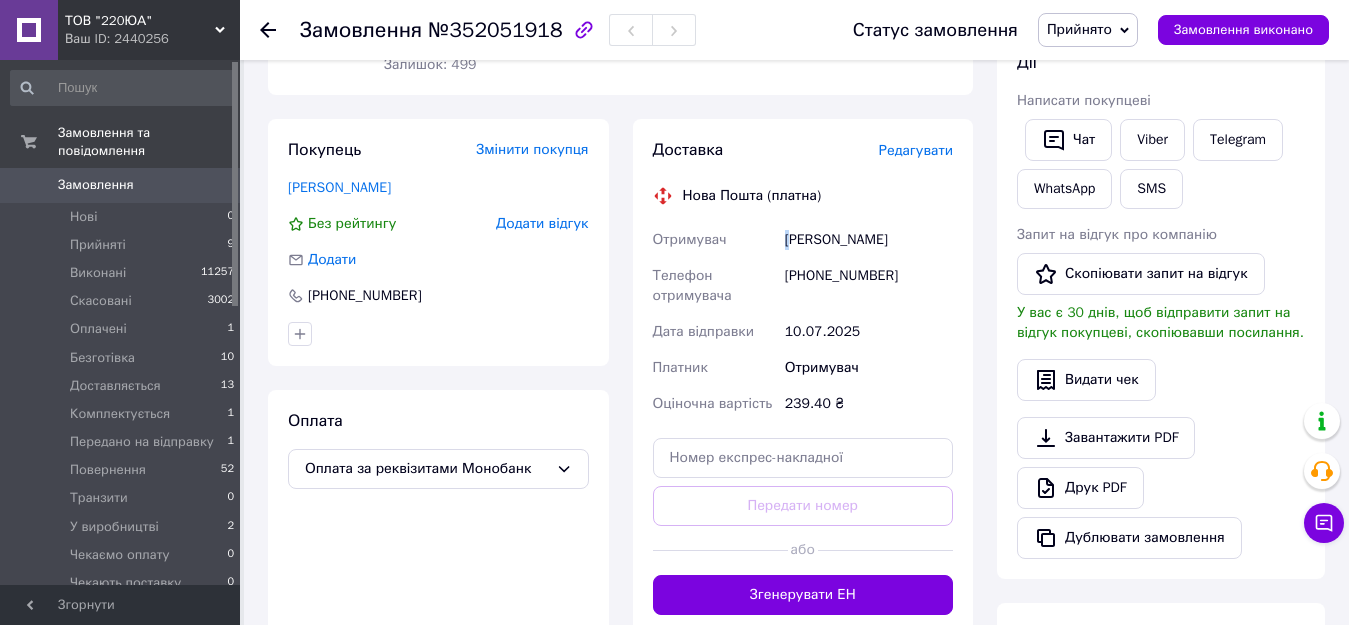 click on "Покупець Змінити покупця Федчак Остап Без рейтингу   Додати відгук Додати +380978387134" at bounding box center [438, 242] 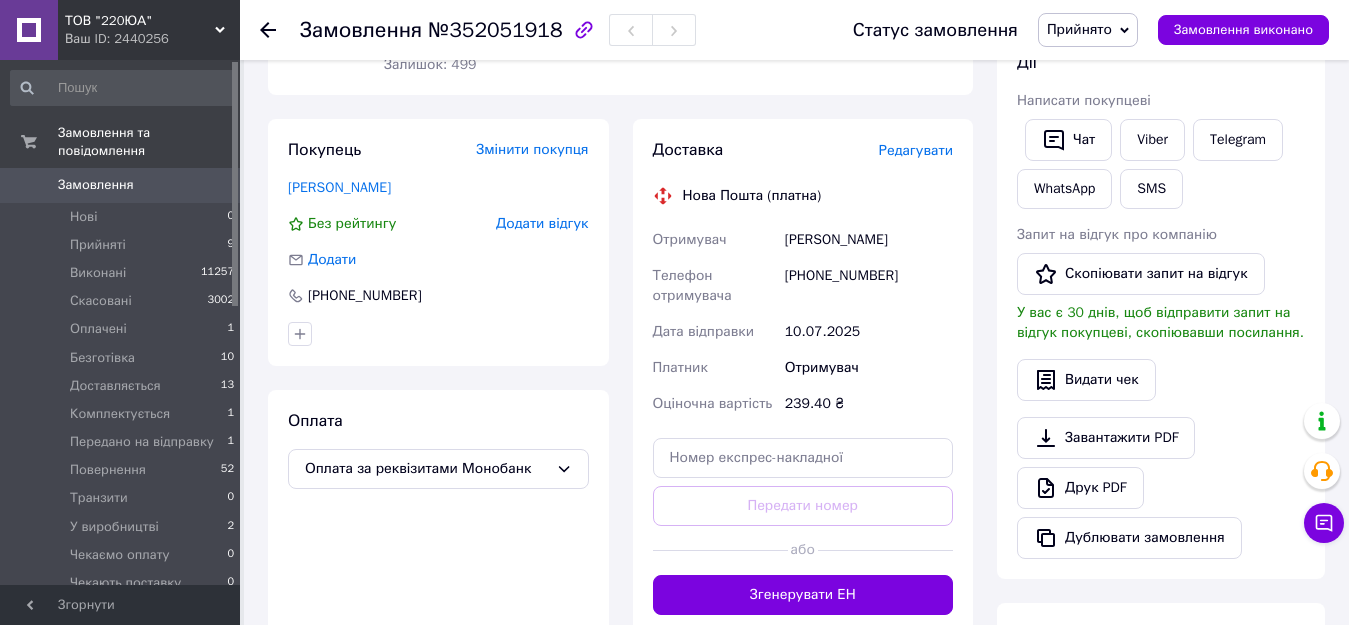 click on "Без рейтингу   Додати відгук" at bounding box center [438, 224] 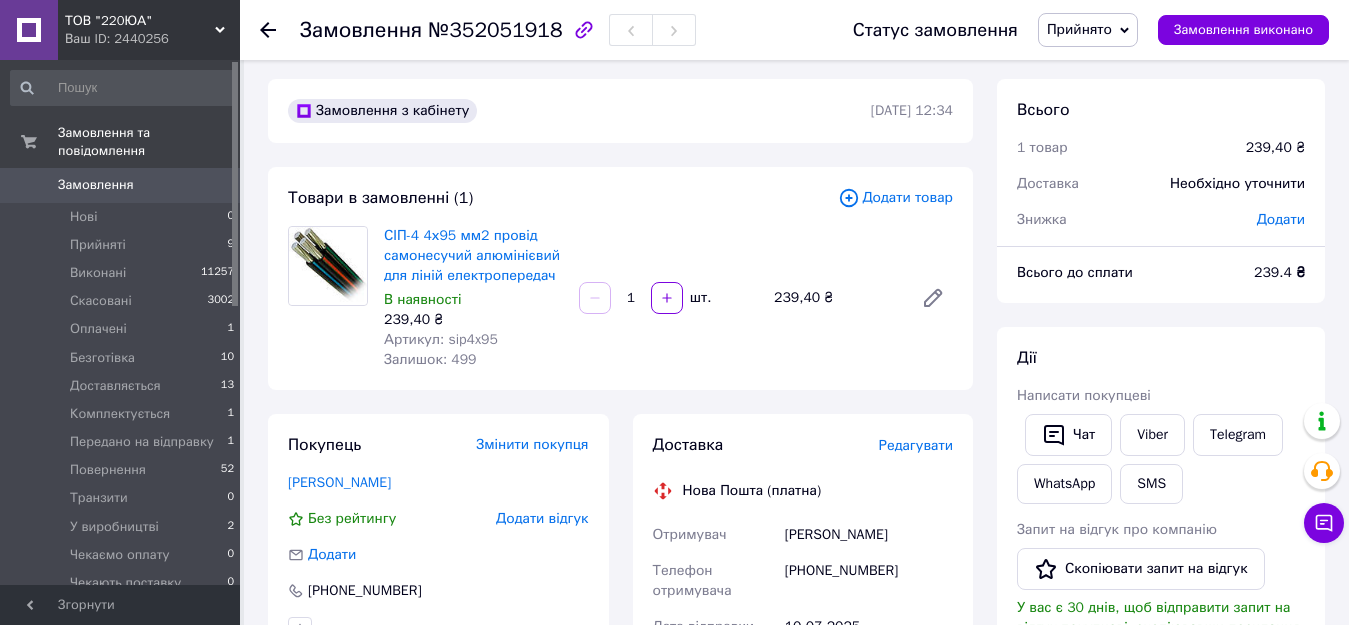 scroll, scrollTop: 0, scrollLeft: 0, axis: both 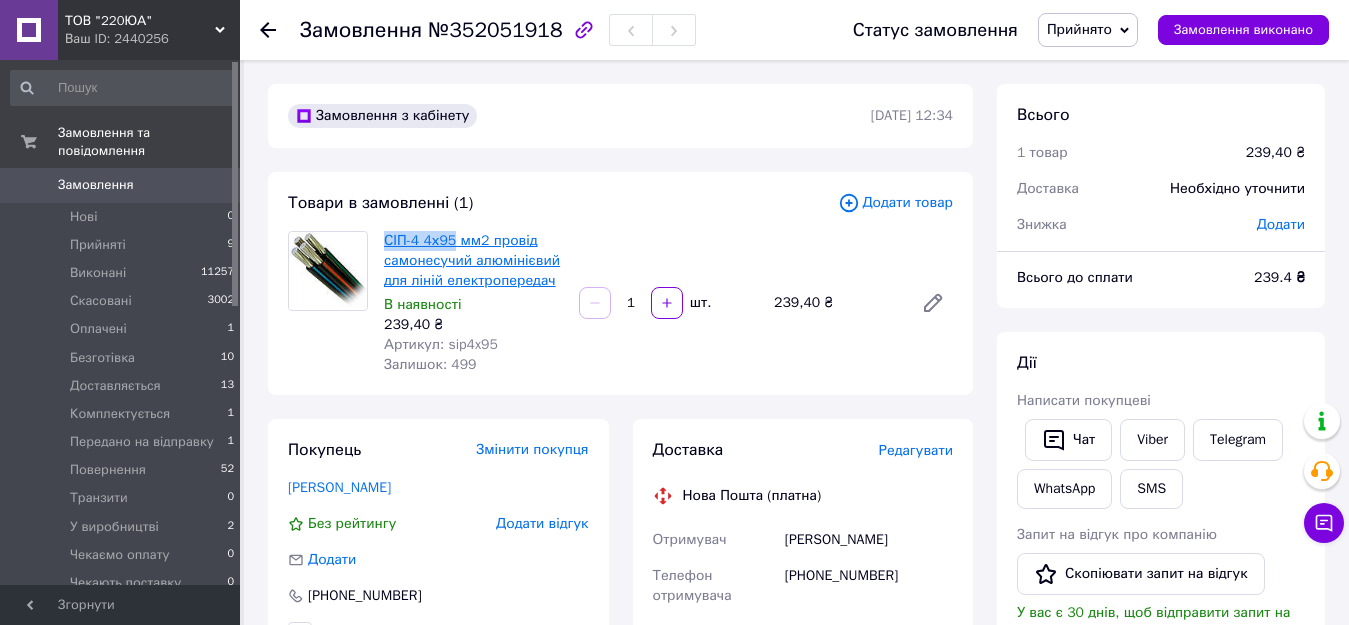 drag, startPoint x: 381, startPoint y: 239, endPoint x: 450, endPoint y: 243, distance: 69.115845 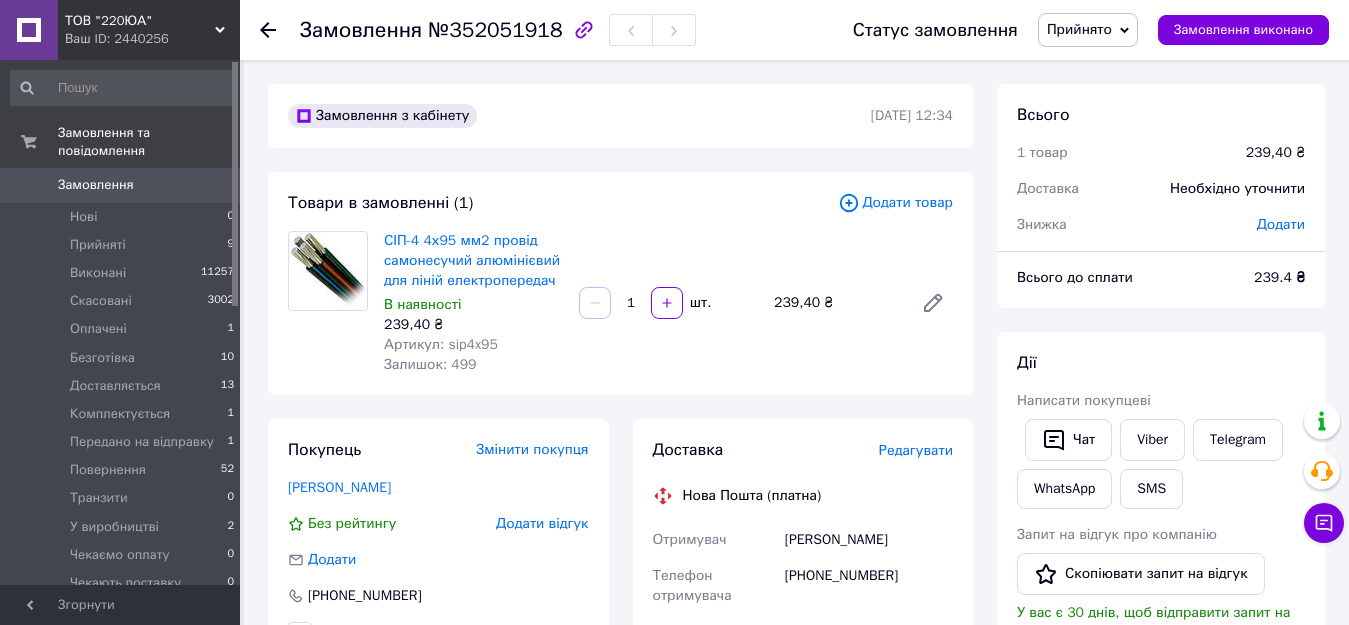 click on "СІП-4 4х95 мм2 провід самонесучий алюмінієвий для ліній електропередач В наявності 239,40 ₴ Артикул: sip4x95 Залишок: 499 1   шт. 239,40 ₴" at bounding box center (668, 303) 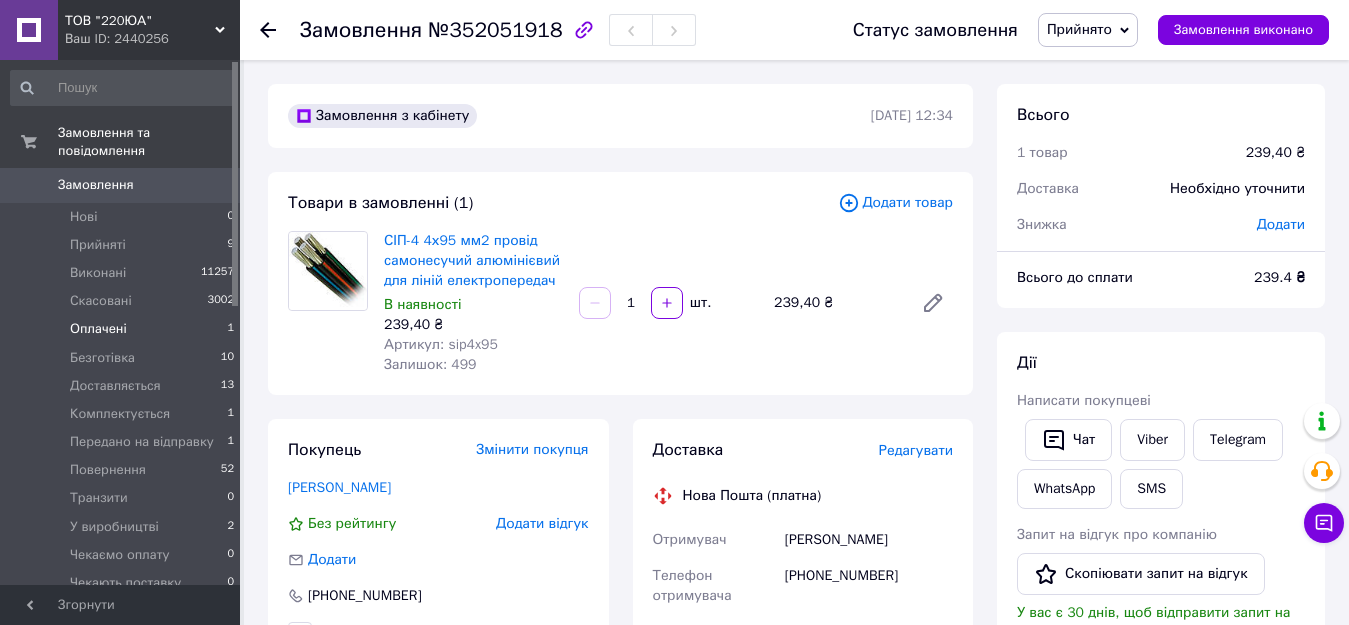 click on "Оплачені 1" at bounding box center (123, 329) 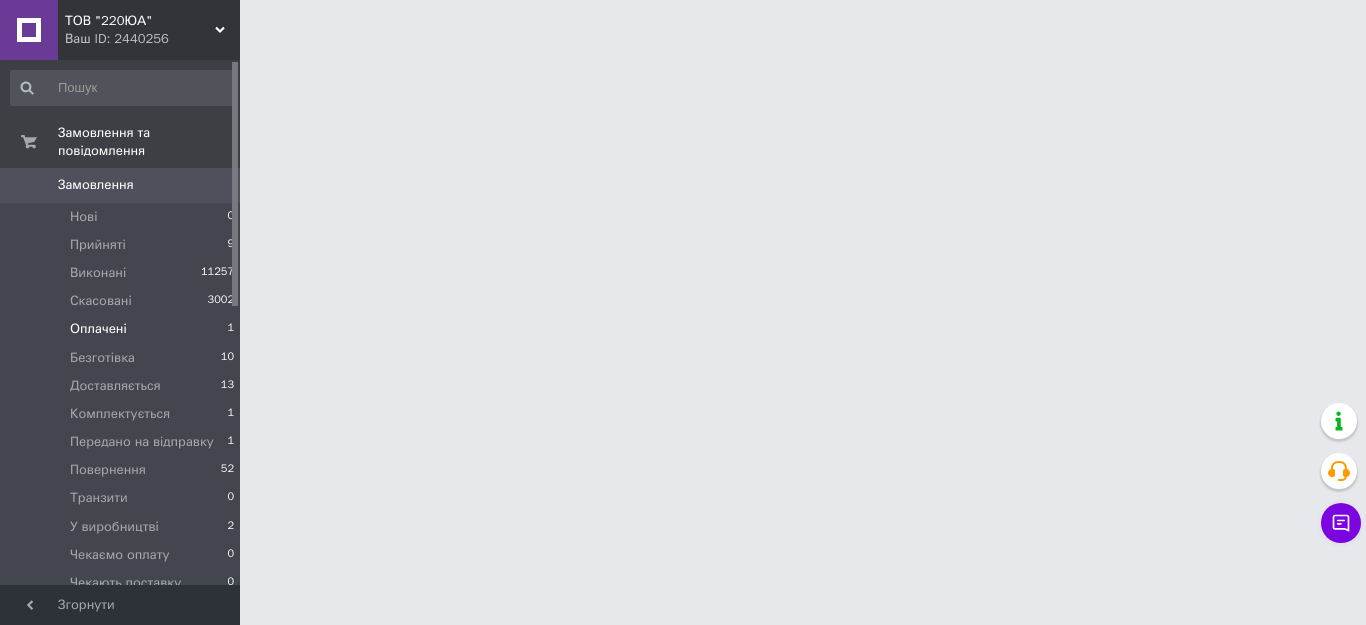 click on "Оплачені 1" at bounding box center [123, 329] 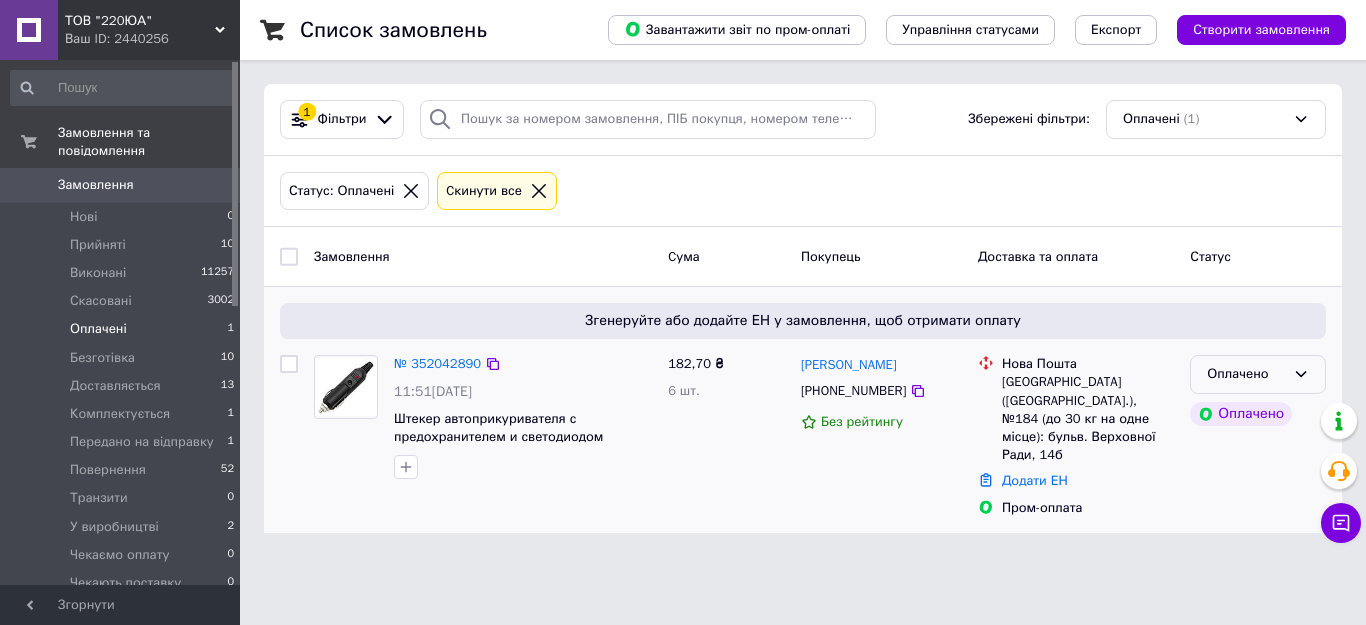 click 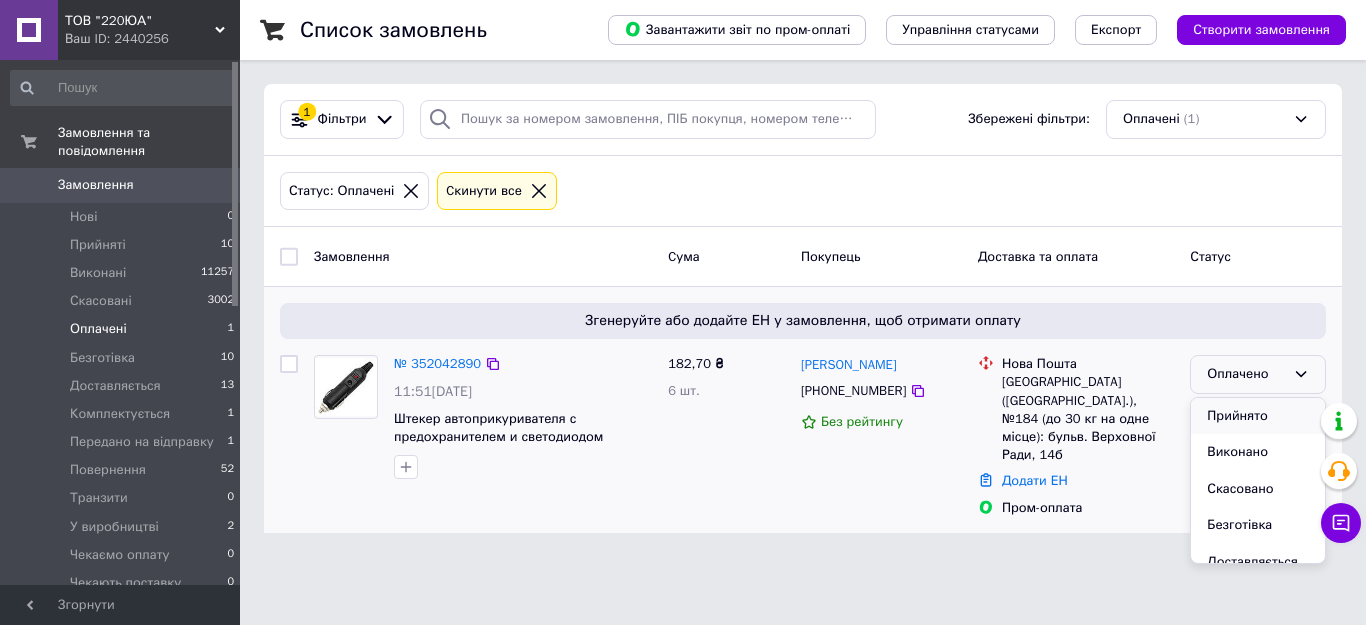click on "Прийнято" at bounding box center (1258, 416) 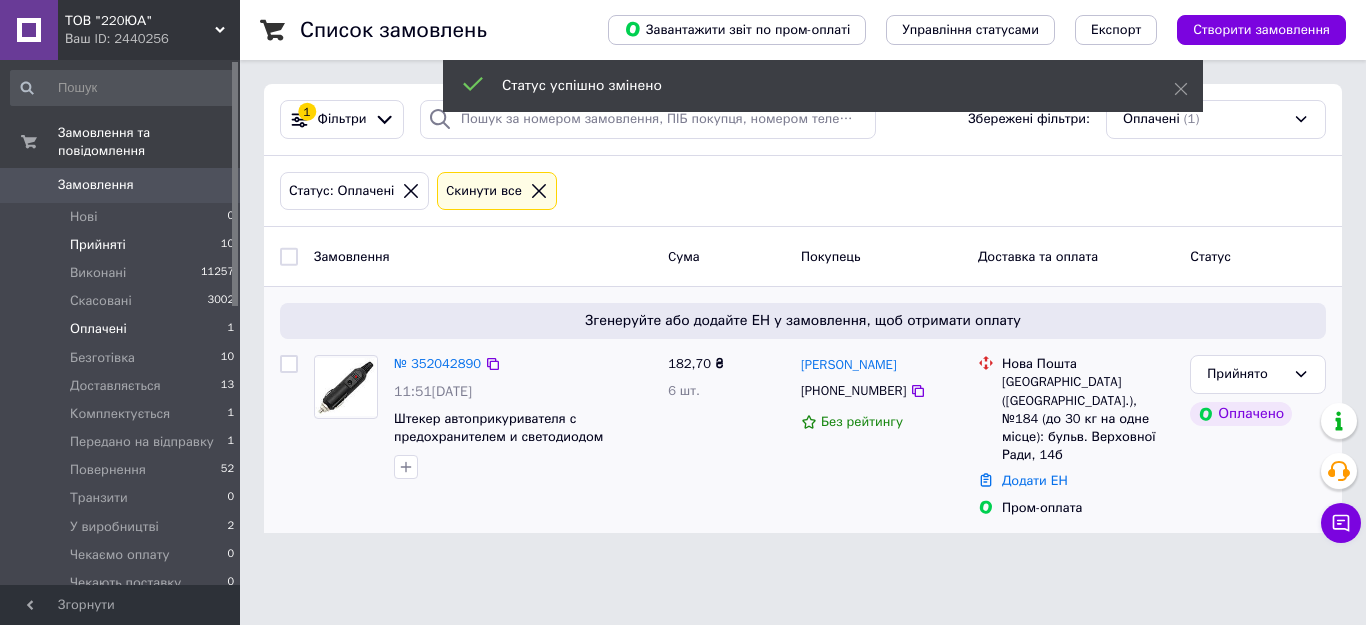click on "Прийняті 10" at bounding box center [123, 245] 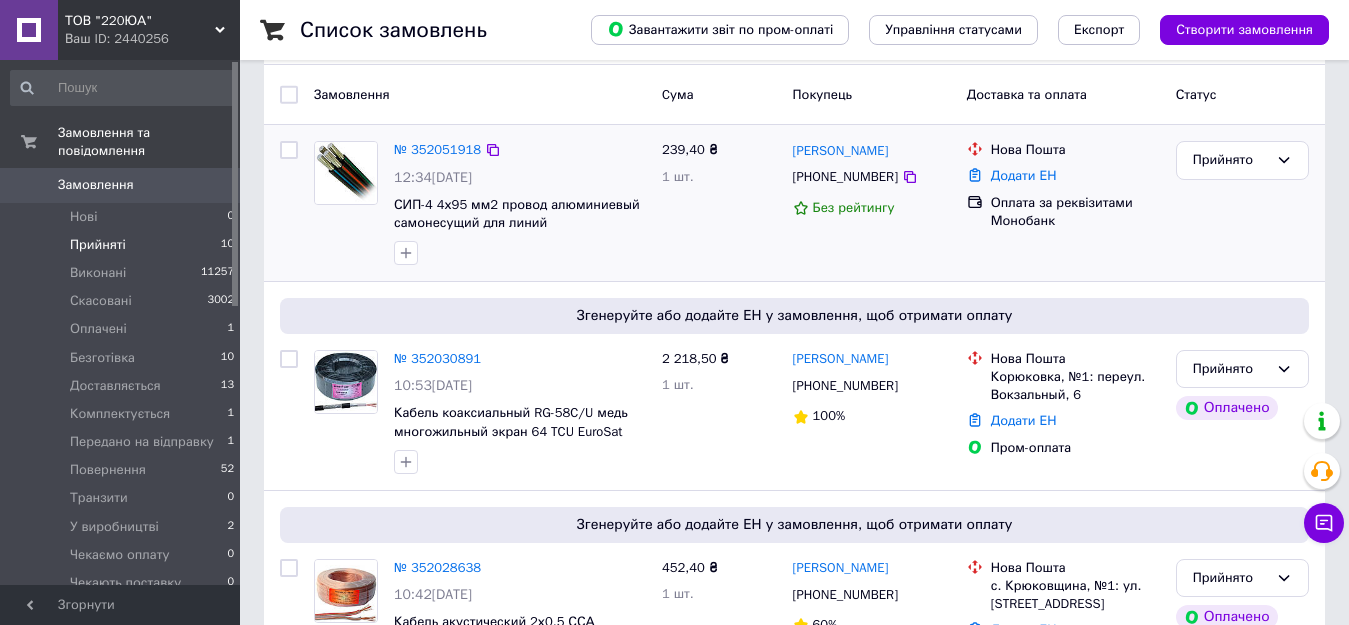 scroll, scrollTop: 200, scrollLeft: 0, axis: vertical 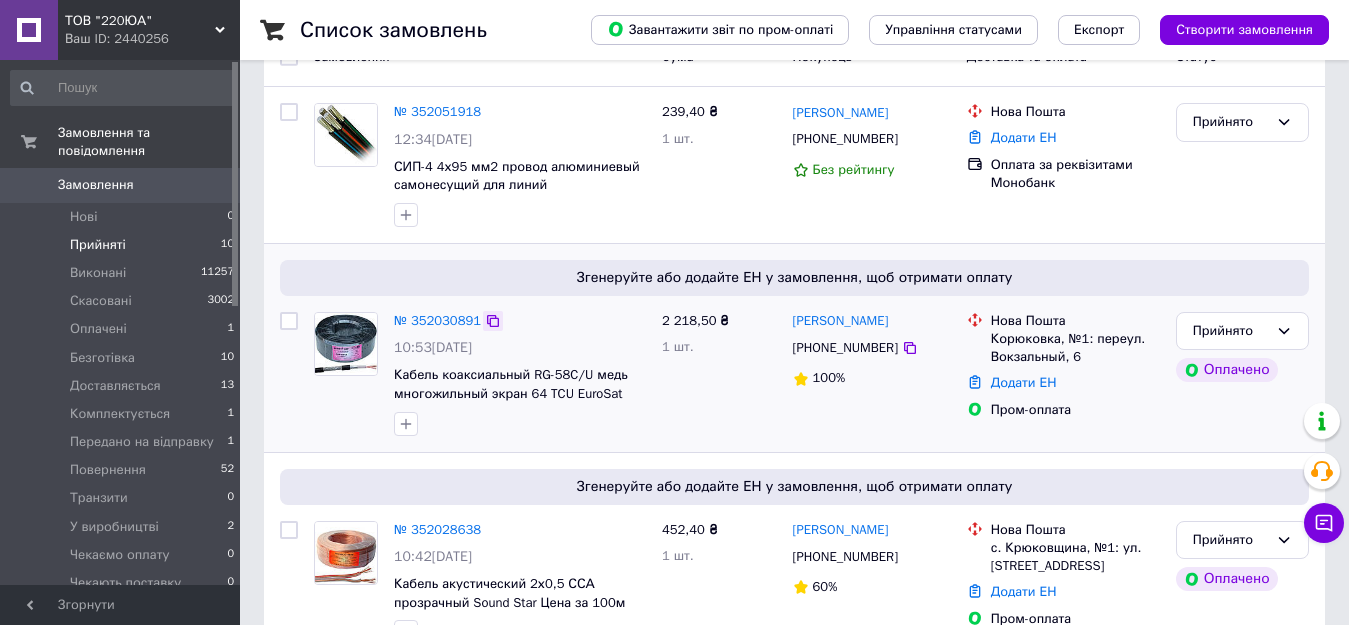 click 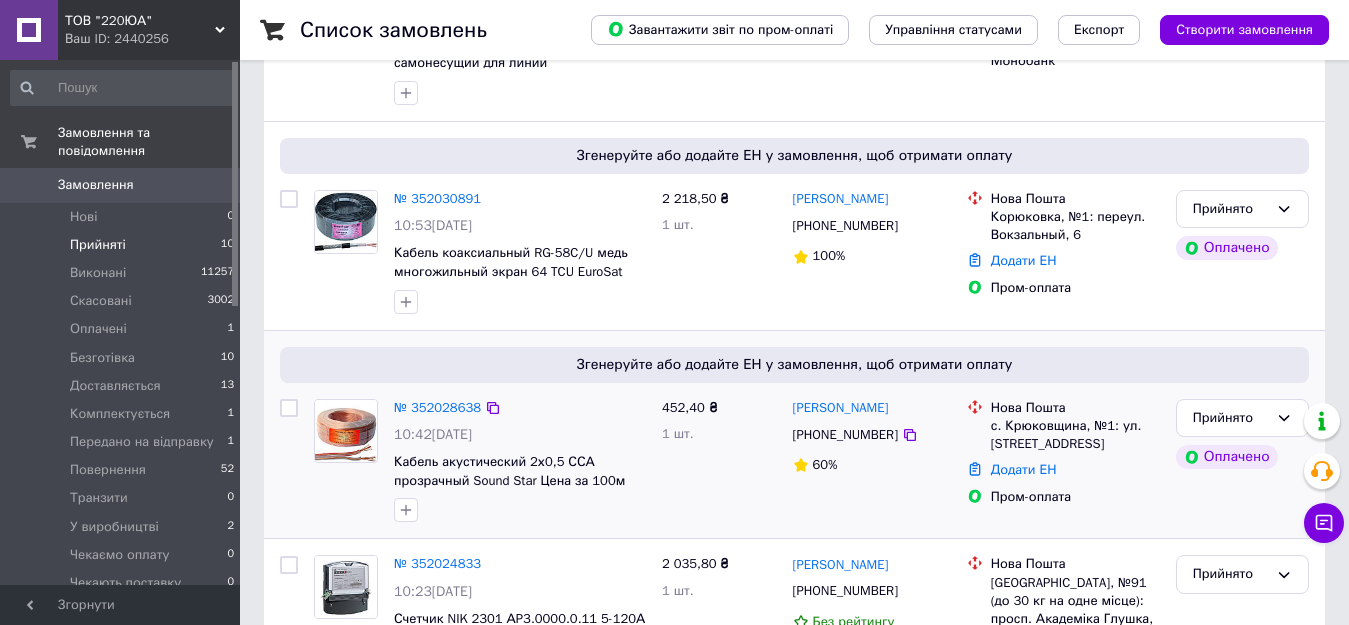 scroll, scrollTop: 400, scrollLeft: 0, axis: vertical 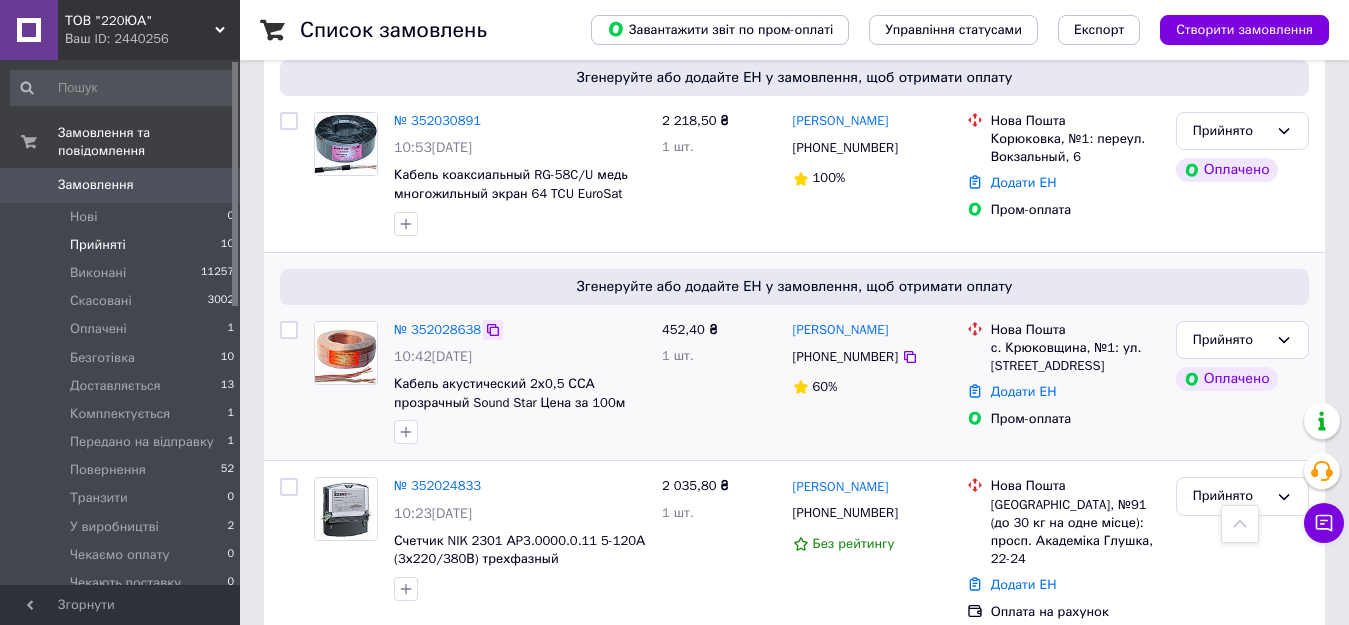 click 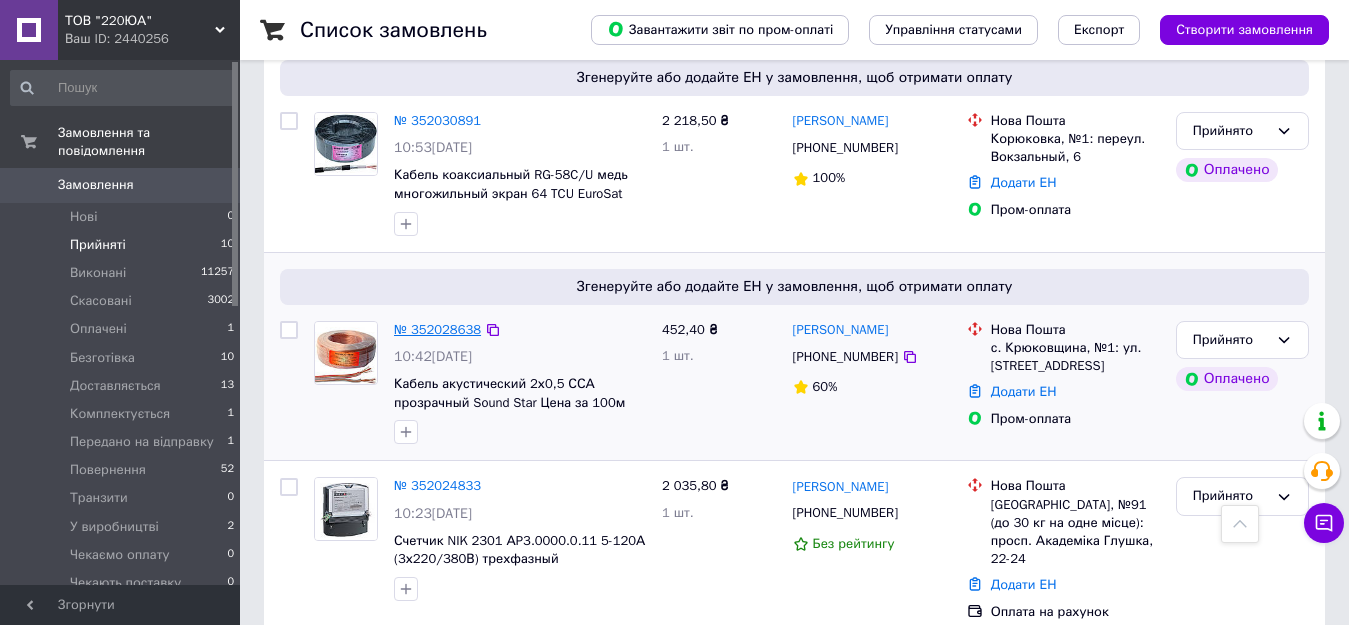 click on "№ 352028638" at bounding box center (437, 329) 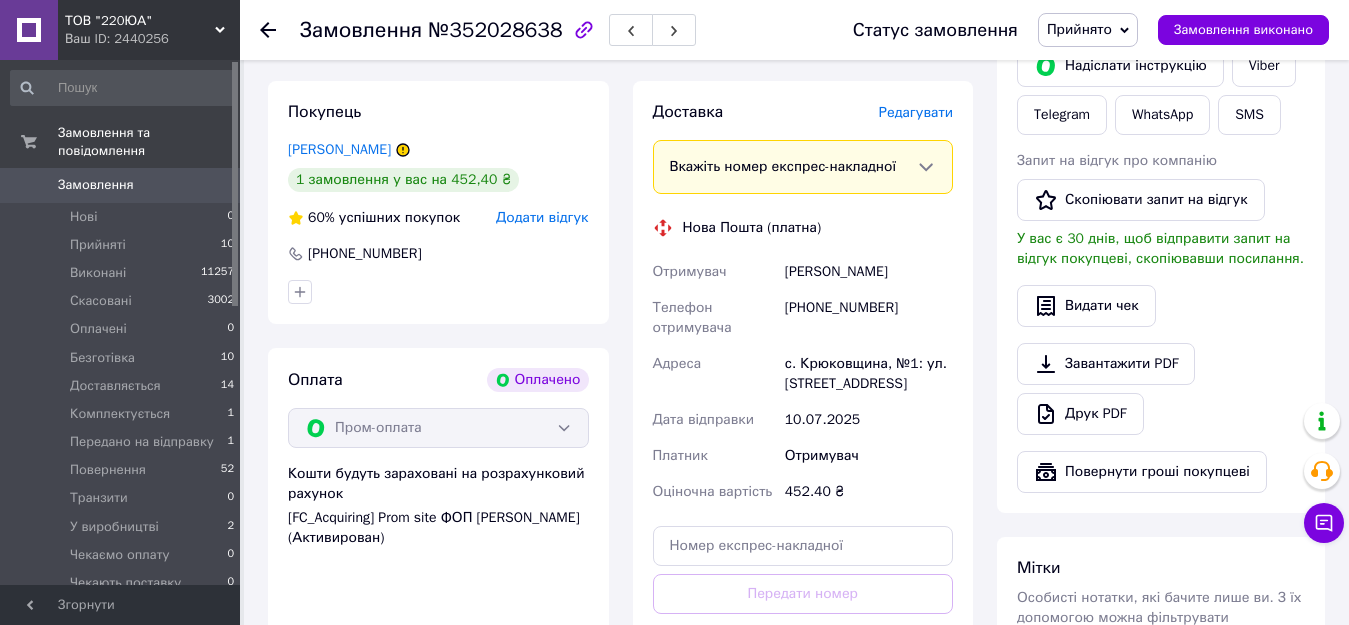 scroll, scrollTop: 100, scrollLeft: 0, axis: vertical 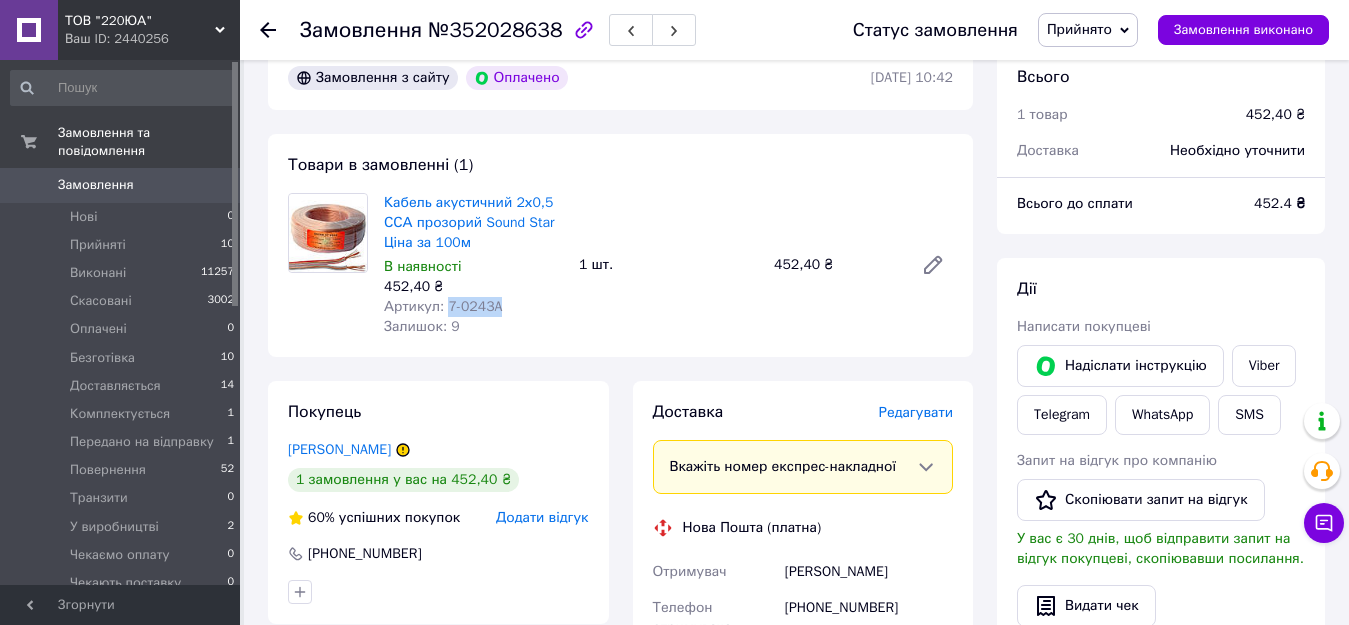 drag, startPoint x: 506, startPoint y: 303, endPoint x: 441, endPoint y: 308, distance: 65.192024 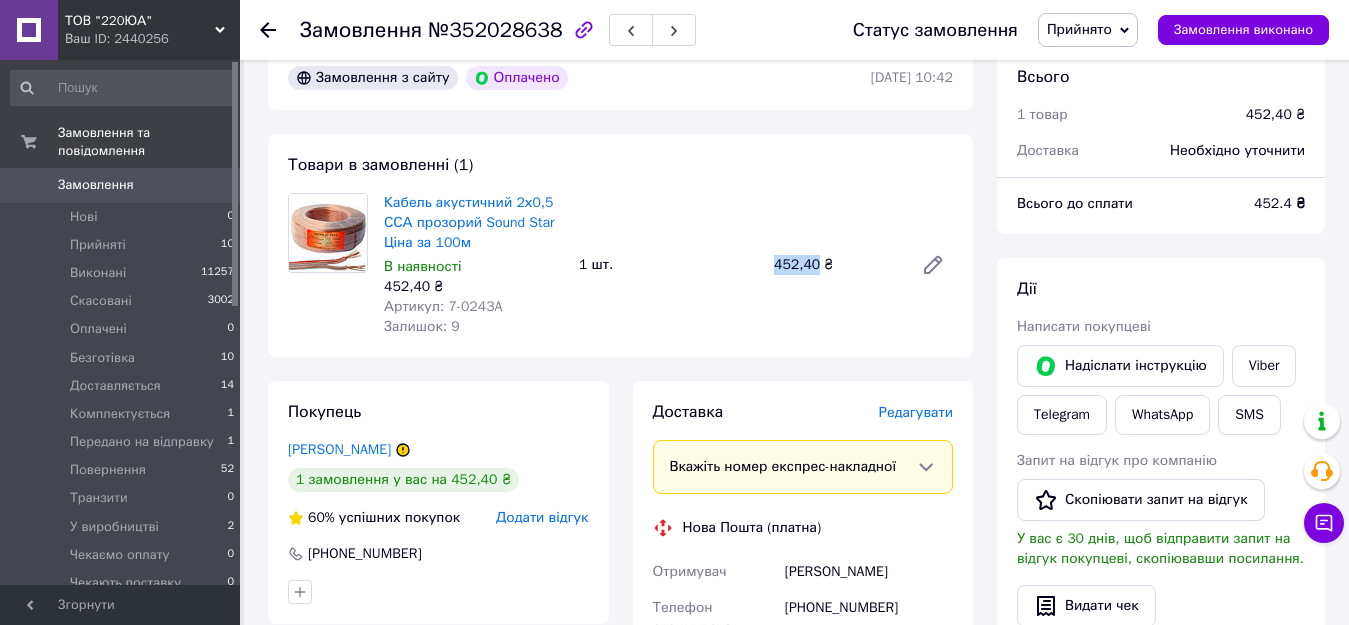 drag, startPoint x: 787, startPoint y: 267, endPoint x: 811, endPoint y: 272, distance: 24.5153 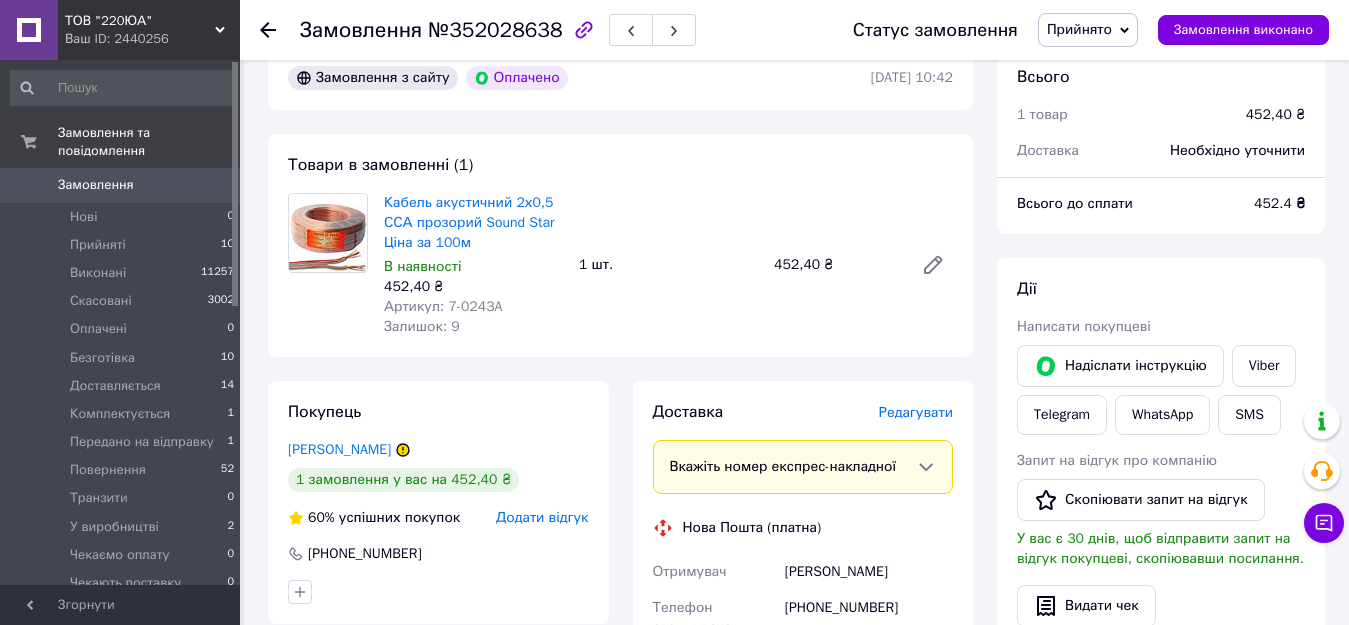 click on "Кабель акустичний 2х0,5 ССА прозорий Sound Star Ціна за 100м В наявності 452,40 ₴ Артикул: 7-0243A Залишок: 9 1 шт. 452,40 ₴" at bounding box center [668, 265] 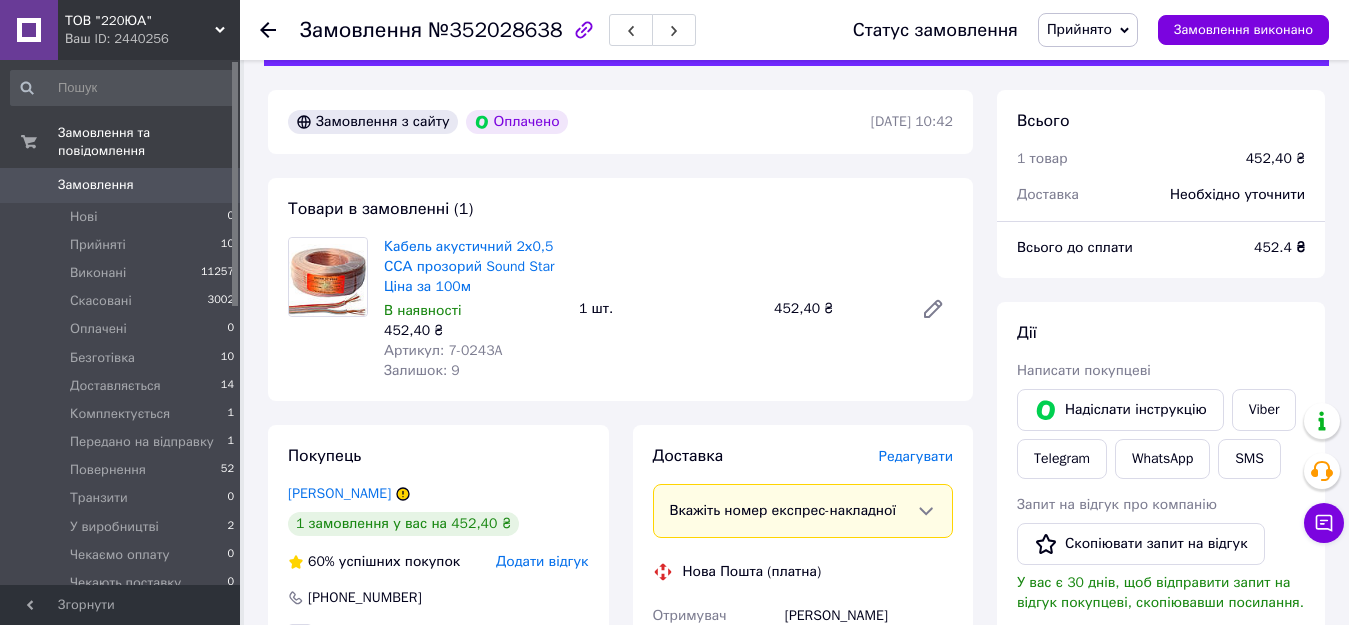 scroll, scrollTop: 300, scrollLeft: 0, axis: vertical 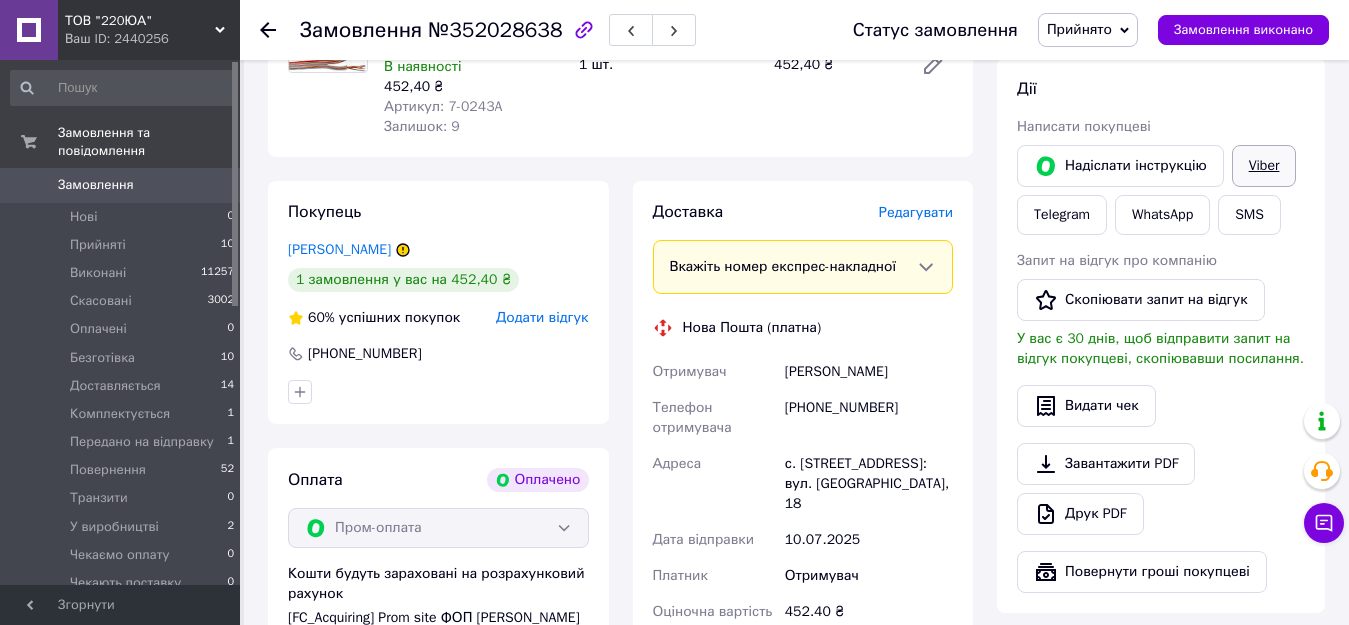 click on "Viber" at bounding box center [1264, 166] 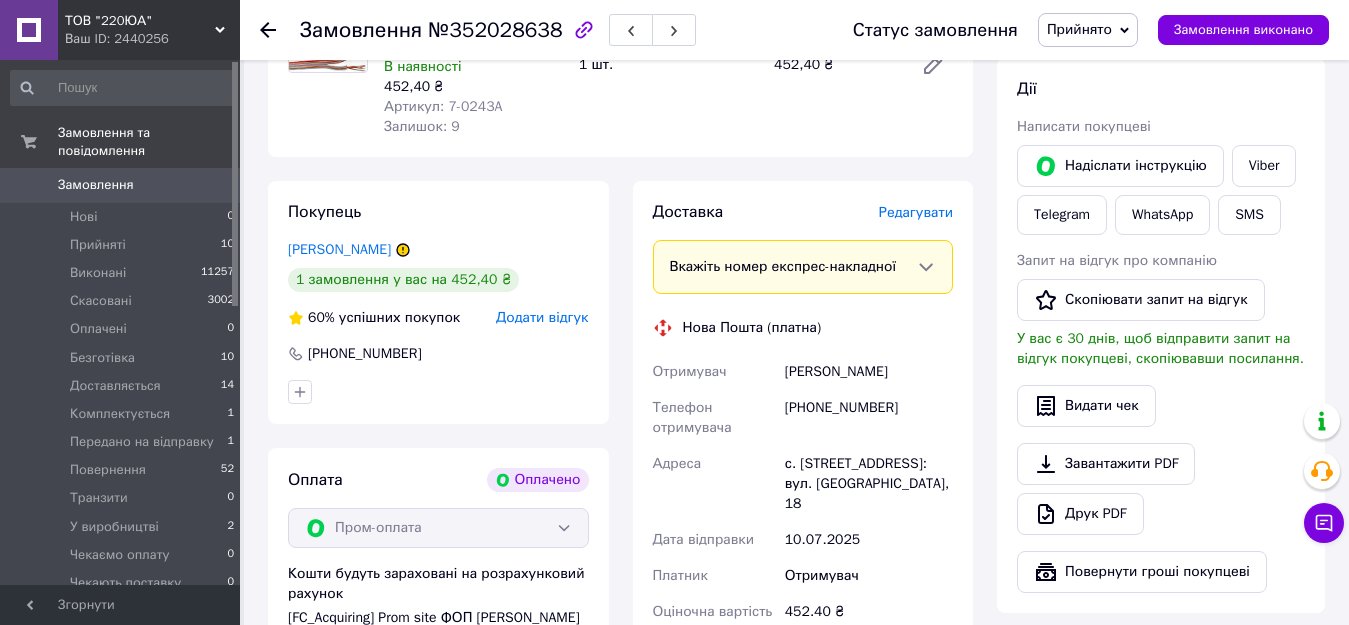 drag, startPoint x: 451, startPoint y: 437, endPoint x: 462, endPoint y: 430, distance: 13.038404 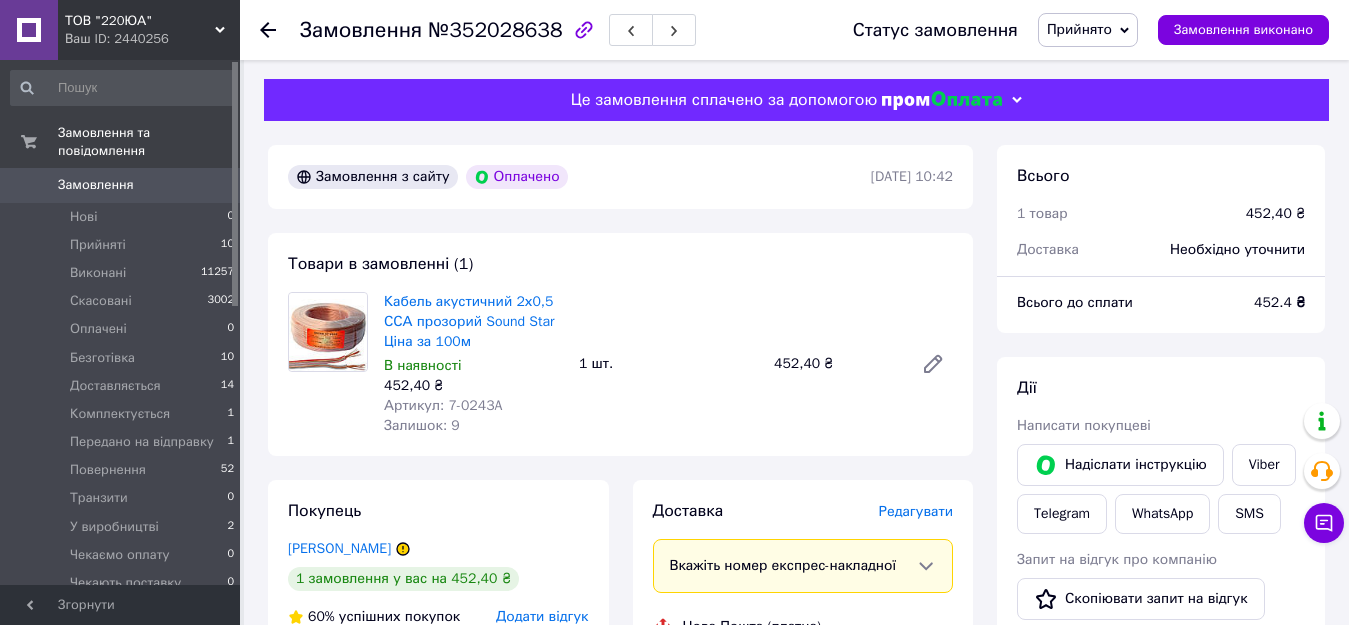 scroll, scrollTop: 0, scrollLeft: 0, axis: both 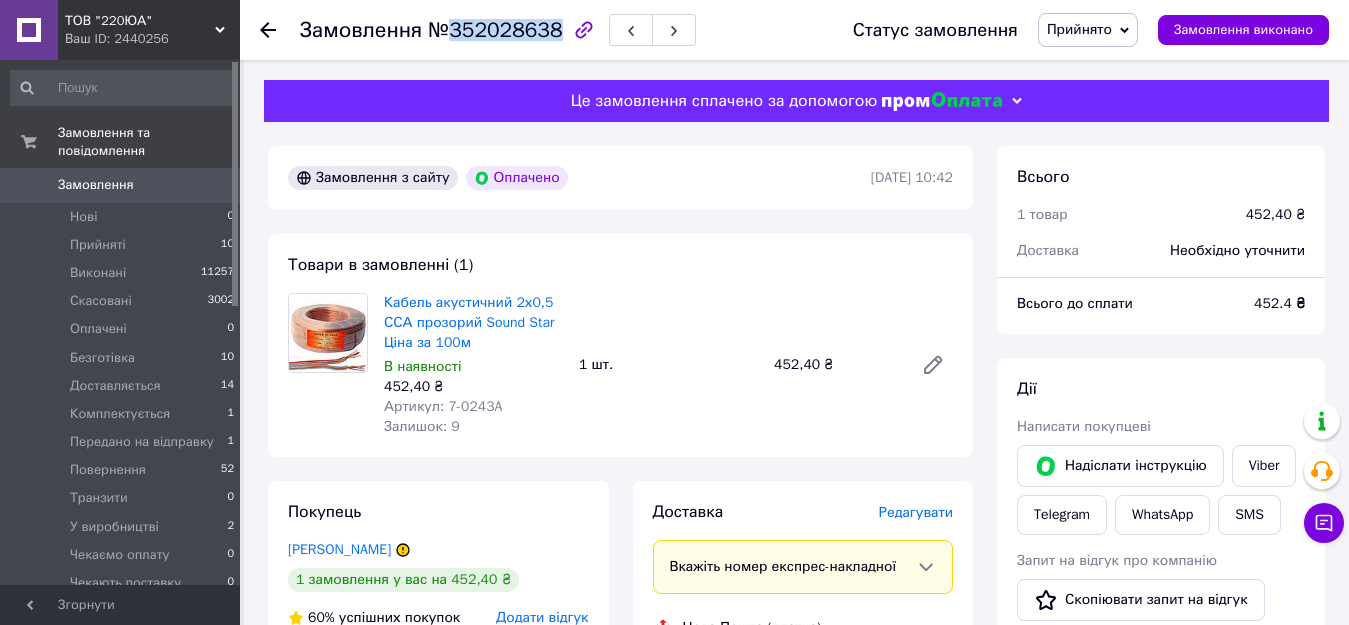 drag, startPoint x: 451, startPoint y: 33, endPoint x: 547, endPoint y: 31, distance: 96.02083 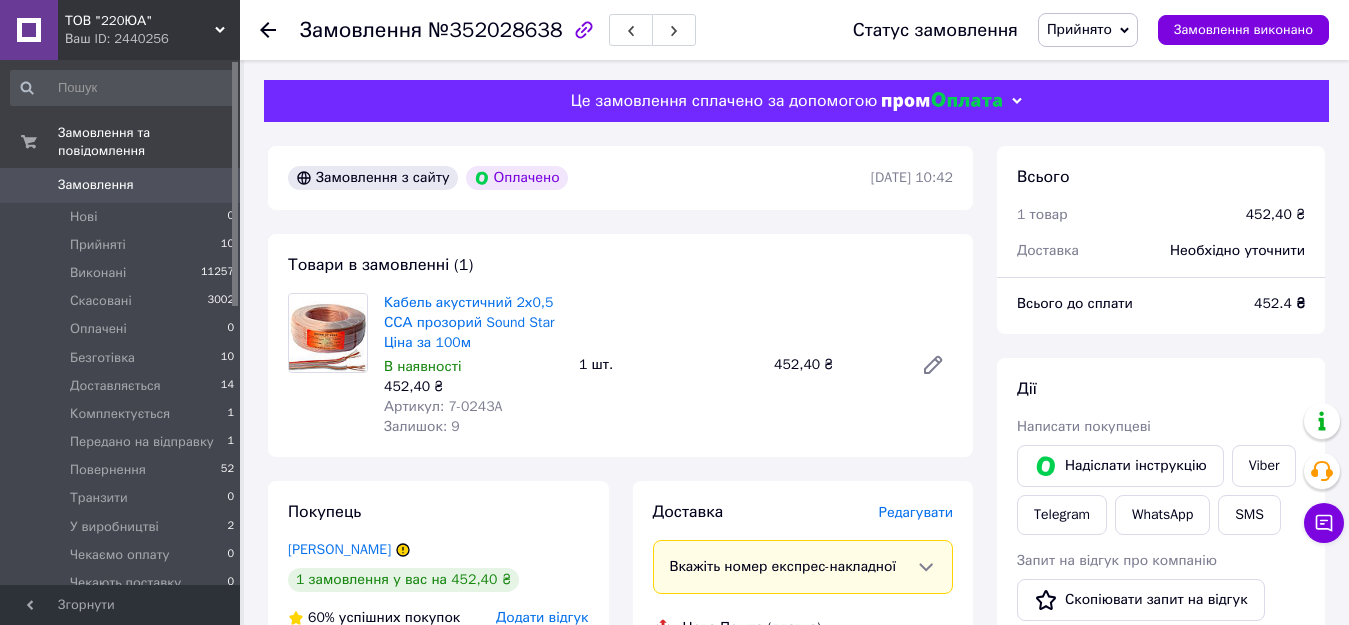 click on "Товари в замовленні (1)" at bounding box center (380, 265) 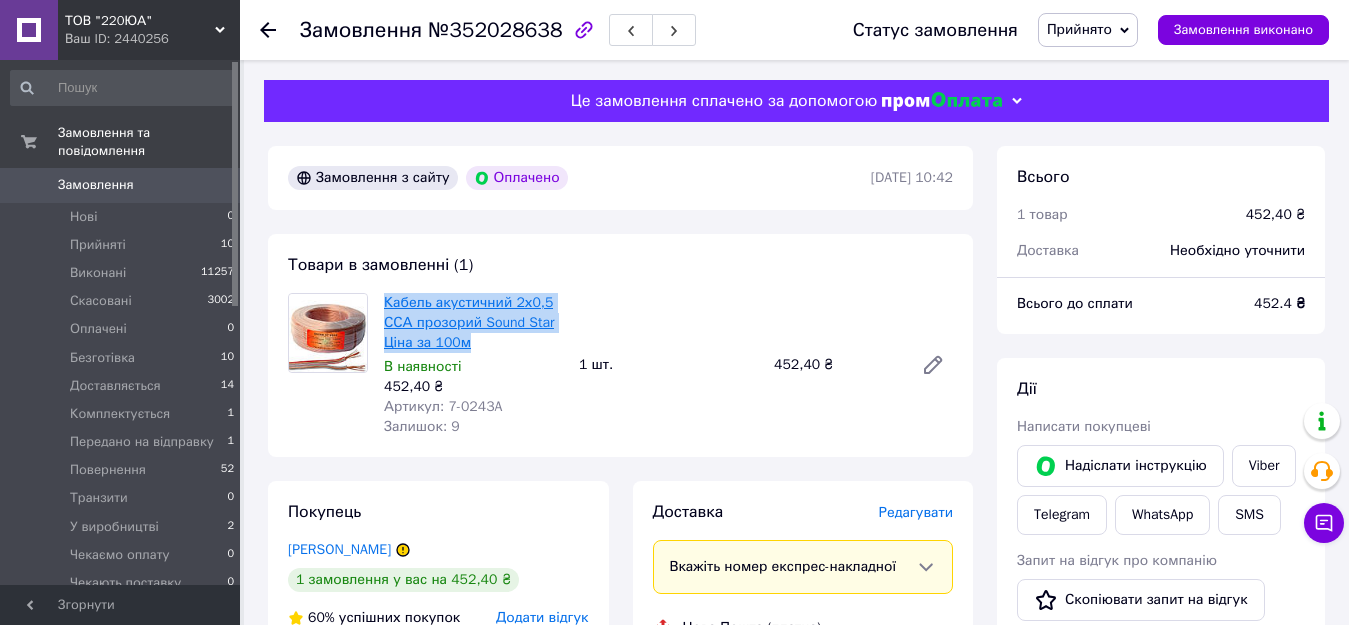 drag, startPoint x: 484, startPoint y: 346, endPoint x: 388, endPoint y: 307, distance: 103.6195 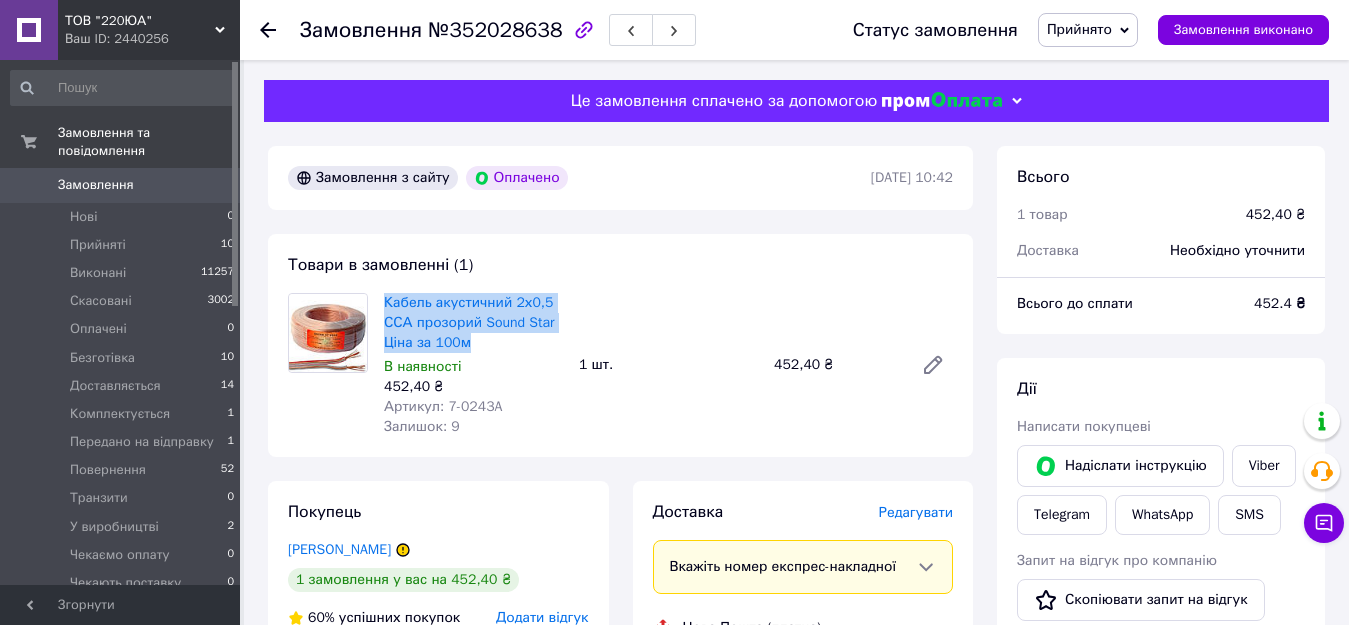 copy on "Кабель акустичний 2х0,5 ССА прозорий Sound Star Ціна за 100м" 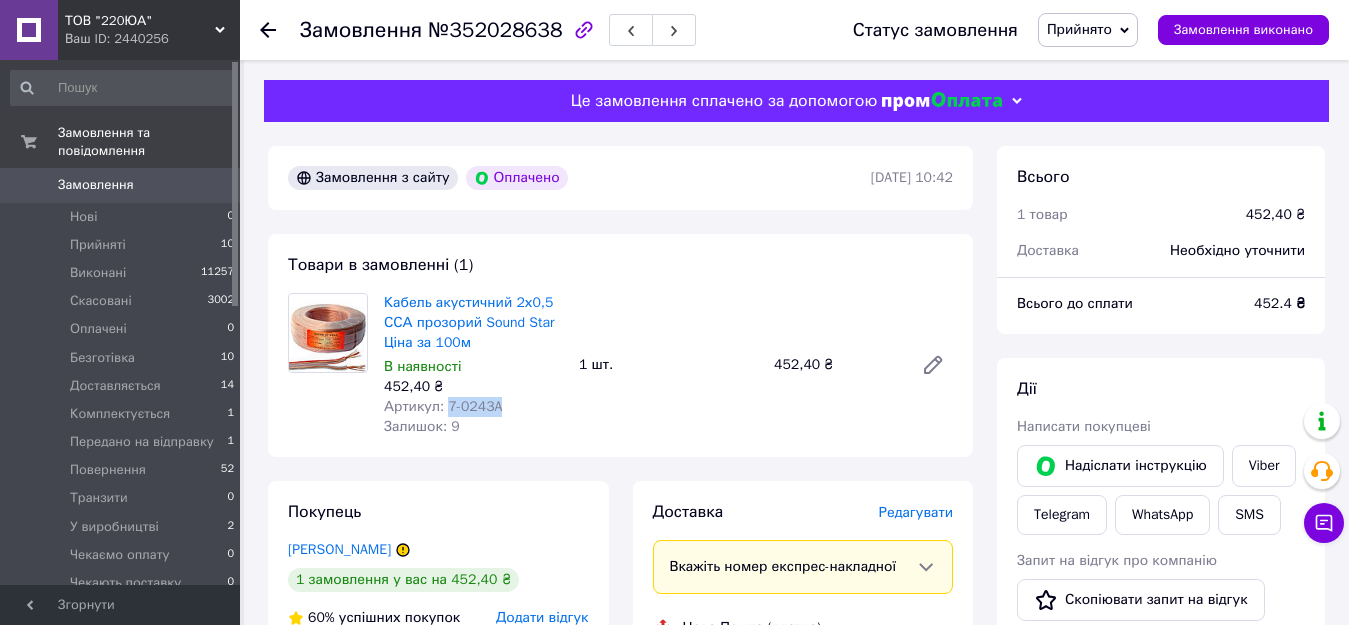 drag, startPoint x: 506, startPoint y: 402, endPoint x: 442, endPoint y: 399, distance: 64.070274 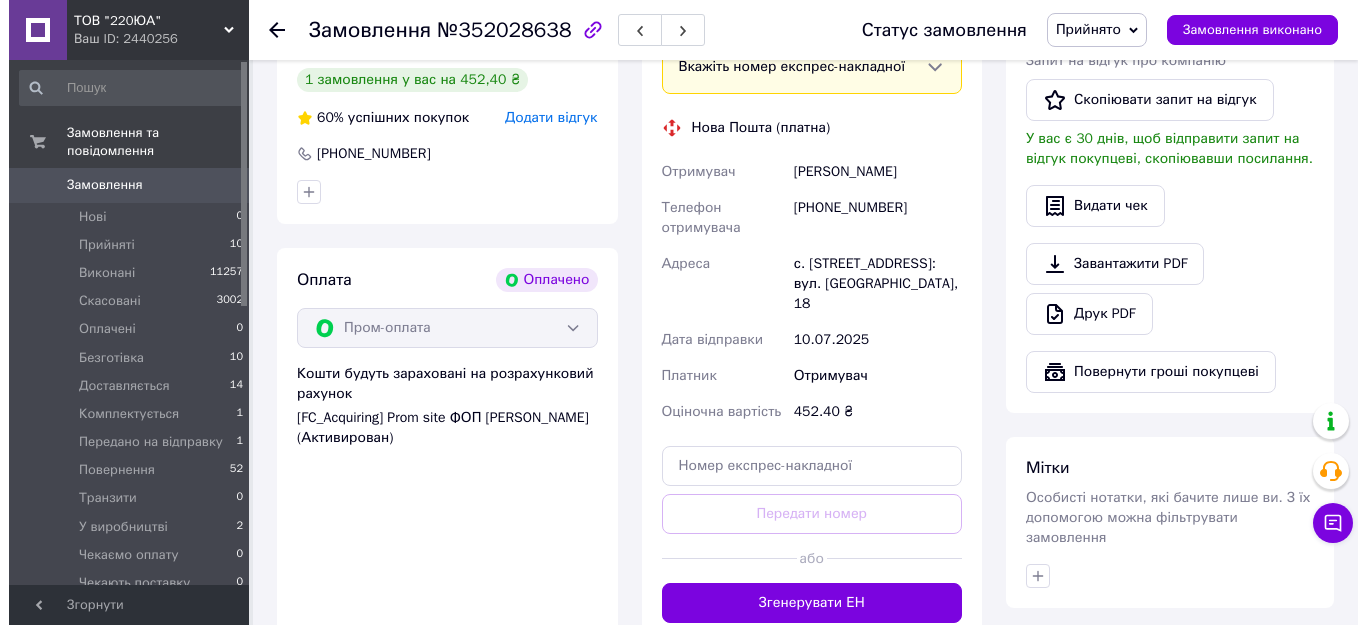 scroll, scrollTop: 400, scrollLeft: 0, axis: vertical 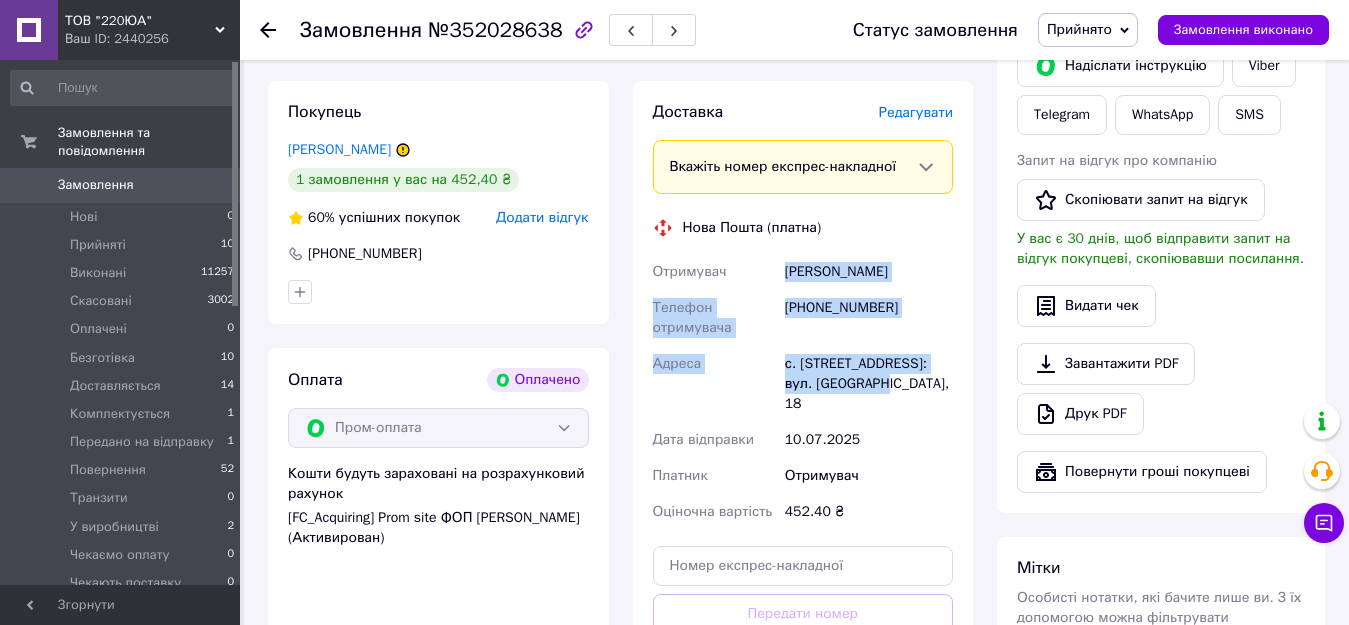 drag, startPoint x: 783, startPoint y: 268, endPoint x: 870, endPoint y: 384, distance: 145 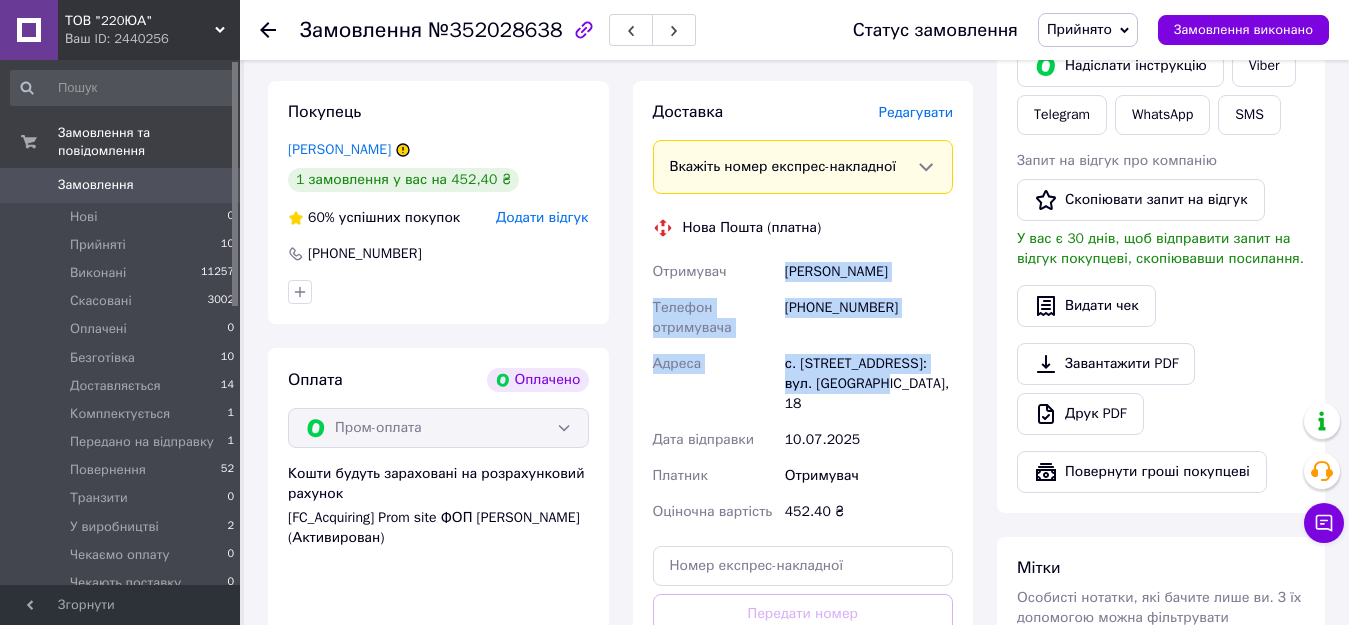 click on "Покупець Сафонов Артур 1 замовлення у вас на 452,40 ₴ 60%   успішних покупок Додати відгук +380995446934" at bounding box center (438, 202) 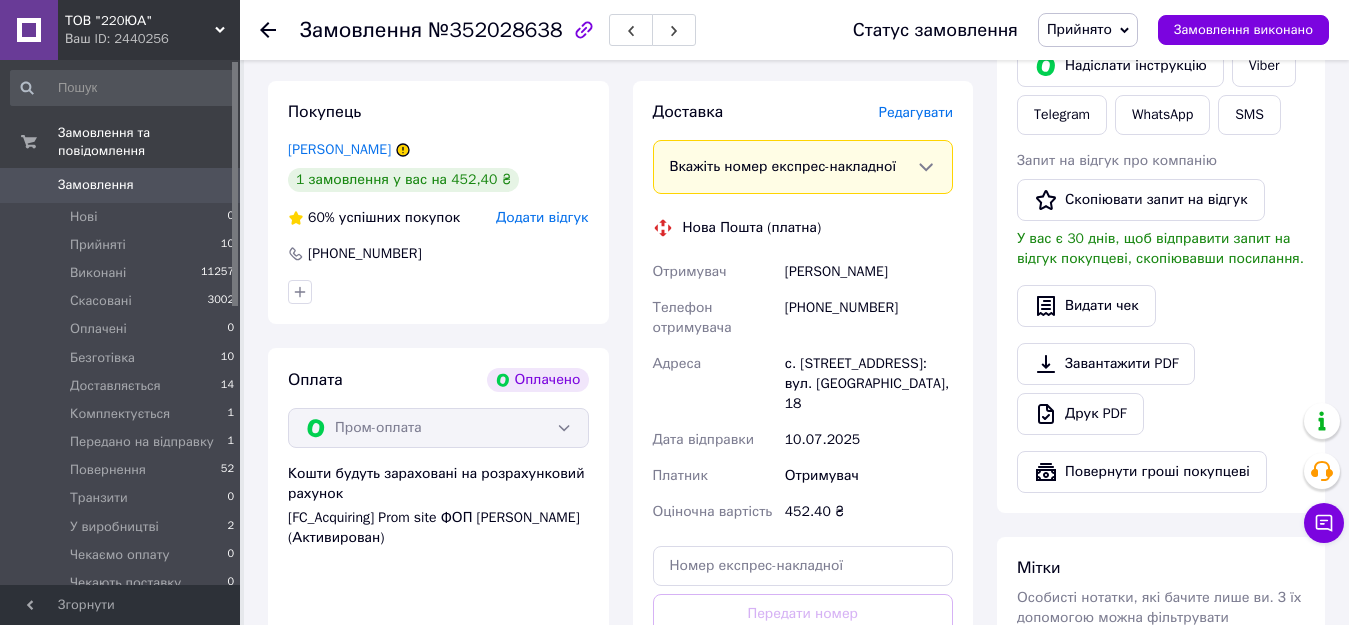 click on "Прийнято" at bounding box center (1079, 29) 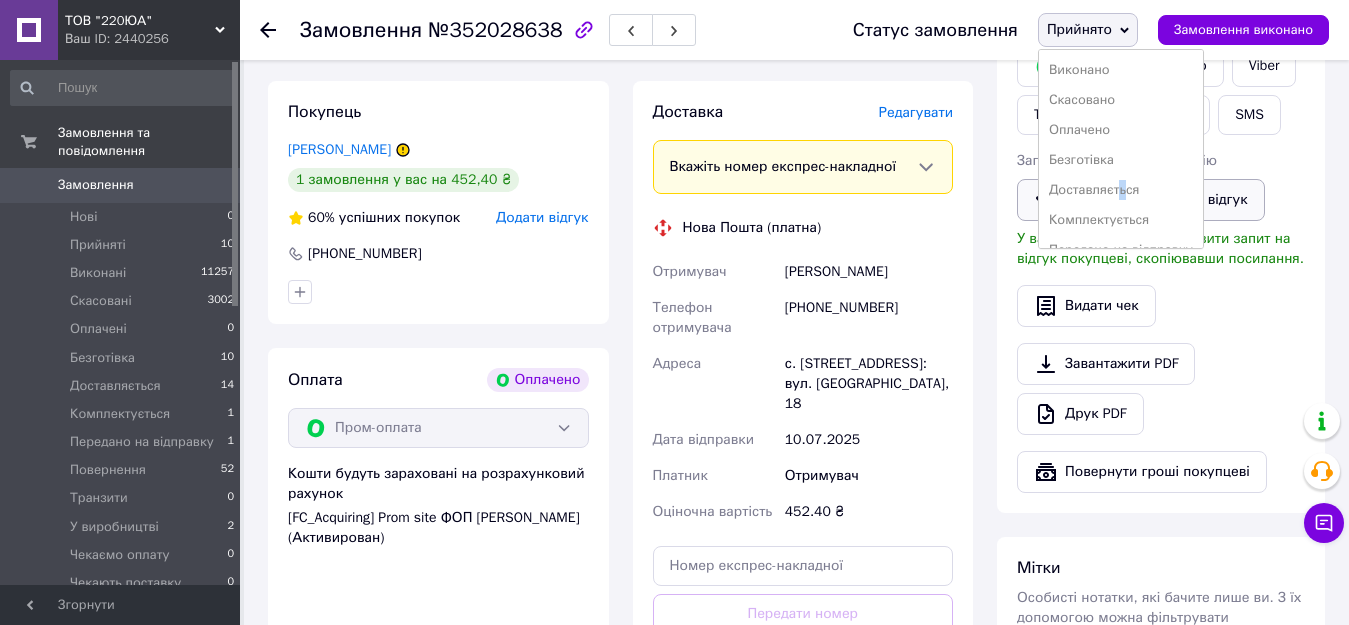 drag, startPoint x: 1126, startPoint y: 190, endPoint x: 1113, endPoint y: 198, distance: 15.264338 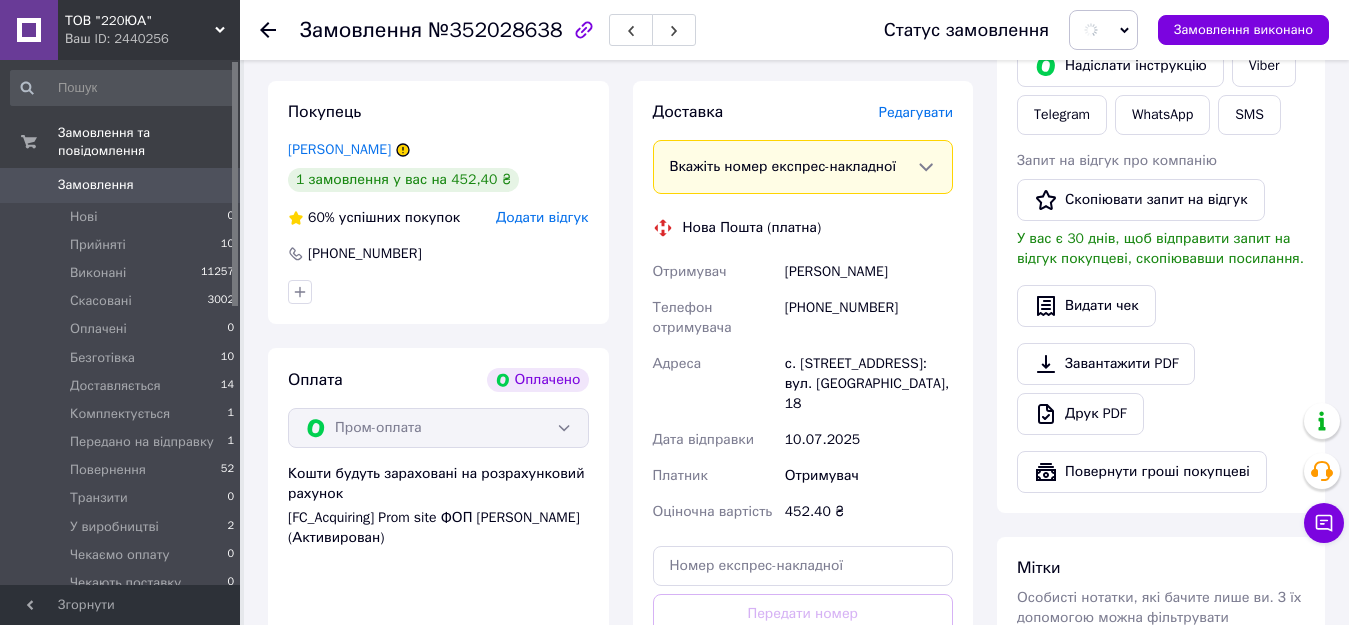 click on "ТОВ "220ЮА" Ваш ID: 2440256 Сайт ТОВ "220ЮА" Кабінет покупця Перевірити стан системи Сторінка на порталі Интернет-магазин Элгрупп ТОВ "220ЮА" ТОВ "220ЮА" Довідка Вийти Замовлення та повідомлення Замовлення 0 Нові 0 Прийняті 10 Виконані 11257 Скасовані 3002 Оплачені 0 Безготівка 10 Доставляється 14 Комплектується 1 Передано на відправку 1 Повернення 52 Транзити 0 У виробництві 2 Чекаємо оплату 0 Чекають поставку 0 Замовлення з Розетки 0 Повідомлення 0 Товари та послуги Сповіщення 13 14 Показники роботи компанії Панель управління 1 шт. <" at bounding box center (674, 327) 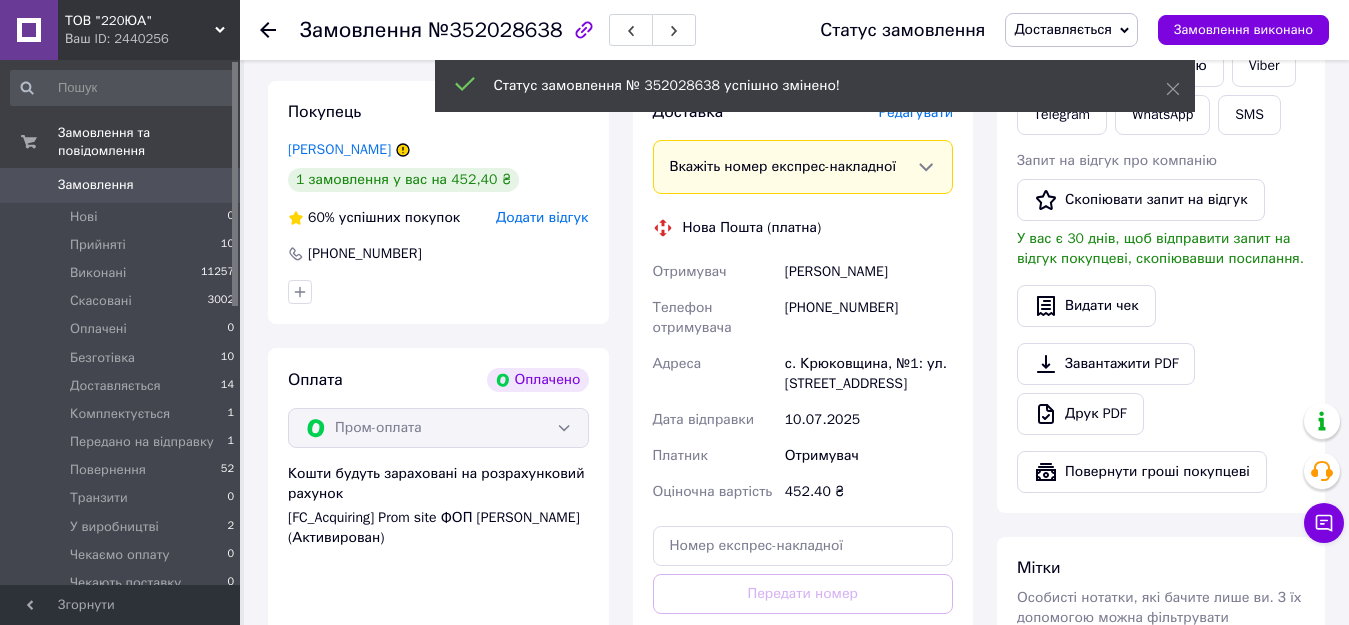 click on "Статус замовлення № 352028638 успішно змінено!" at bounding box center [815, 88] 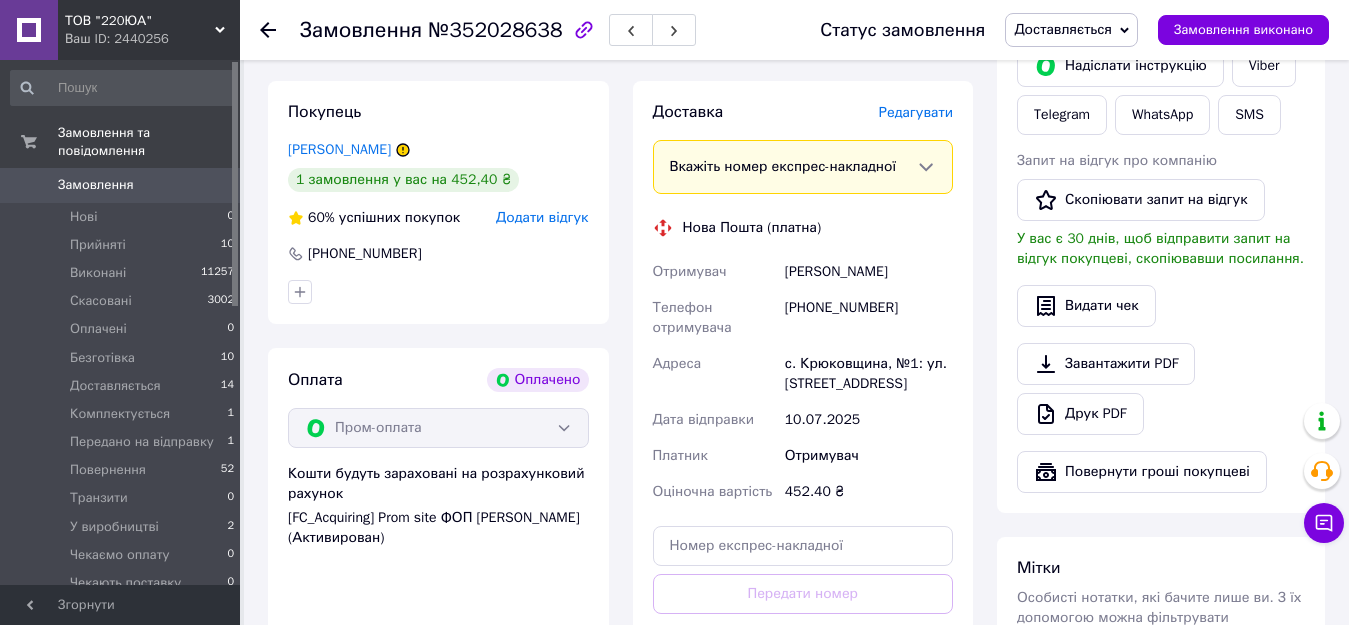 click on "Редагувати" at bounding box center (916, 112) 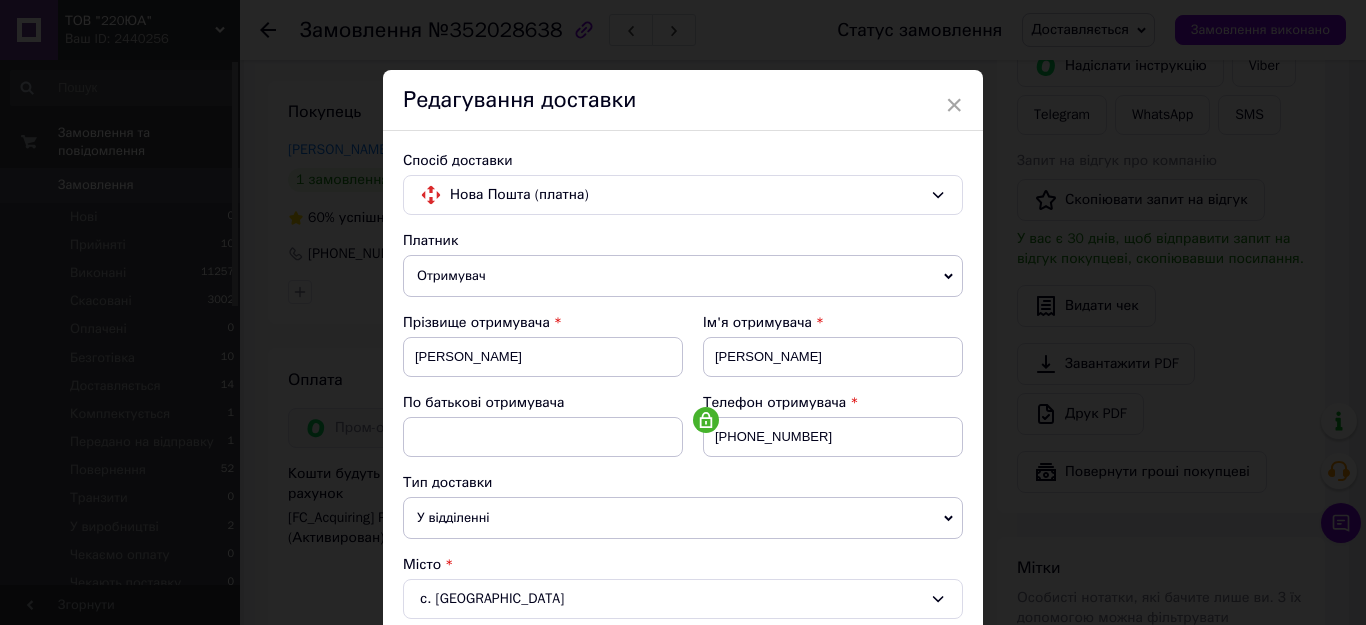 scroll, scrollTop: 500, scrollLeft: 0, axis: vertical 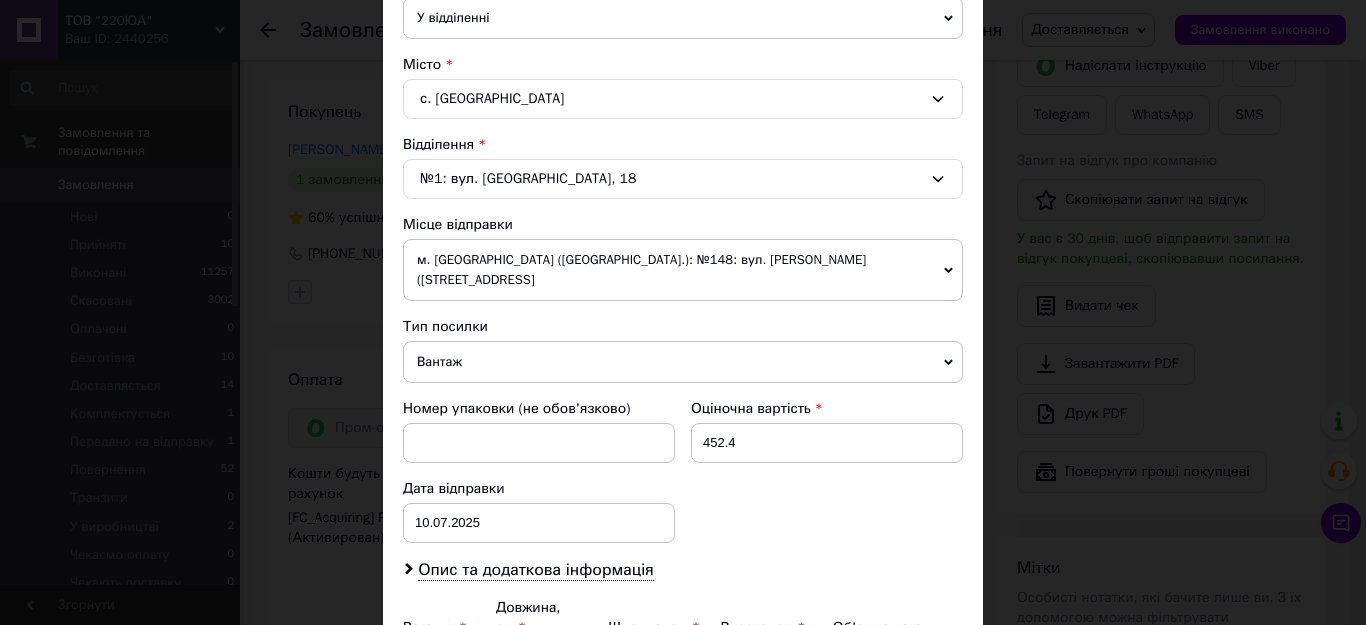 click on "м. Київ (Київська обл.): №148: вул. Балабуєва Петра Авіаконструктора (ран. вул.Екскаваторна), 37А" at bounding box center (683, 270) 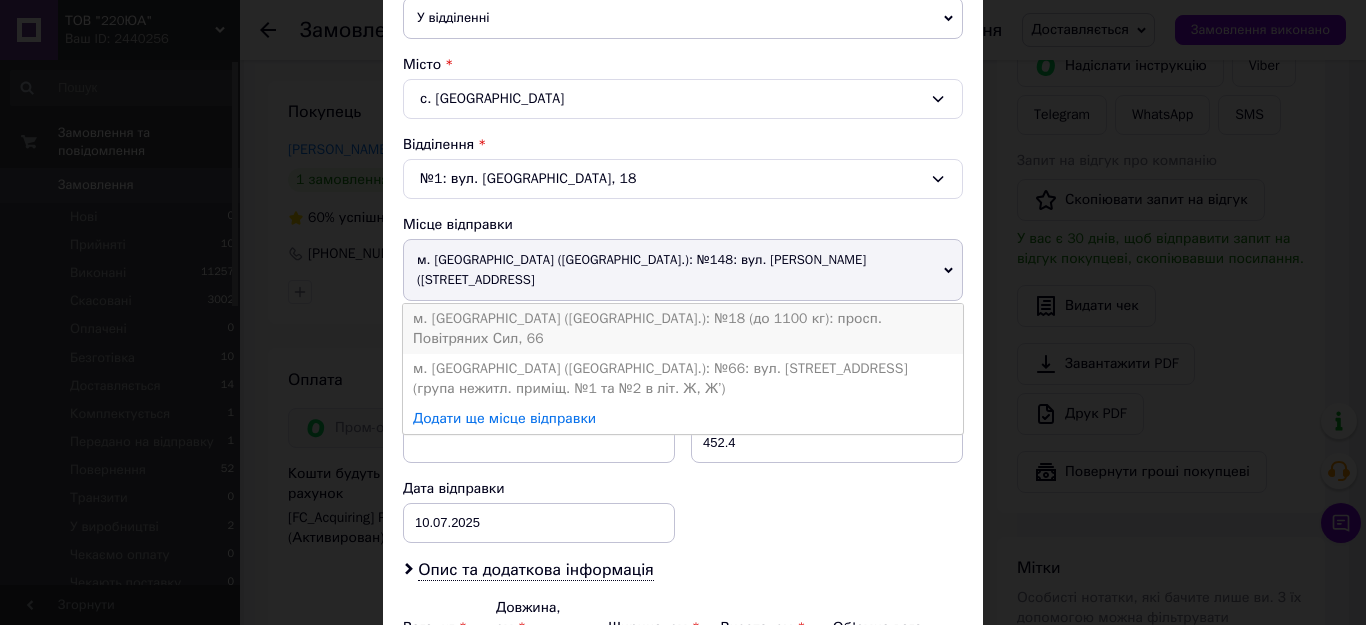 click on "м. Київ (Київська обл.): №18 (до 1100 кг): просп. Повітряних Сил, 66" at bounding box center (683, 329) 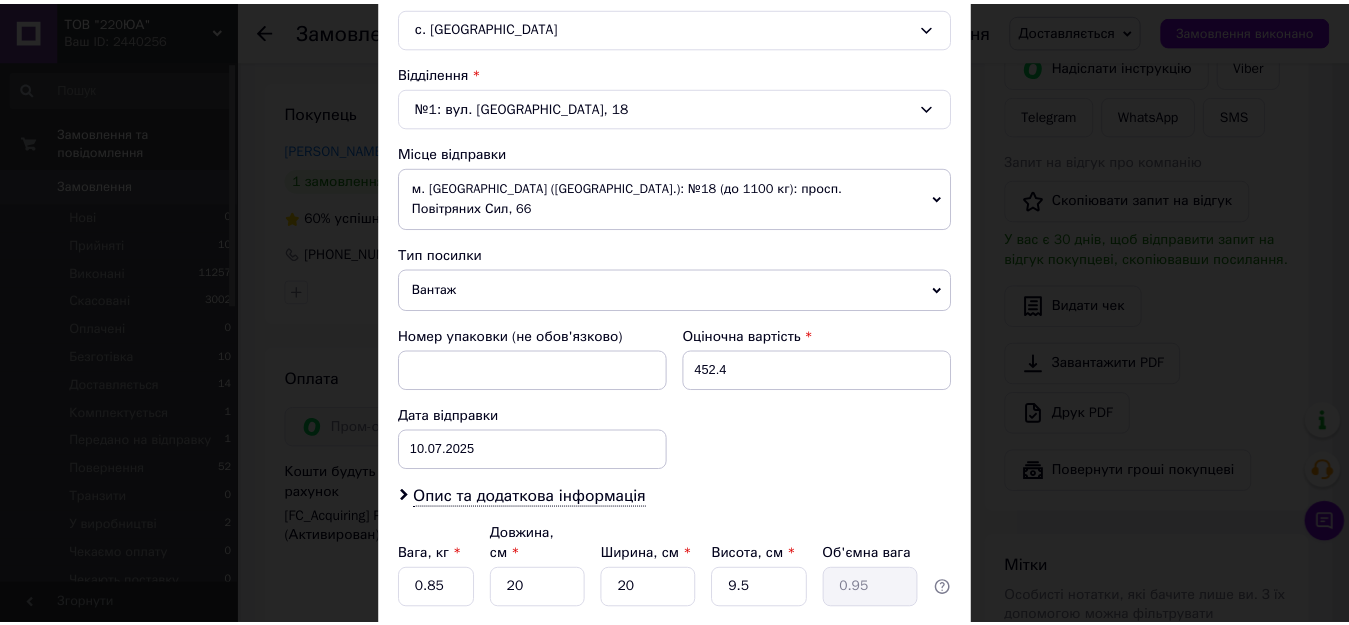 scroll, scrollTop: 703, scrollLeft: 0, axis: vertical 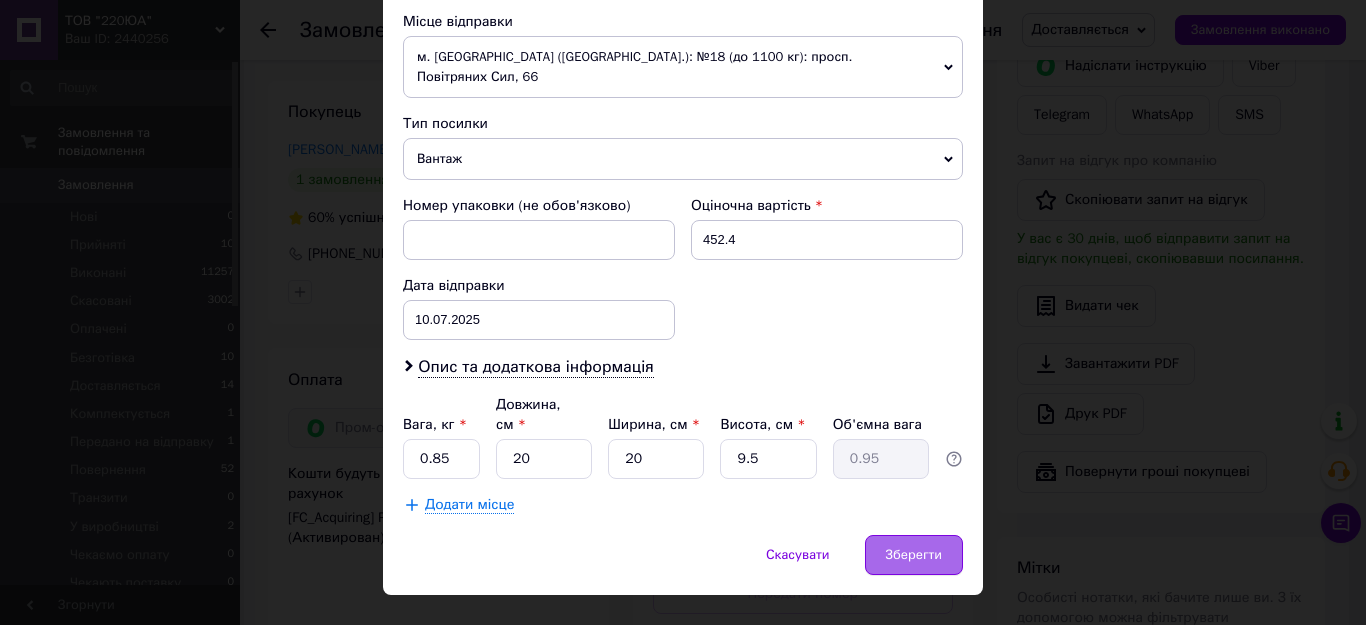 click on "Зберегти" at bounding box center [914, 555] 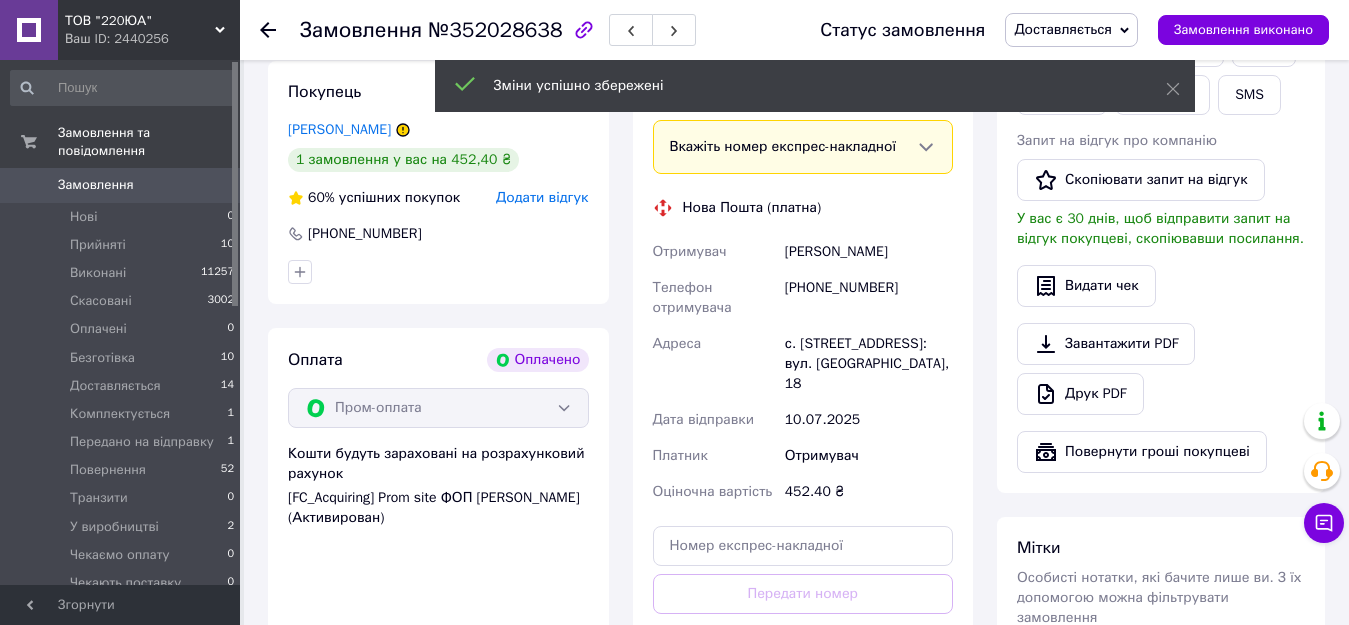 scroll, scrollTop: 600, scrollLeft: 0, axis: vertical 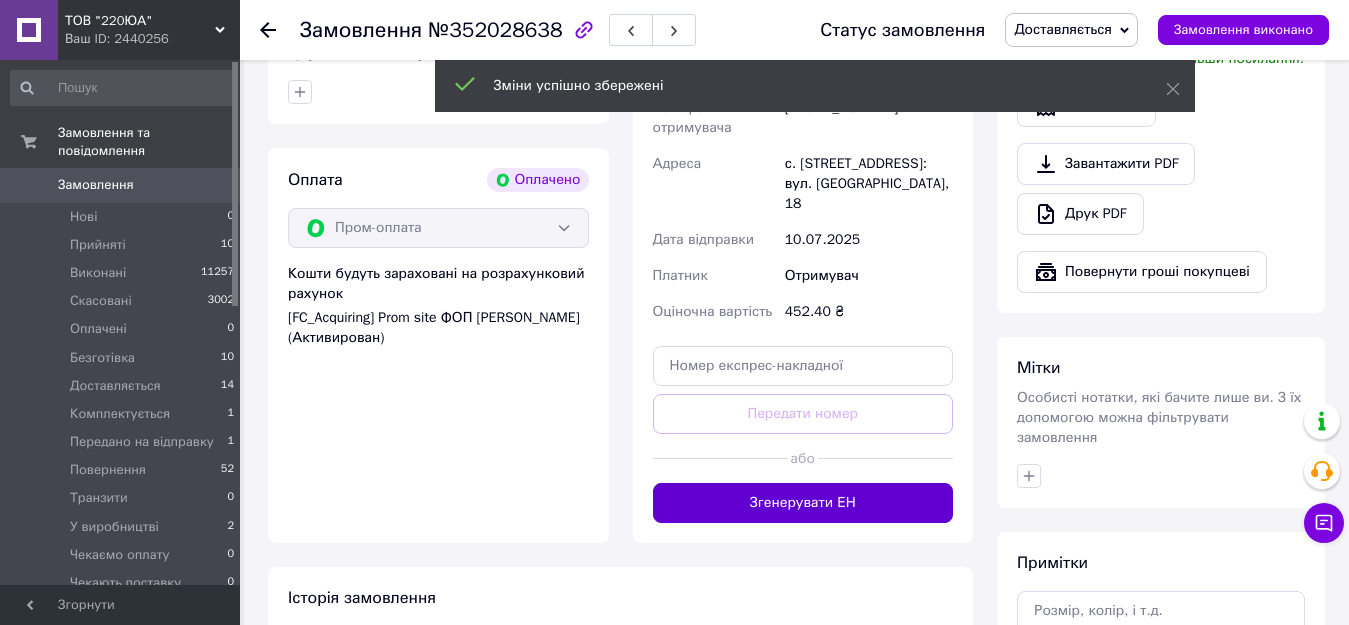 click on "Згенерувати ЕН" at bounding box center (803, 503) 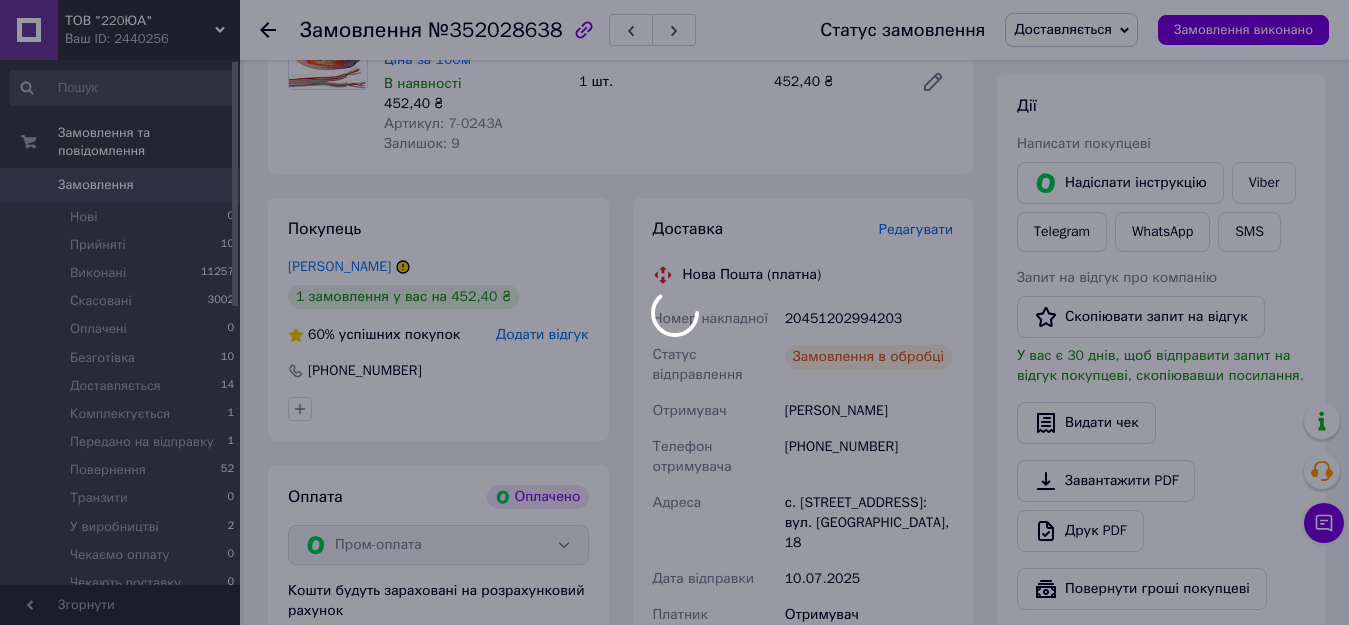 scroll, scrollTop: 200, scrollLeft: 0, axis: vertical 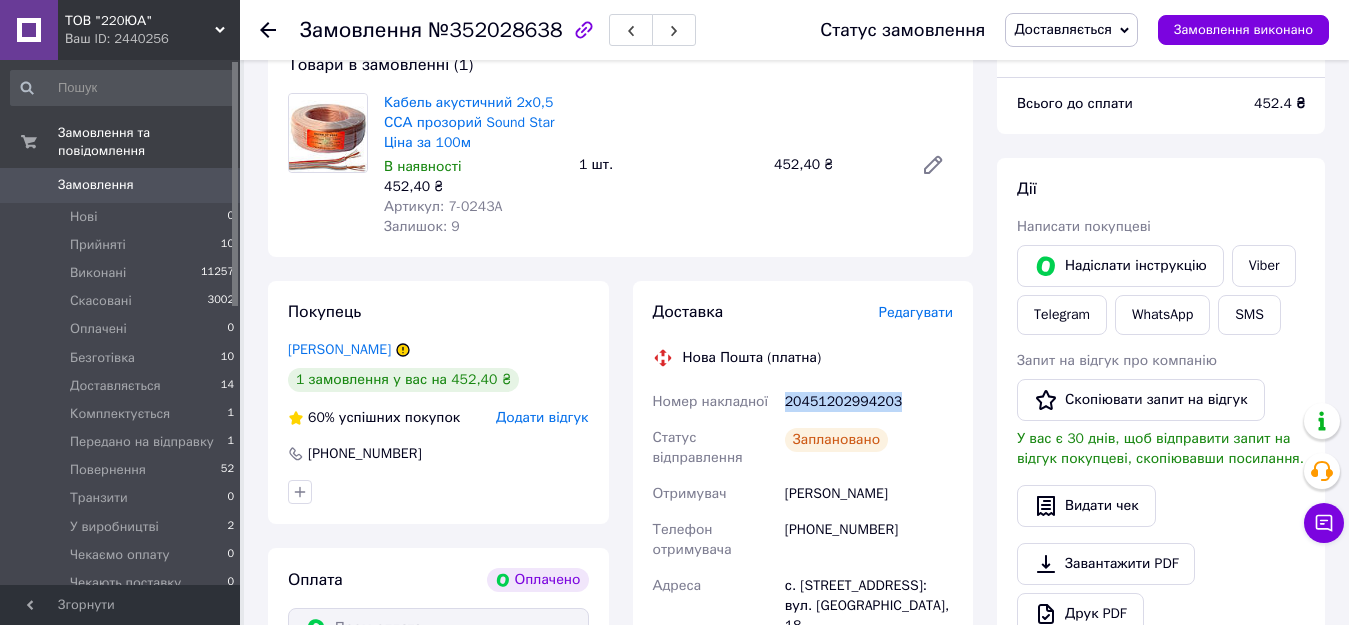 drag, startPoint x: 899, startPoint y: 400, endPoint x: 784, endPoint y: 406, distance: 115.15642 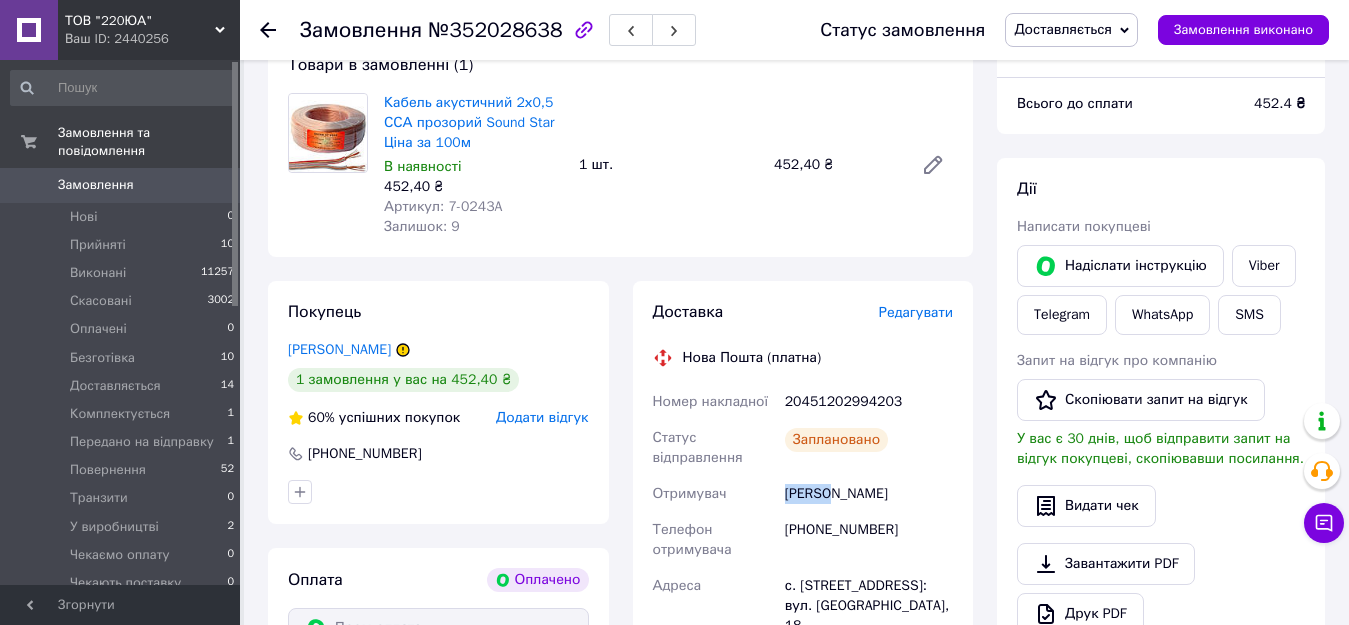 drag, startPoint x: 837, startPoint y: 496, endPoint x: 779, endPoint y: 496, distance: 58 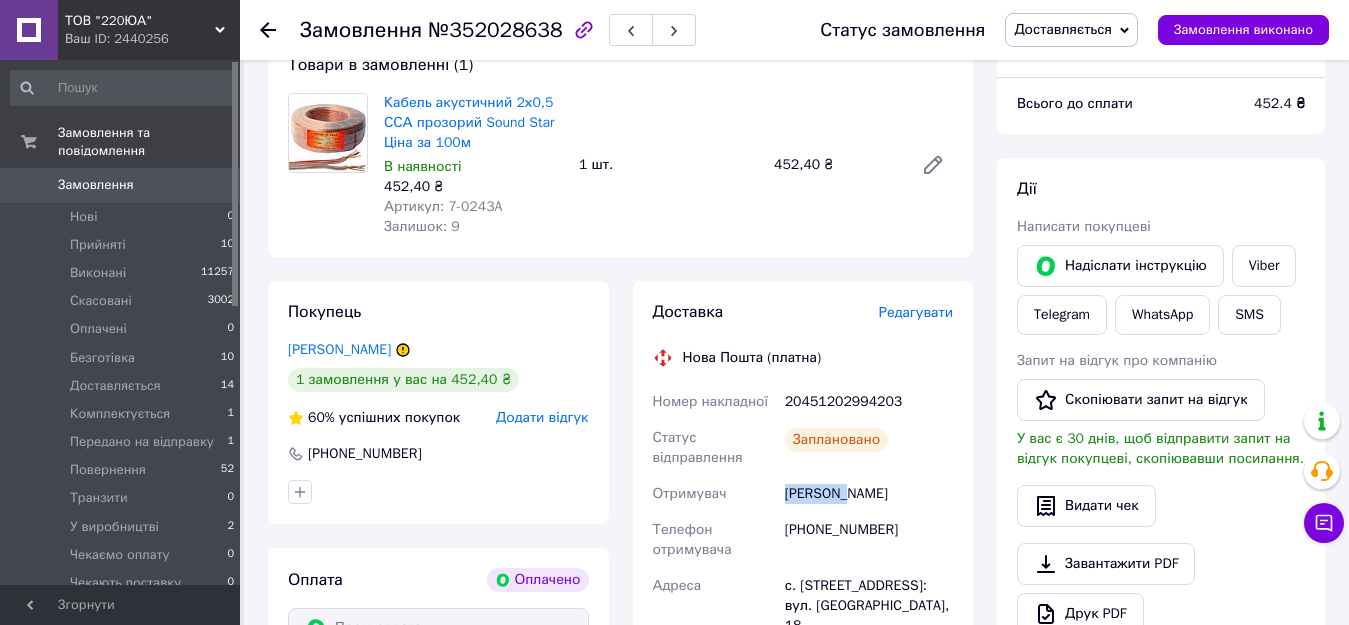 drag, startPoint x: 845, startPoint y: 493, endPoint x: 758, endPoint y: 485, distance: 87.36704 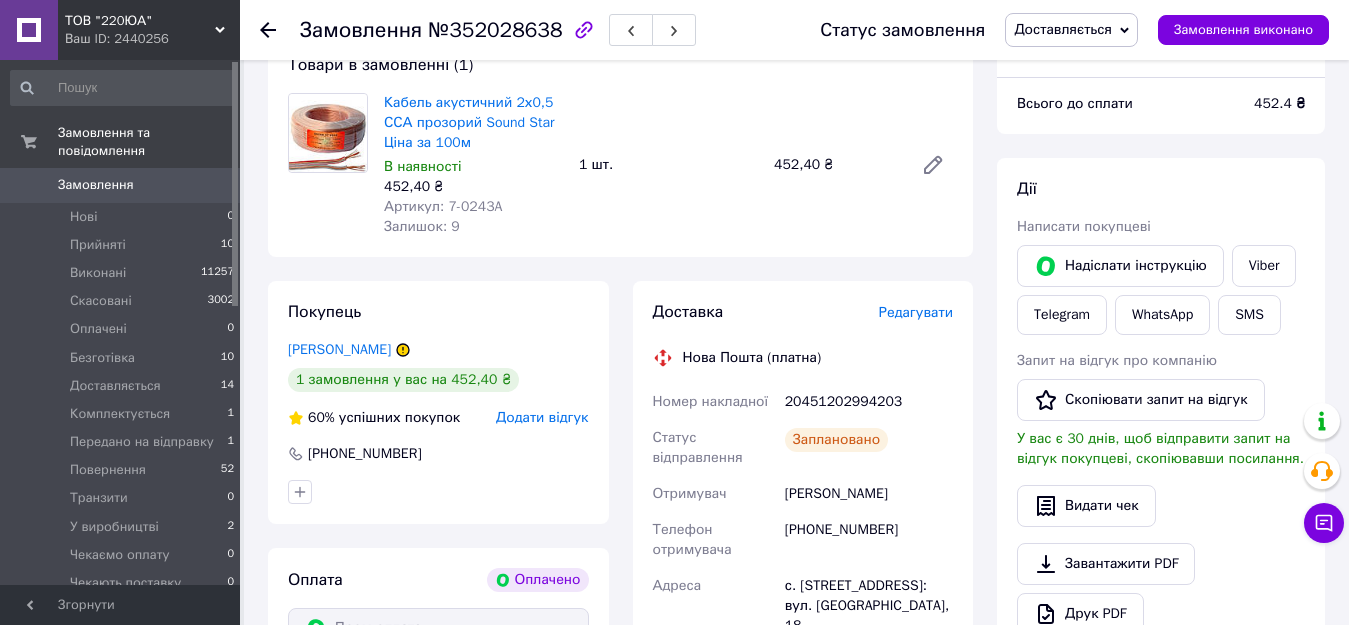 click 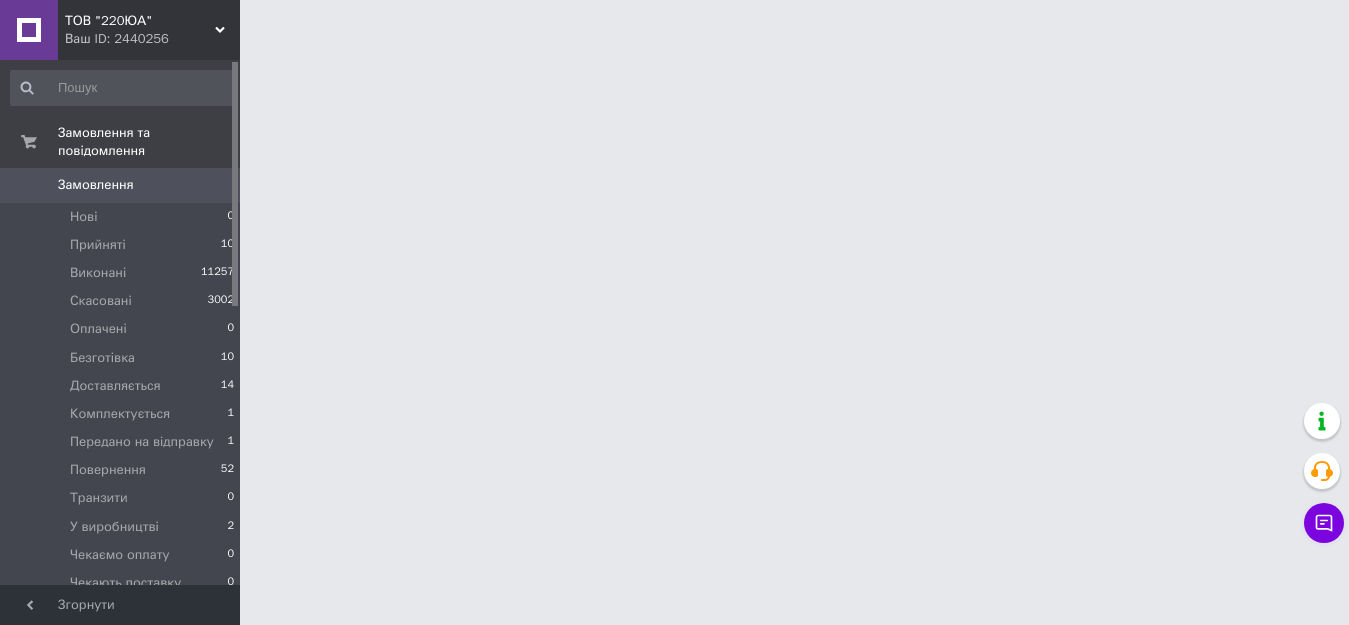 scroll, scrollTop: 0, scrollLeft: 0, axis: both 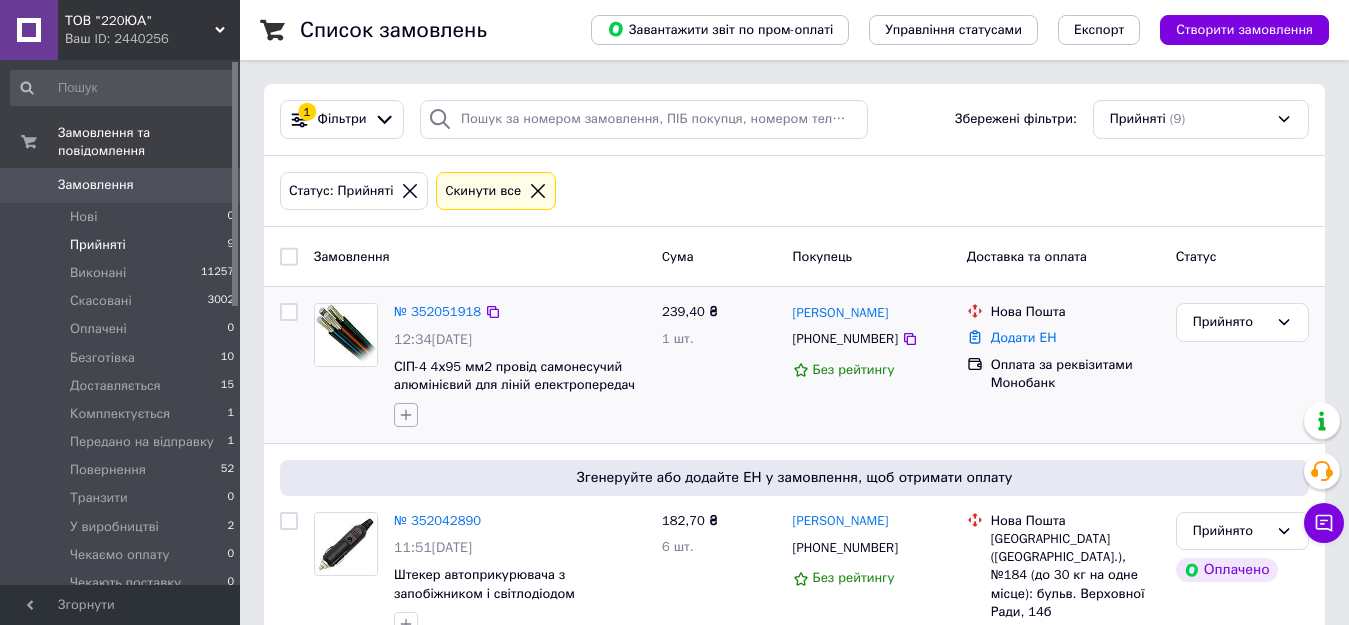 click 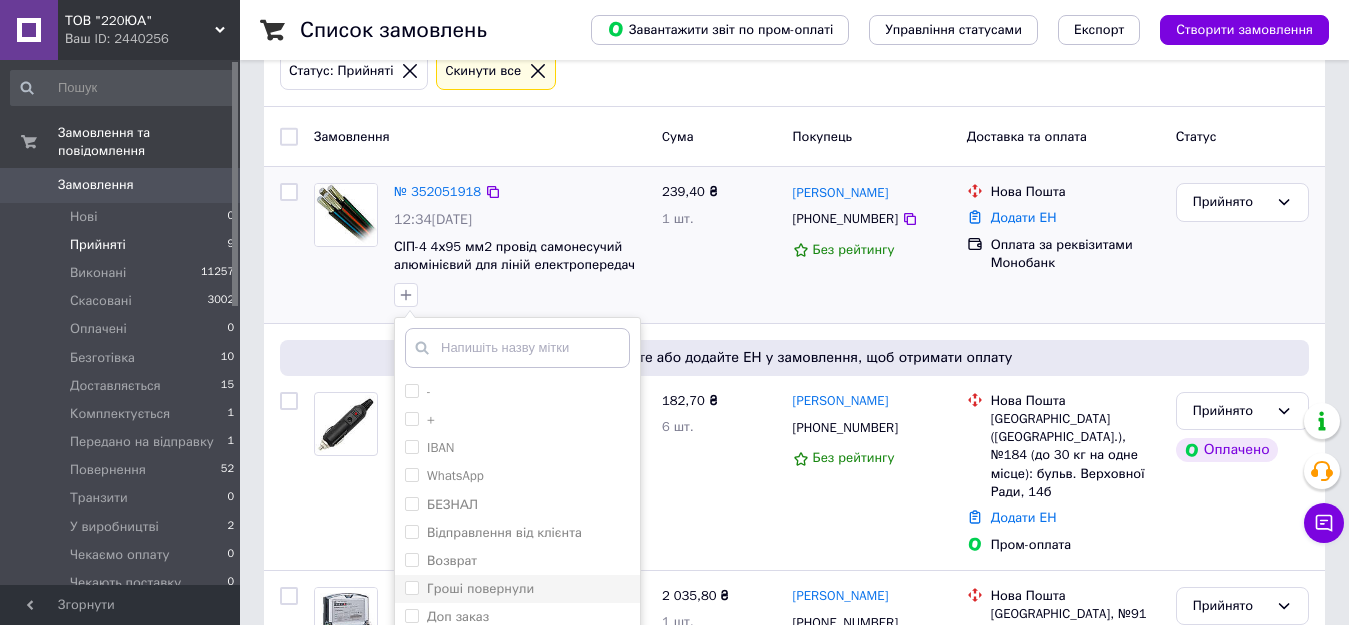 scroll, scrollTop: 300, scrollLeft: 0, axis: vertical 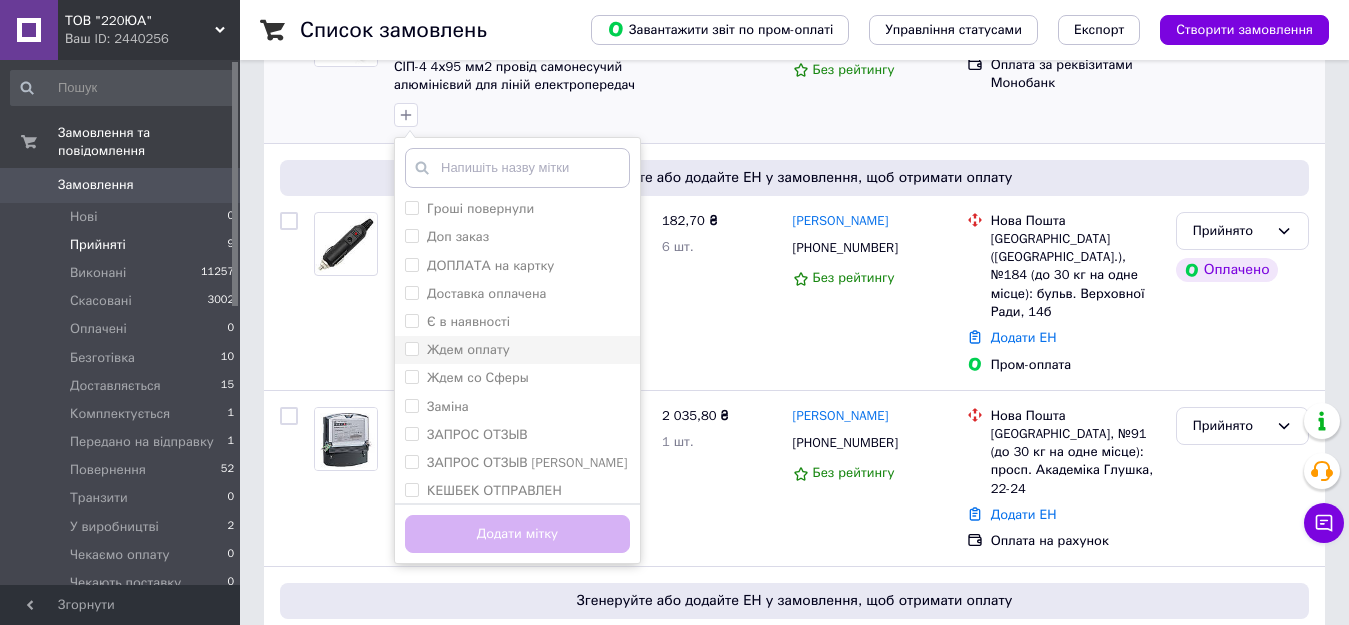 click on "Ждем оплату" at bounding box center [468, 349] 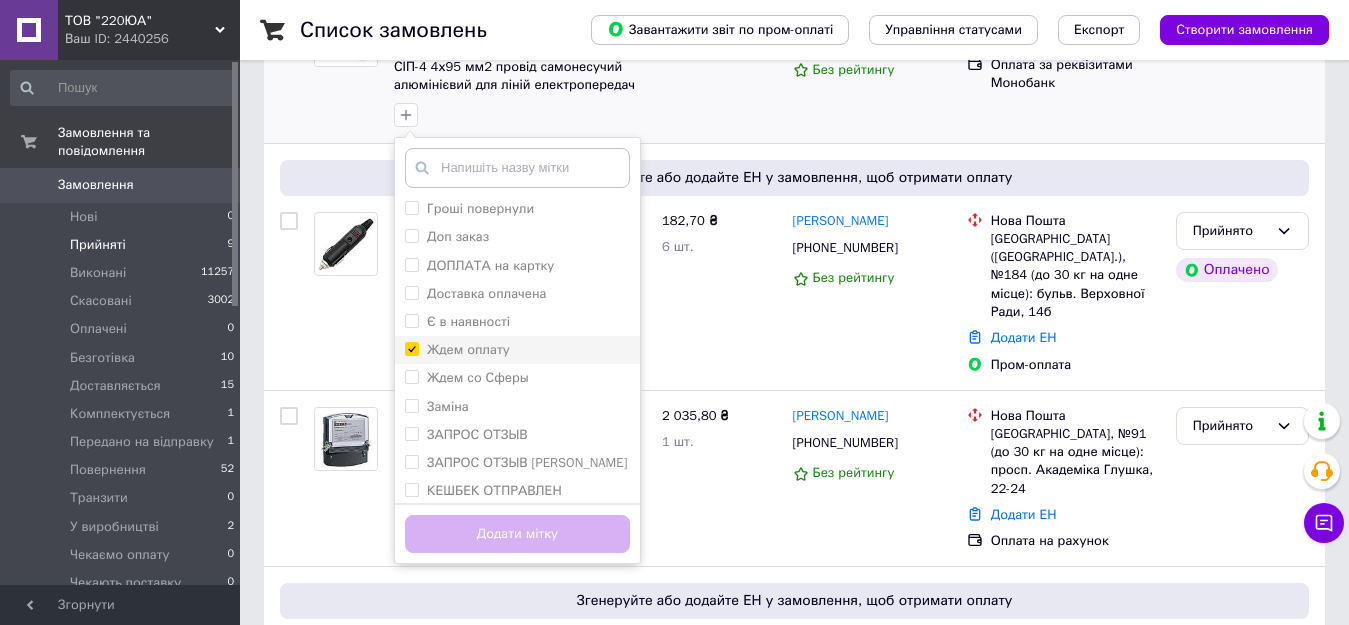 checkbox on "true" 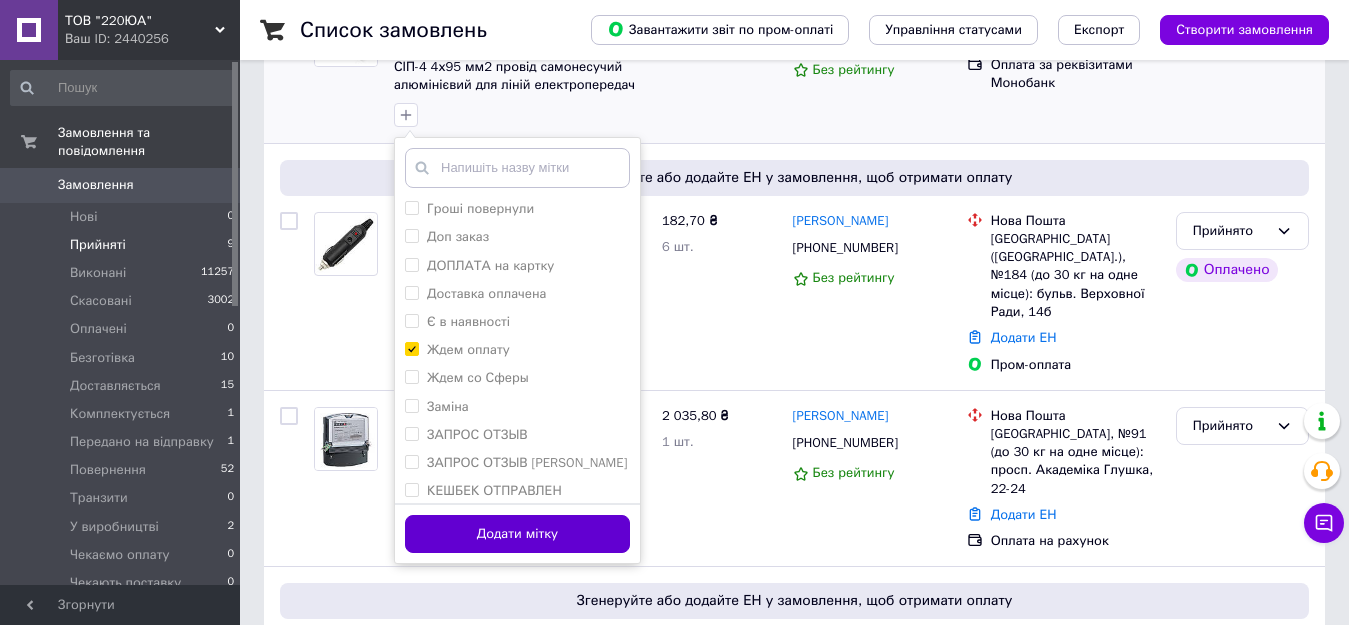 click on "Додати мітку" at bounding box center (517, 534) 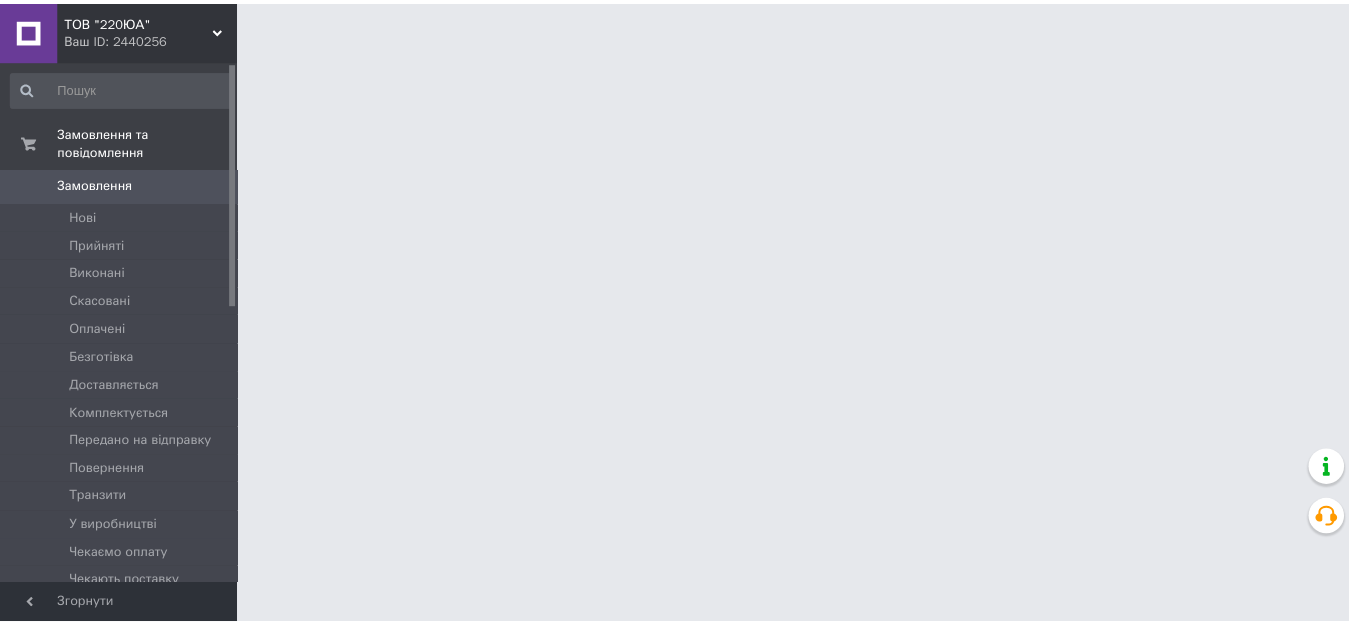 scroll, scrollTop: 0, scrollLeft: 0, axis: both 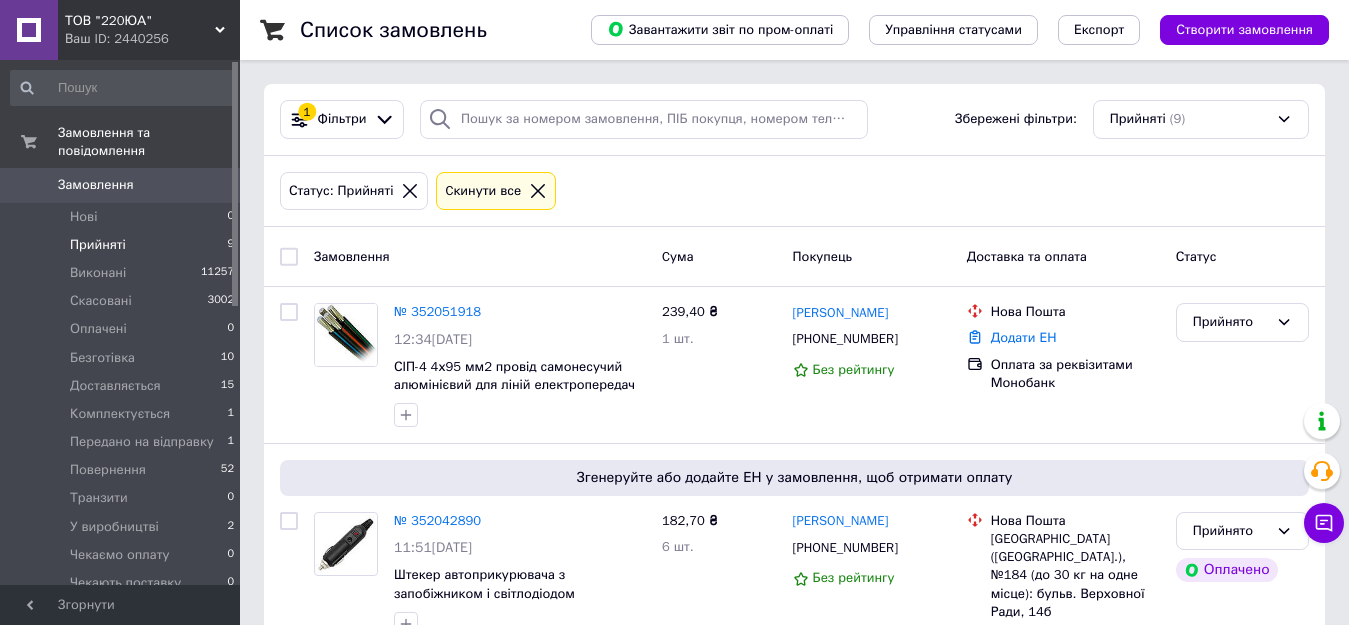 click on "Замовлення" at bounding box center [480, 256] 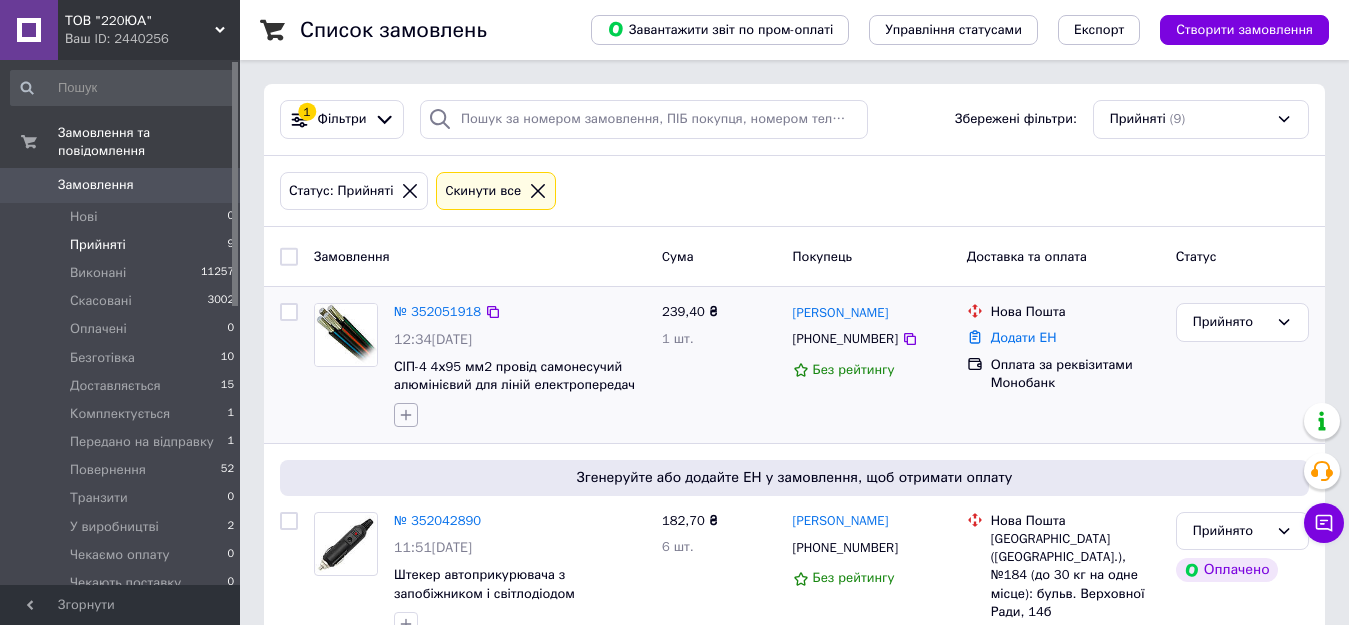 click at bounding box center [406, 415] 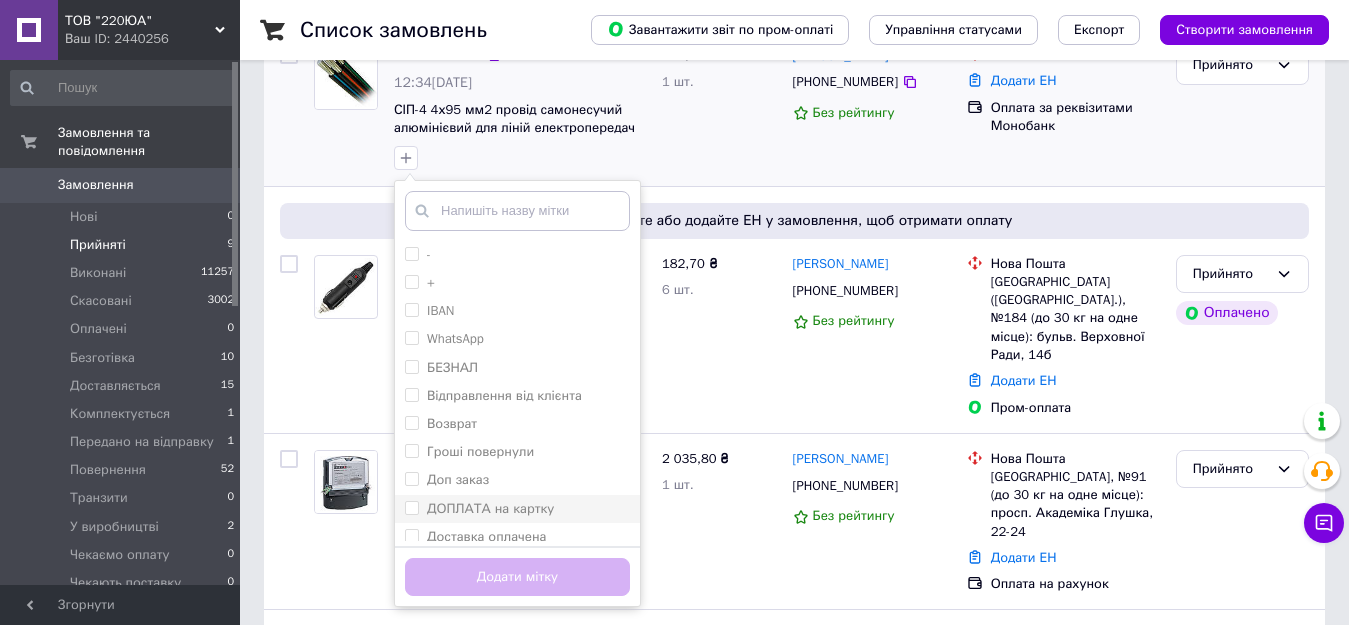 scroll, scrollTop: 300, scrollLeft: 0, axis: vertical 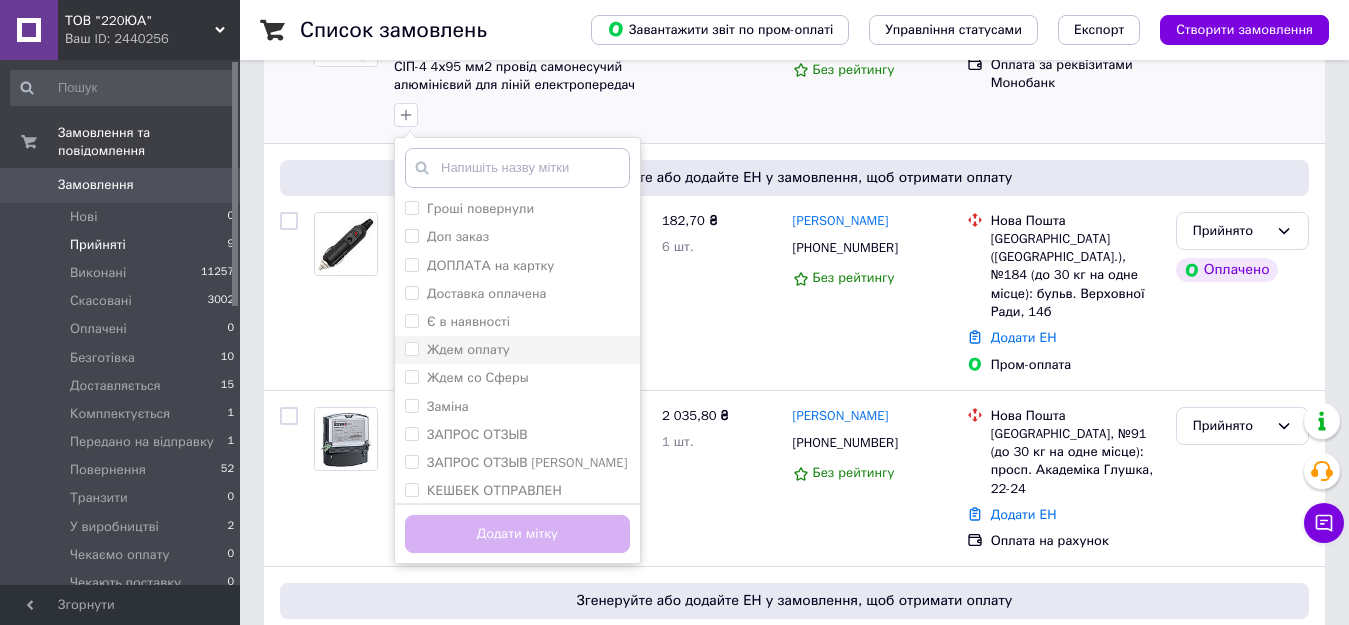 click on "Ждем оплату" at bounding box center (468, 349) 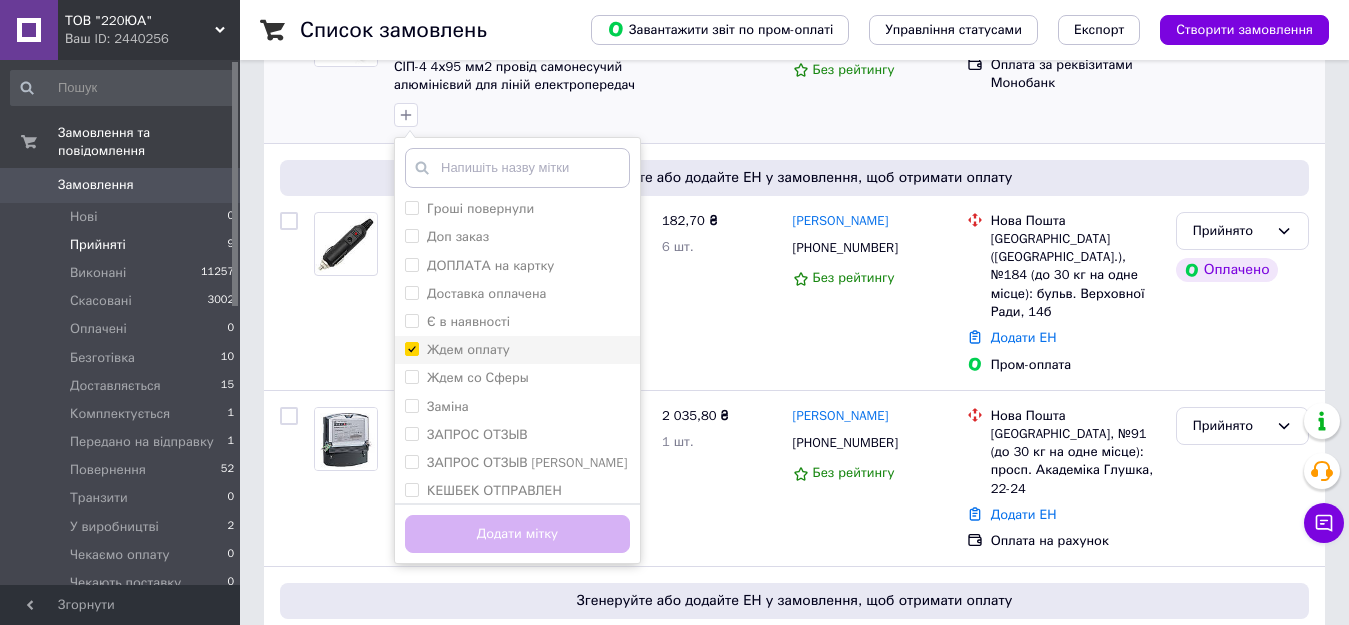 checkbox on "true" 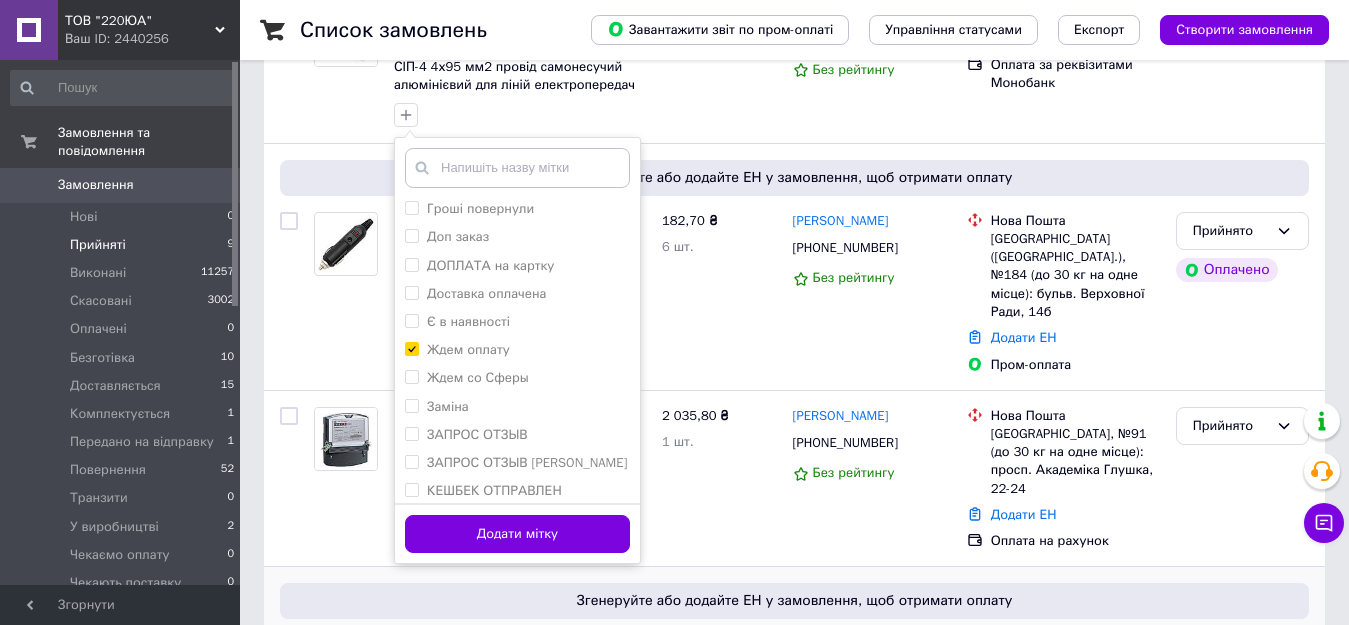 click on "Додати мітку" at bounding box center (517, 534) 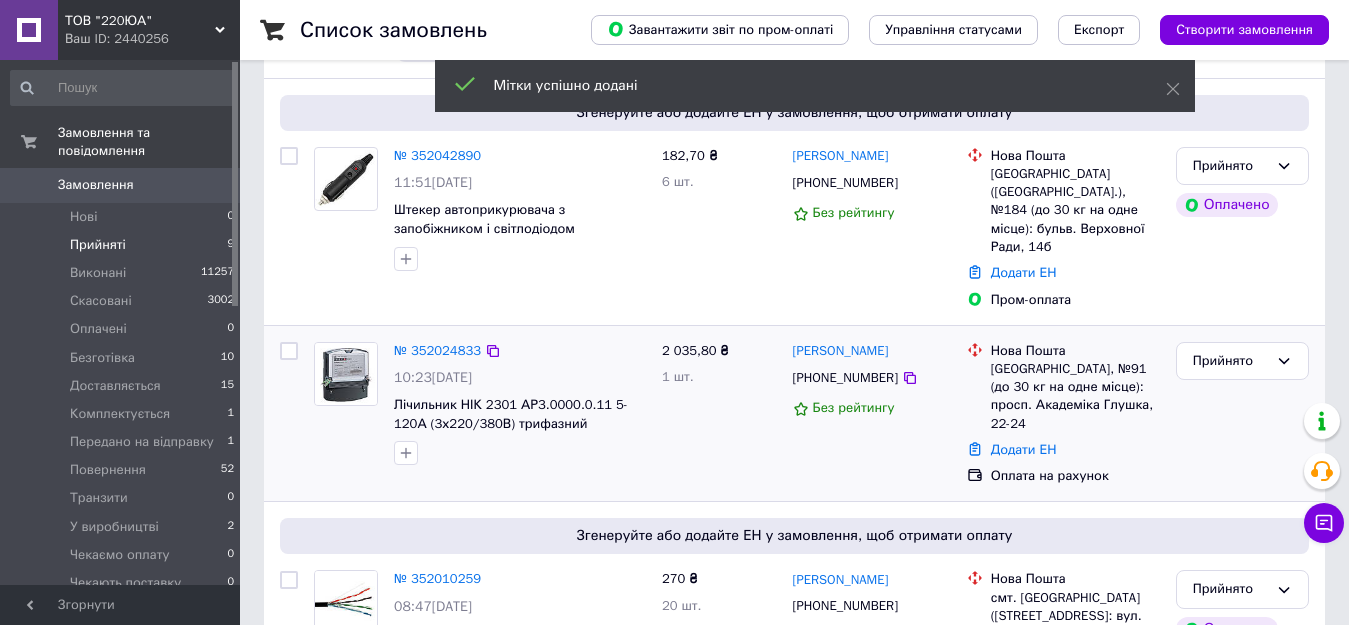 scroll, scrollTop: 400, scrollLeft: 0, axis: vertical 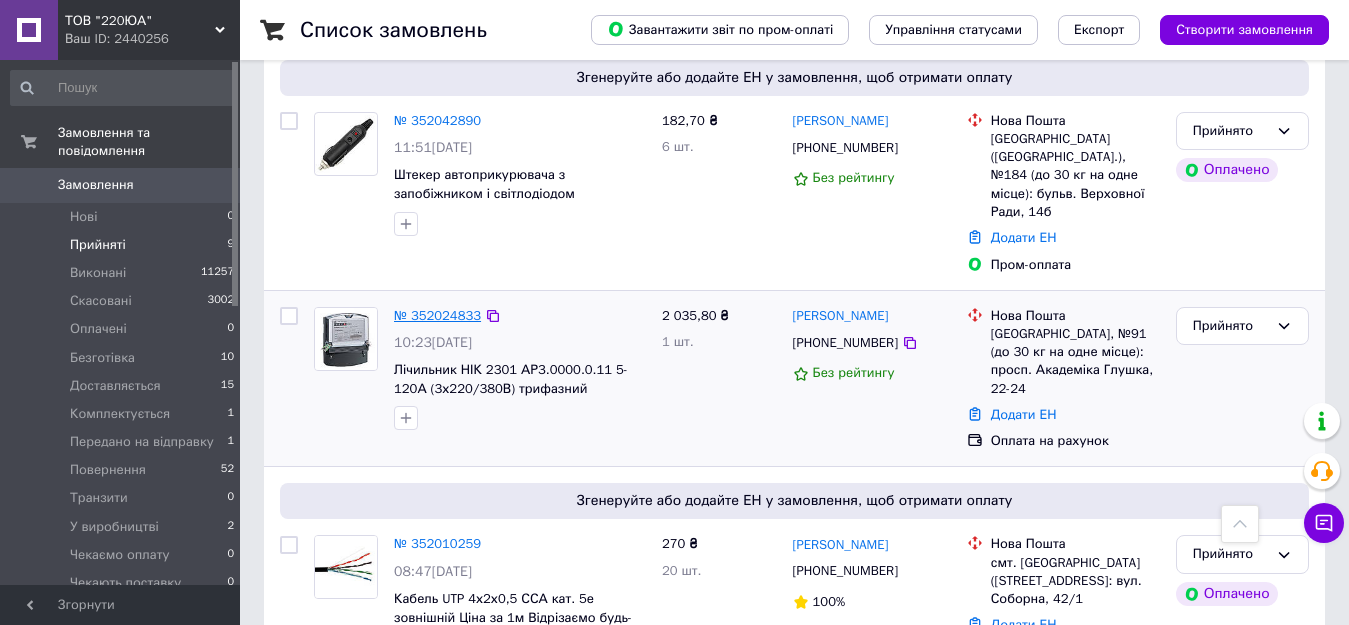 click on "№ 352024833" at bounding box center [437, 315] 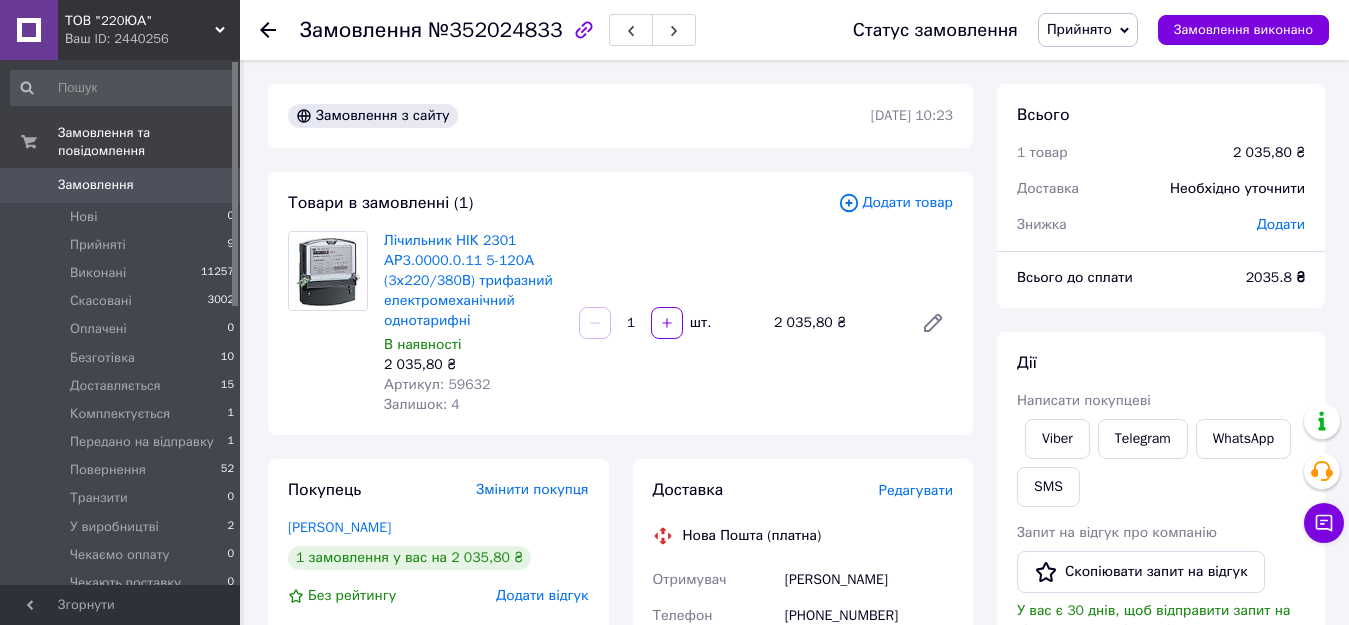 scroll, scrollTop: 200, scrollLeft: 0, axis: vertical 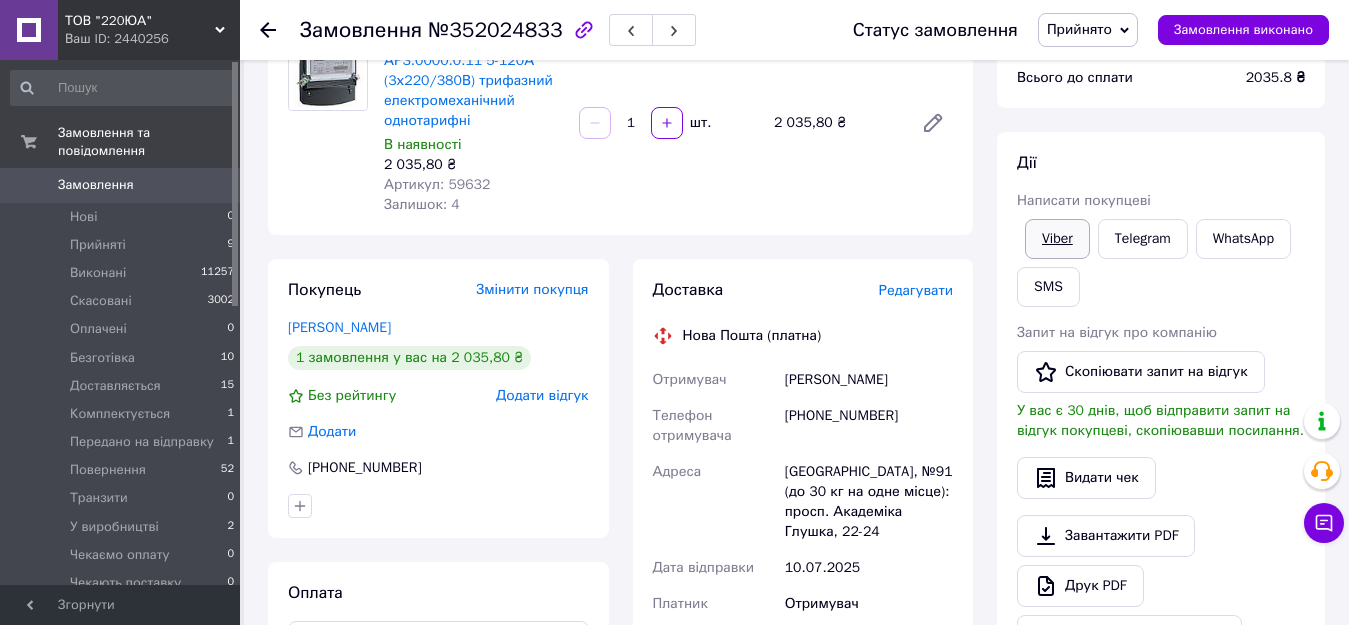click on "Viber" at bounding box center (1057, 239) 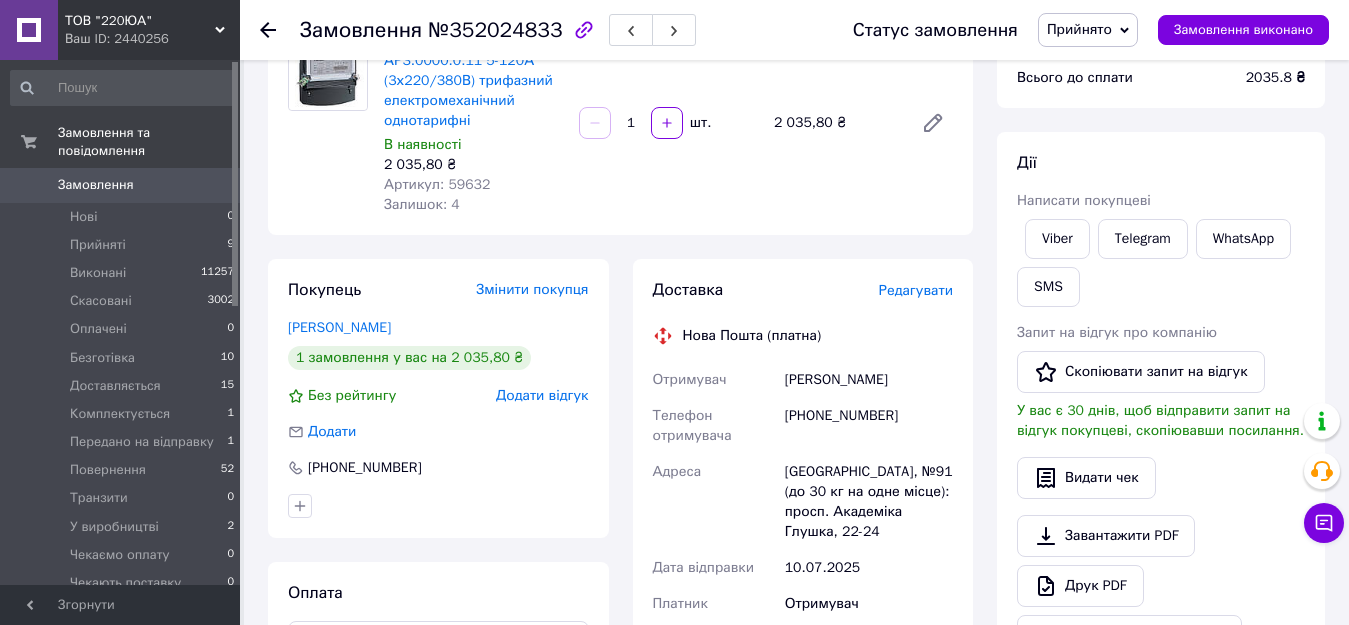 drag, startPoint x: 422, startPoint y: 259, endPoint x: 431, endPoint y: 237, distance: 23.769728 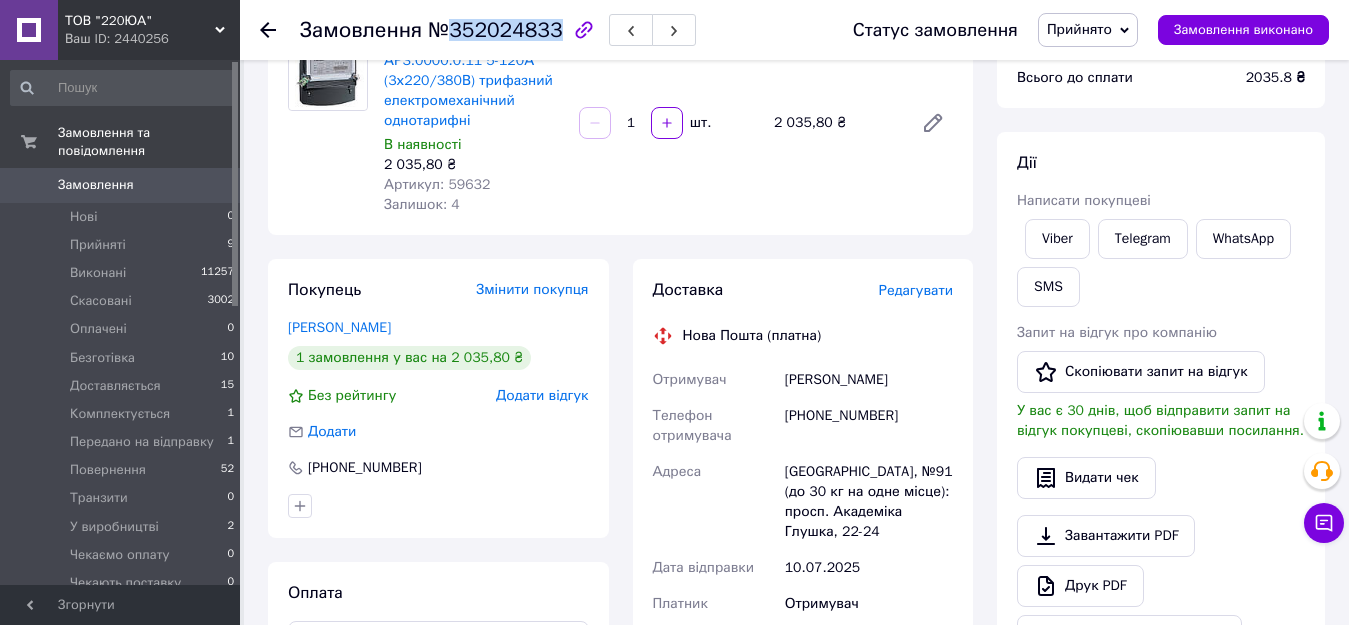 drag, startPoint x: 448, startPoint y: 32, endPoint x: 545, endPoint y: 30, distance: 97.020615 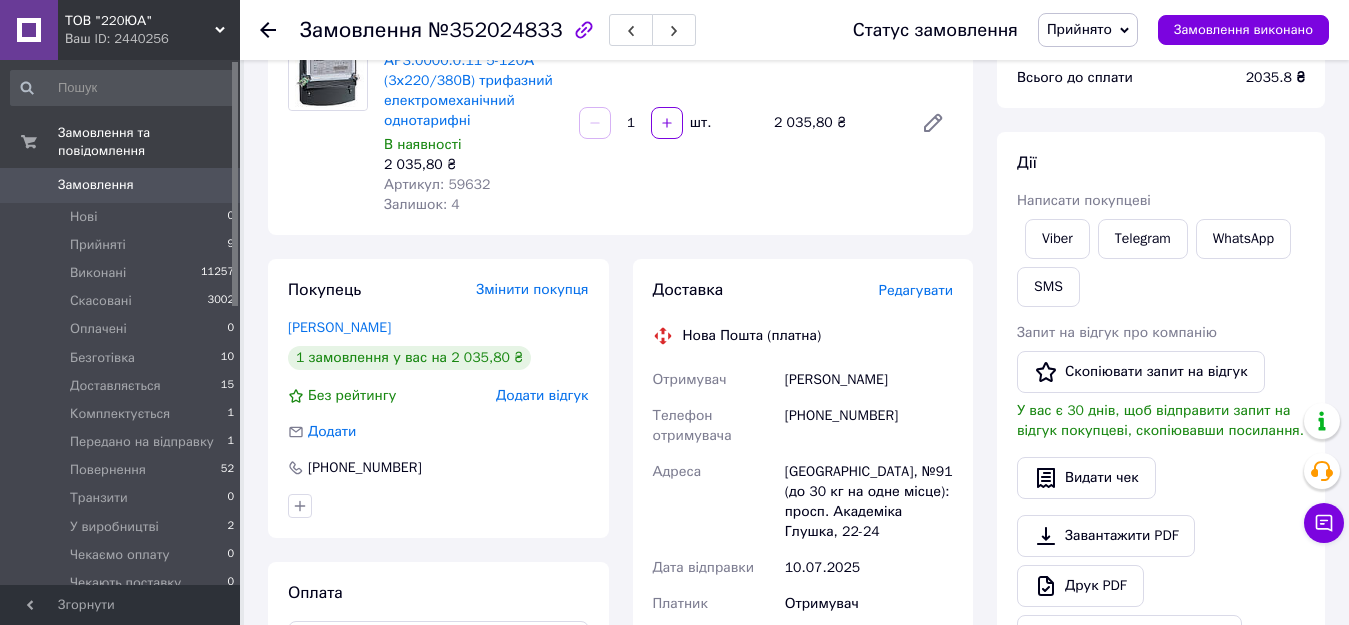 click on "Замовлення з сайту 10.07.2025 | 10:23 Товари в замовленні (1) Додати товар Лічильник НІК 2301 АР3.0000.0.11 5-120А (3х220/380В) трифазний електромеханічний однотарифні В наявності 2 035,80 ₴ Артикул: 59632 Залишок: 4 1   шт. 2 035,80 ₴ Покупець Змінити покупця Котелянець Олег 1 замовлення у вас на 2 035,80 ₴ Без рейтингу   Додати відгук Додати +380674848183 Оплата Оплата на рахунок Доставка Редагувати Нова Пошта (платна) Отримувач Котелянець Олег Телефон отримувача +380674848183 Адреса Одеса, №91 (до 30 кг на одне місце): просп. Академіка Глушка, 22-24 Дата відправки 10.07.2025 Платник Отримувач Оціночна вартість" at bounding box center [620, 522] 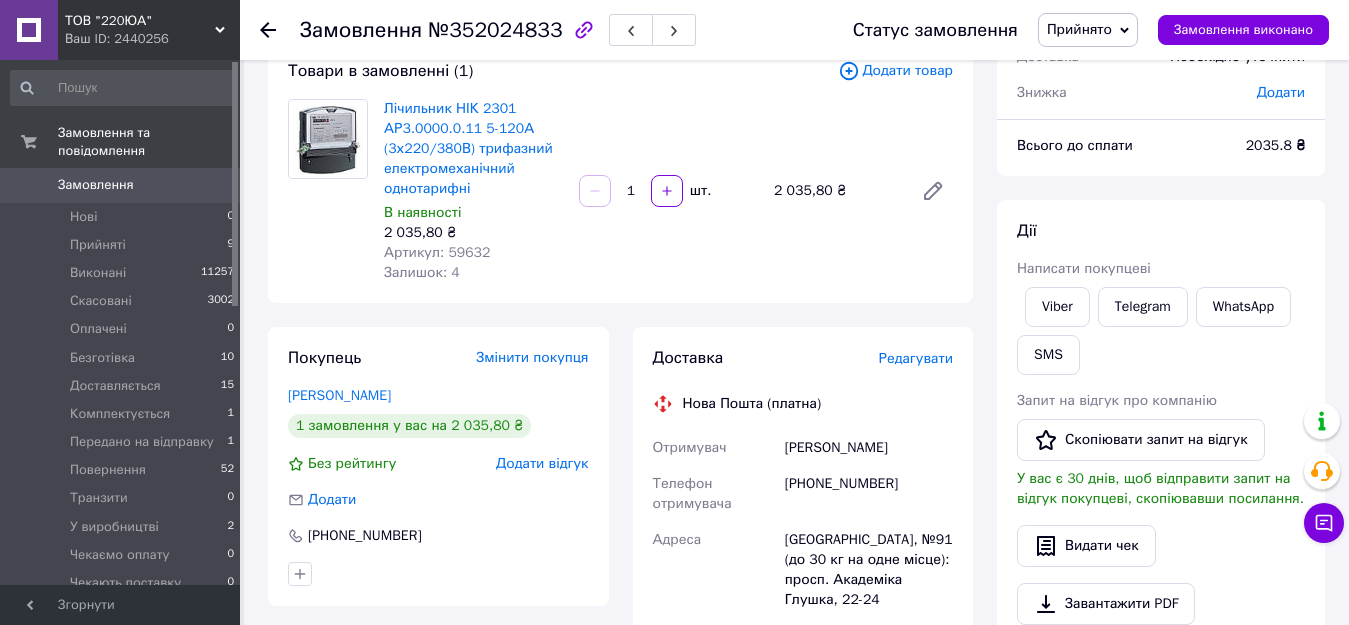 scroll, scrollTop: 0, scrollLeft: 0, axis: both 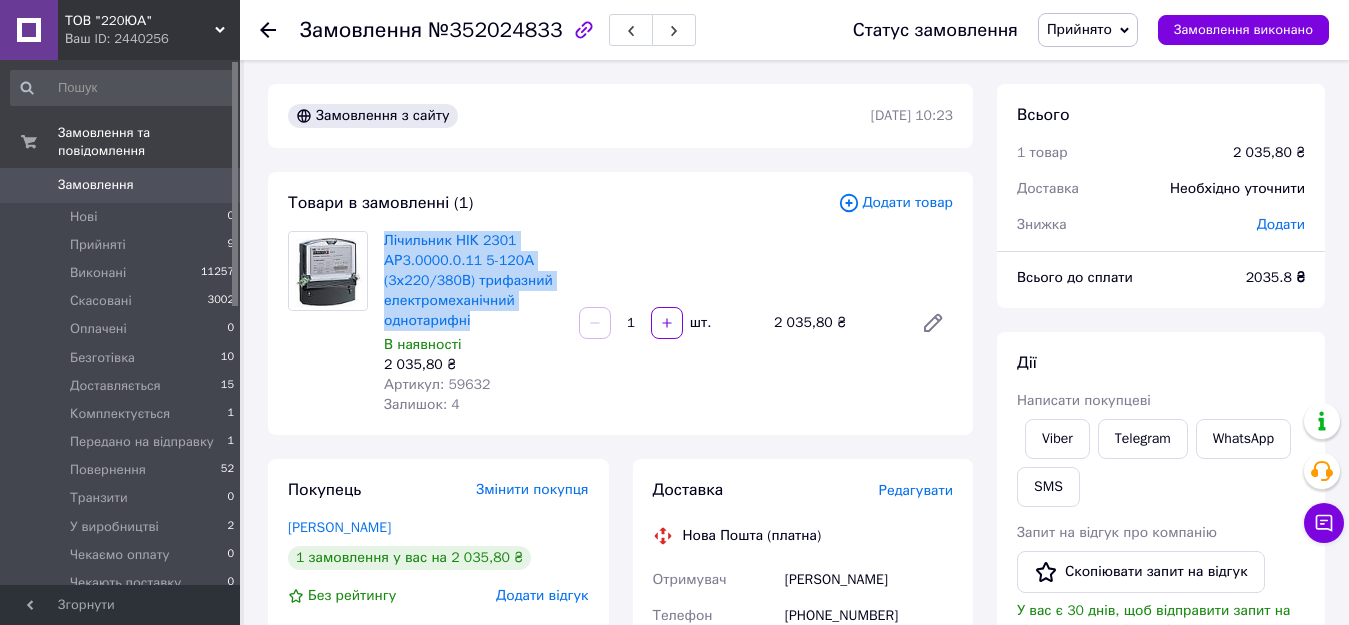 drag, startPoint x: 489, startPoint y: 321, endPoint x: 383, endPoint y: 243, distance: 131.60547 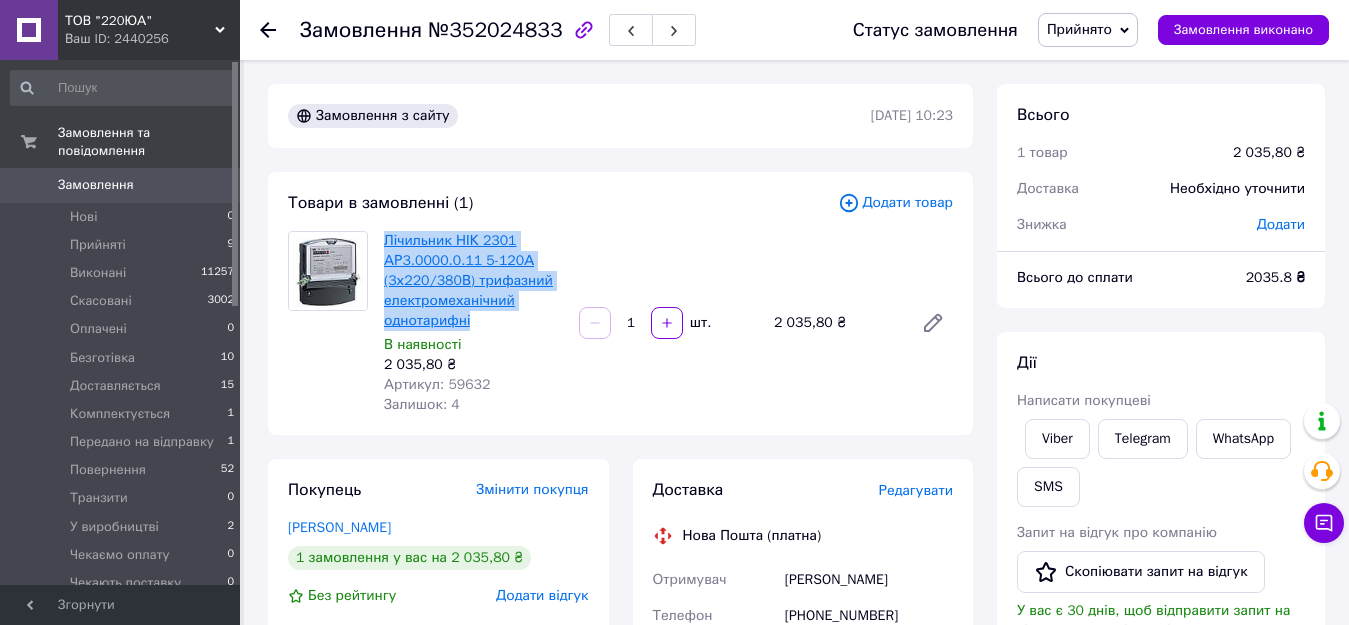 copy on "Лічильник НІК 2301 АР3.0000.0.11 5-120А (3х220/380В) трифазний електромеханічний однотарифні" 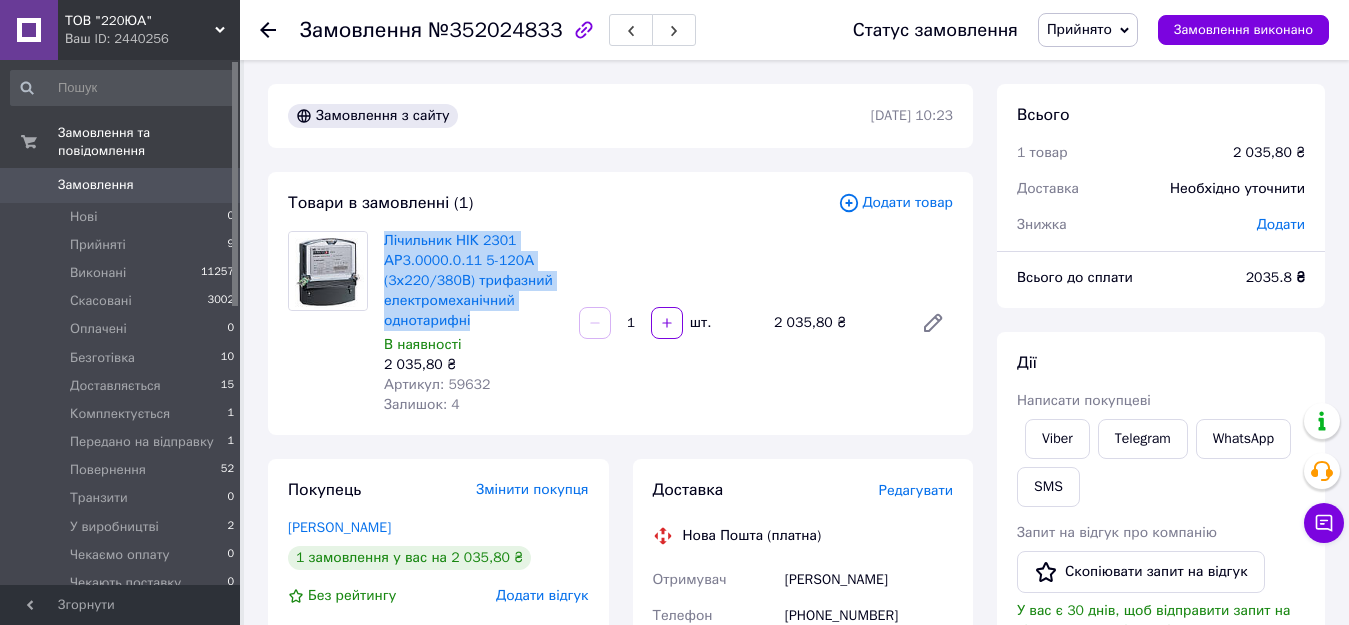 click at bounding box center (328, 323) 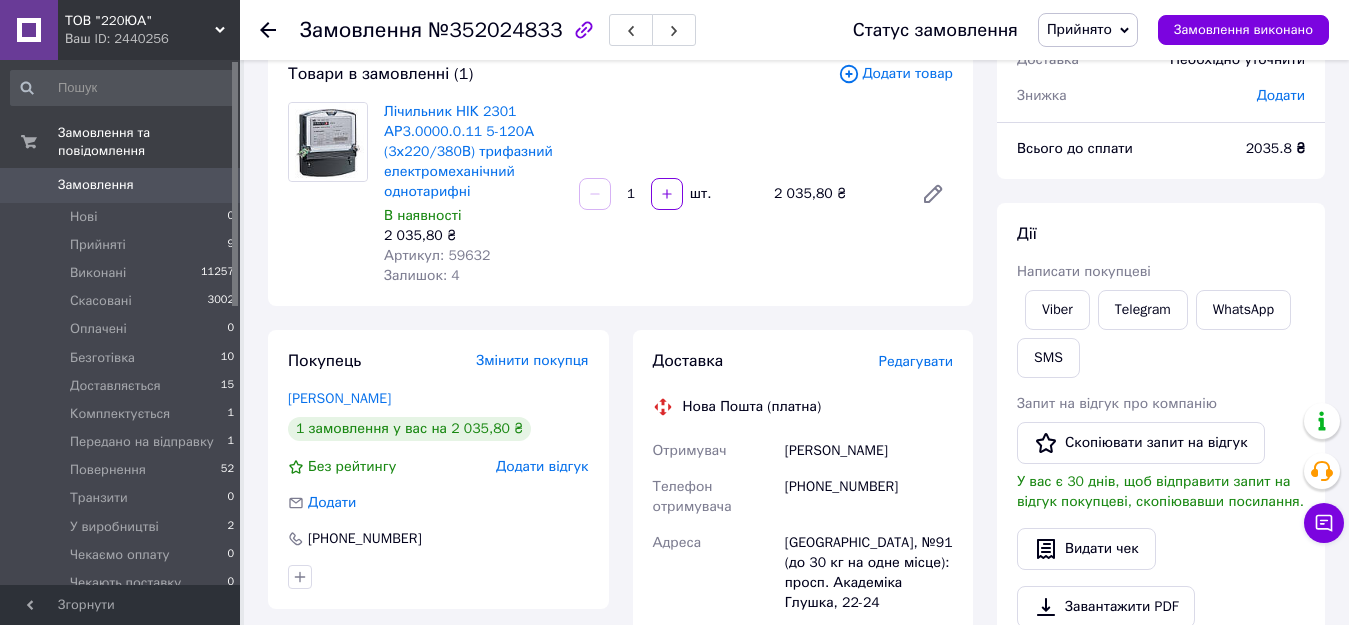 scroll, scrollTop: 300, scrollLeft: 0, axis: vertical 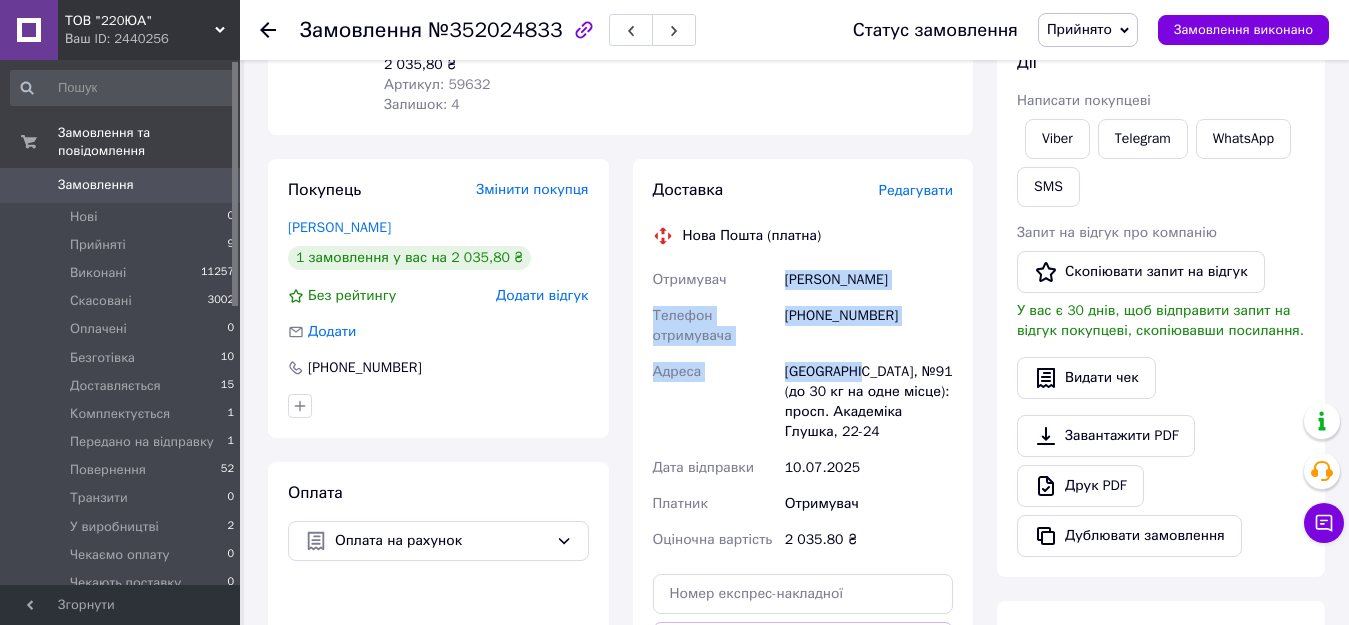 drag, startPoint x: 781, startPoint y: 278, endPoint x: 863, endPoint y: 363, distance: 118.10589 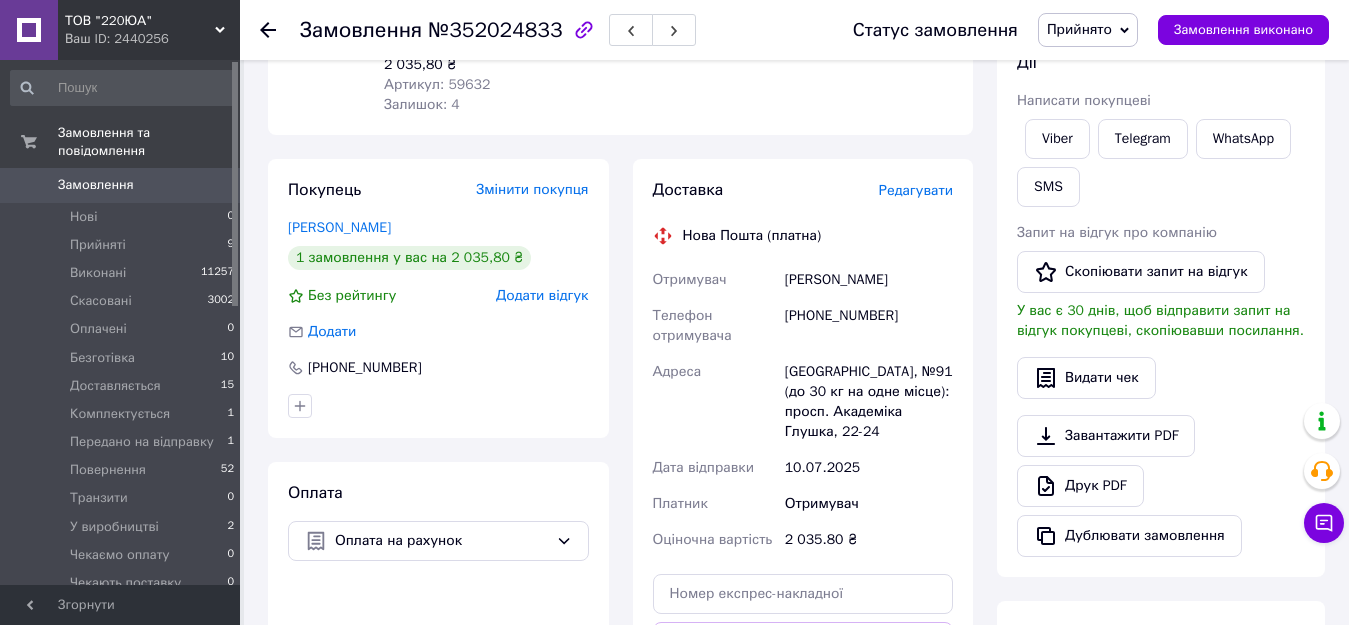 click on "Замовлення з сайту 10.07.2025 | 10:23 Товари в замовленні (1) Додати товар Лічильник НІК 2301 АР3.0000.0.11 5-120А (3х220/380В) трифазний електромеханічний однотарифні В наявності 2 035,80 ₴ Артикул: 59632 Залишок: 4 1   шт. 2 035,80 ₴ Покупець Змінити покупця Котелянець Олег 1 замовлення у вас на 2 035,80 ₴ Без рейтингу   Додати відгук Додати +380674848183 Оплата Оплата на рахунок Доставка Редагувати Нова Пошта (платна) Отримувач Котелянець Олег Телефон отримувача +380674848183 Адреса Одеса, №91 (до 30 кг на одне місце): просп. Академіка Глушка, 22-24 Дата відправки 10.07.2025 Платник Отримувач Оціночна вартість" at bounding box center (620, 422) 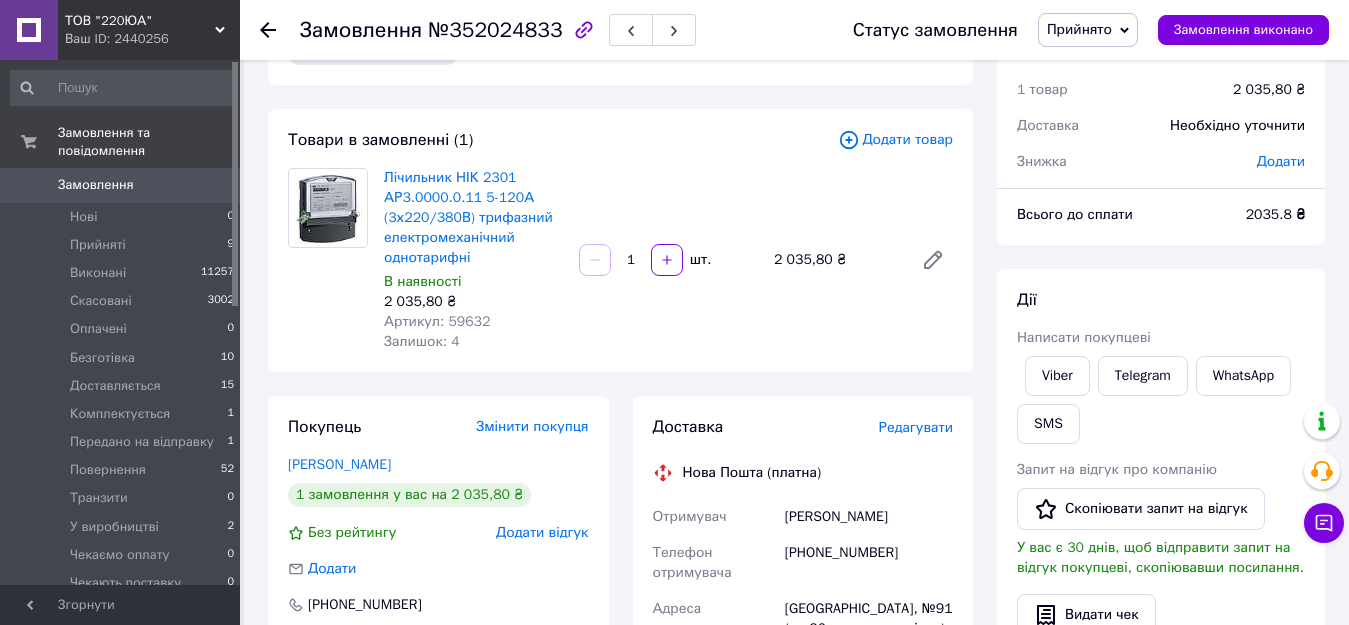 scroll, scrollTop: 0, scrollLeft: 0, axis: both 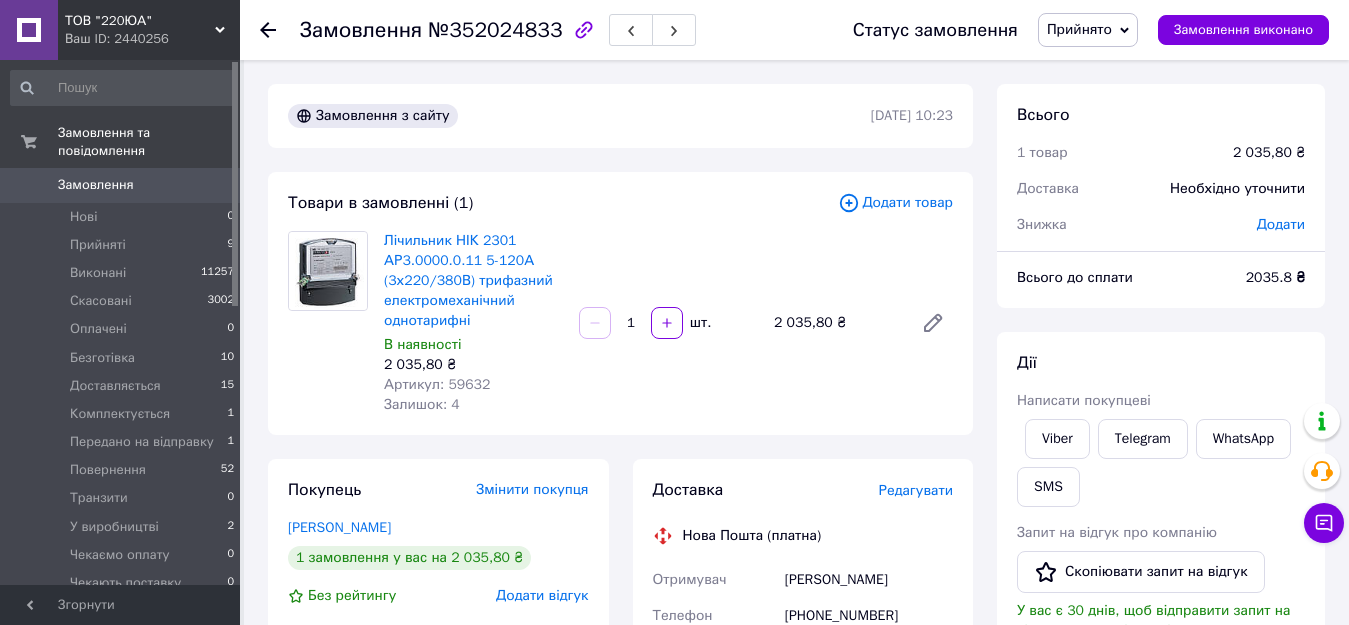 click on "Замовлення з сайту 10.07.2025 | 10:23 Товари в замовленні (1) Додати товар Лічильник НІК 2301 АР3.0000.0.11 5-120А (3х220/380В) трифазний електромеханічний однотарифні В наявності 2 035,80 ₴ Артикул: 59632 Залишок: 4 1   шт. 2 035,80 ₴ Покупець Змінити покупця Котелянець Олег 1 замовлення у вас на 2 035,80 ₴ Без рейтингу   Додати відгук Додати +380674848183 Оплата Оплата на рахунок Доставка Редагувати Нова Пошта (платна) Отримувач Котелянець Олег Телефон отримувача +380674848183 Адреса Одеса, №91 (до 30 кг на одне місце): просп. Академіка Глушка, 22-24 Дата відправки 10.07.2025 Платник Отримувач Оціночна вартість" at bounding box center [620, 722] 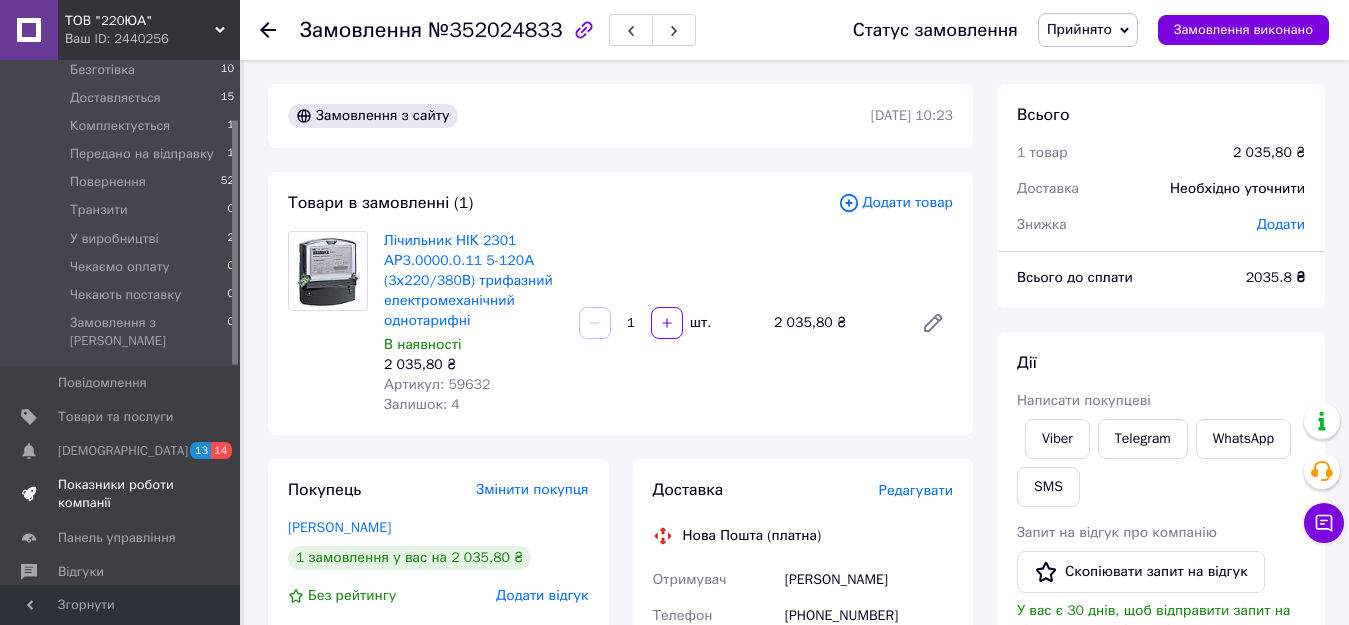 scroll, scrollTop: 400, scrollLeft: 0, axis: vertical 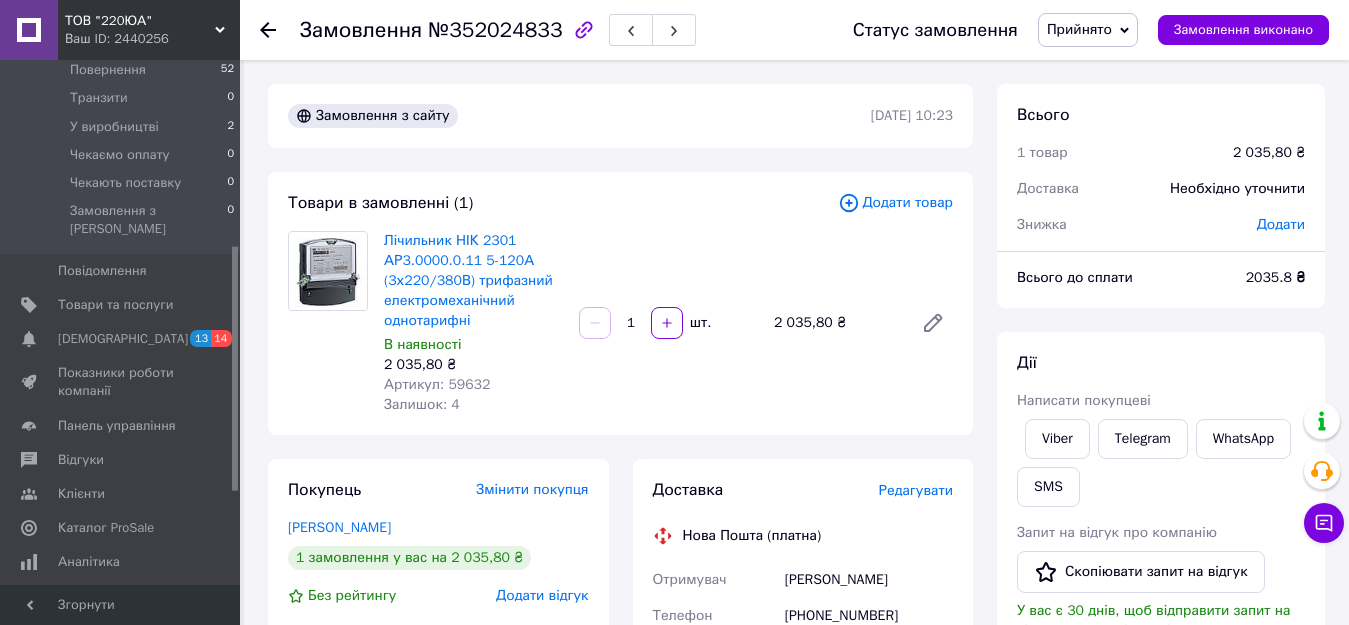click on "Артикул: 59632" at bounding box center (473, 385) 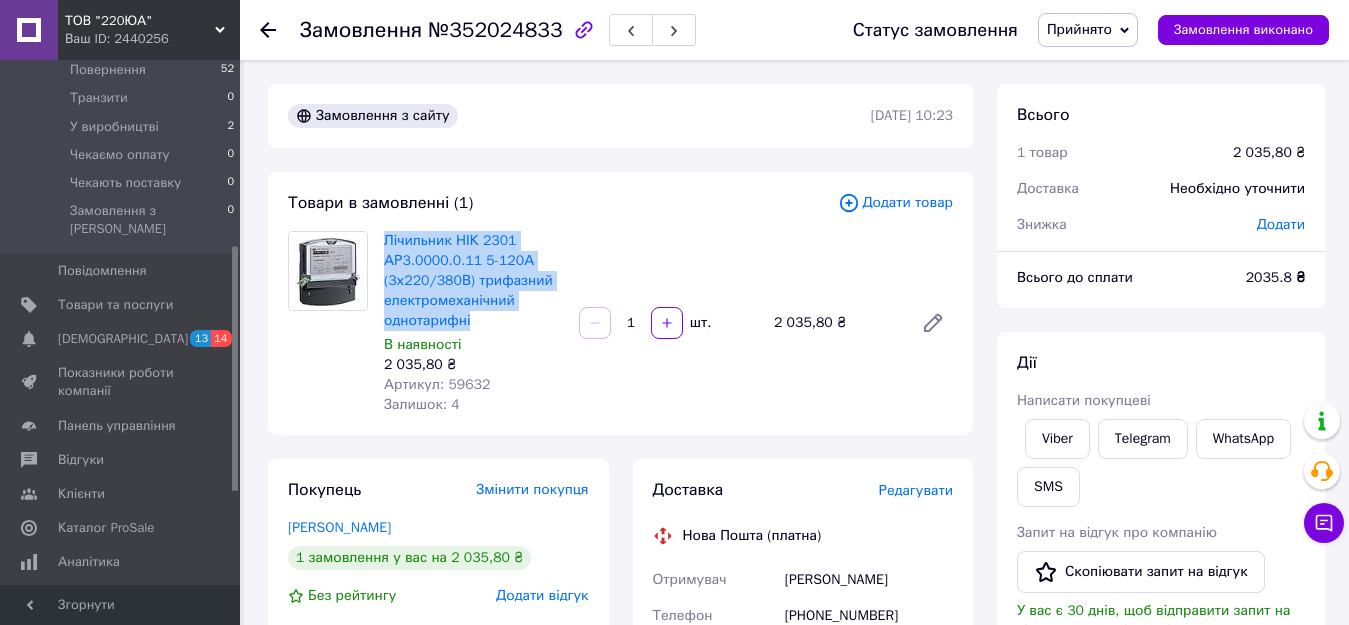 drag, startPoint x: 474, startPoint y: 320, endPoint x: 383, endPoint y: 246, distance: 117.29024 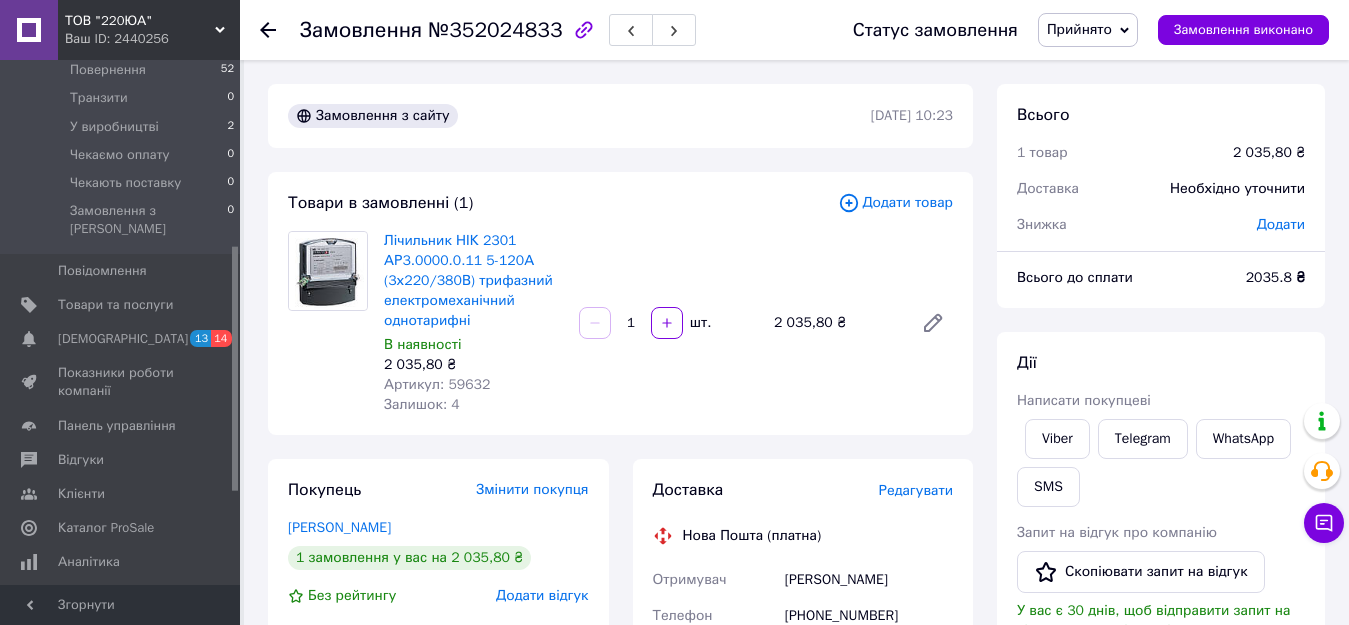 drag, startPoint x: 585, startPoint y: 569, endPoint x: 590, endPoint y: 583, distance: 14.866069 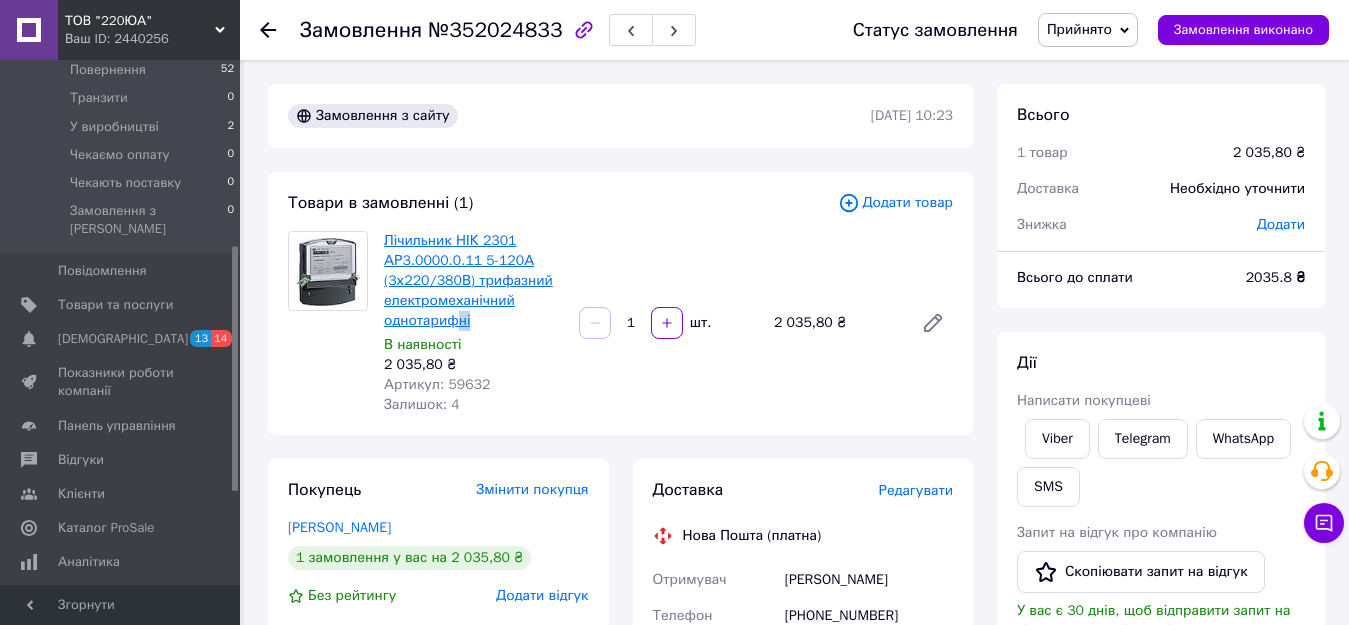 drag, startPoint x: 590, startPoint y: 583, endPoint x: 449, endPoint y: 322, distance: 296.6513 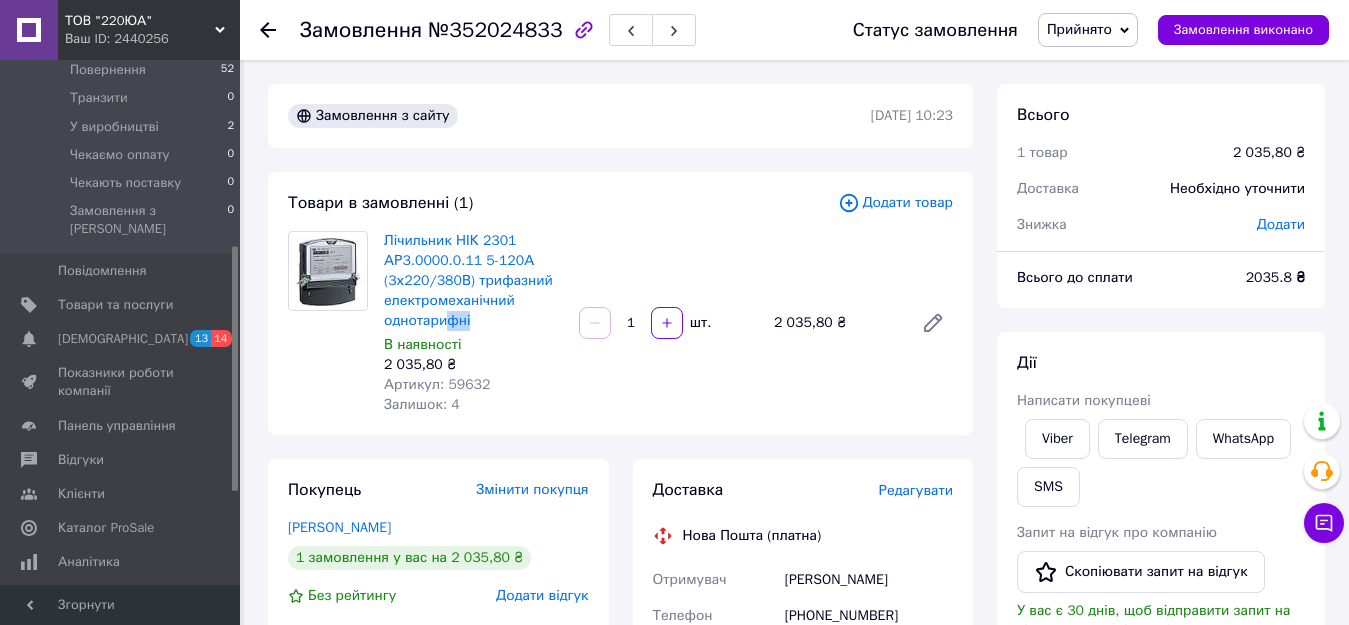 click on "Лічильник НІК 2301 АР3.0000.0.11 5-120А (3х220/380В) трифазний електромеханічний однотарифні" at bounding box center [473, 281] 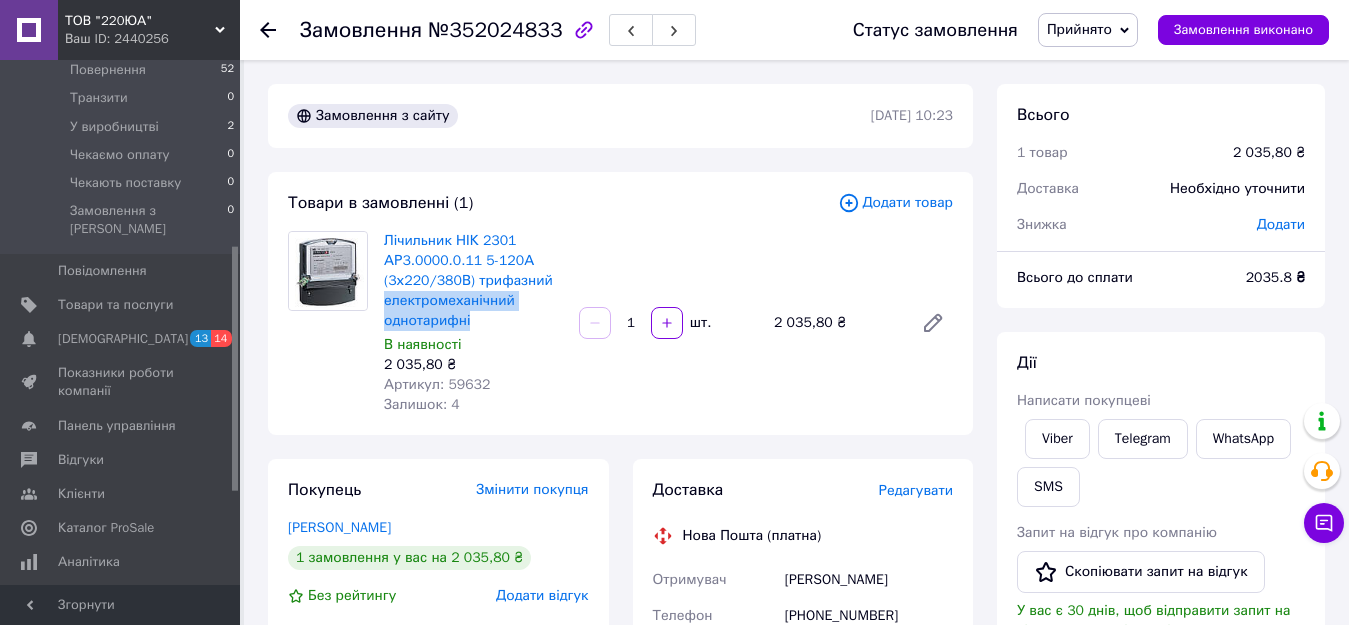 drag, startPoint x: 470, startPoint y: 317, endPoint x: 377, endPoint y: 280, distance: 100.08996 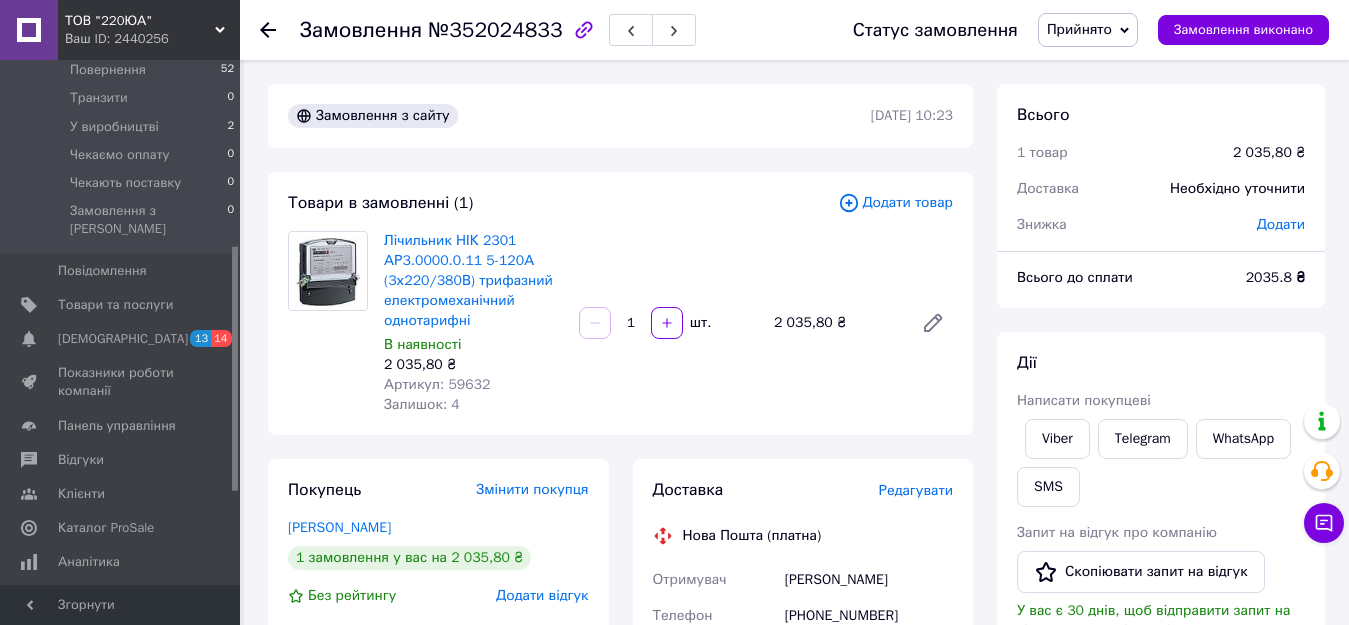drag, startPoint x: 381, startPoint y: 250, endPoint x: 382, endPoint y: 235, distance: 15.033297 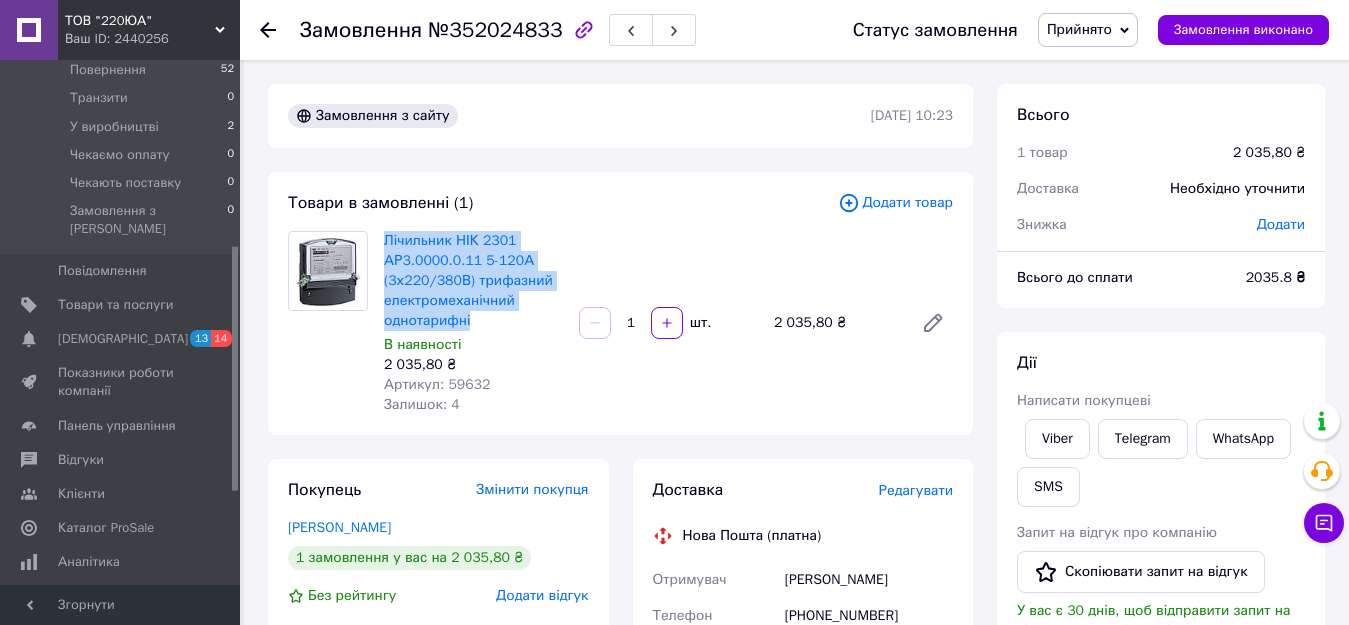 drag, startPoint x: 478, startPoint y: 322, endPoint x: 382, endPoint y: 247, distance: 121.82365 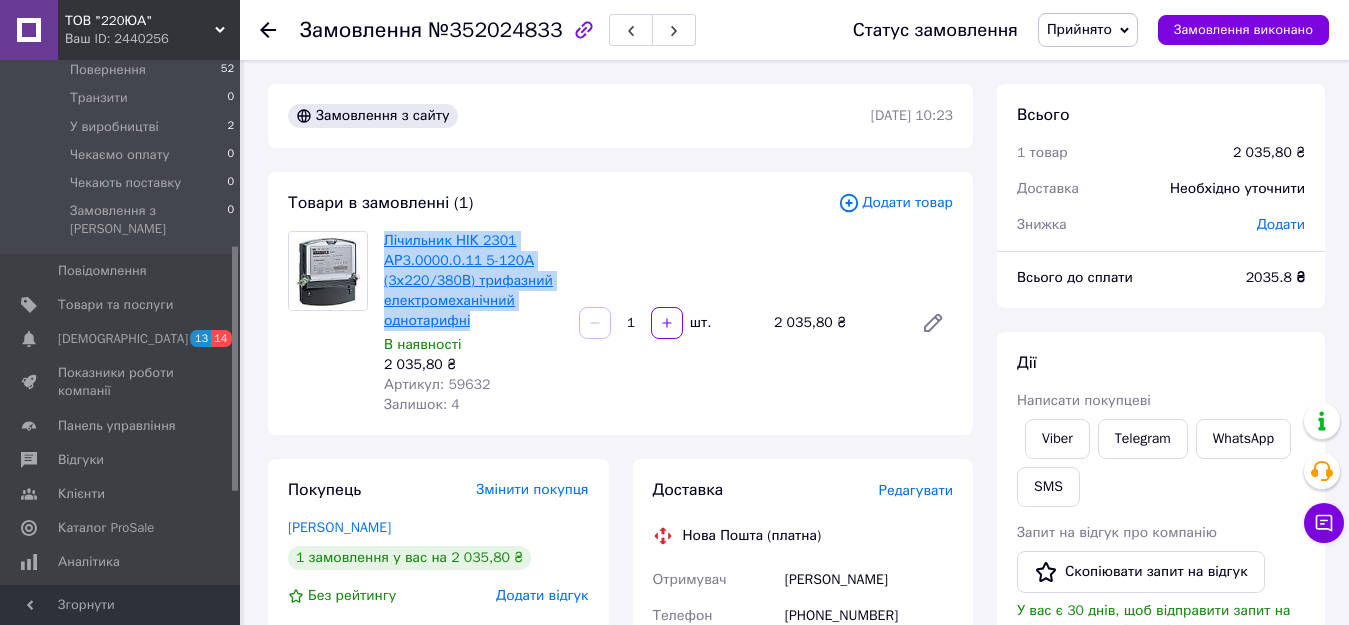 drag, startPoint x: 486, startPoint y: 319, endPoint x: 388, endPoint y: 242, distance: 124.631454 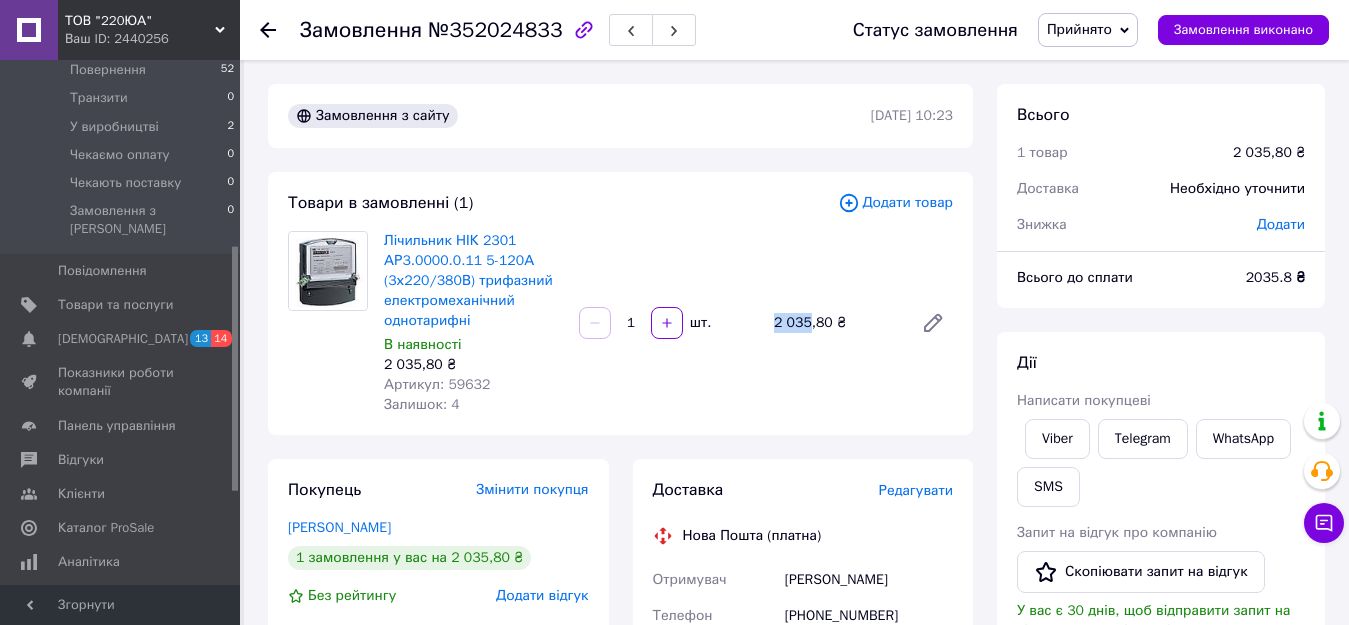 drag, startPoint x: 775, startPoint y: 328, endPoint x: 805, endPoint y: 327, distance: 30.016663 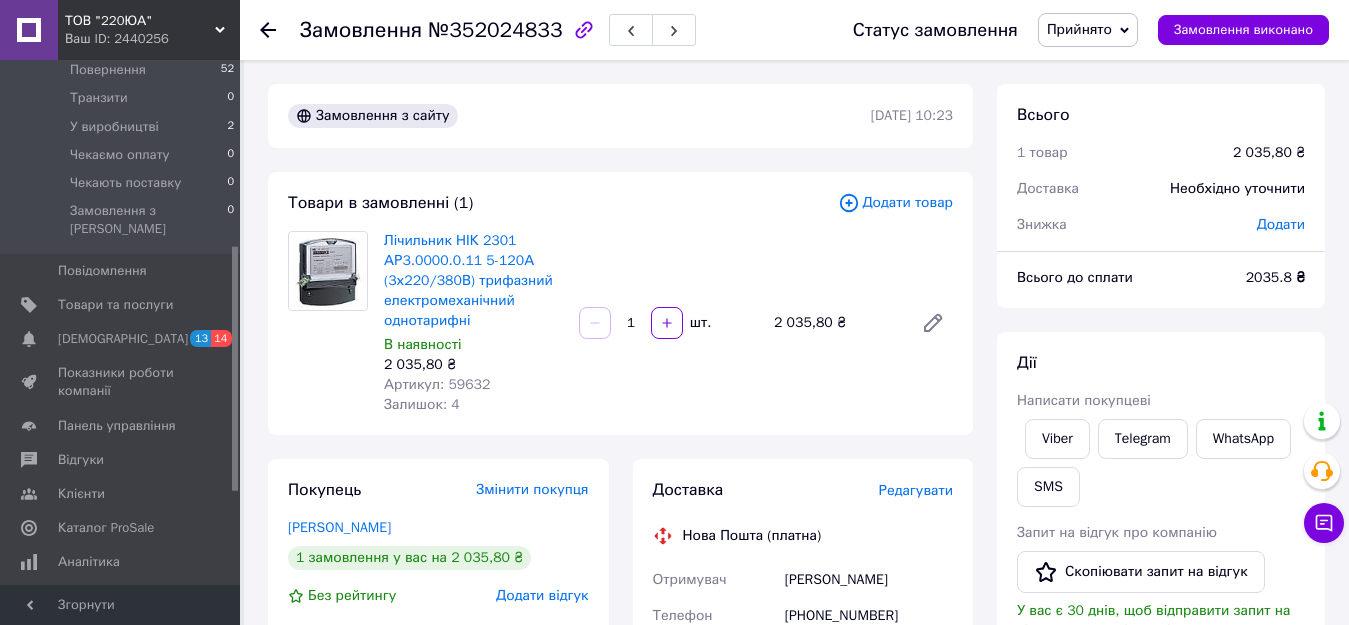 drag, startPoint x: 337, startPoint y: 417, endPoint x: 402, endPoint y: 411, distance: 65.27634 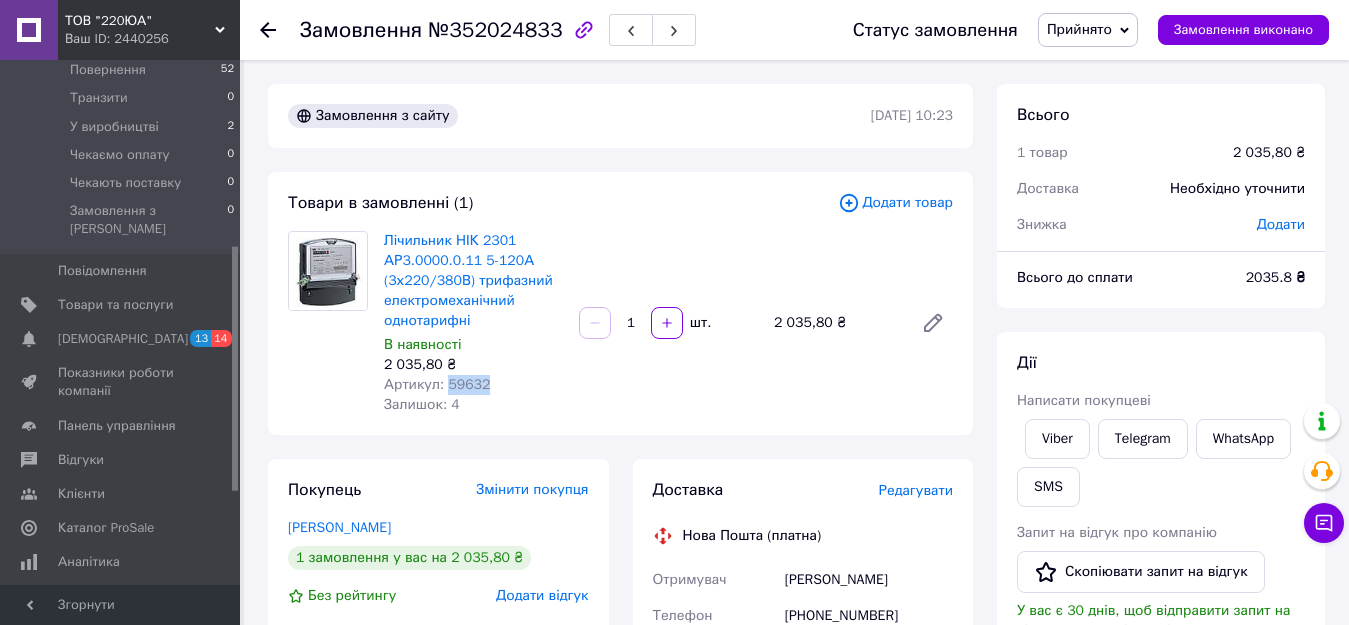 drag, startPoint x: 489, startPoint y: 383, endPoint x: 444, endPoint y: 386, distance: 45.099888 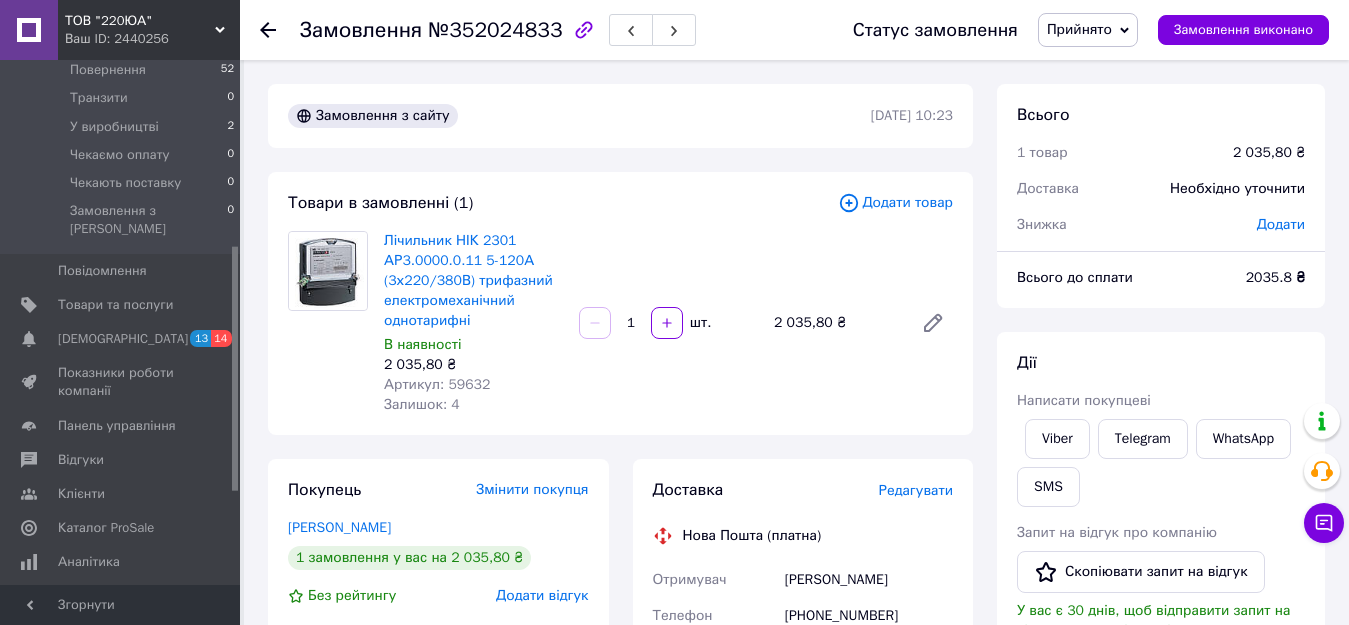 click on "Покупець Змінити покупця Котелянець Олег 1 замовлення у вас на 2 035,80 ₴ Без рейтингу   Додати відгук Додати +380674848183" at bounding box center [438, 598] 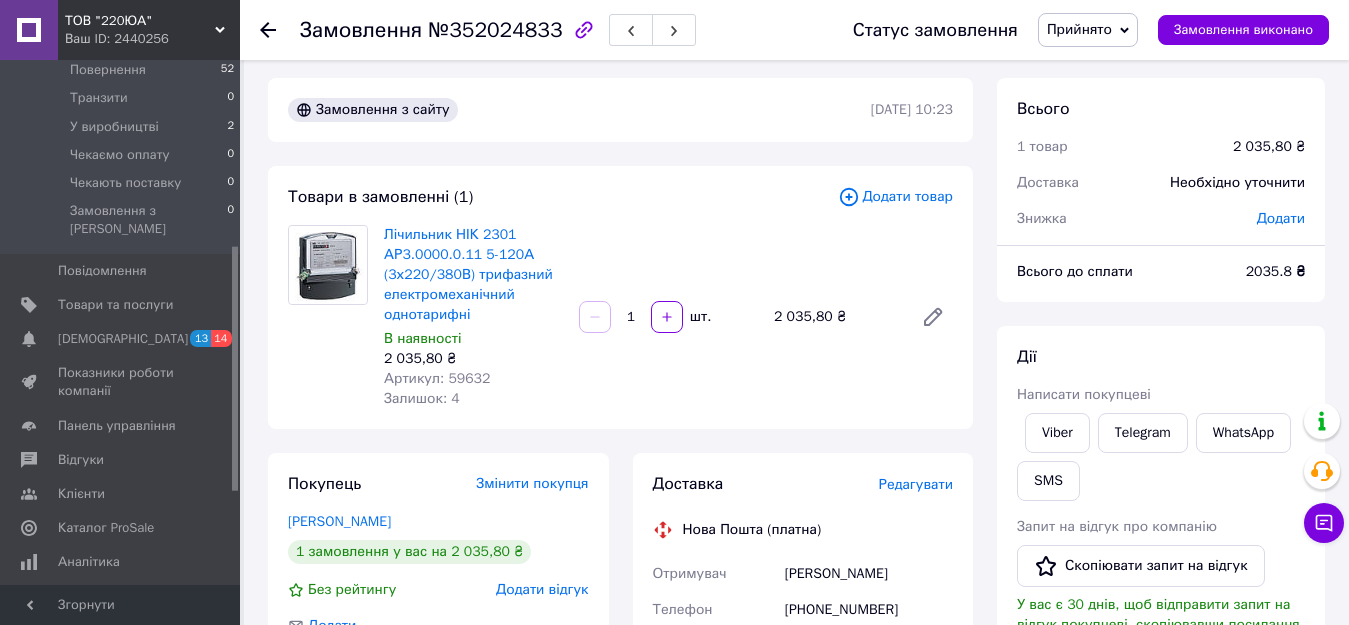 scroll, scrollTop: 0, scrollLeft: 0, axis: both 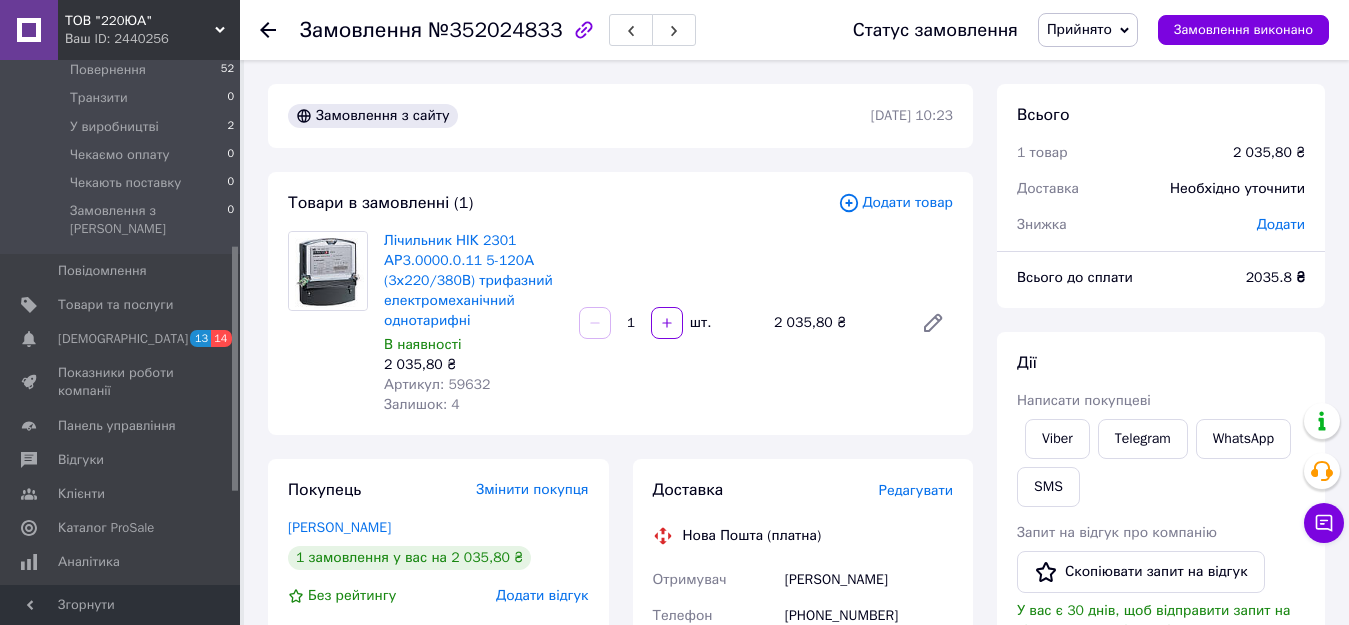 click on "Товари в замовленні (1)" at bounding box center [563, 203] 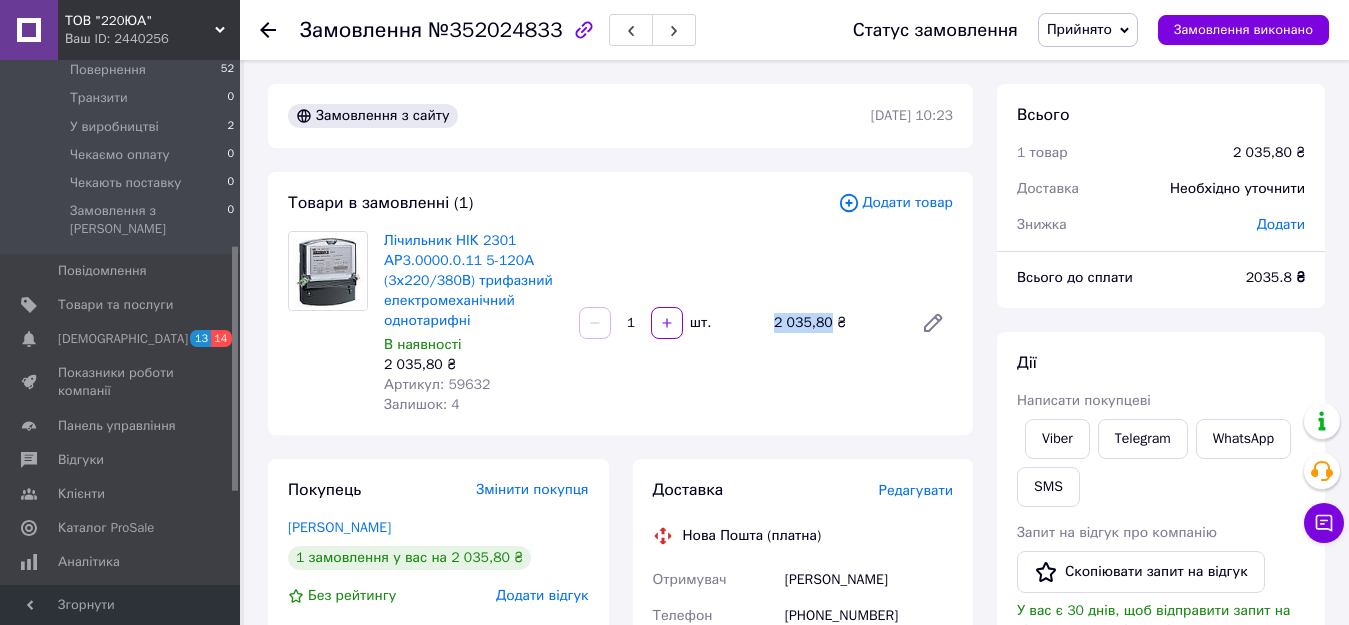drag, startPoint x: 774, startPoint y: 323, endPoint x: 828, endPoint y: 325, distance: 54.037025 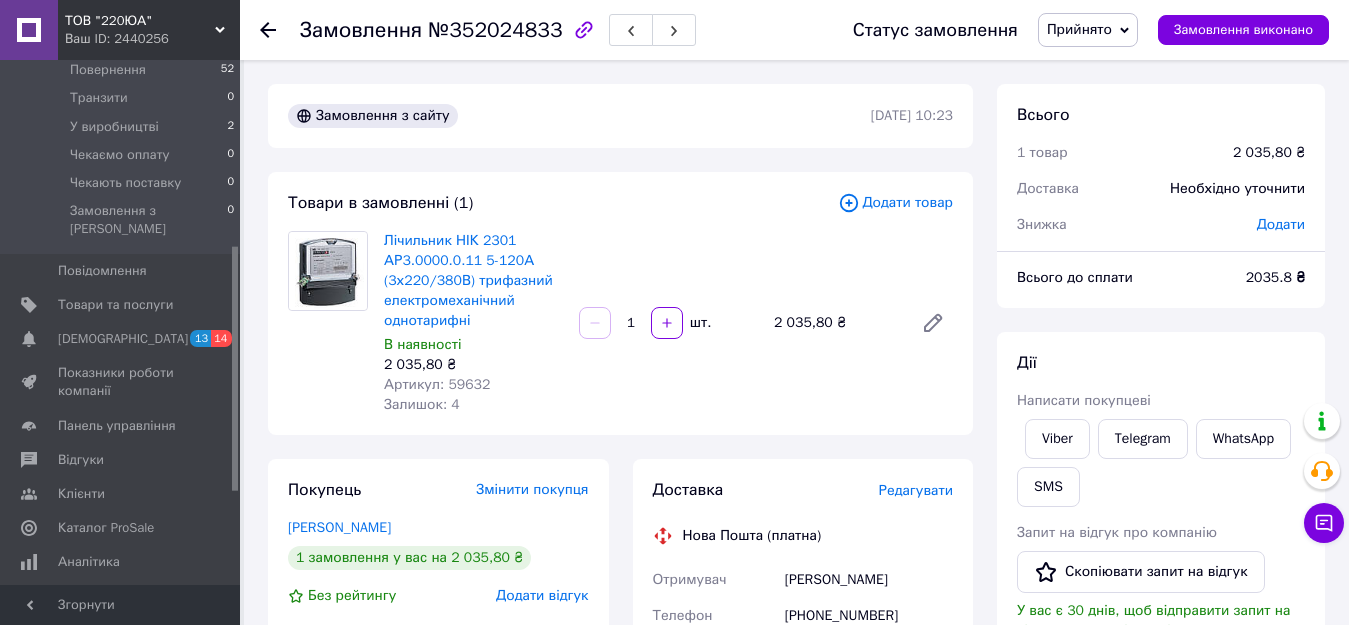 click on "2 035,80 ₴" at bounding box center (835, 323) 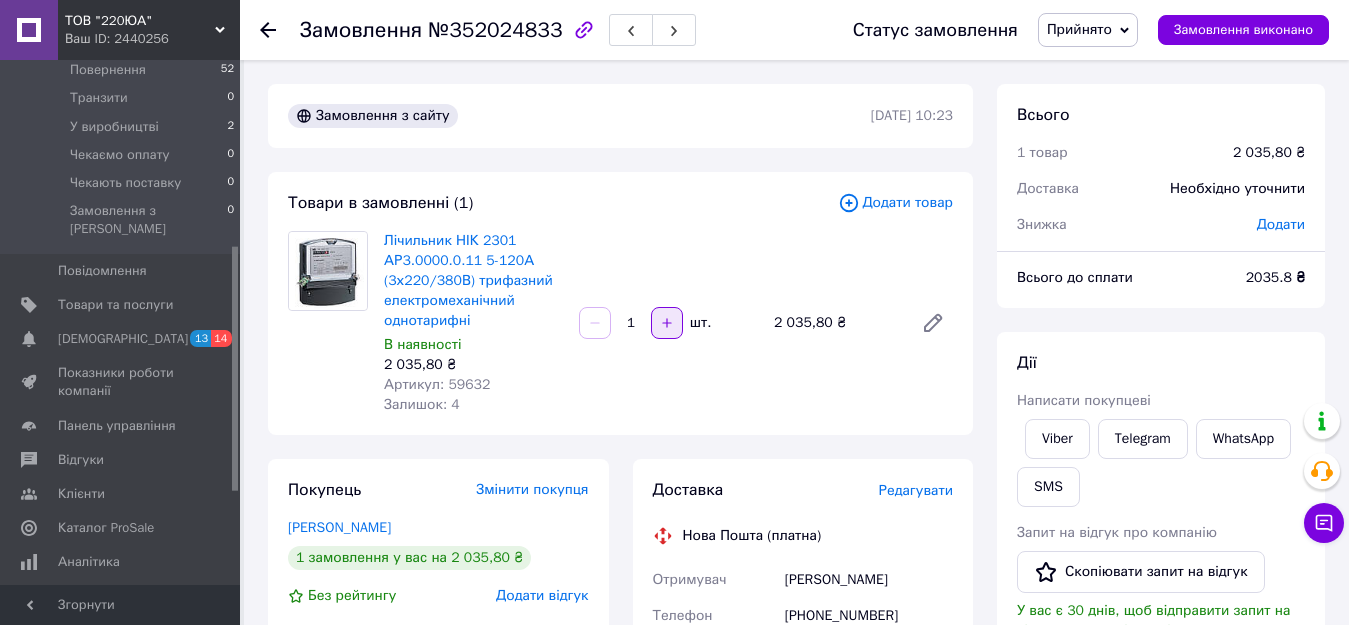 click 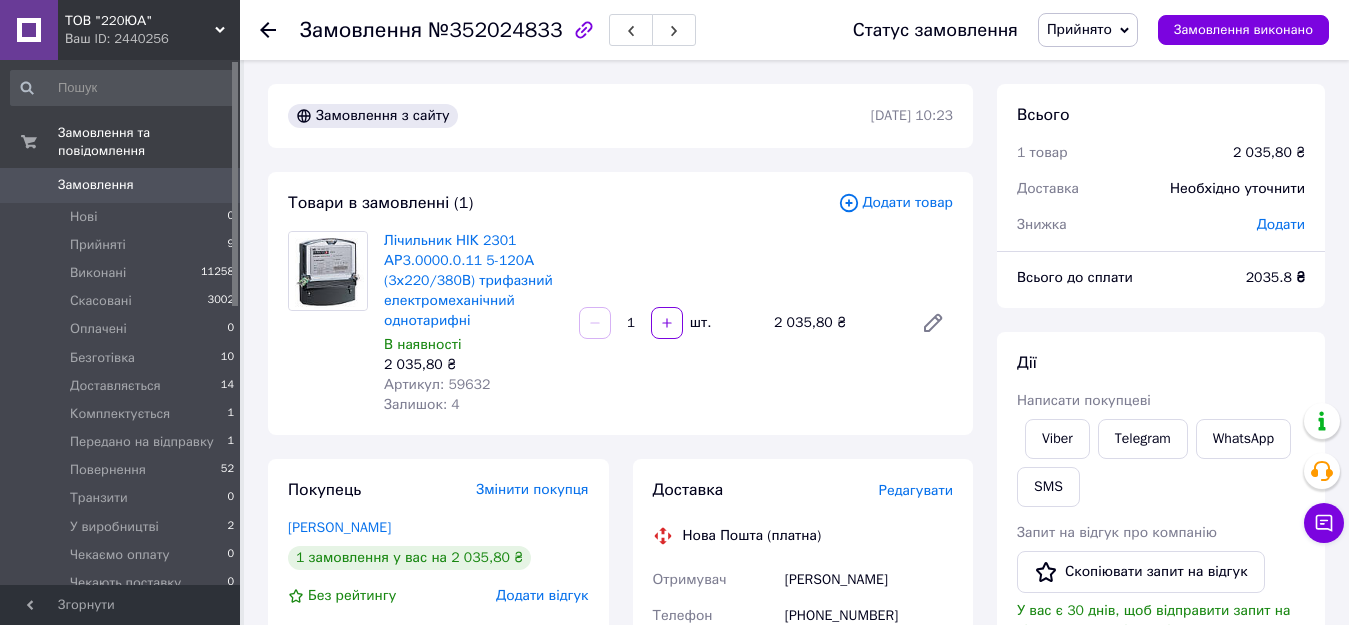 scroll, scrollTop: 0, scrollLeft: 0, axis: both 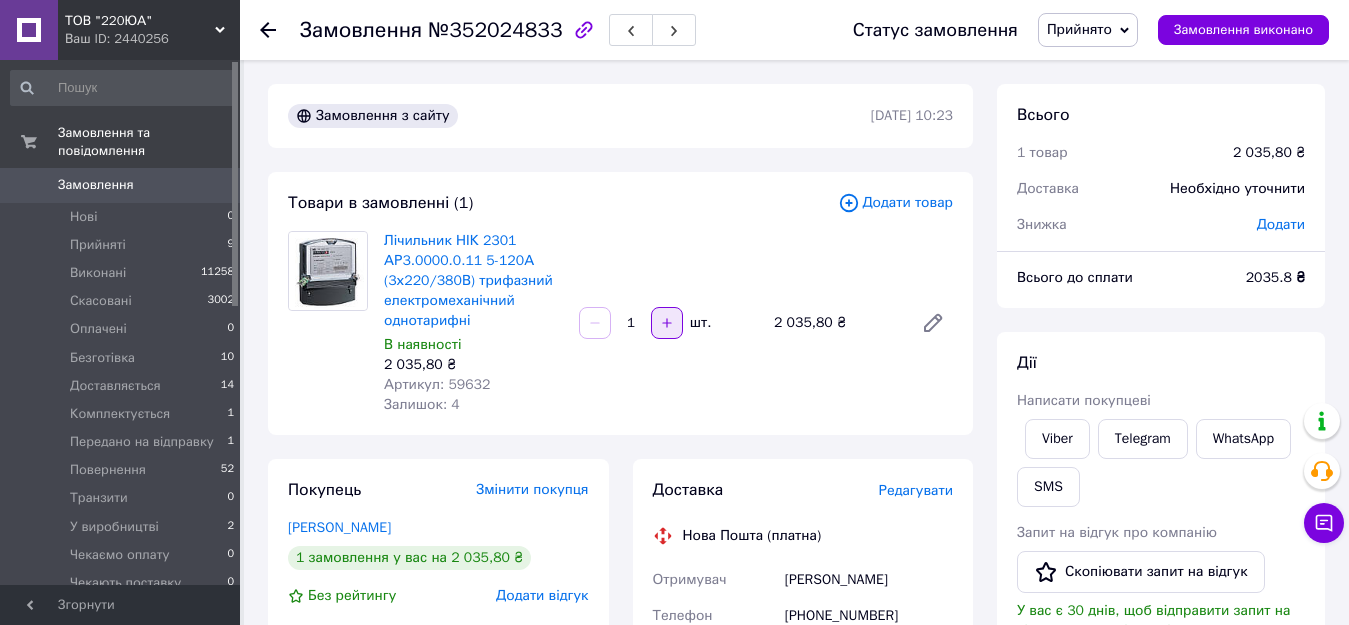click at bounding box center (667, 323) 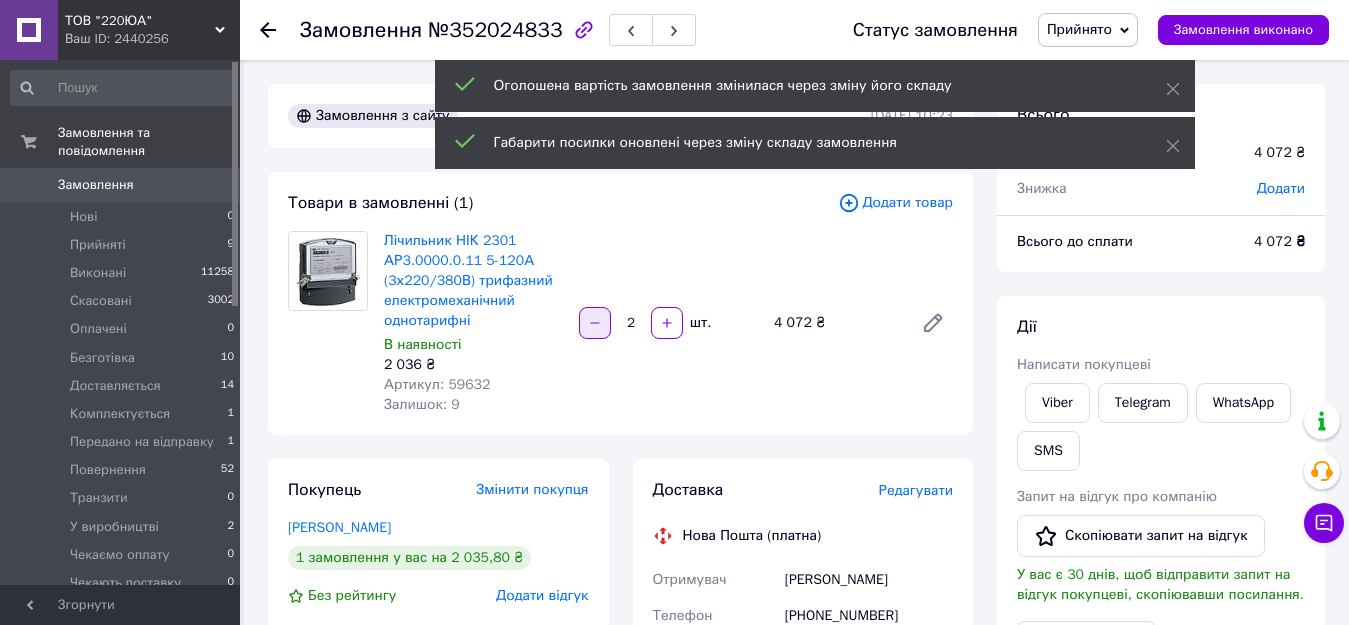 click at bounding box center [595, 323] 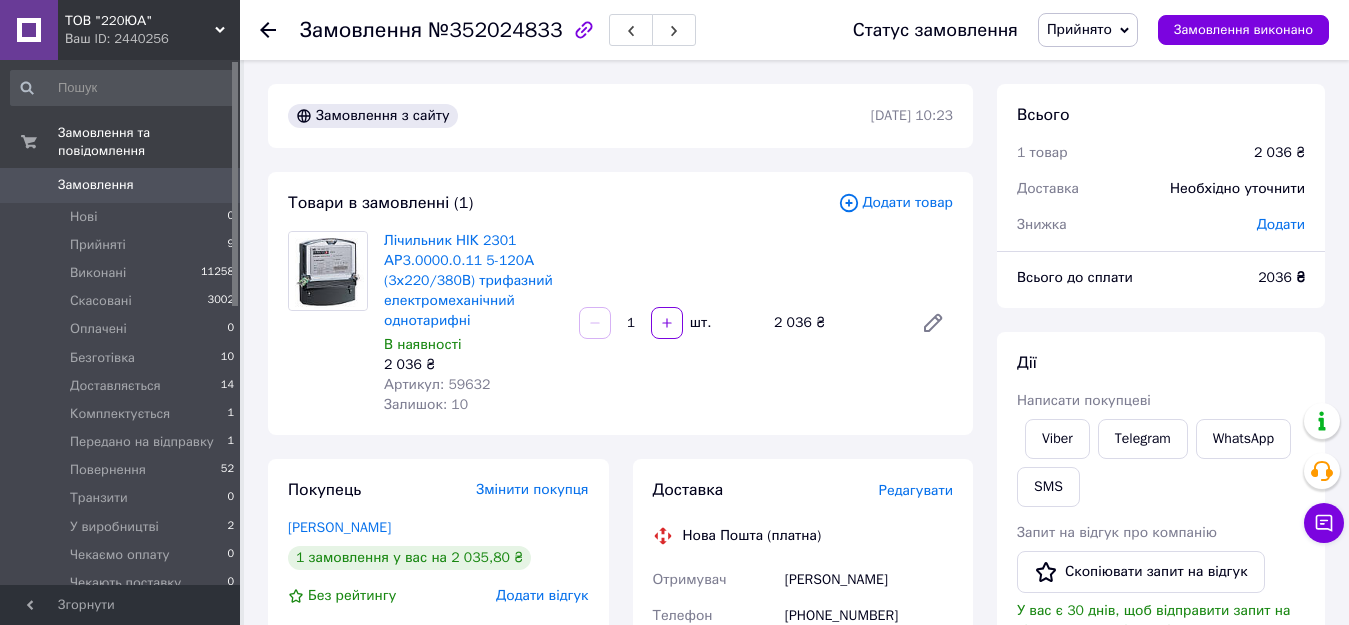 click 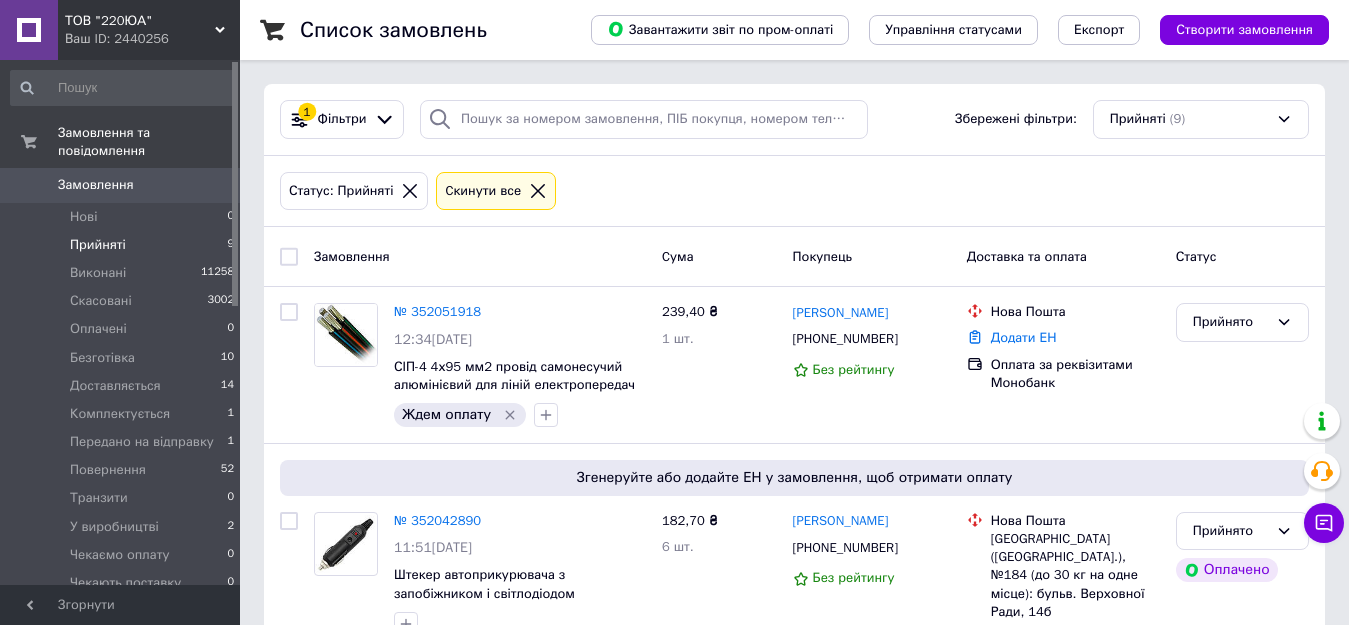 click on "Замовлення" at bounding box center [480, 256] 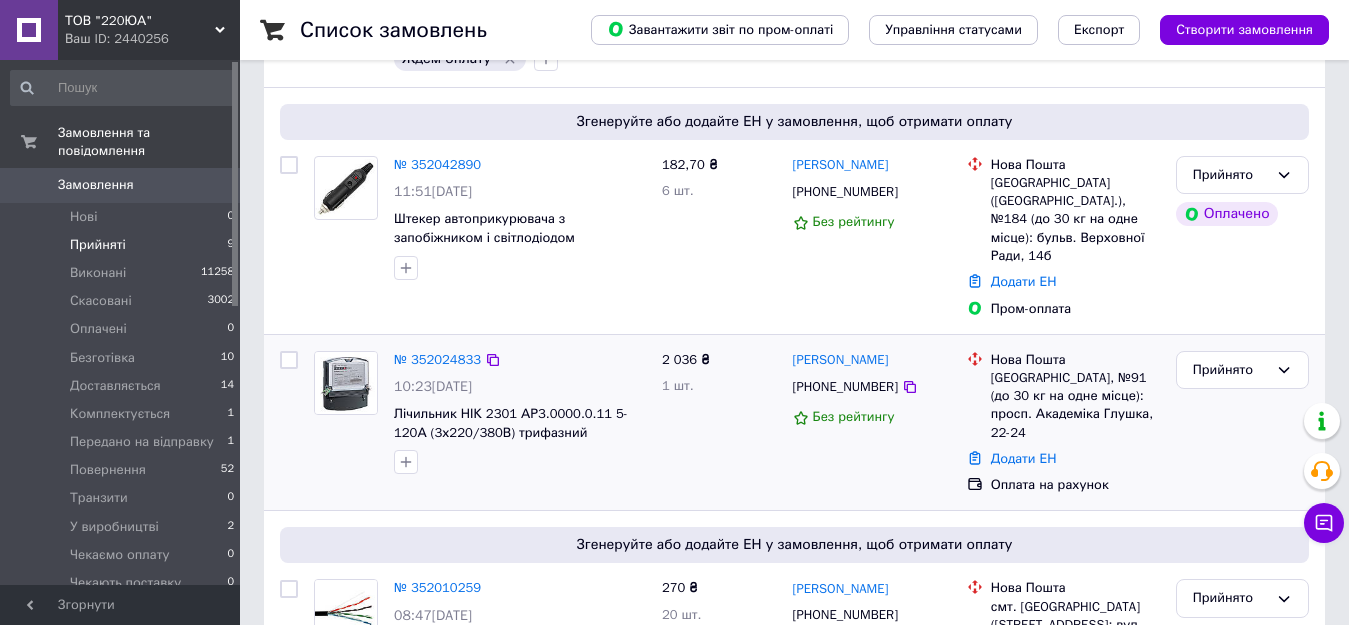 scroll, scrollTop: 400, scrollLeft: 0, axis: vertical 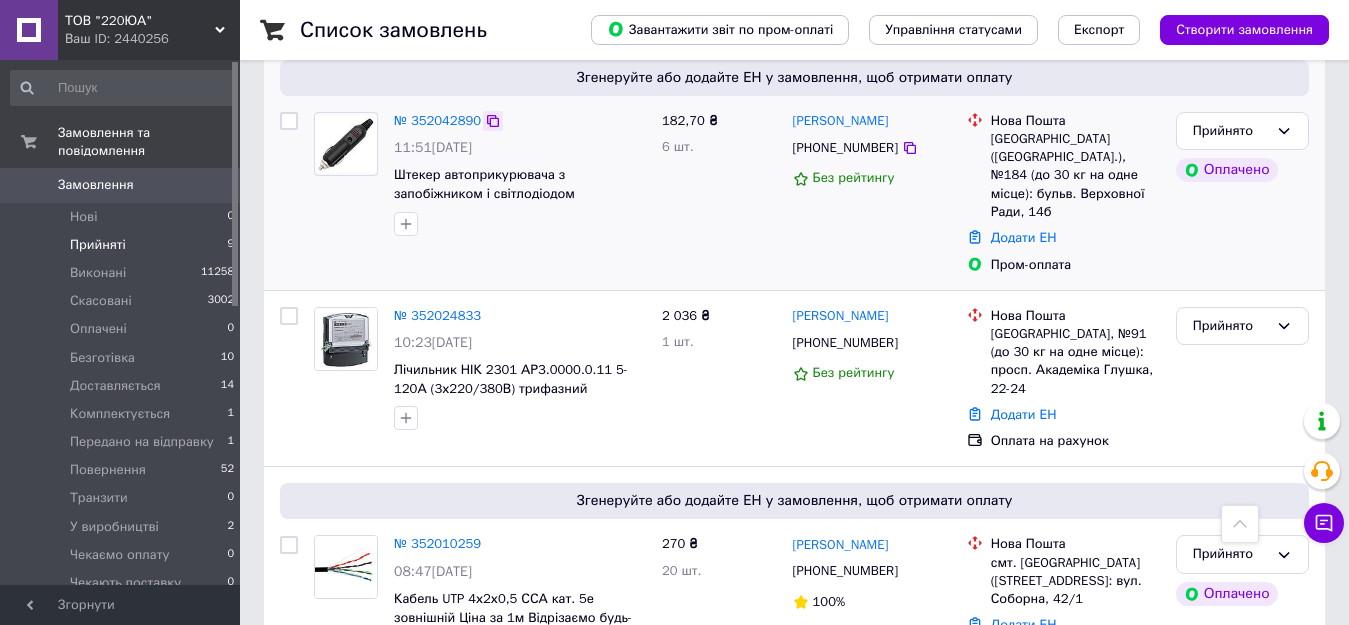 click 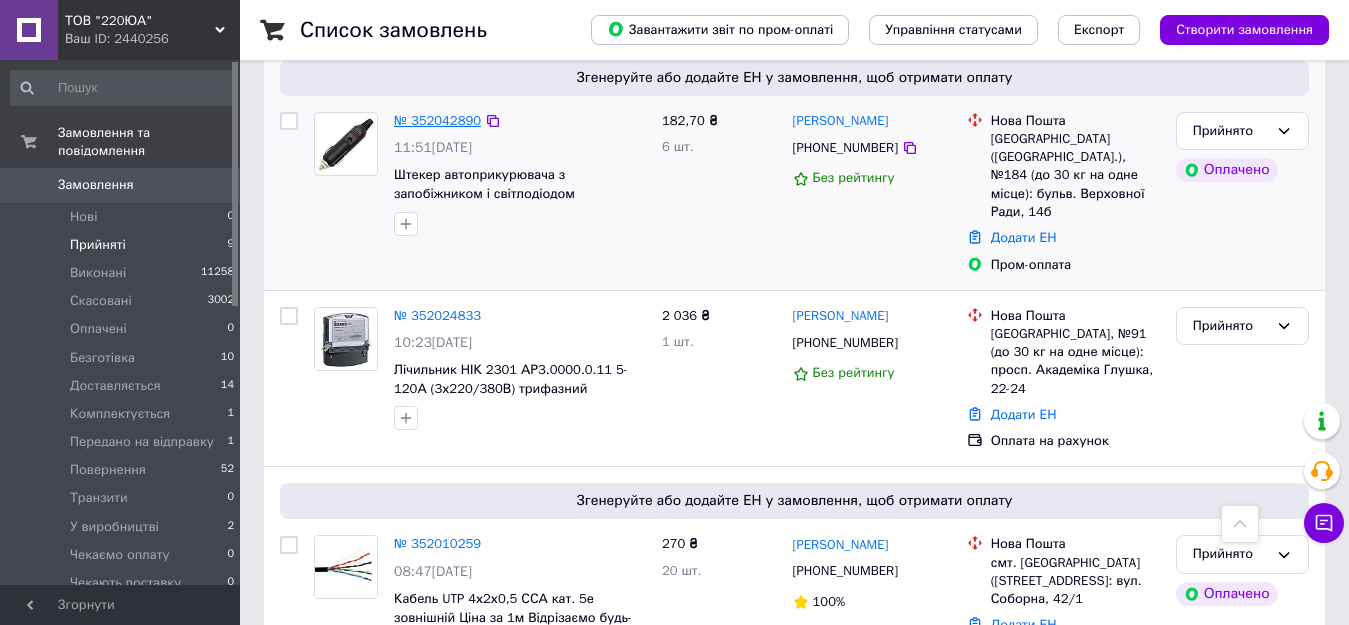 click on "№ 352042890" at bounding box center (437, 120) 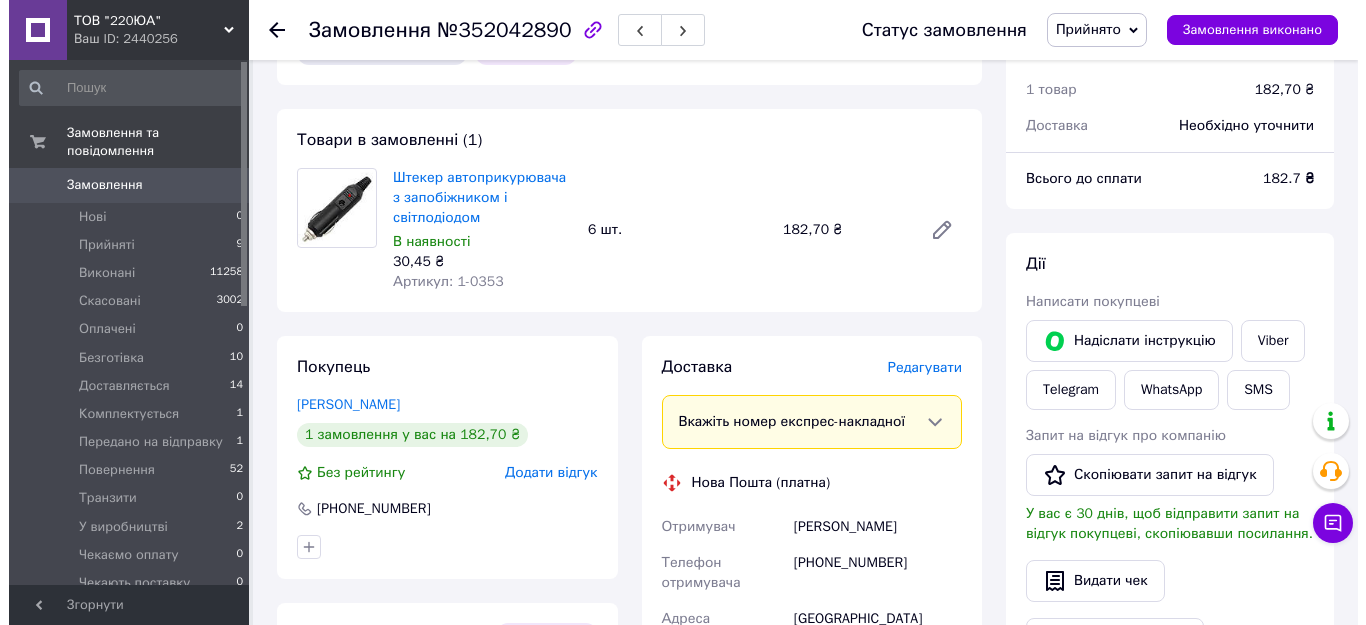 scroll, scrollTop: 100, scrollLeft: 0, axis: vertical 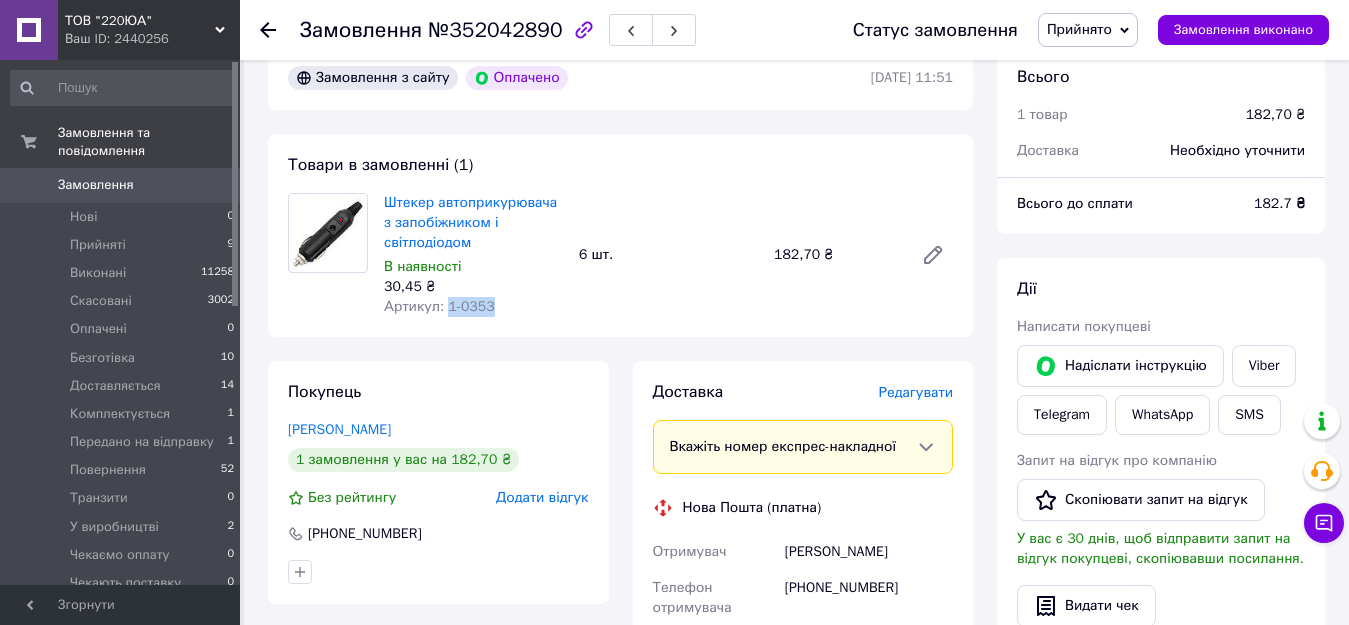 drag, startPoint x: 491, startPoint y: 310, endPoint x: 443, endPoint y: 304, distance: 48.373547 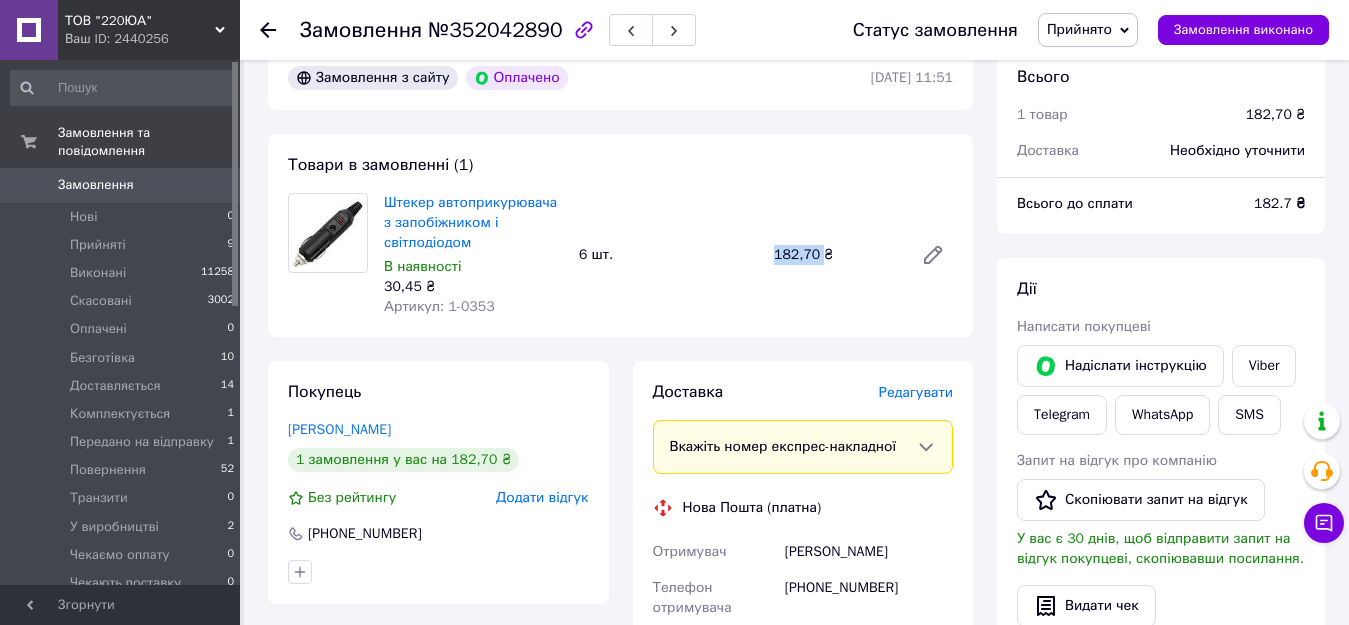 drag, startPoint x: 773, startPoint y: 257, endPoint x: 817, endPoint y: 257, distance: 44 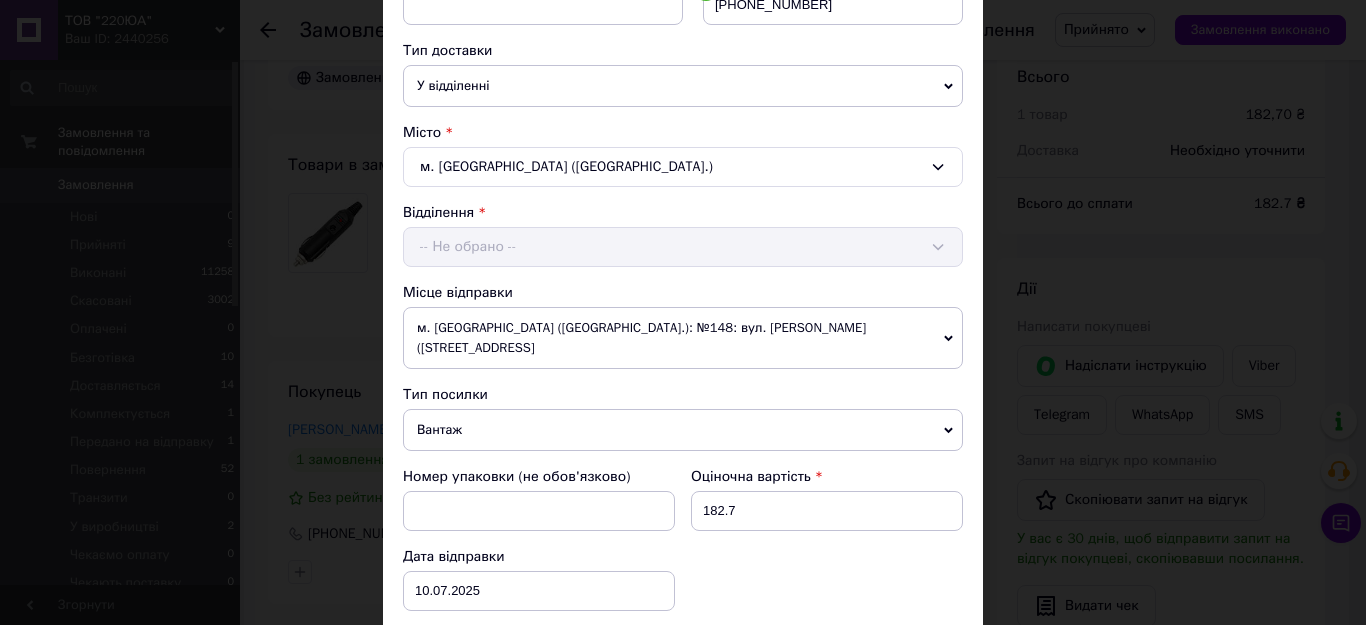 scroll, scrollTop: 500, scrollLeft: 0, axis: vertical 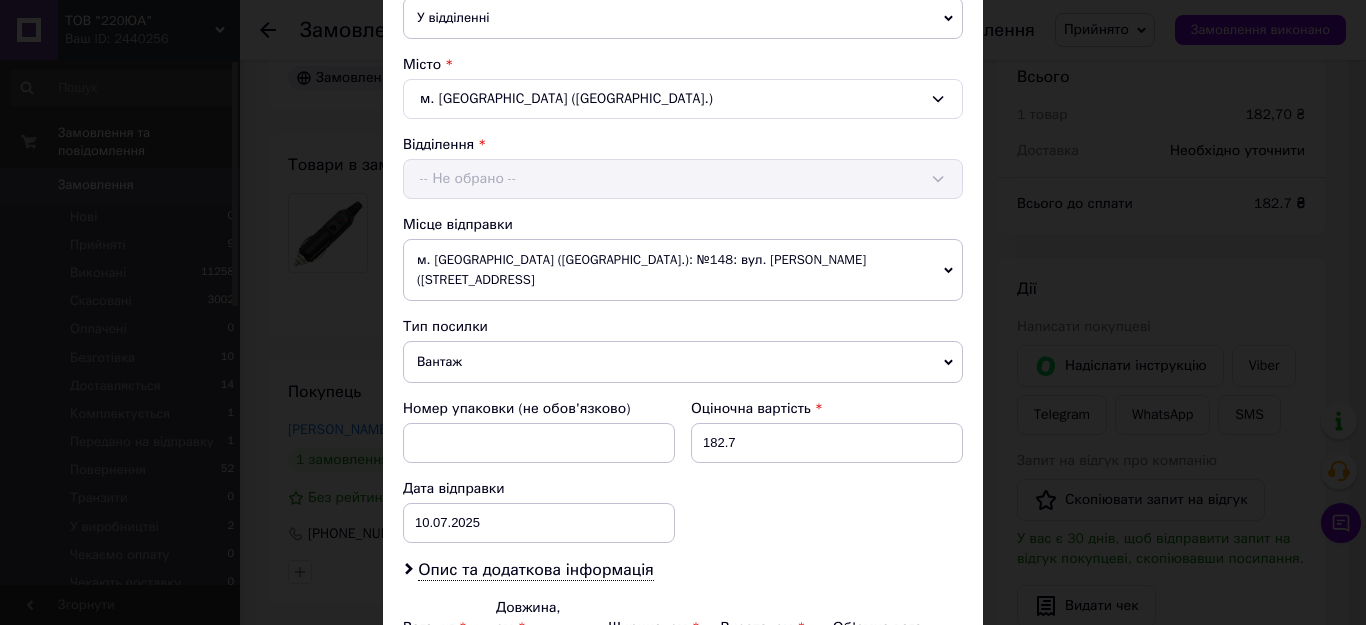 click on "Вантаж" at bounding box center (683, 362) 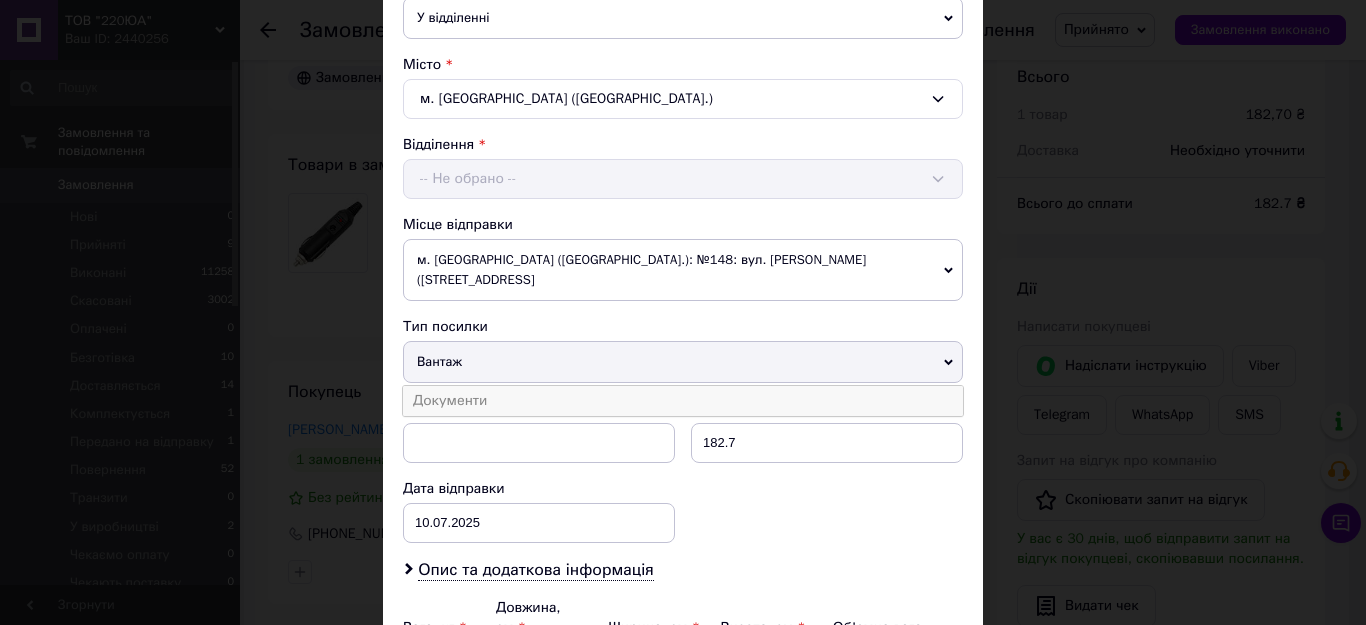 click on "Документи" at bounding box center [683, 401] 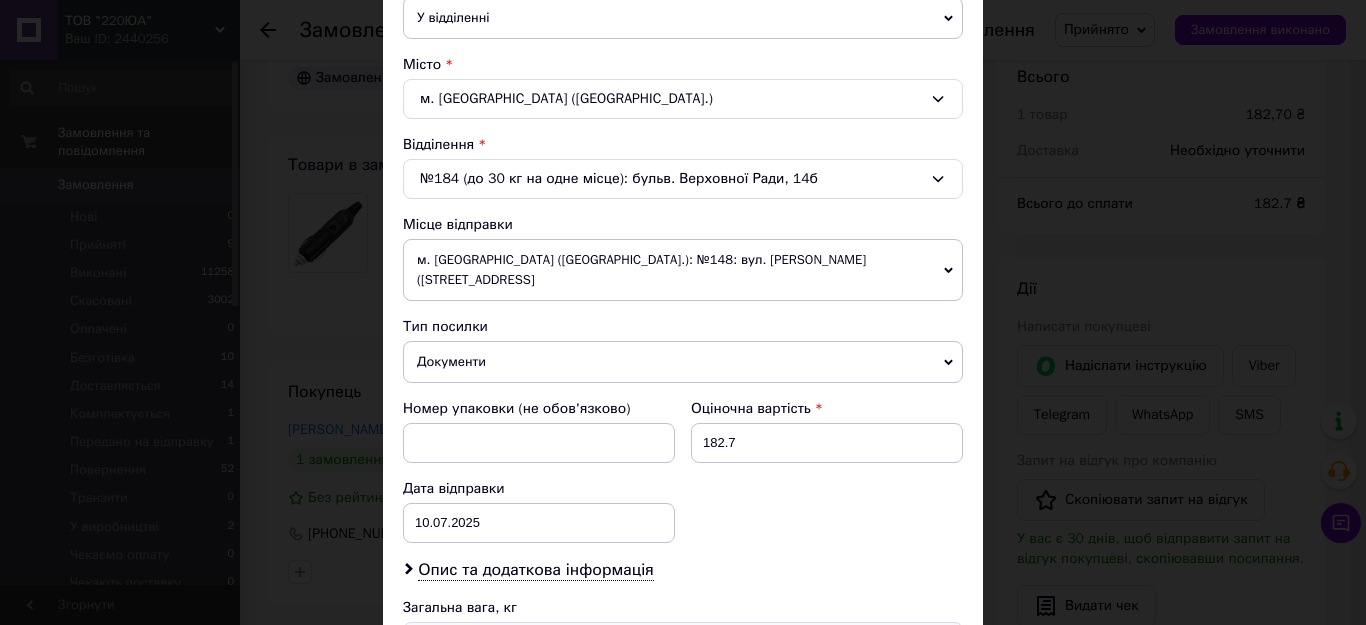 scroll, scrollTop: 743, scrollLeft: 0, axis: vertical 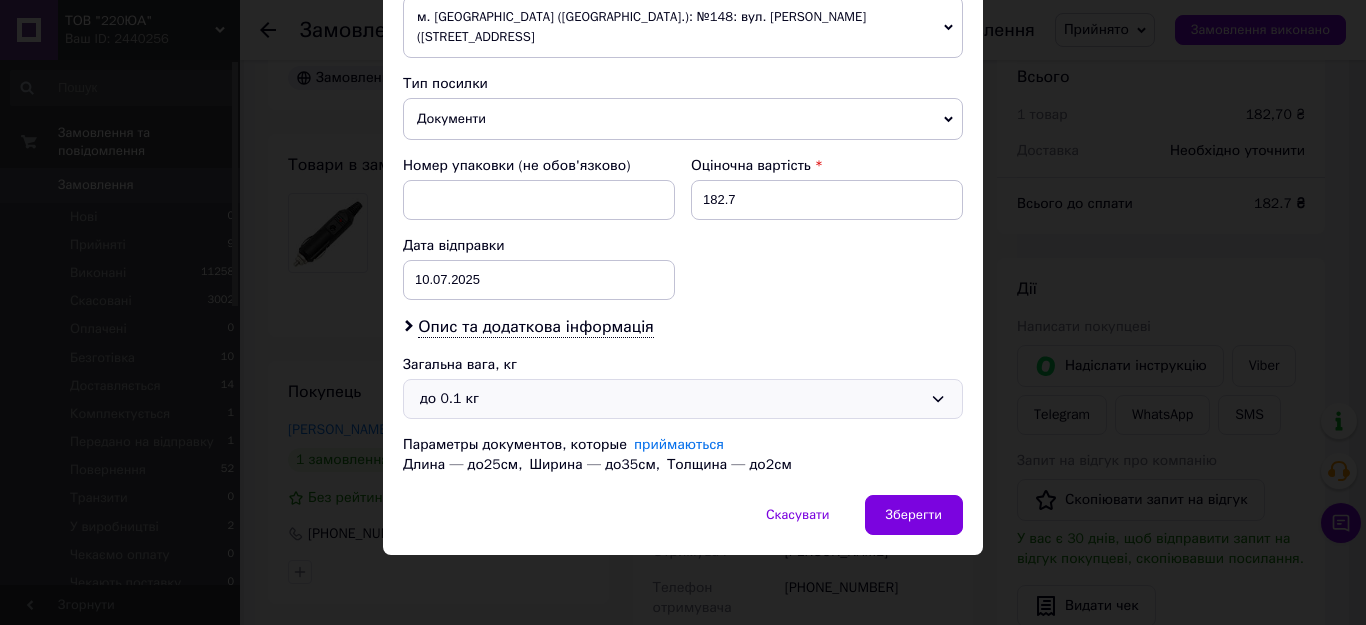 click on "до 0.1 кг" at bounding box center (671, 399) 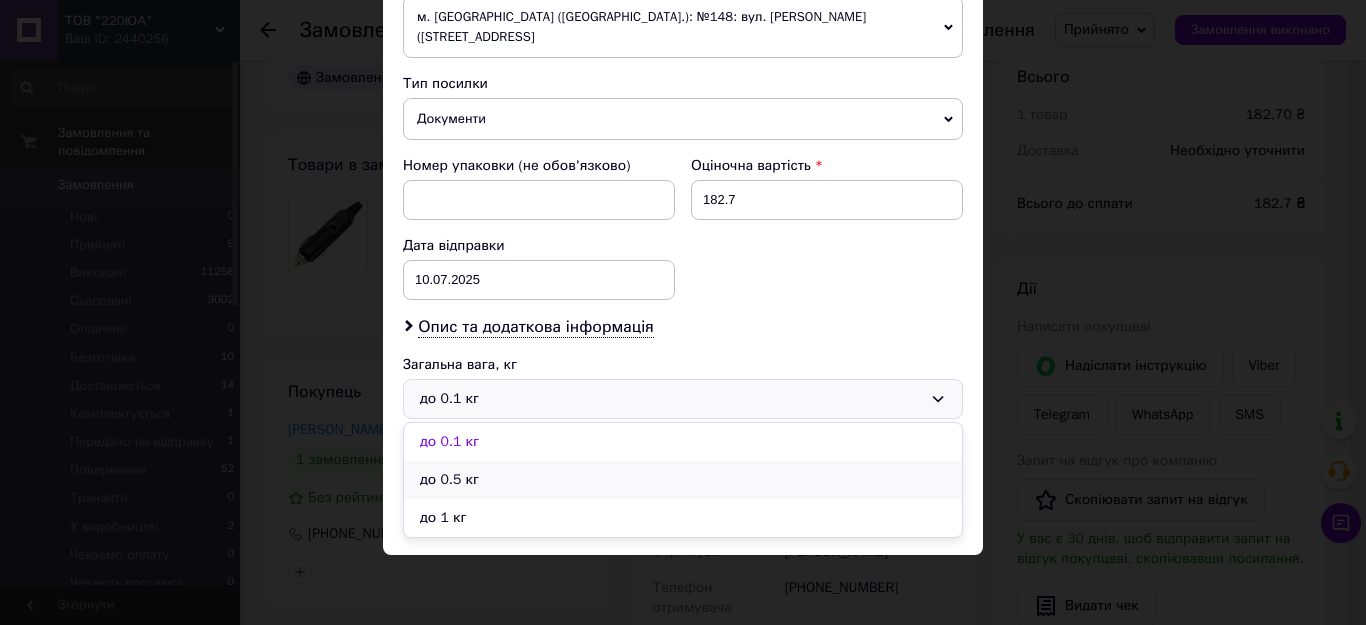 click on "до 0.5 кг" at bounding box center [683, 480] 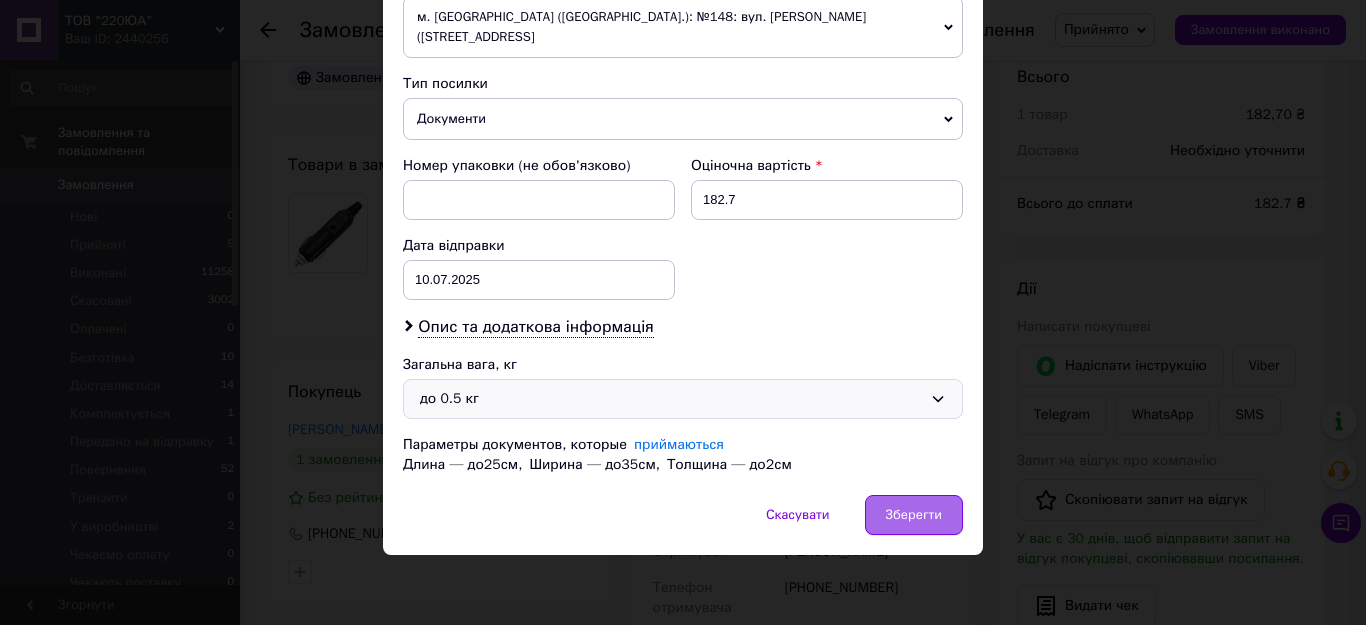 click on "Зберегти" at bounding box center (914, 515) 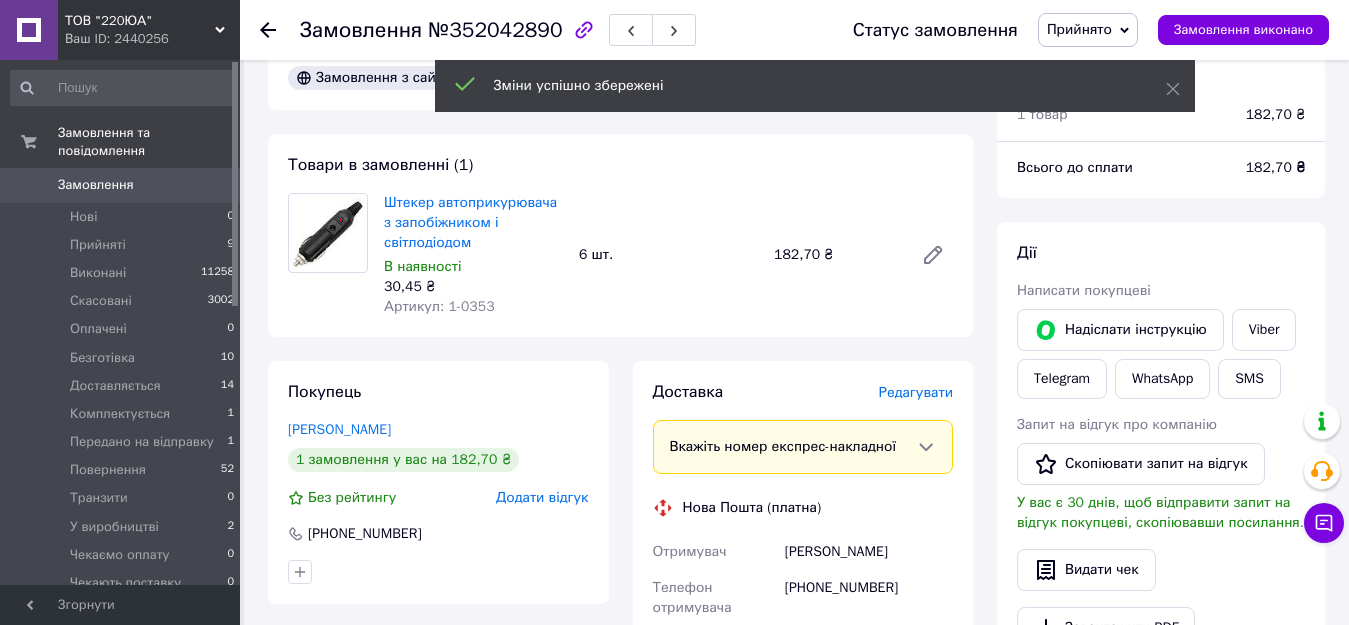 click on "Редагувати" at bounding box center [916, 392] 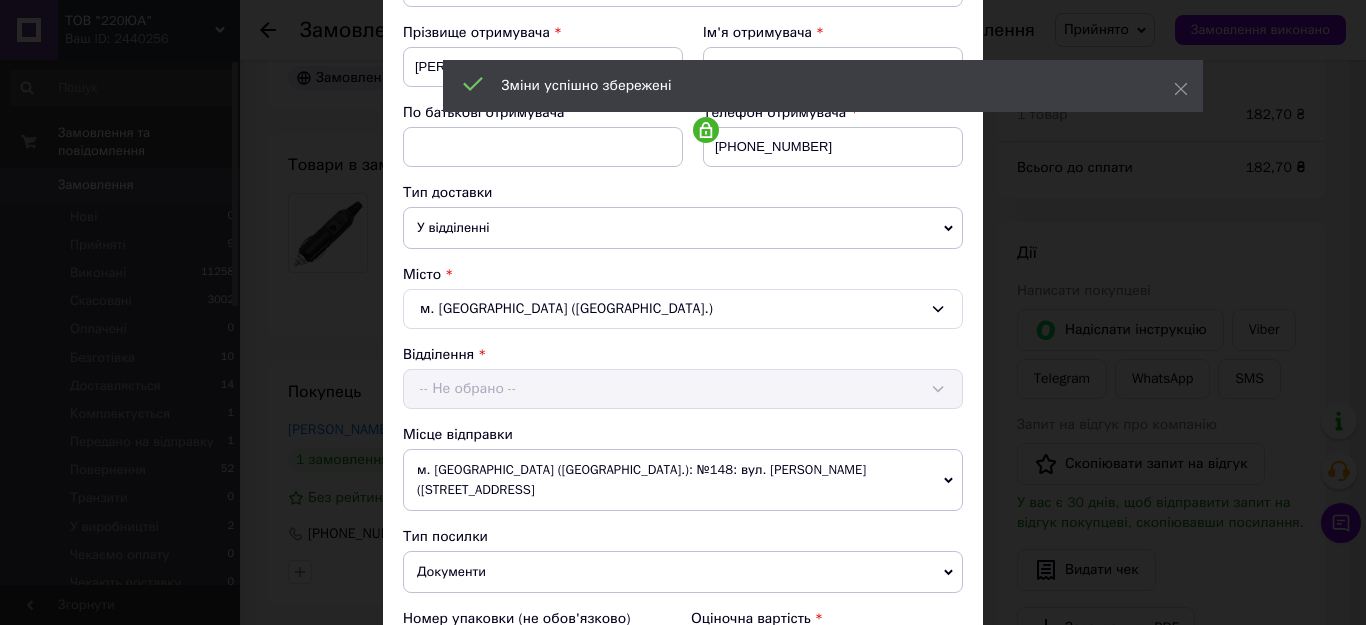 scroll, scrollTop: 400, scrollLeft: 0, axis: vertical 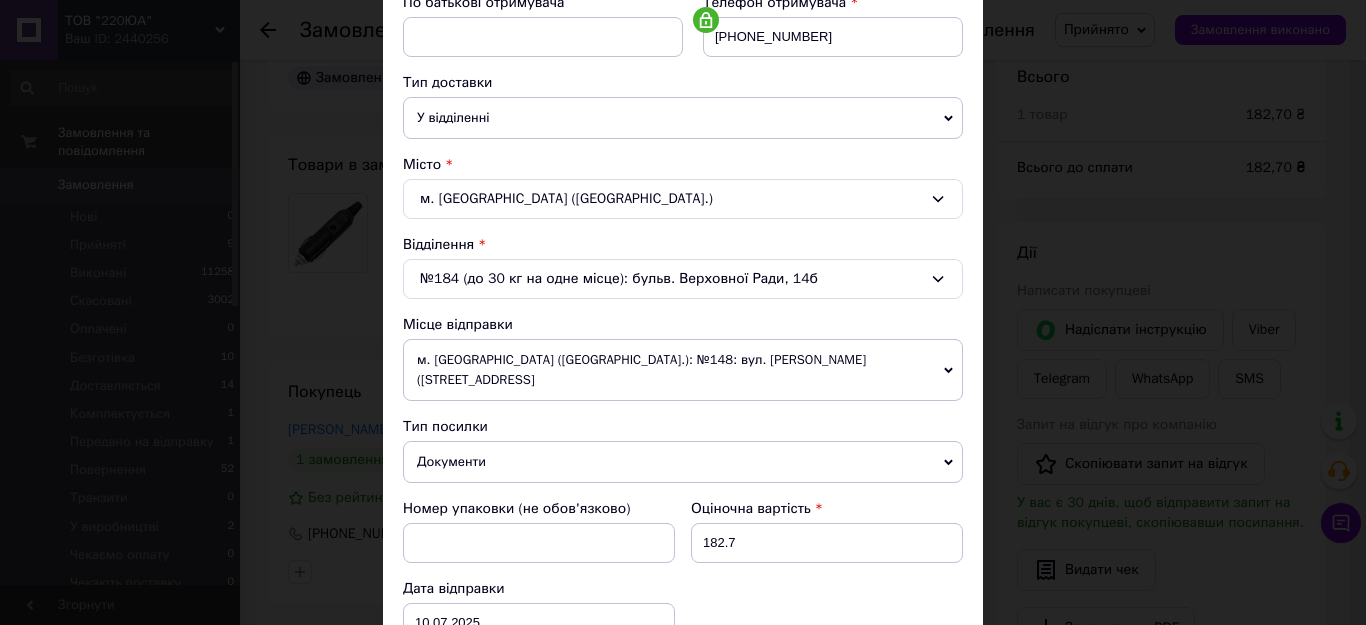 click on "м. [GEOGRAPHIC_DATA] ([GEOGRAPHIC_DATA].): №148: вул. [PERSON_NAME] ([STREET_ADDRESS]" at bounding box center [683, 370] 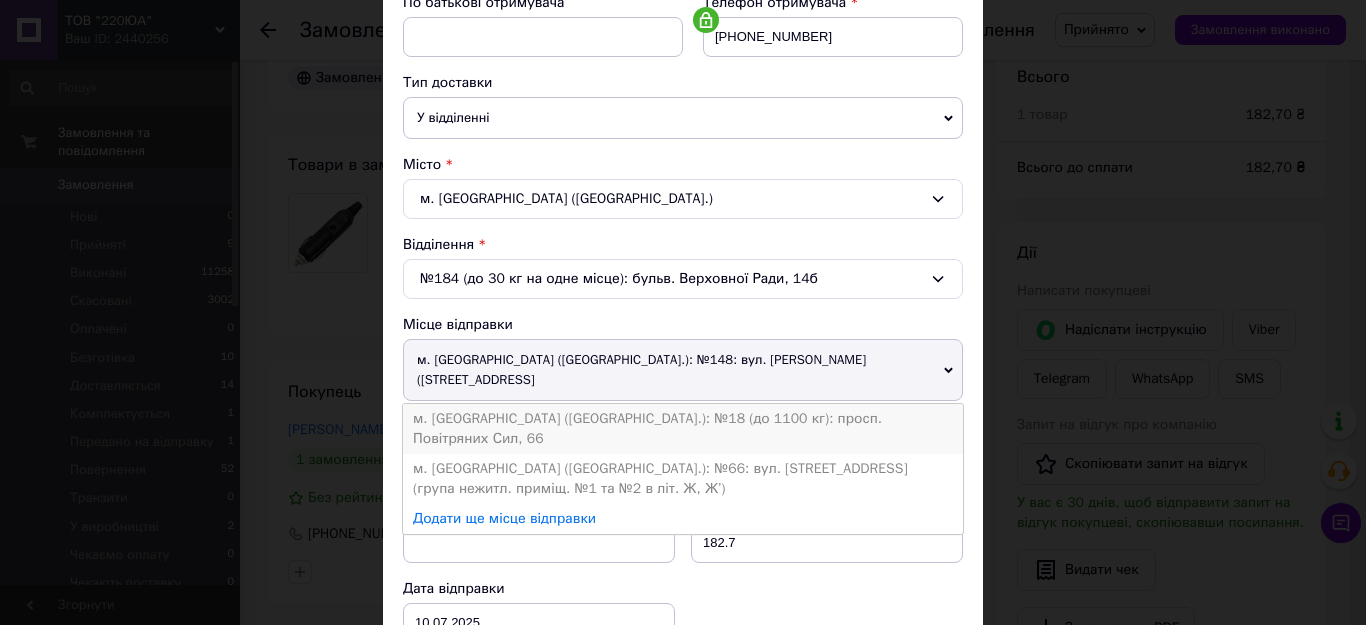 click on "м. [GEOGRAPHIC_DATA] ([GEOGRAPHIC_DATA].): №18 (до 1100 кг): просп. Повітряних Сил, 66" at bounding box center [683, 429] 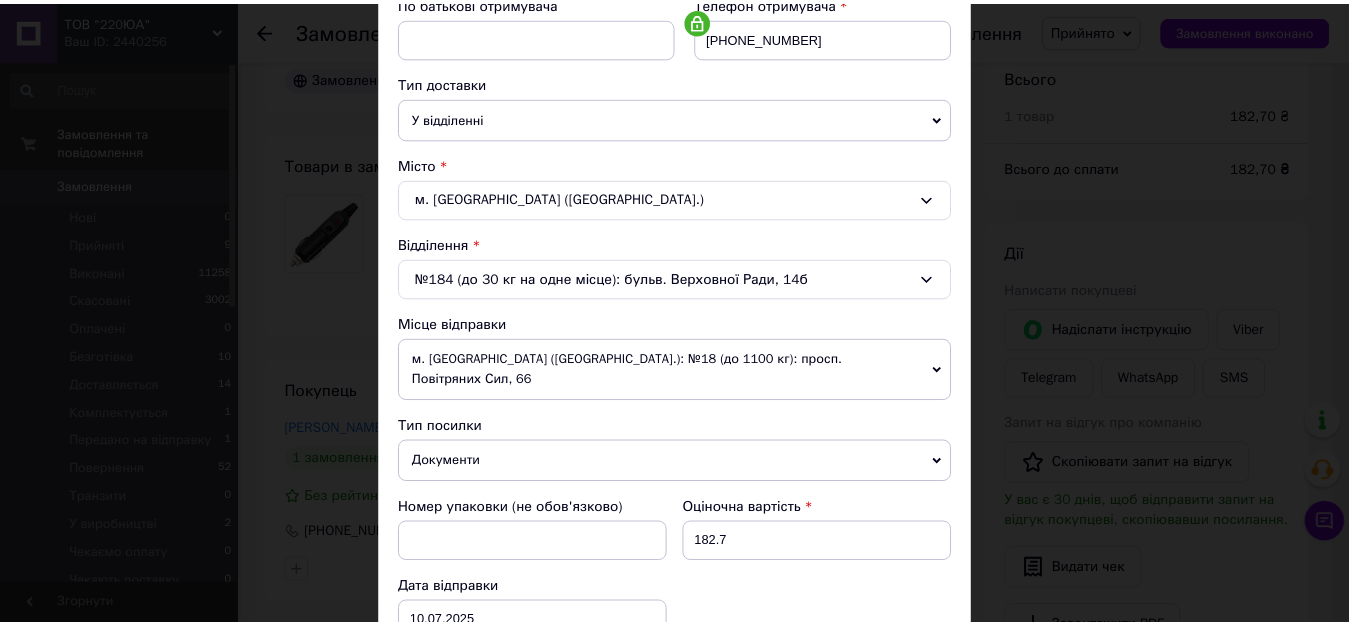 scroll, scrollTop: 723, scrollLeft: 0, axis: vertical 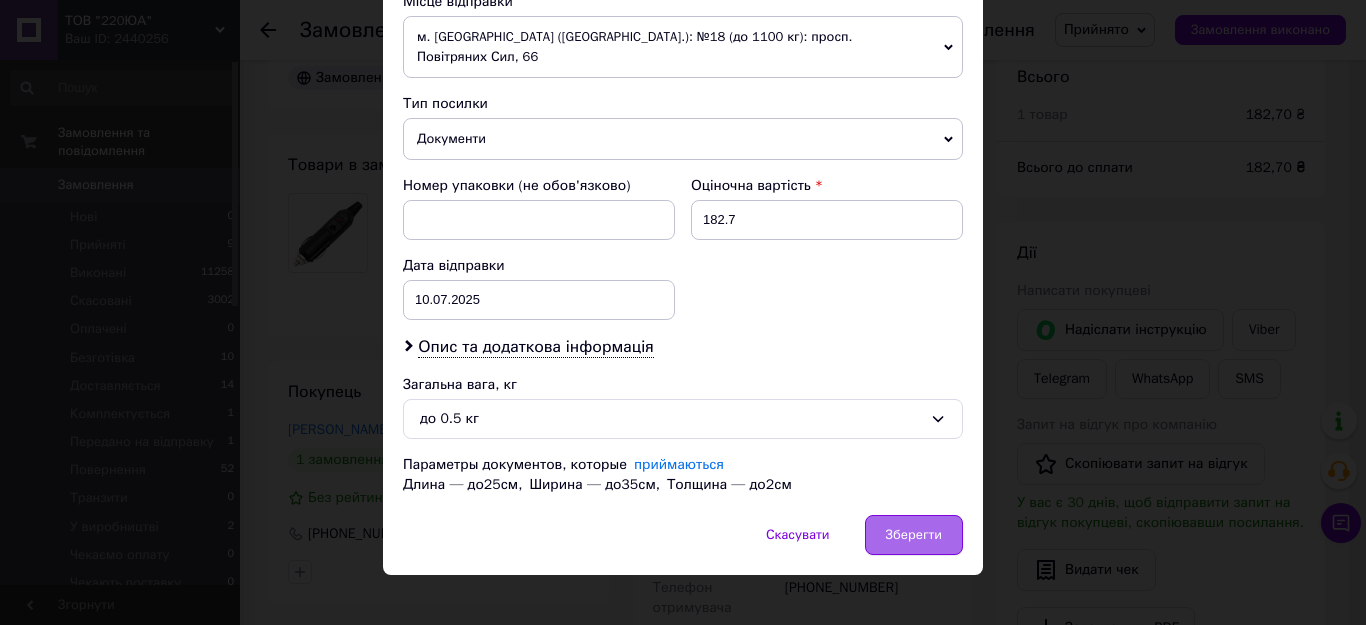 click on "Зберегти" at bounding box center (914, 535) 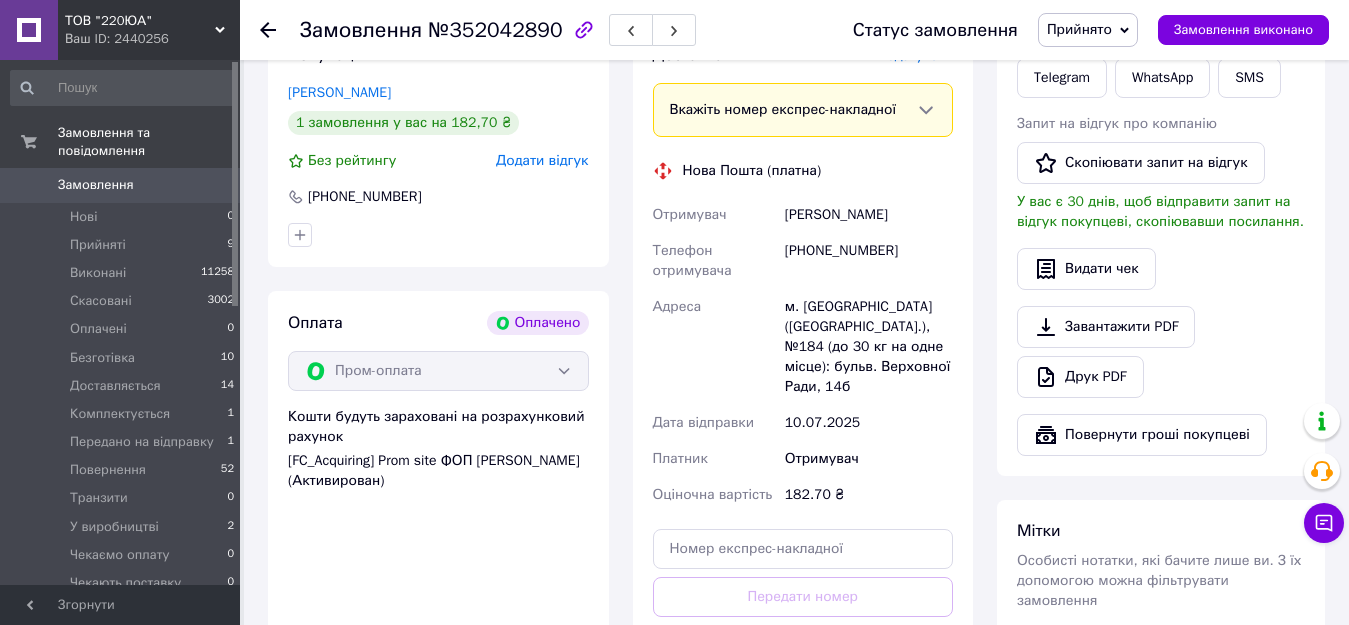 scroll, scrollTop: 800, scrollLeft: 0, axis: vertical 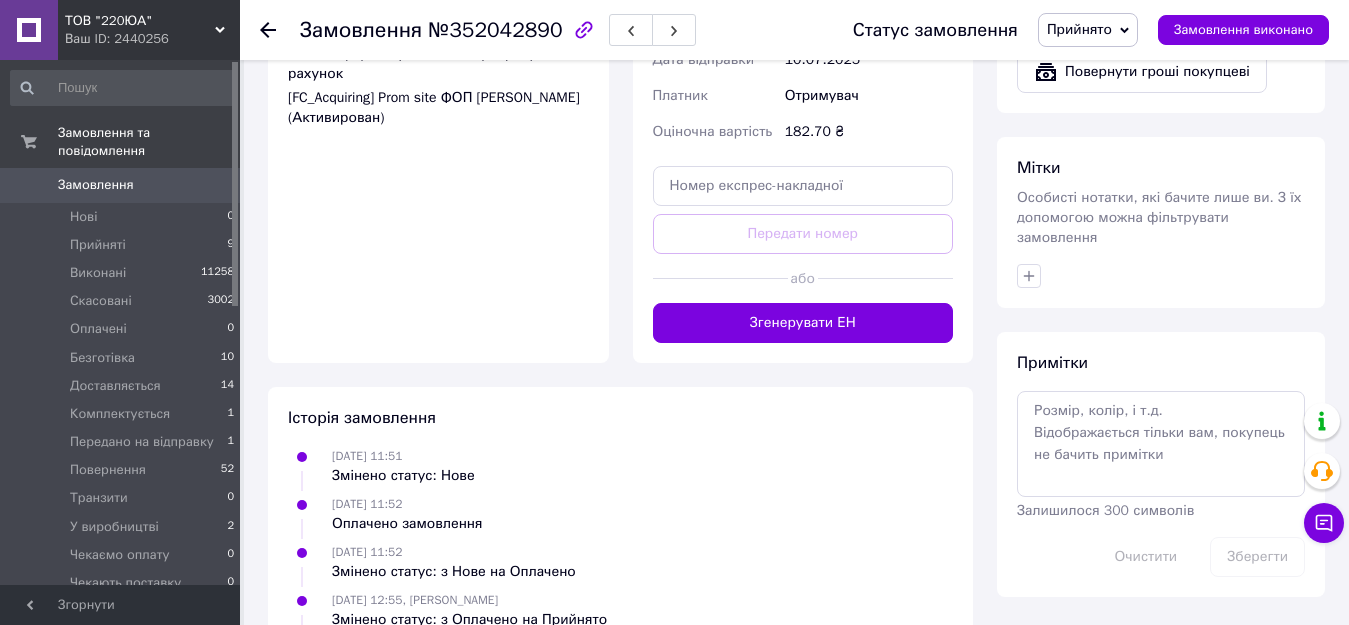 click on "Згенерувати ЕН" at bounding box center (803, 323) 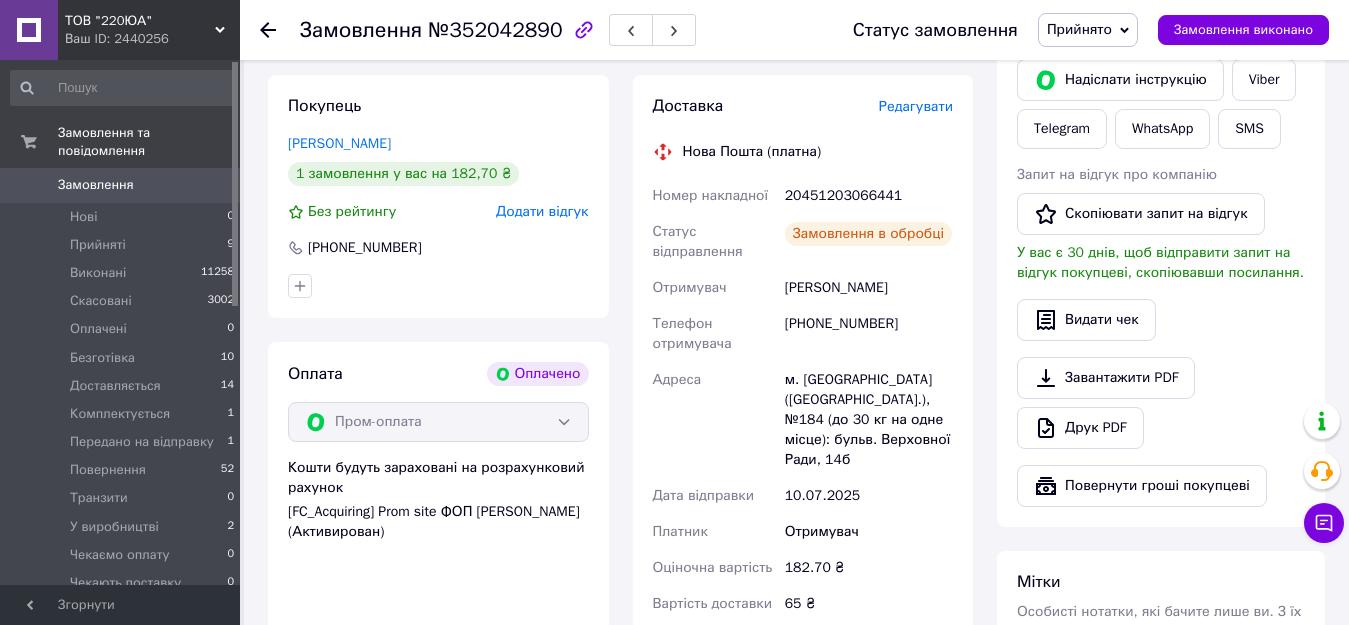 scroll, scrollTop: 200, scrollLeft: 0, axis: vertical 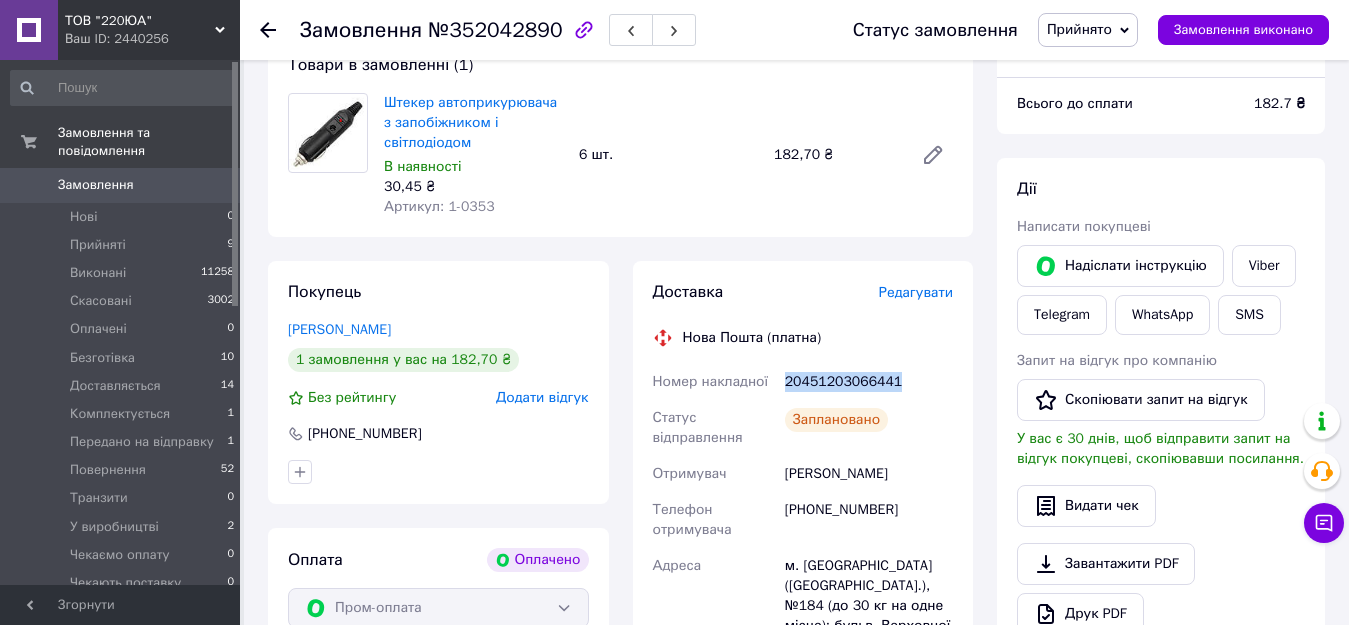 drag, startPoint x: 900, startPoint y: 380, endPoint x: 786, endPoint y: 387, distance: 114.21471 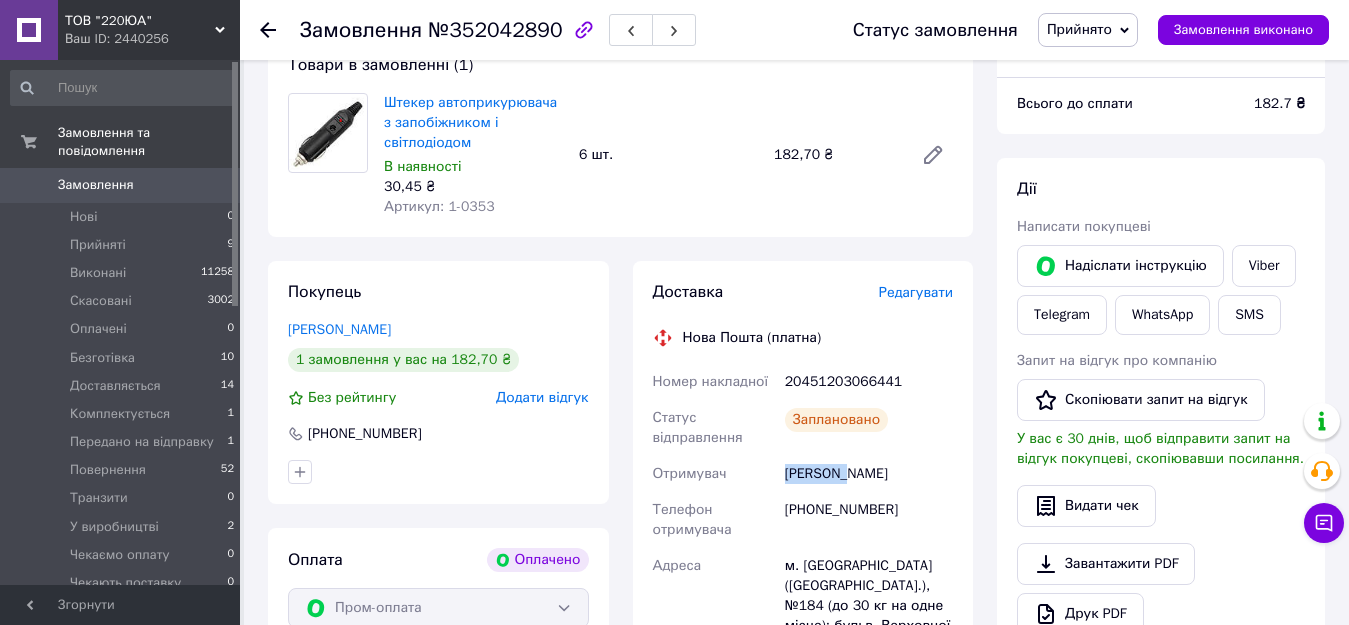 drag, startPoint x: 838, startPoint y: 478, endPoint x: 770, endPoint y: 478, distance: 68 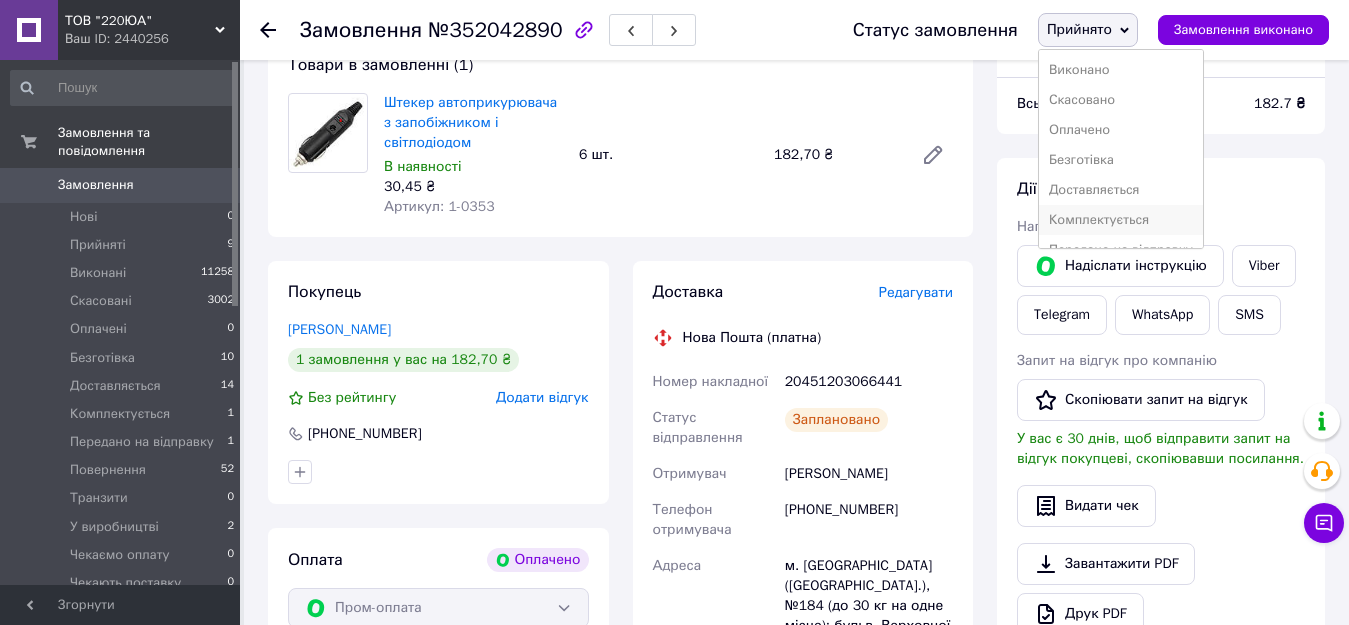 click on "Комплектується" at bounding box center [1121, 220] 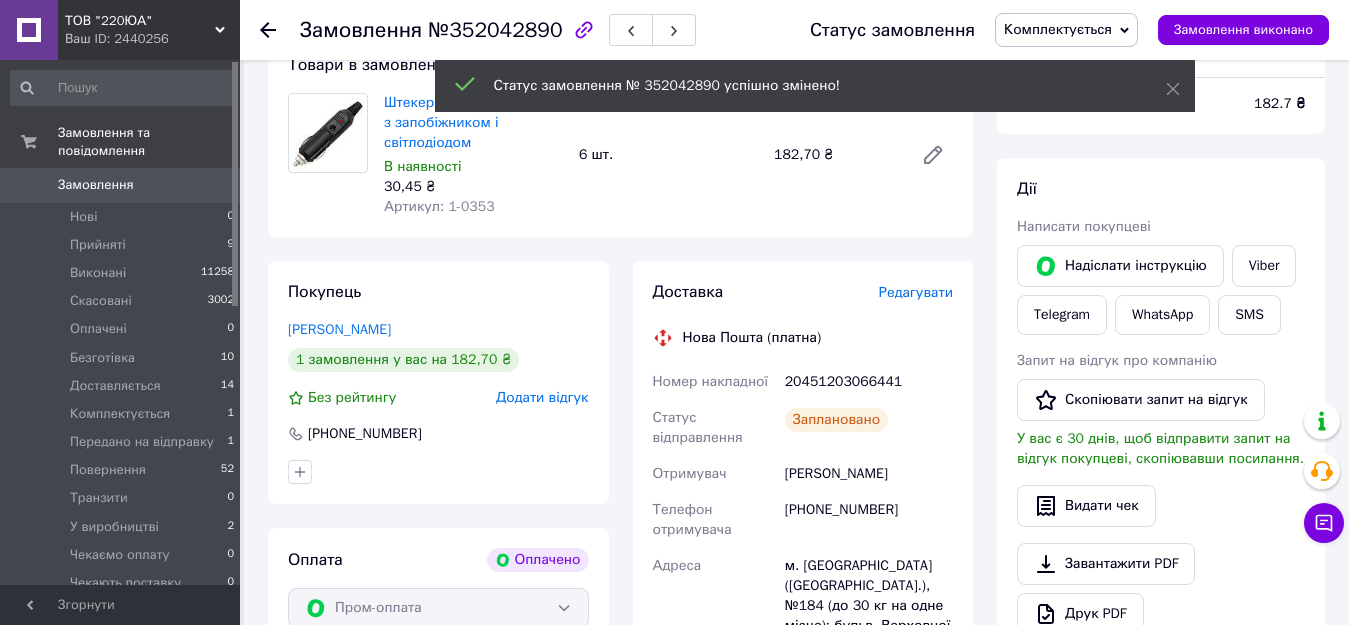 click 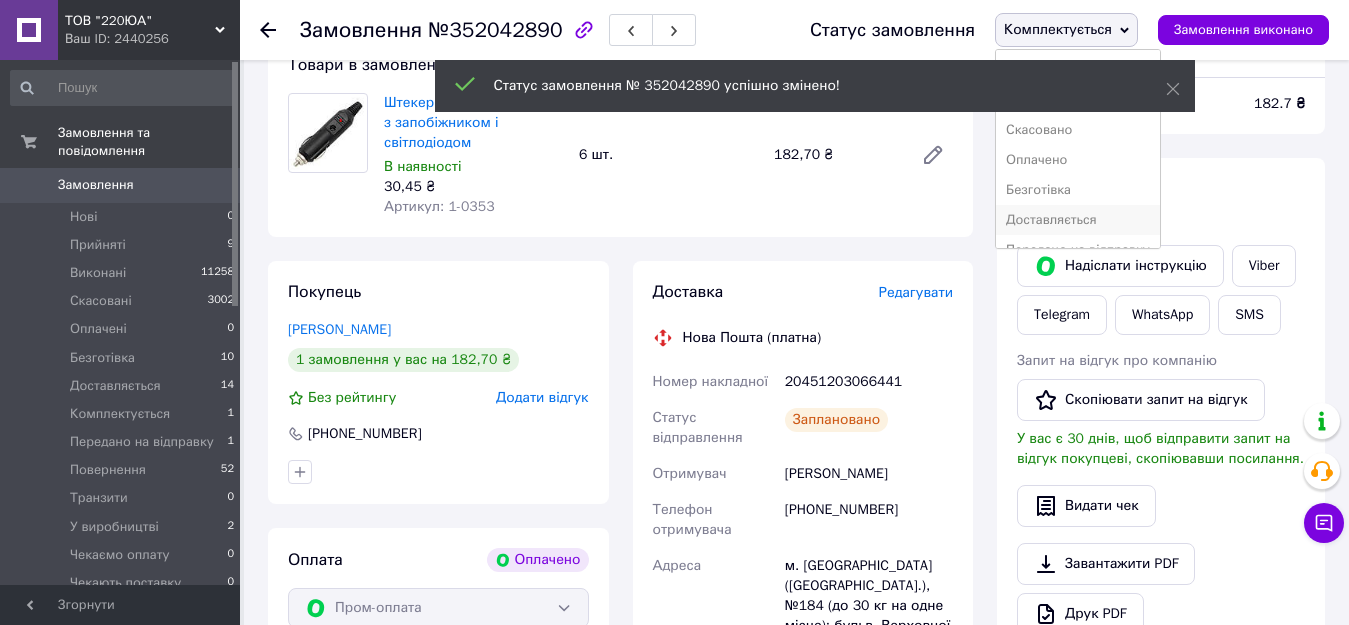 click on "Доставляється" at bounding box center [1078, 220] 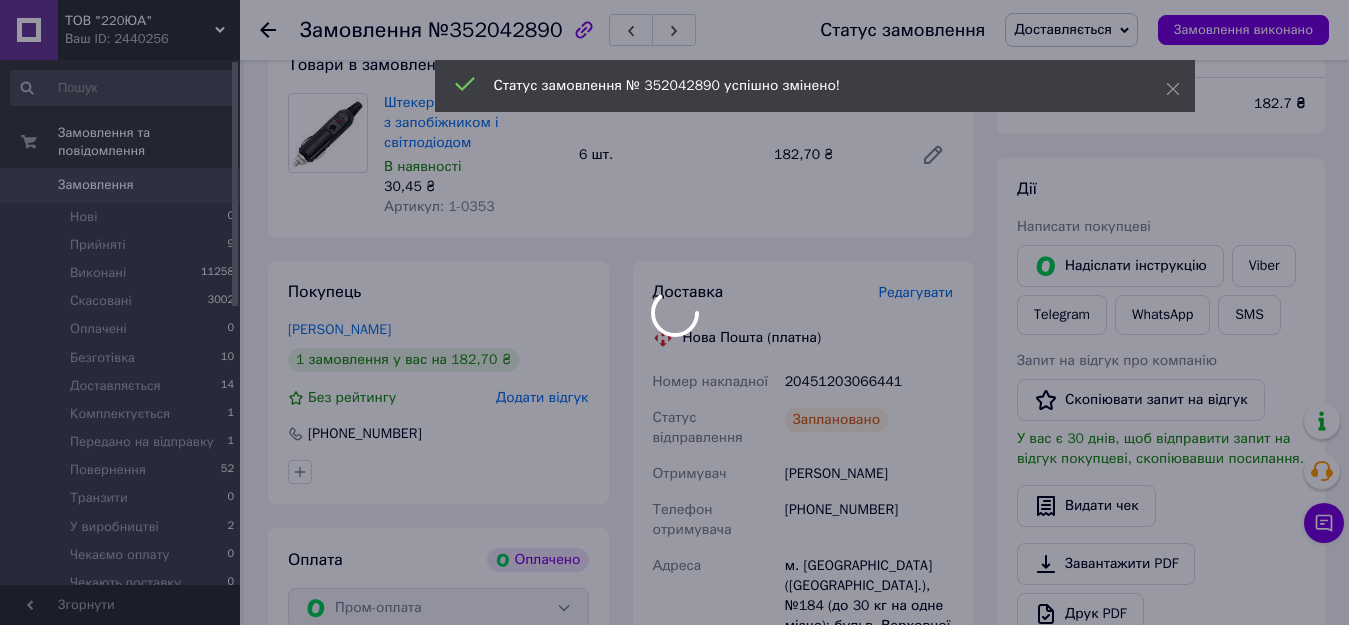 click at bounding box center [674, 312] 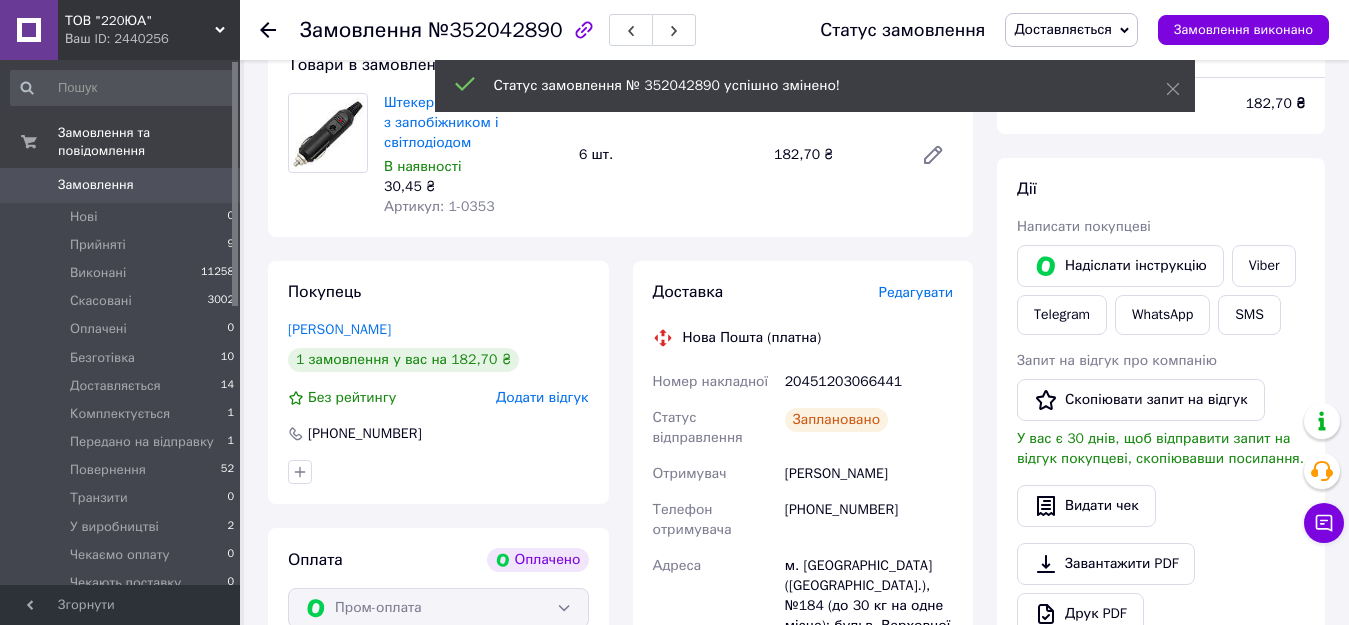 click at bounding box center [280, 30] 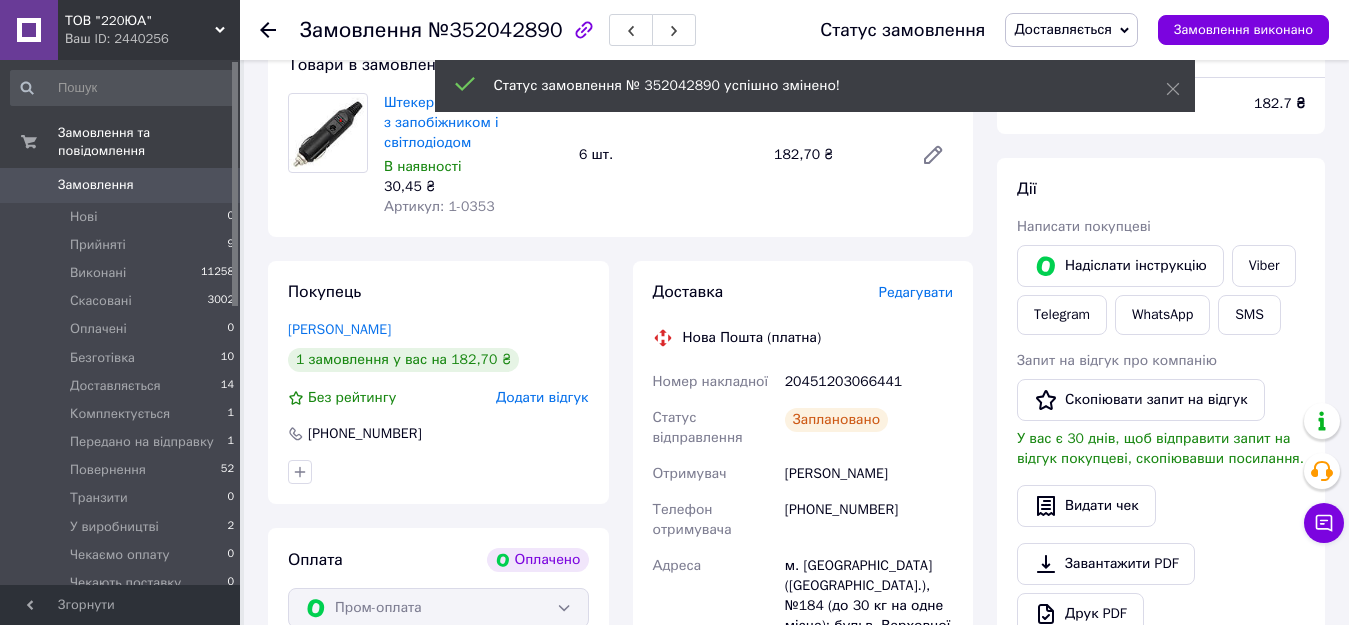 click 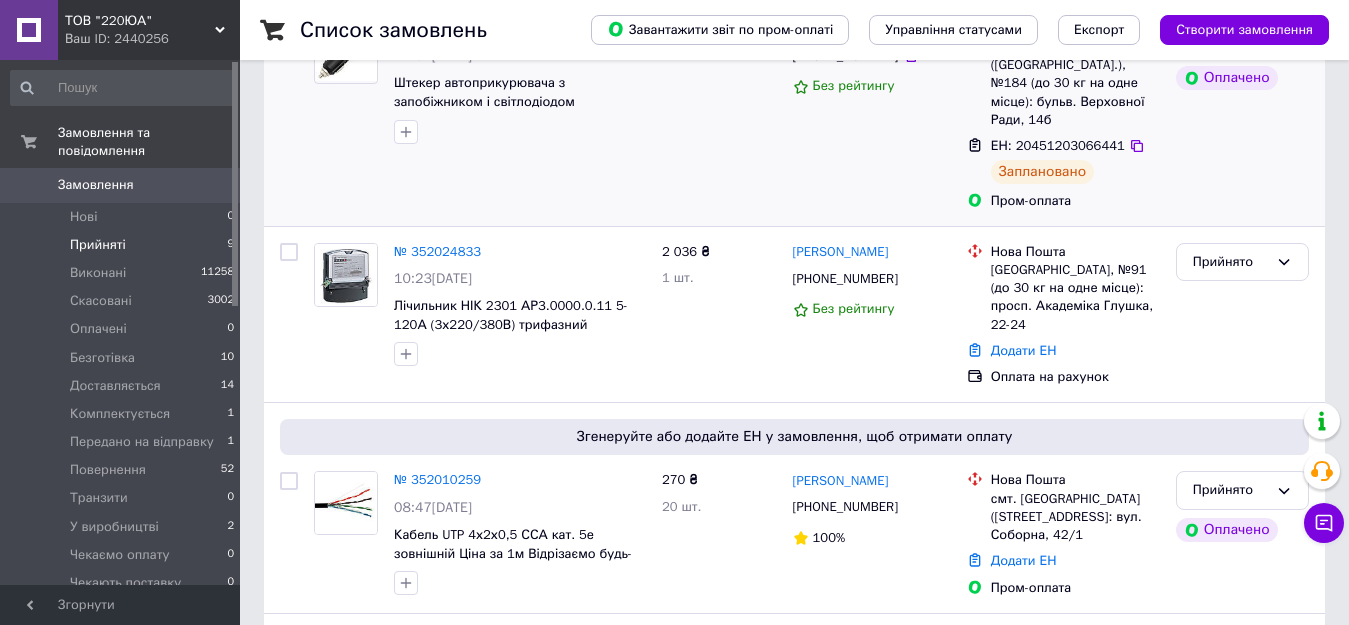 scroll, scrollTop: 500, scrollLeft: 0, axis: vertical 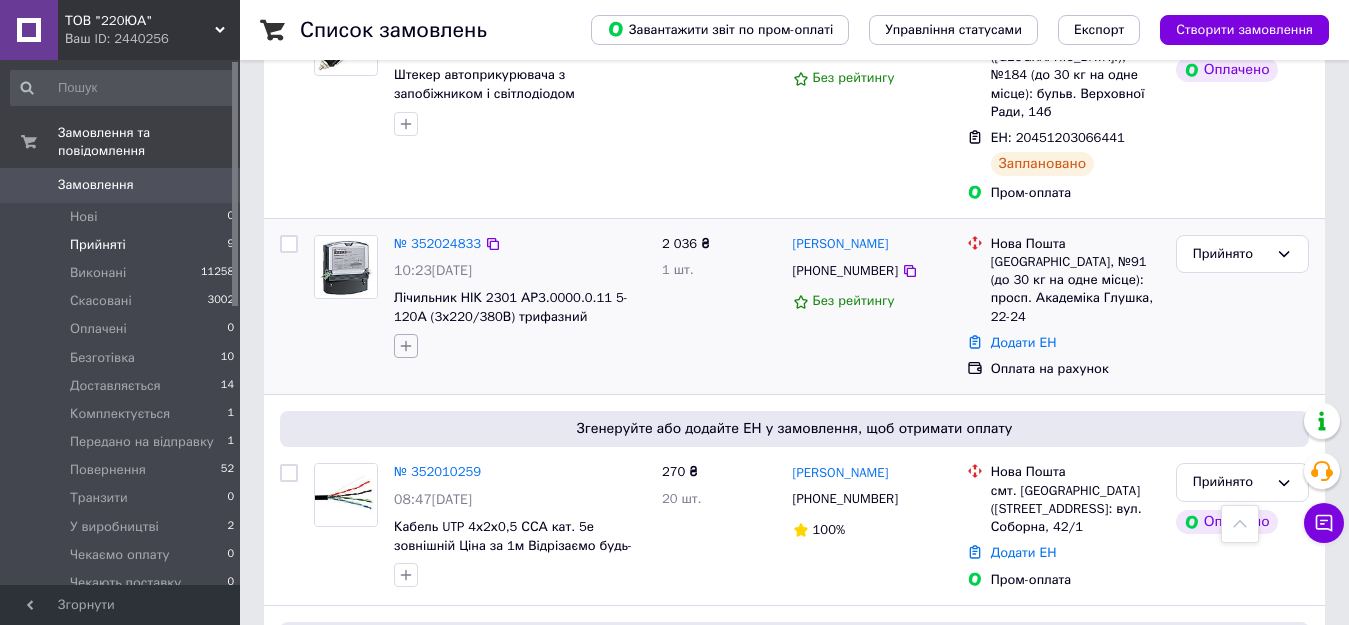click at bounding box center (406, 346) 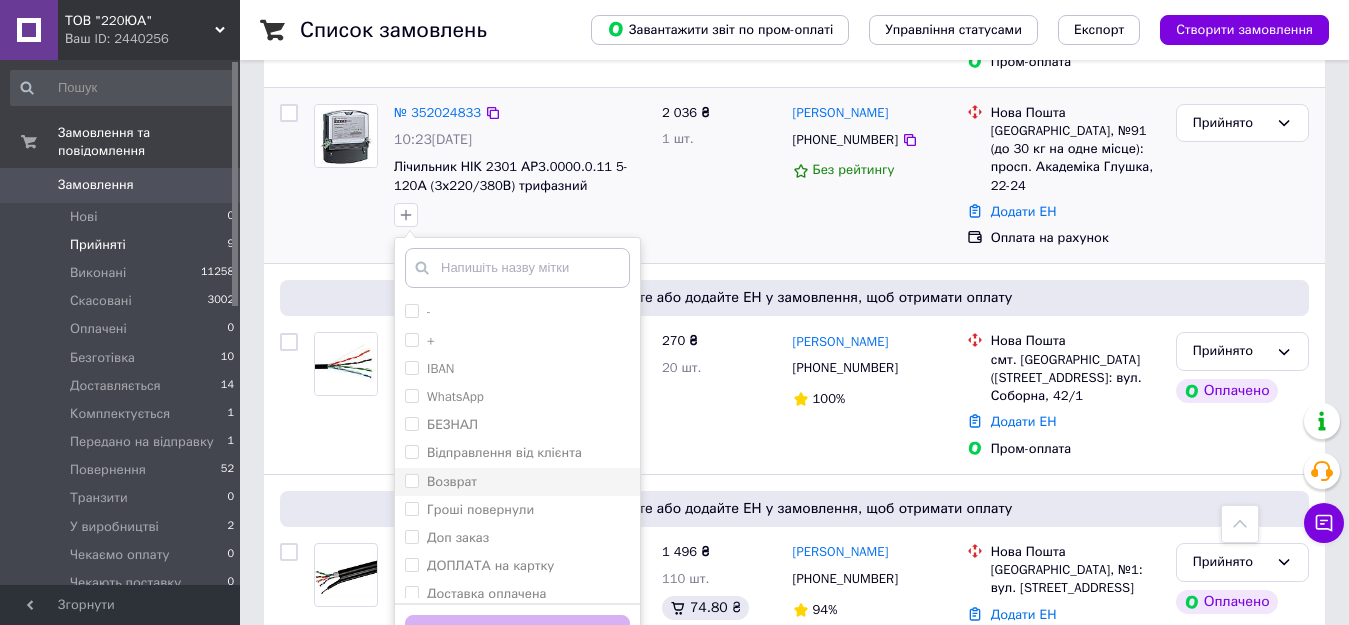 scroll, scrollTop: 700, scrollLeft: 0, axis: vertical 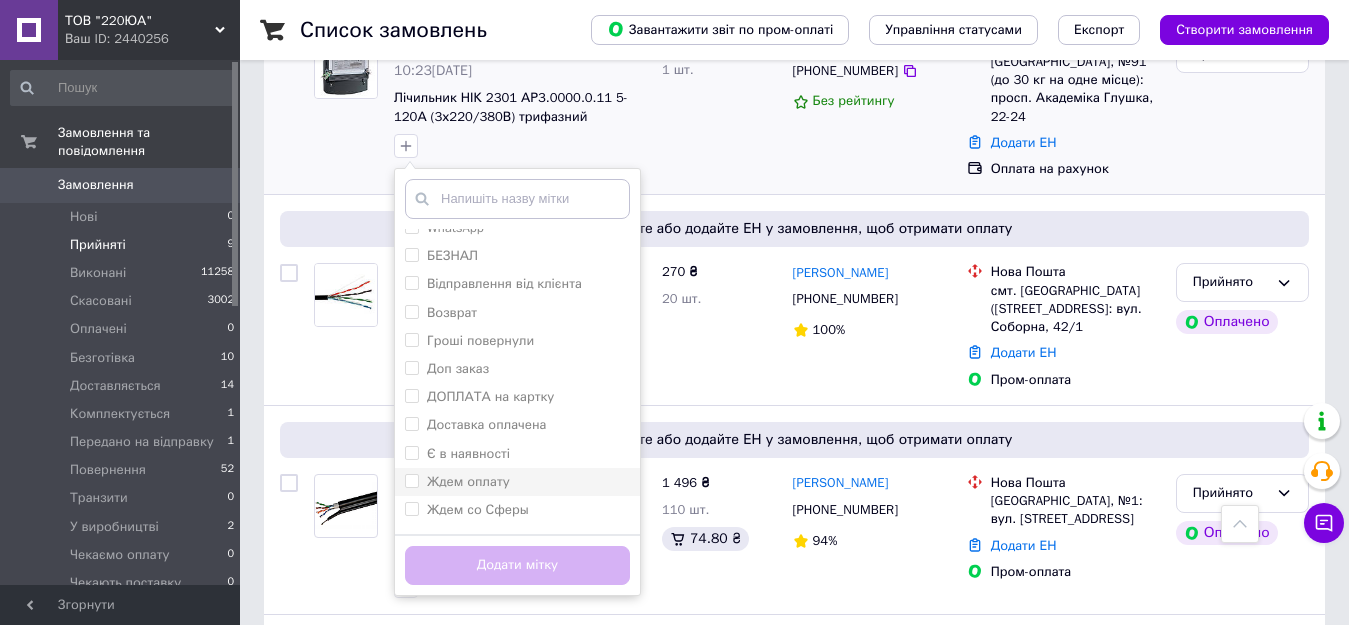 click on "Ждем оплату" at bounding box center [517, 482] 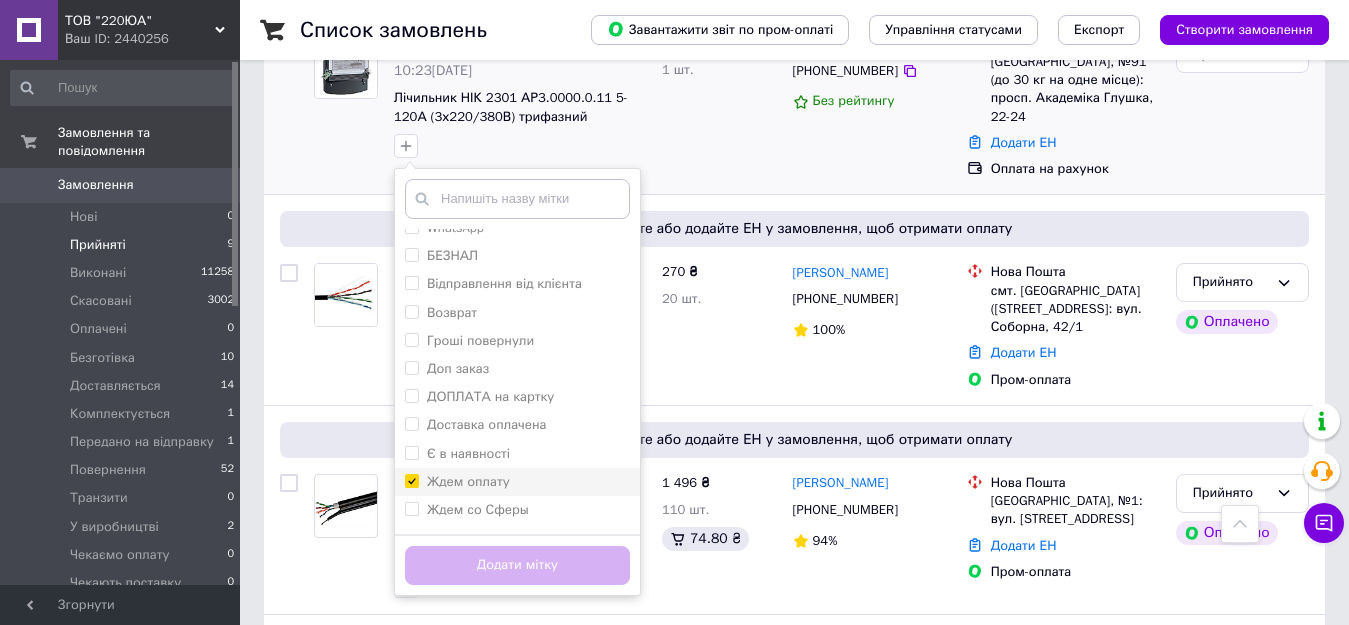 checkbox on "true" 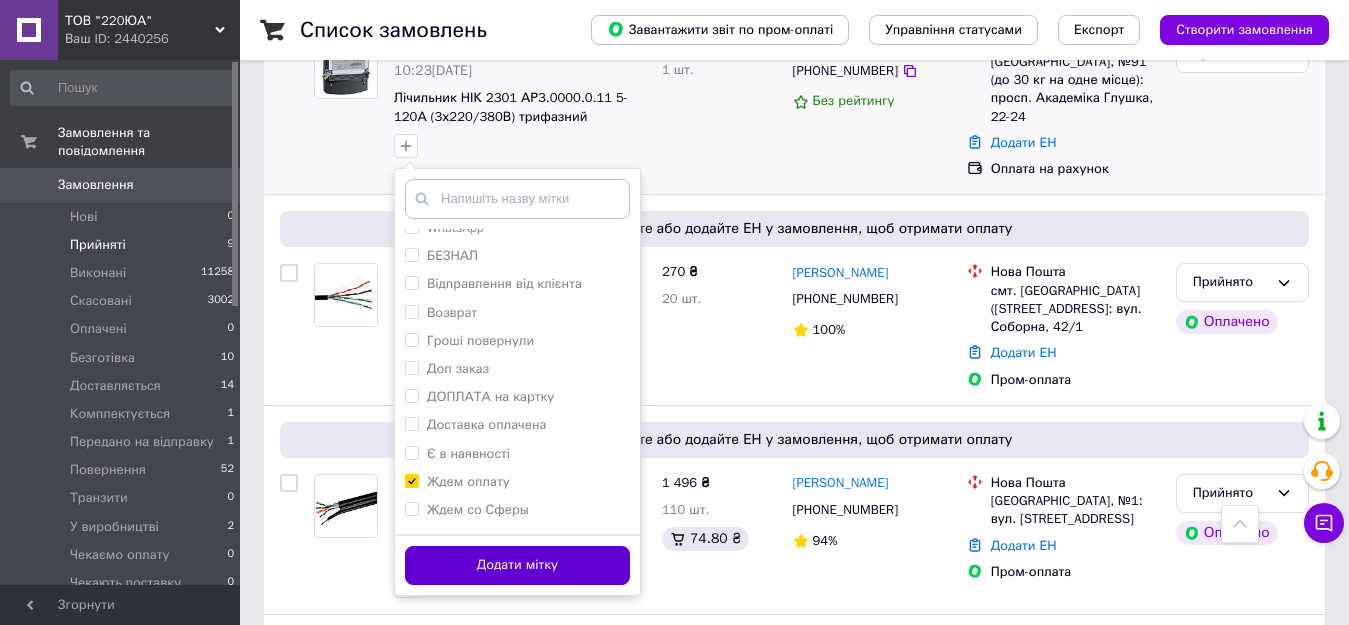 click on "Додати мітку" at bounding box center [517, 565] 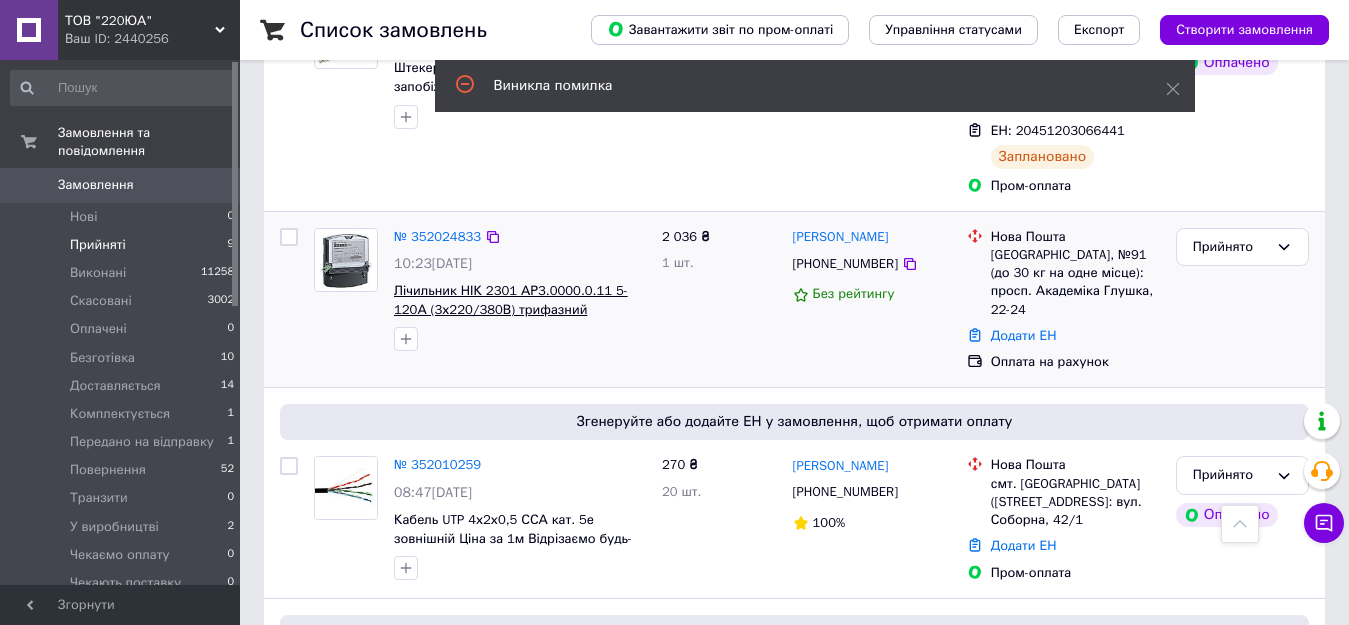 scroll, scrollTop: 500, scrollLeft: 0, axis: vertical 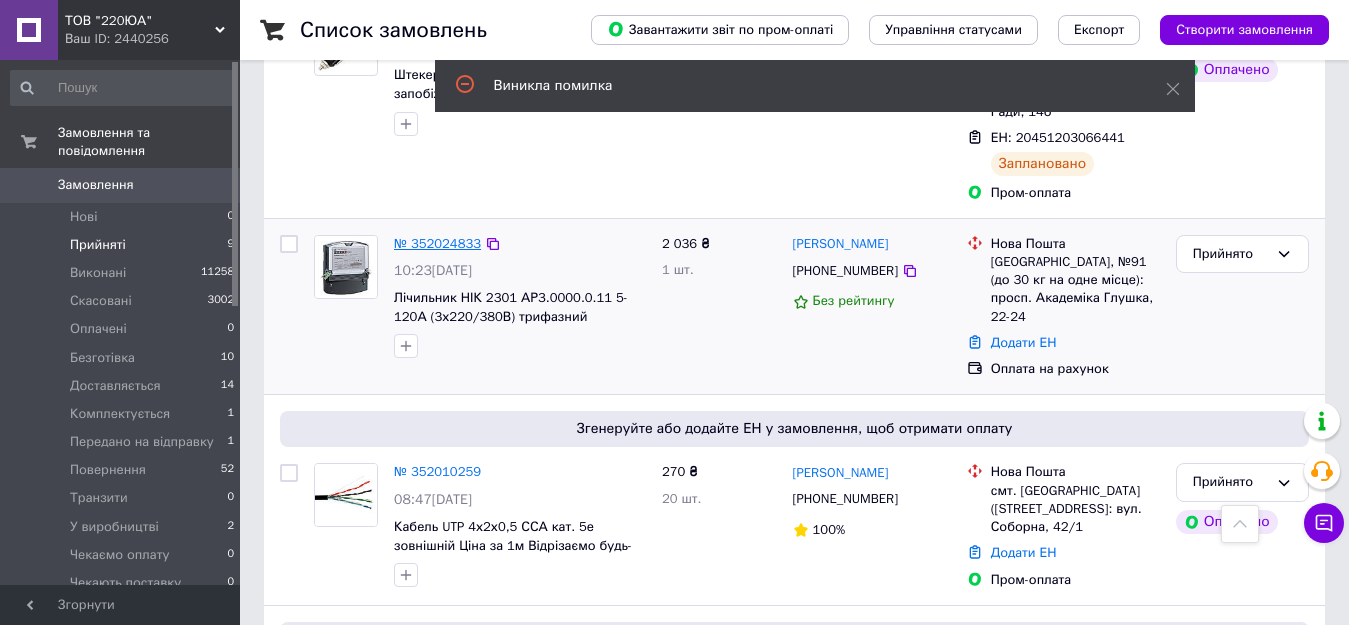 click on "№ 352024833" at bounding box center (437, 243) 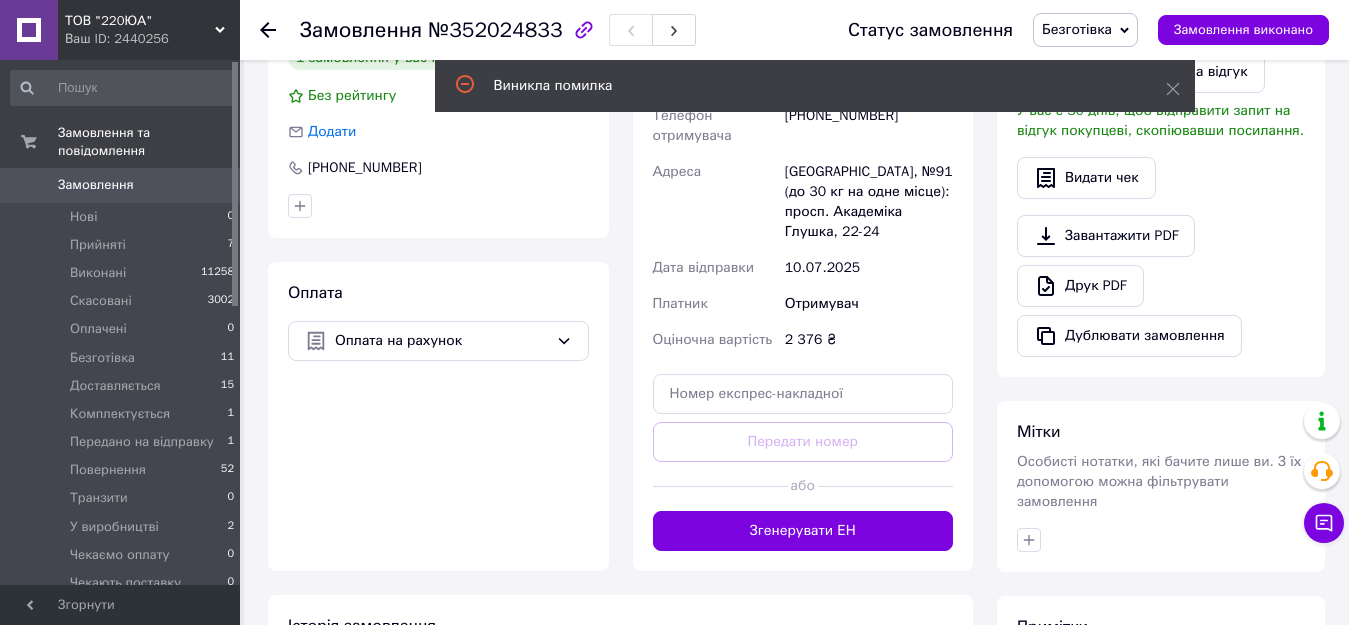 scroll, scrollTop: 200, scrollLeft: 0, axis: vertical 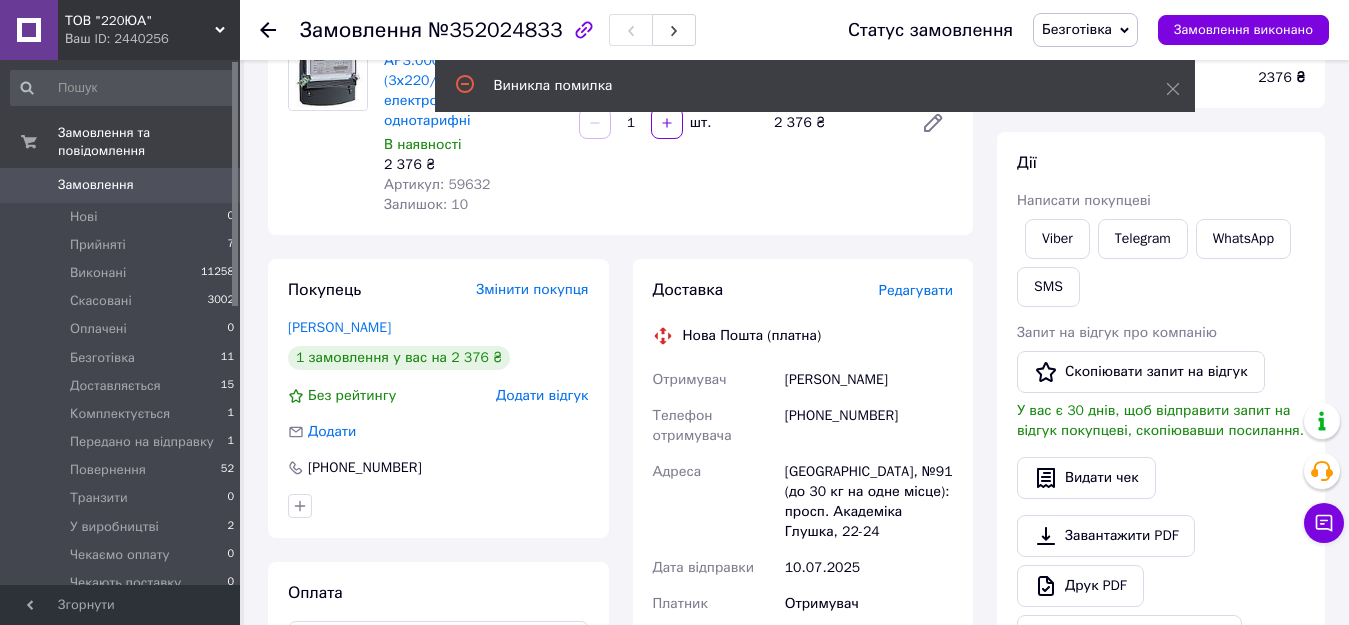 click on "Замовлення №352024833 Статус замовлення Безготівка Прийнято Виконано Скасовано Оплачено Доставляється Комплектується Передано на відправку Повернення Транзити У виробництві Чекаємо оплату Чекають поставку Замовлення виконано" at bounding box center [794, 30] 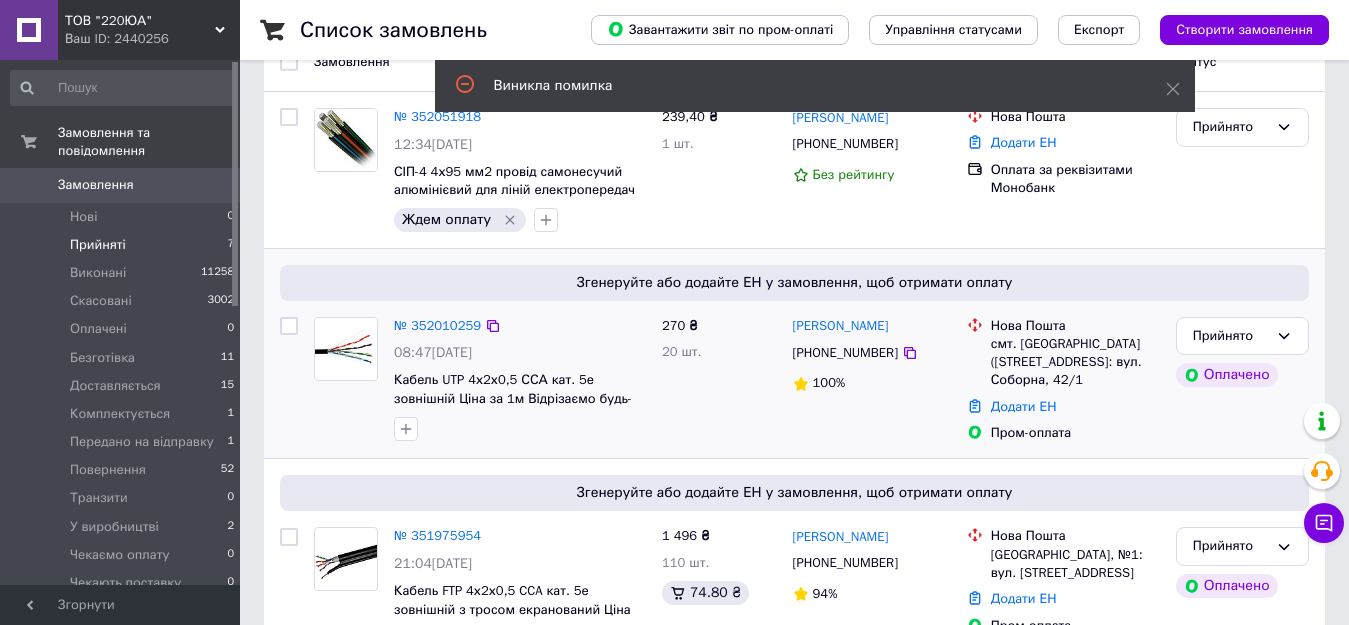 scroll, scrollTop: 200, scrollLeft: 0, axis: vertical 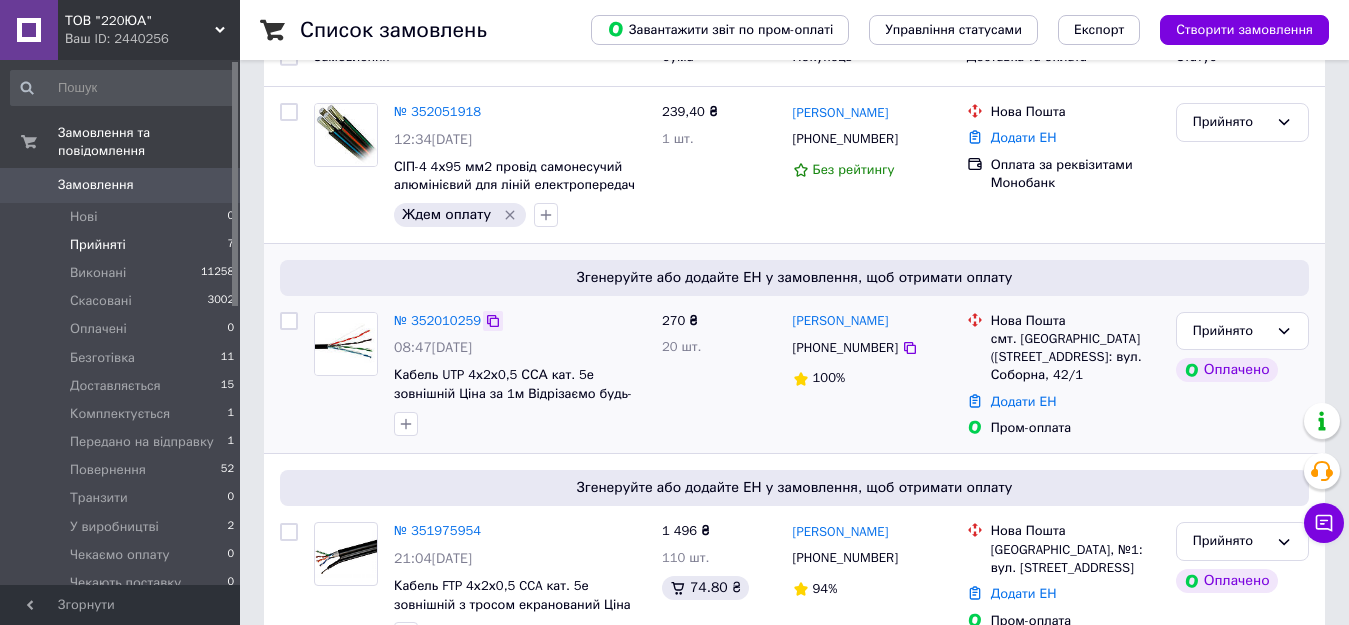 click 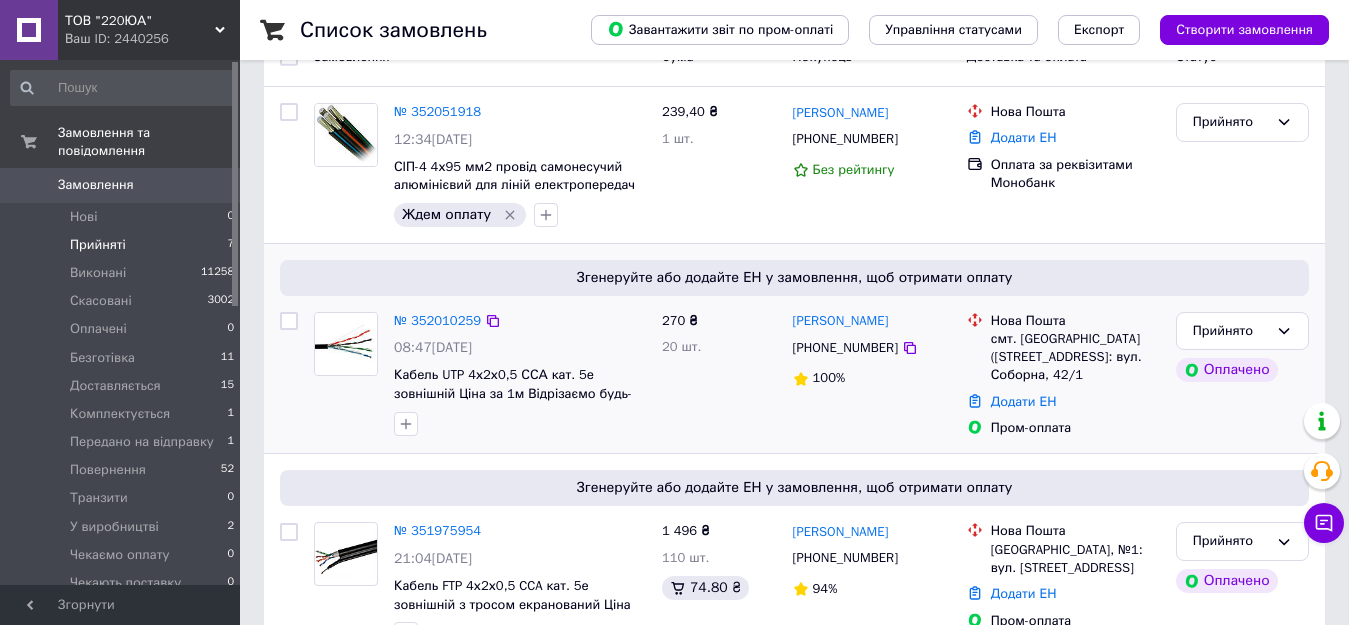 click on "Згенеруйте або додайте ЕН у замовлення, щоб отримати оплату № 352010259 08:47, 10.07.2025 Кабель UTP 4х2х0,5 ССА кат. 5е зовнішній Ціна за 1м Відрізаємо будь-яку кількість 270 ₴ 20 шт. Леонід Шалацький +380688014108 100% Нова Пошта смт. Савинці (Харківська обл.), №1: вул. Соборна, 42/1 Додати ЕН Пром-оплата Прийнято Оплачено" at bounding box center [794, 349] 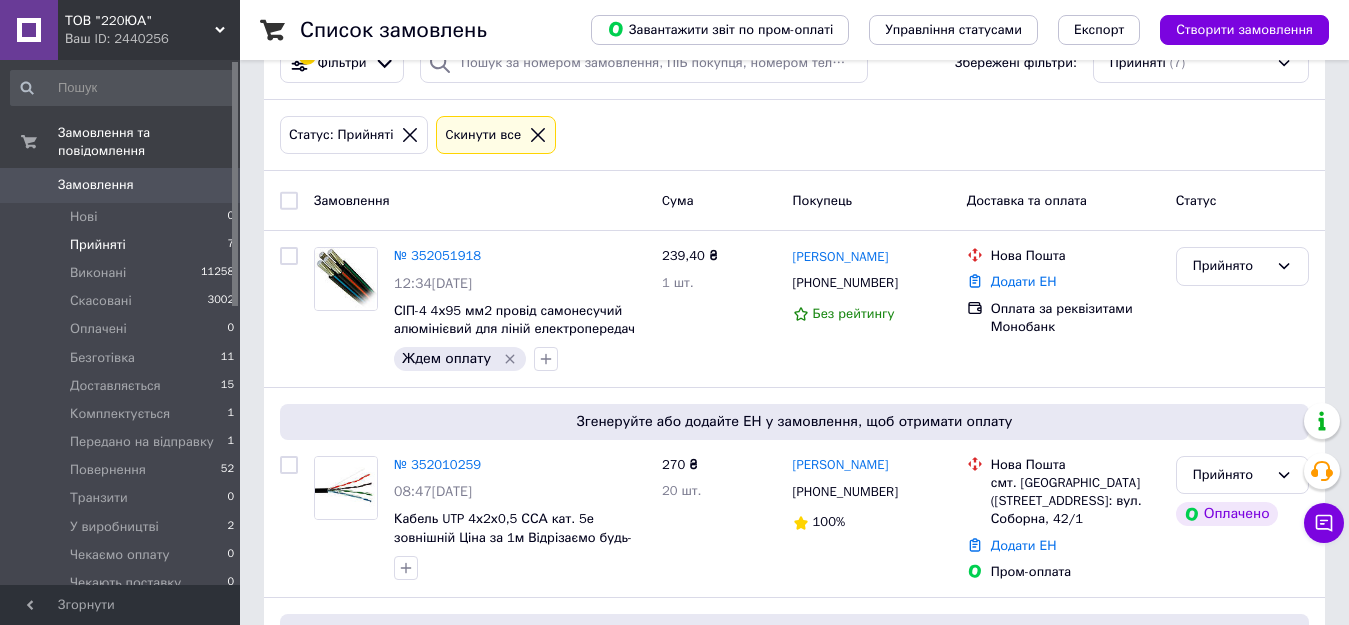 scroll, scrollTop: 0, scrollLeft: 0, axis: both 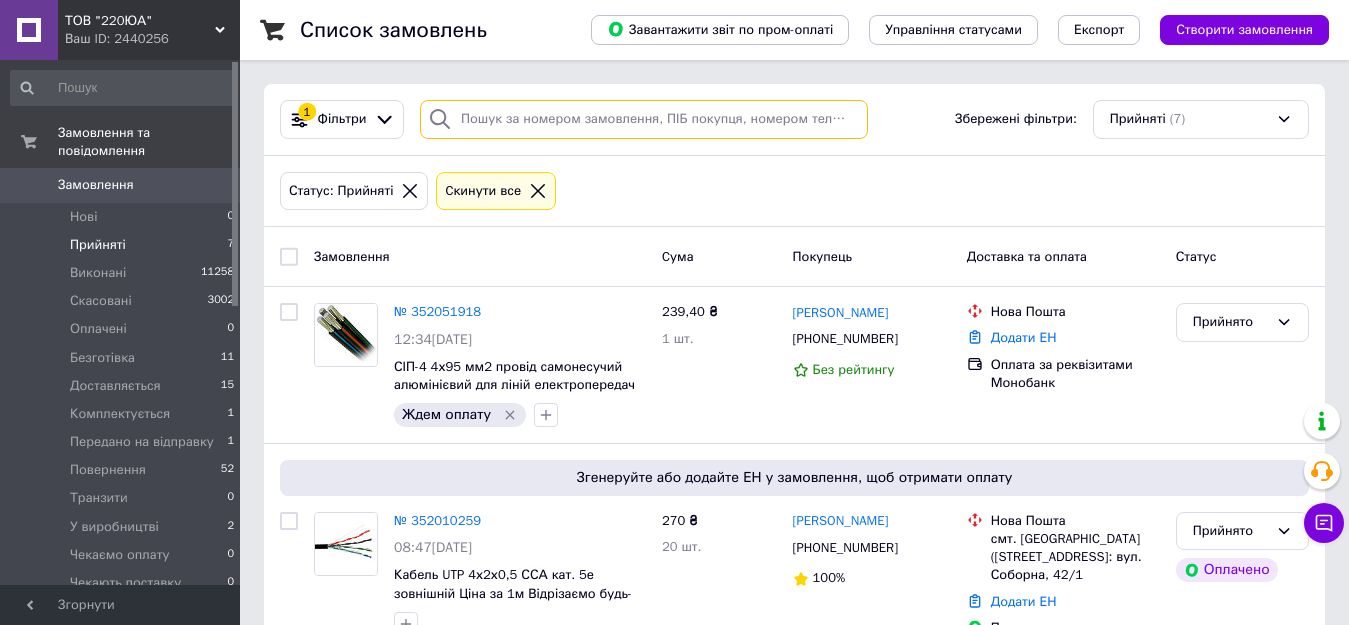 click at bounding box center (644, 119) 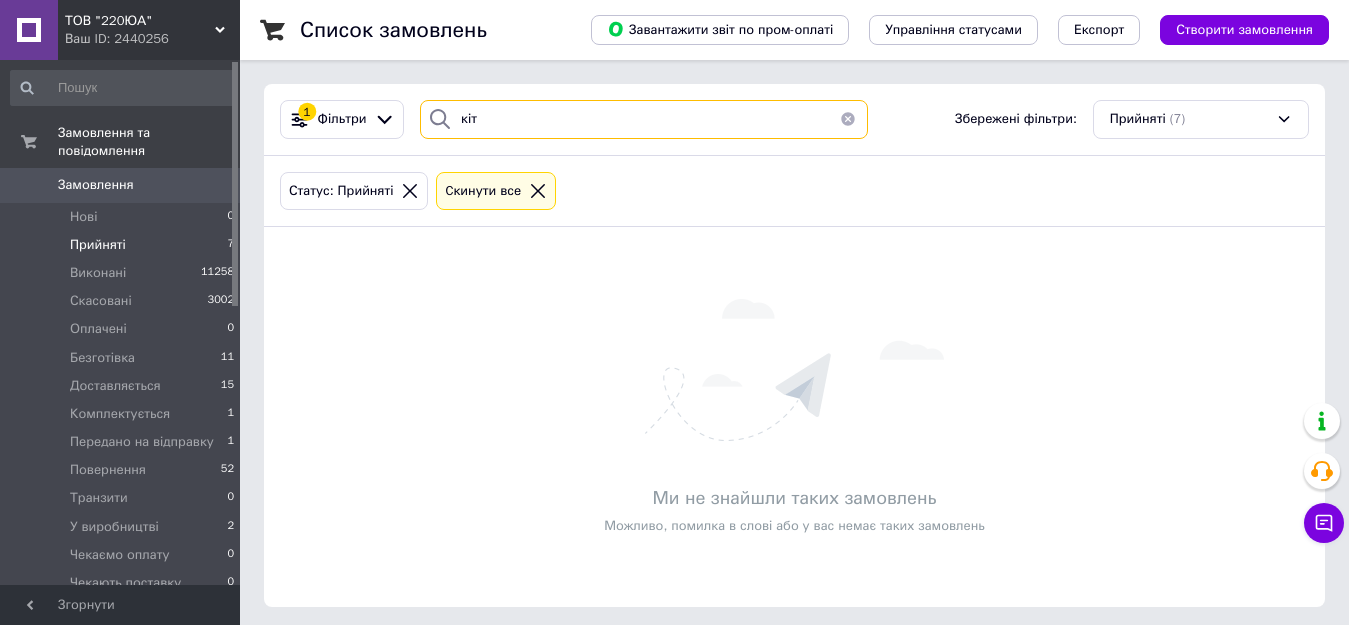 type on "кіт" 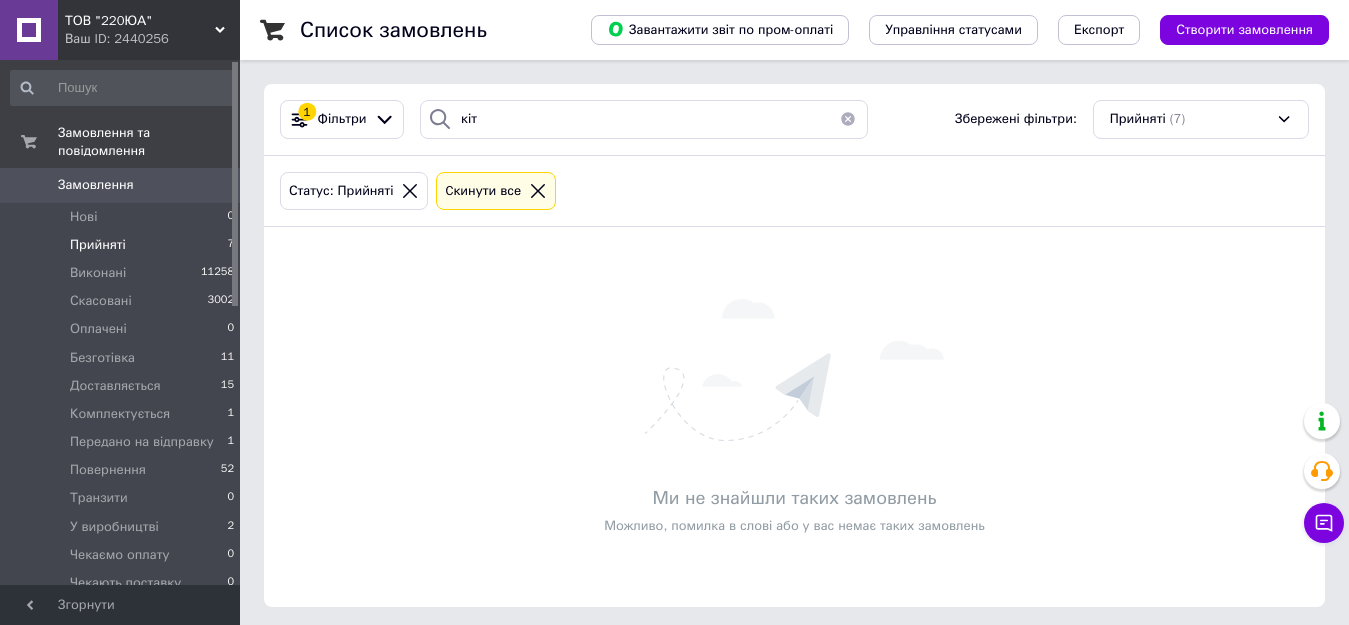 click 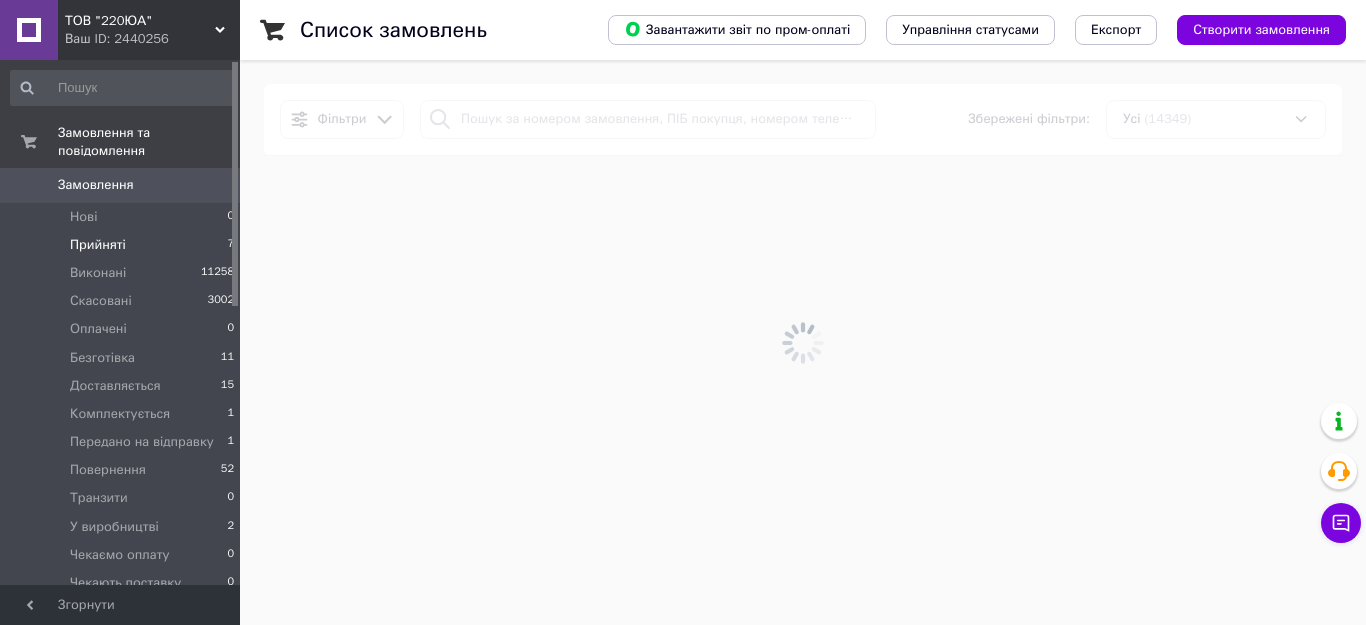 click at bounding box center (803, 342) 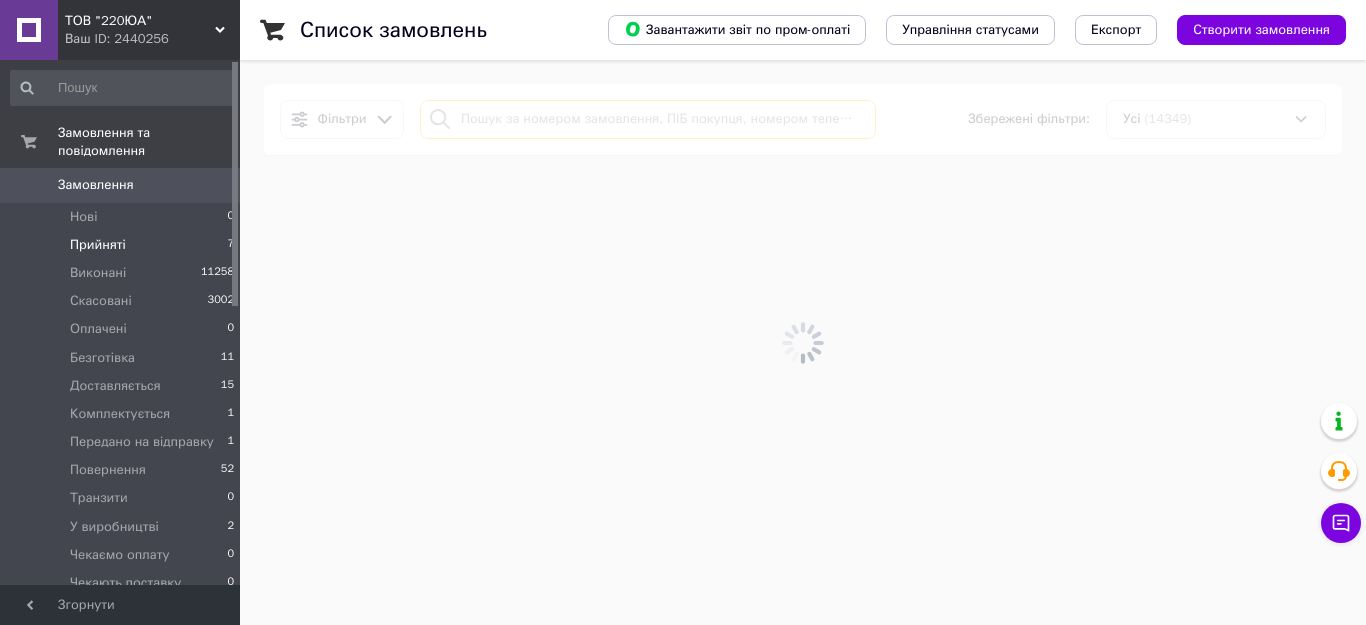click at bounding box center (648, 119) 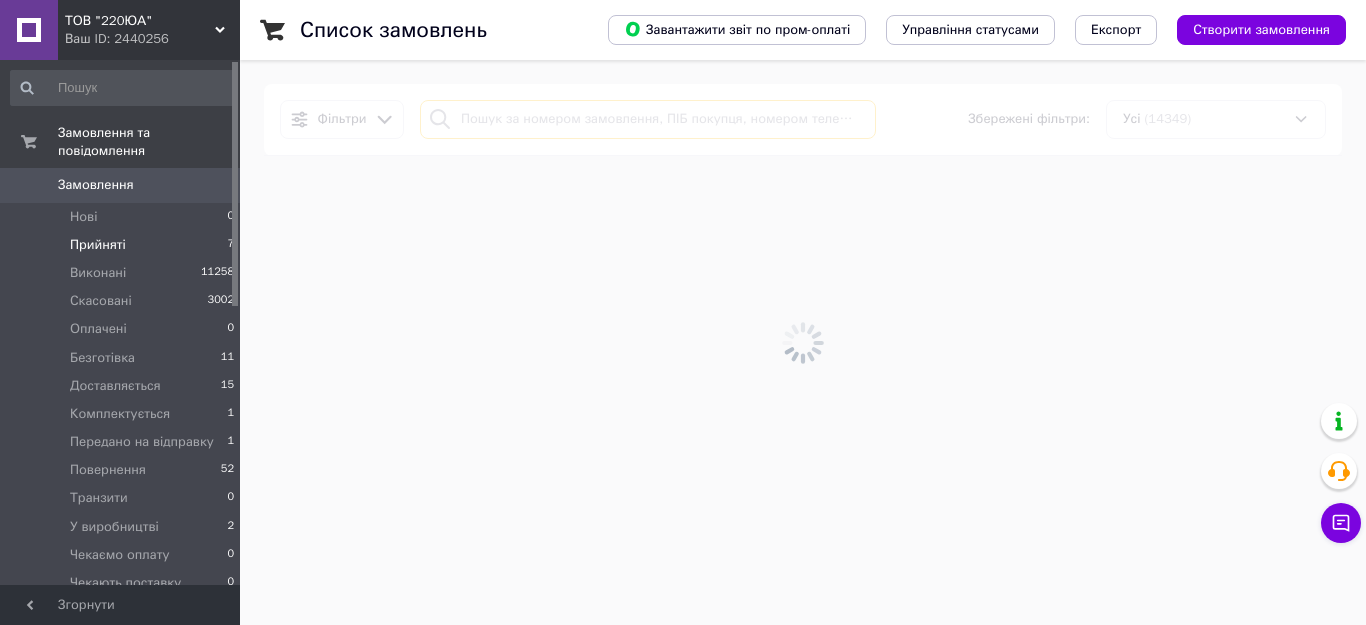 click at bounding box center (648, 119) 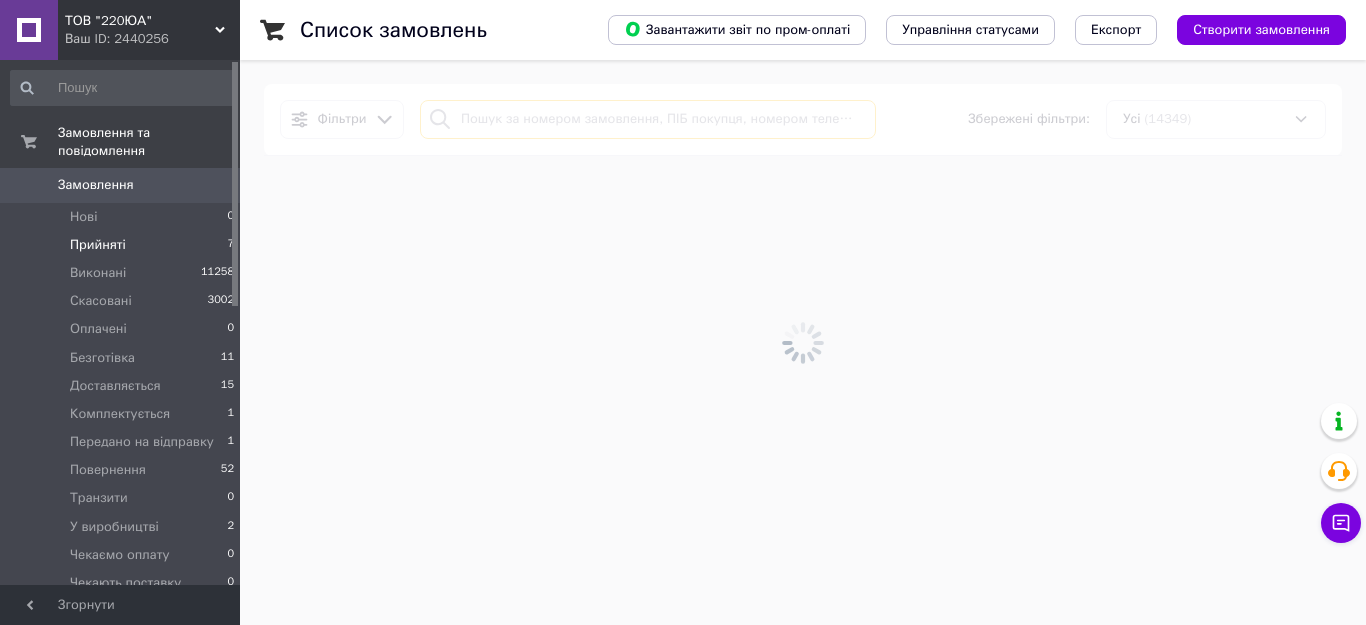 click at bounding box center (648, 119) 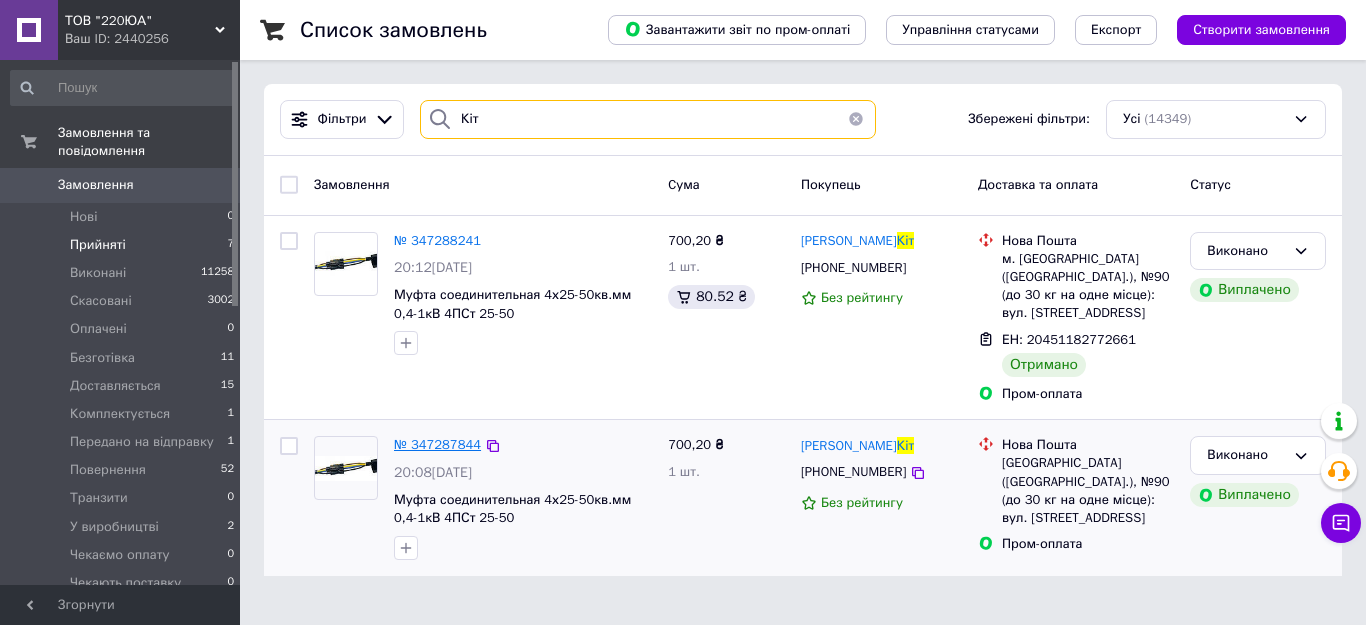 type on "Кіт" 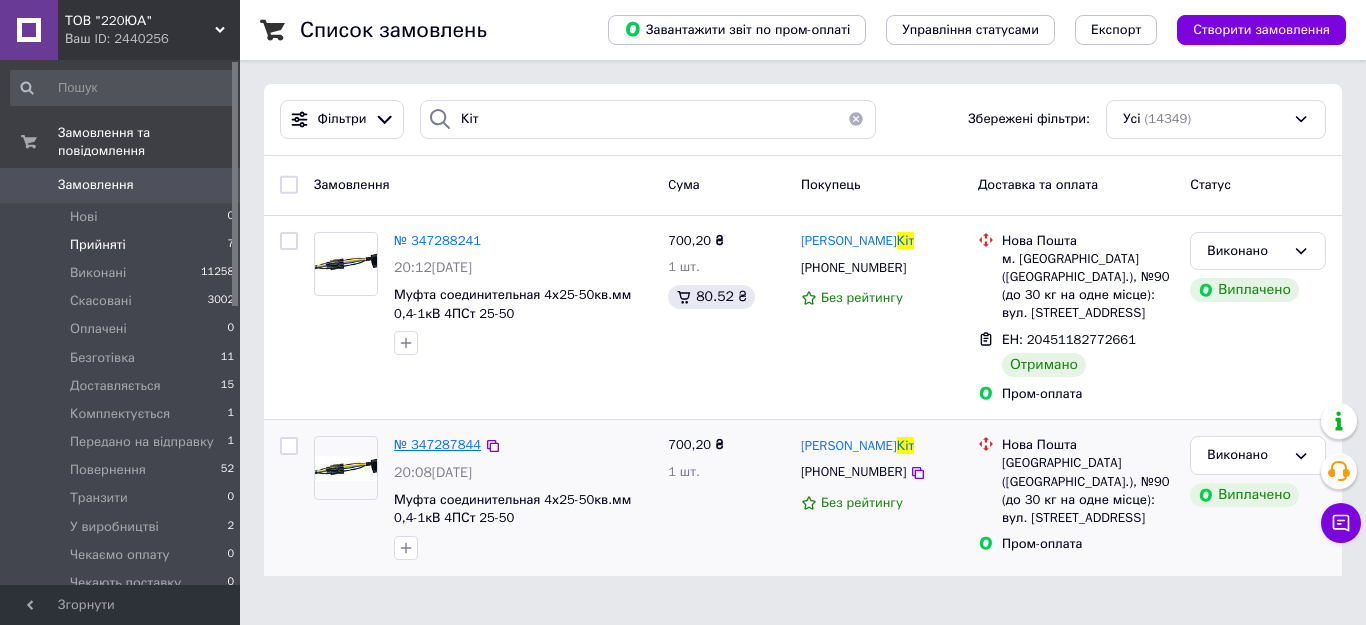 click on "№ 347287844" at bounding box center (437, 444) 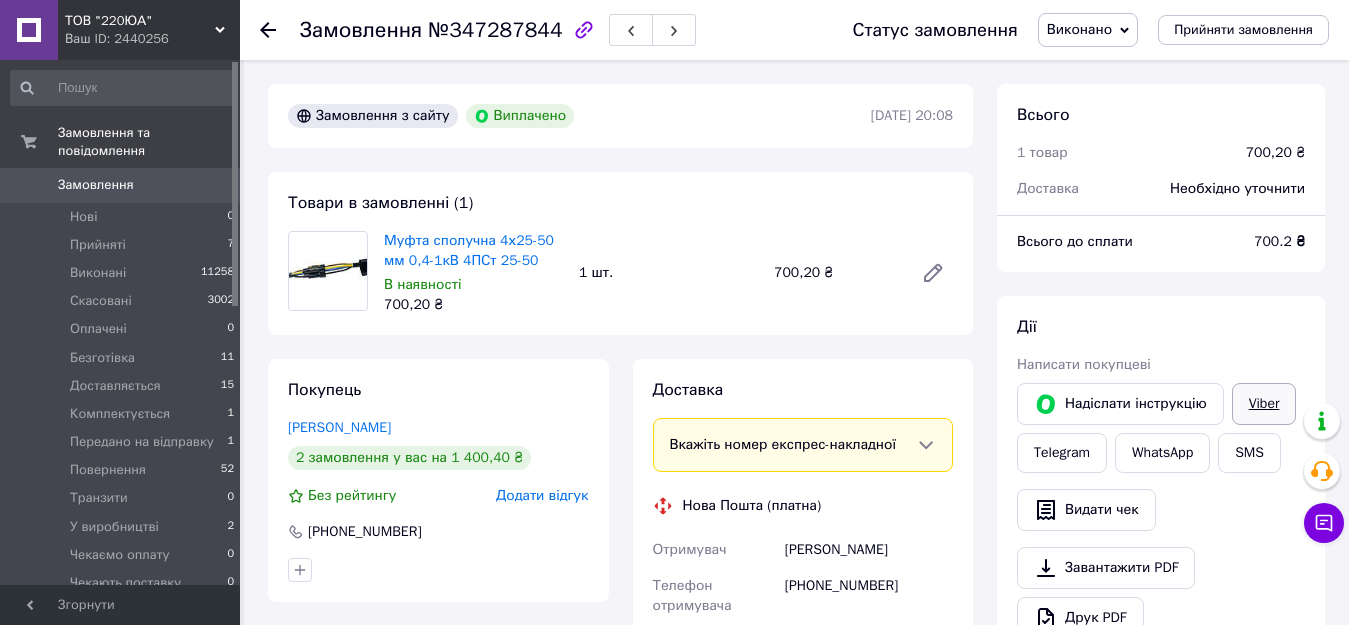 click on "Viber" at bounding box center [1264, 404] 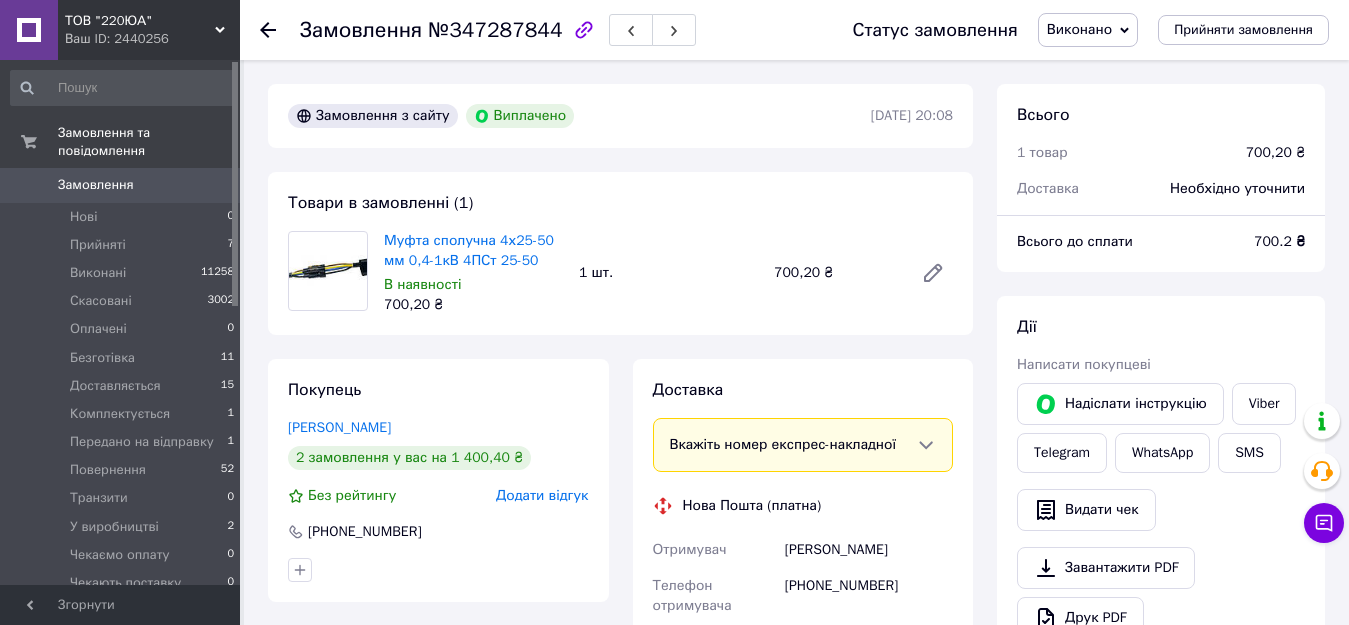click on "Замовлення з сайту Виплачено 07.06.2025 | 20:08 Товари в замовленні (1) Муфта сполучна 4х25-50 мм 0,4-1кВ 4ПСт 25-50 В наявності 700,20 ₴ 1 шт. 700,20 ₴ Покупець Кіт Василь 2 замовлення у вас на 1 400,40 ₴ Без рейтингу   Додати відгук +380676749775 Оплата Виплачено Пром-оплата Кошти зараховані на розрахунковий рахунок [FC_Acquiring] Prom site ФОП Коваль Аліна Михайлівна (Активирован) Доставка Вкажіть номер експрес-накладної Обов'язково введіть номер експрес-накладної,
якщо створювали її не на цій сторінці. У разі,
якщо номер ЕН не буде доданий, ми не зможемо
виплатити гроші за замовлення Отримувач < >" at bounding box center (620, 723) 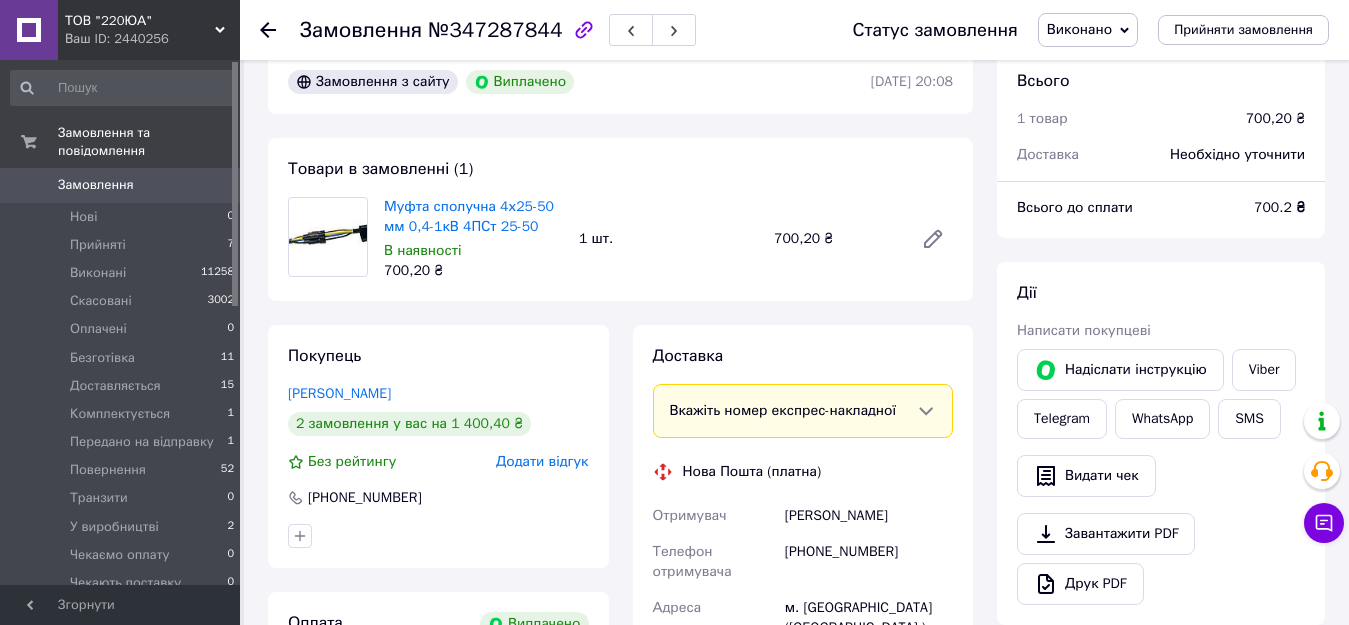 scroll, scrollTop: 0, scrollLeft: 0, axis: both 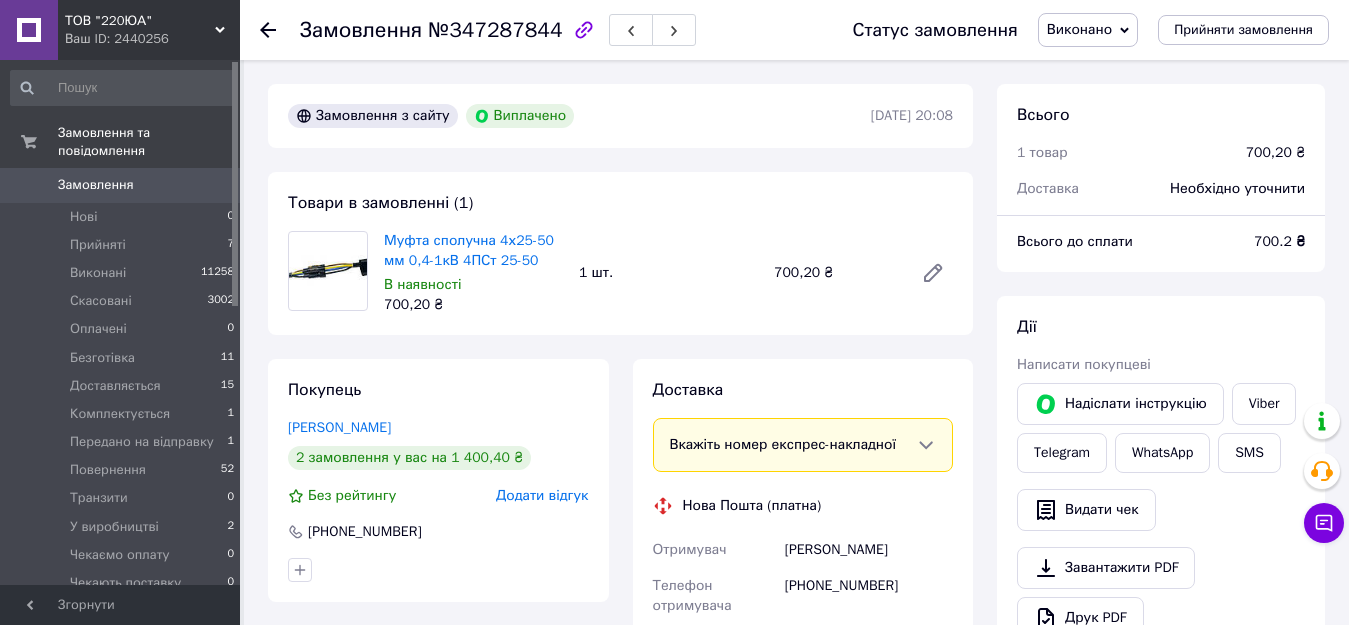 click on "Замовлення з сайту Виплачено 07.06.2025 | 20:08 Товари в замовленні (1) Муфта сполучна 4х25-50 мм 0,4-1кВ 4ПСт 25-50 В наявності 700,20 ₴ 1 шт. 700,20 ₴ Покупець Кіт Василь 2 замовлення у вас на 1 400,40 ₴ Без рейтингу   Додати відгук +380676749775 Оплата Виплачено Пром-оплата Кошти зараховані на розрахунковий рахунок [FC_Acquiring] Prom site ФОП Коваль Аліна Михайлівна (Активирован) Доставка Вкажіть номер експрес-накладної Обов'язково введіть номер експрес-накладної,
якщо створювали її не на цій сторінці. У разі,
якщо номер ЕН не буде доданий, ми не зможемо
виплатити гроші за замовлення Отримувач < >" at bounding box center (620, 723) 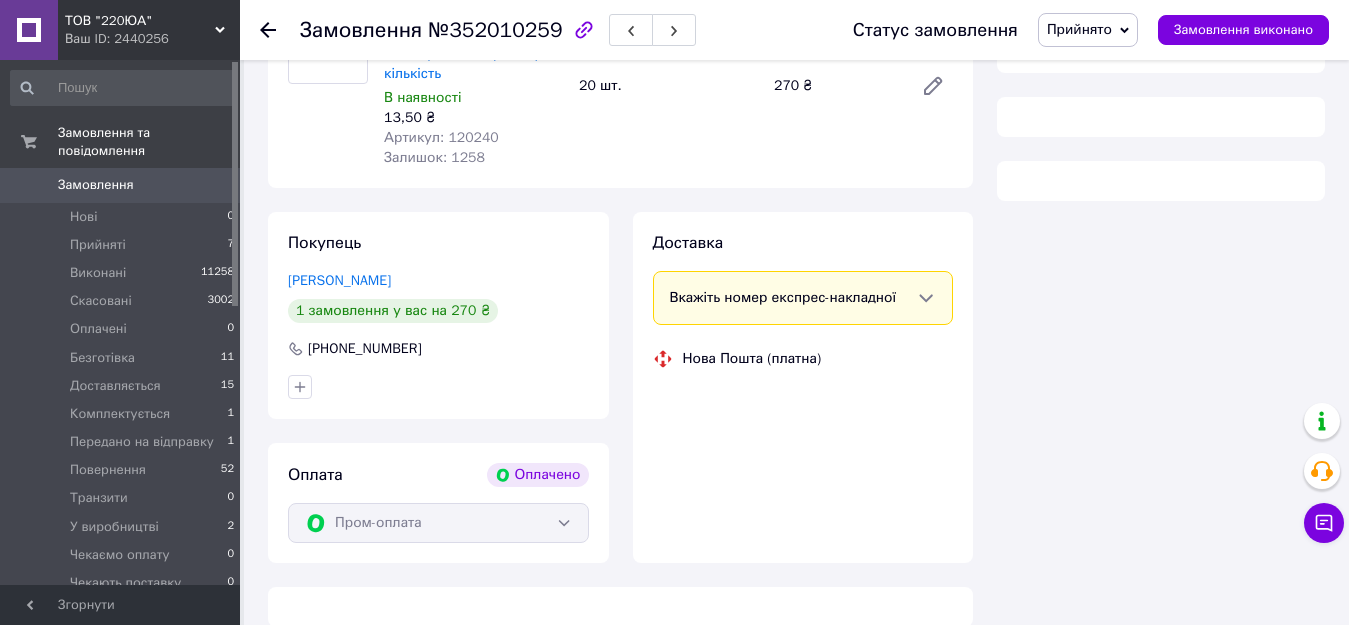 scroll, scrollTop: 289, scrollLeft: 0, axis: vertical 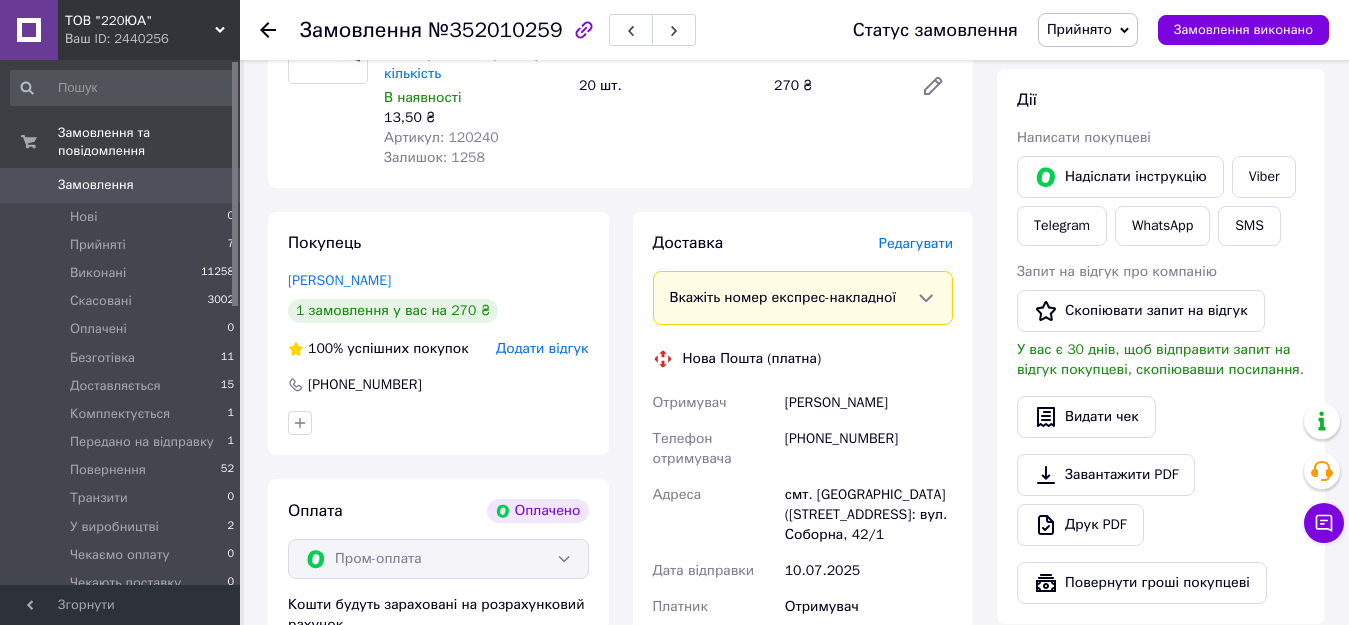 click on "Покупець [PERSON_NAME] 1 замовлення у вас на 270 ₴ 100%   успішних покупок Додати відгук [PHONE_NUMBER]" at bounding box center (438, 333) 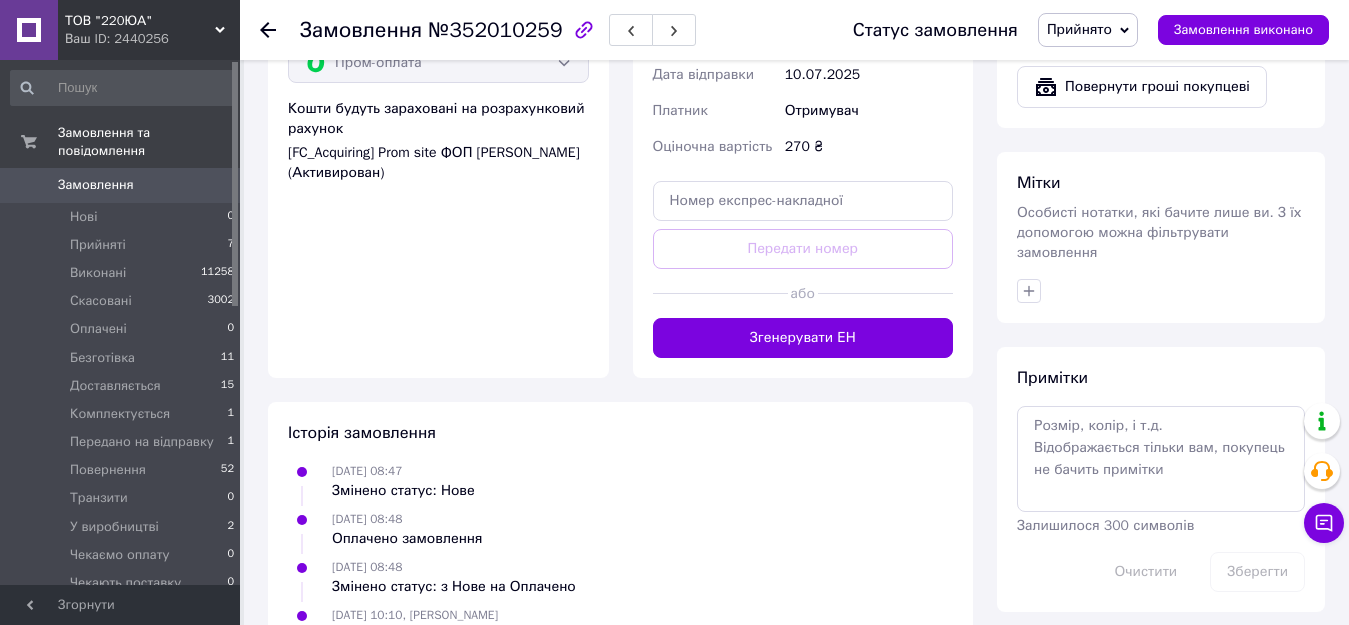 scroll, scrollTop: 849, scrollLeft: 0, axis: vertical 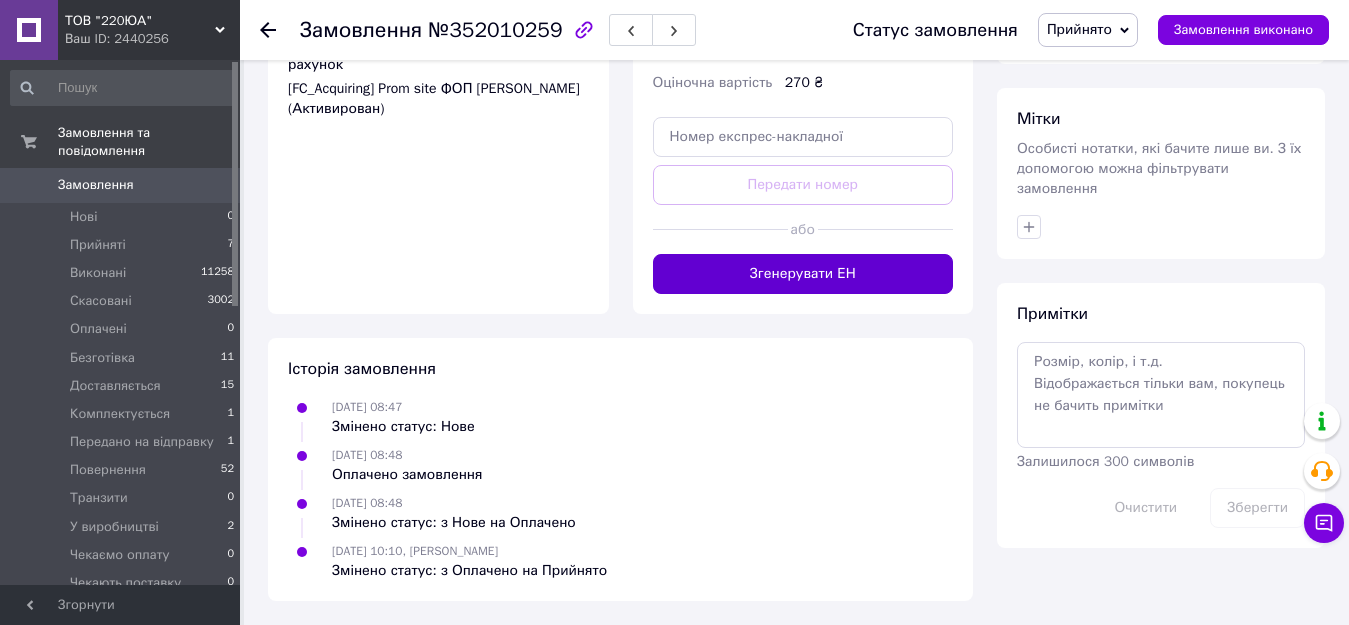 click on "Згенерувати ЕН" at bounding box center (803, 274) 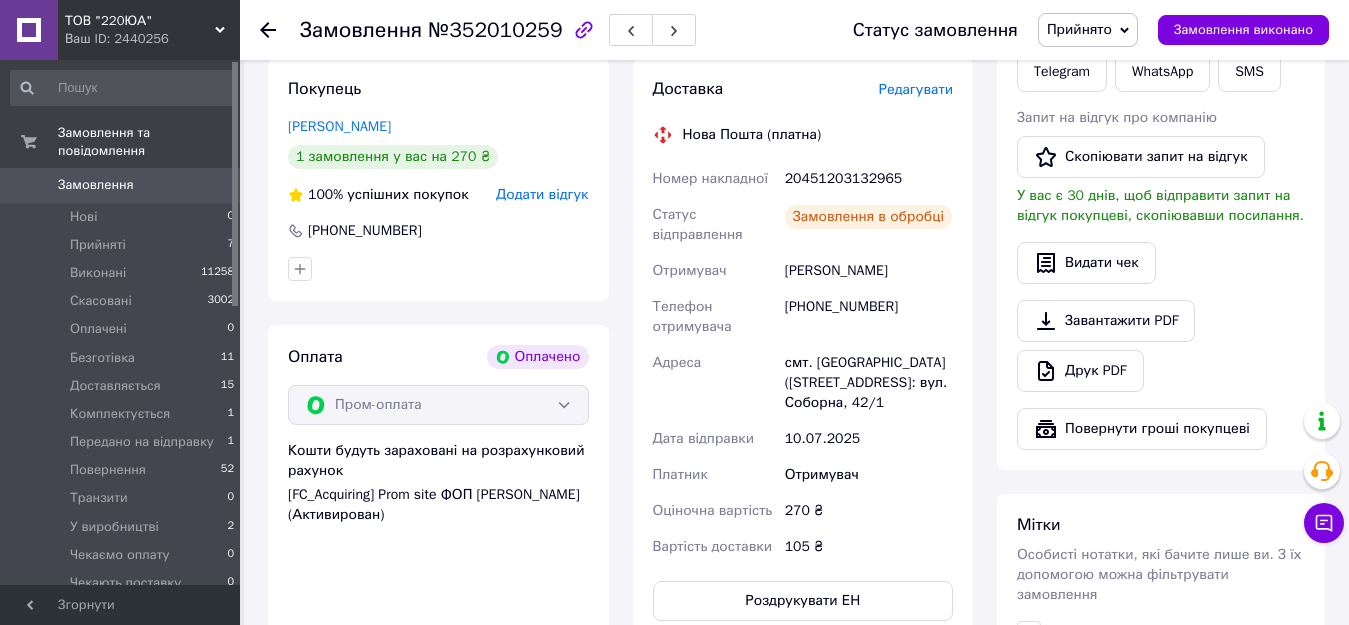 scroll, scrollTop: 418, scrollLeft: 0, axis: vertical 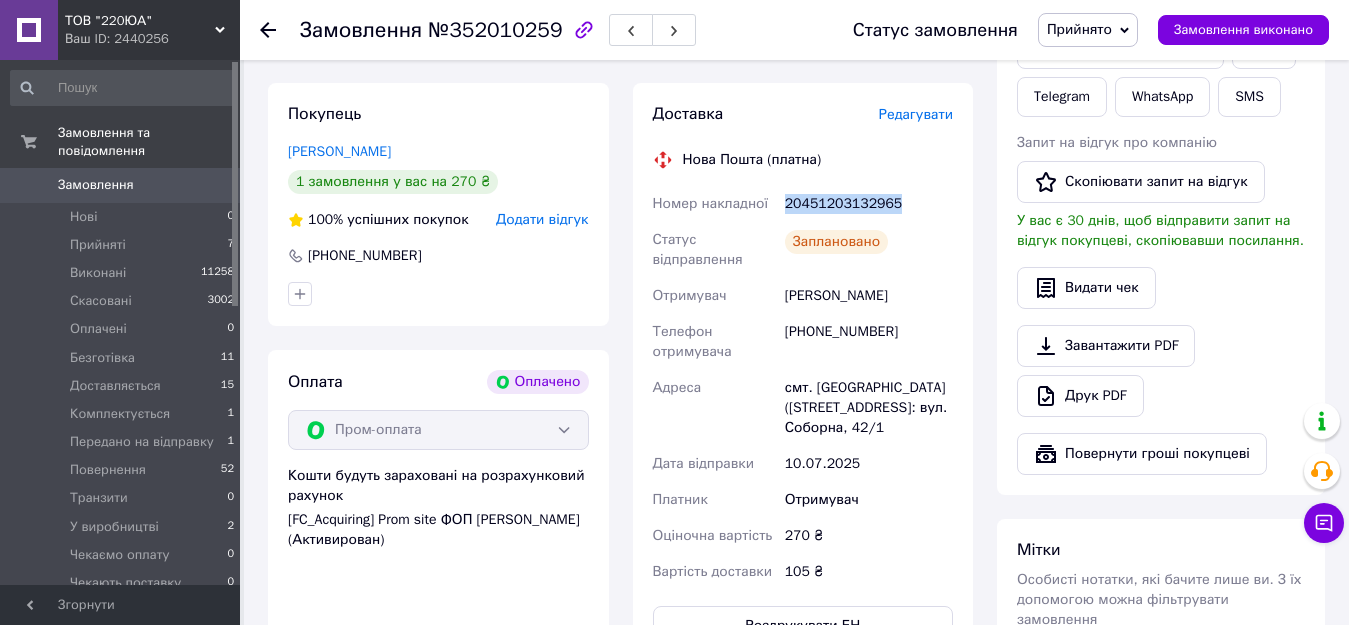 drag, startPoint x: 861, startPoint y: 205, endPoint x: 786, endPoint y: 205, distance: 75 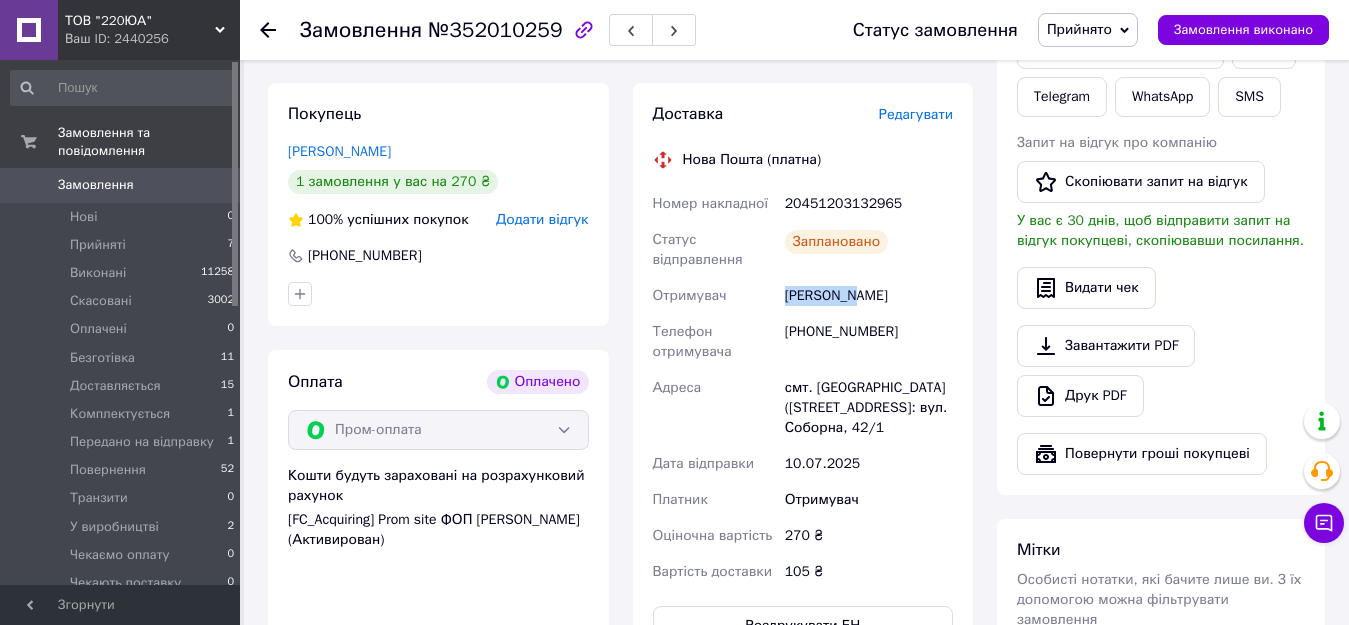 drag, startPoint x: 831, startPoint y: 298, endPoint x: 784, endPoint y: 295, distance: 47.095646 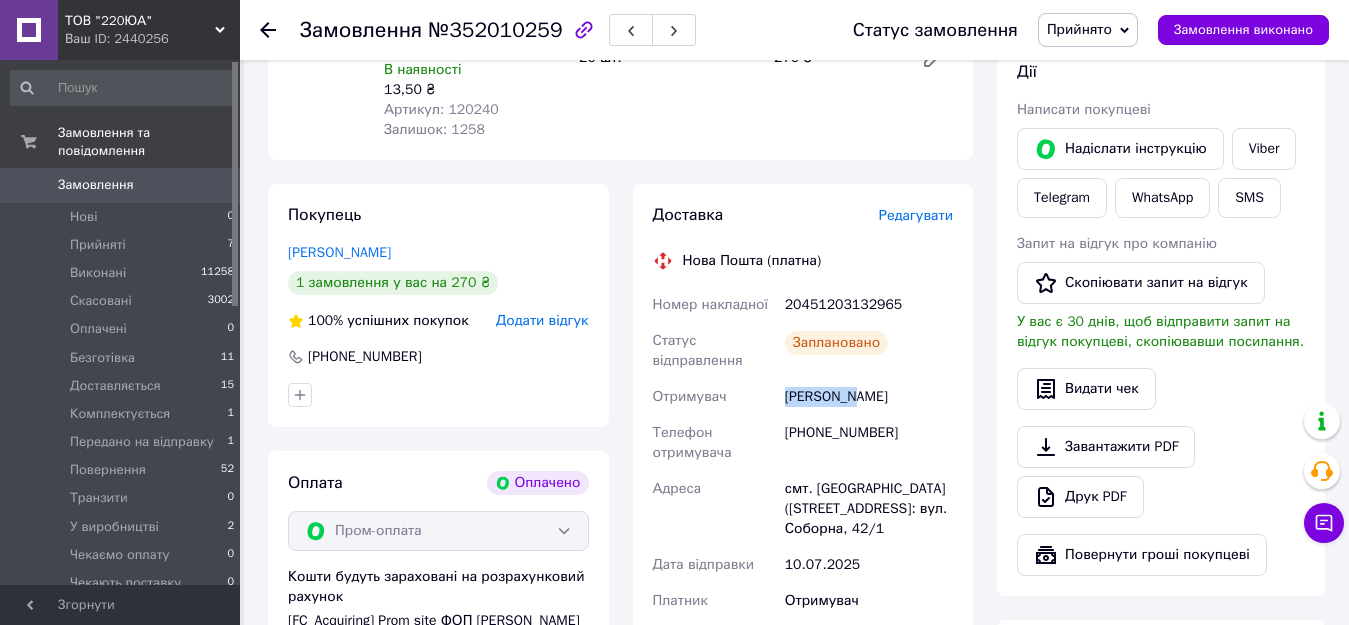 scroll, scrollTop: 218, scrollLeft: 0, axis: vertical 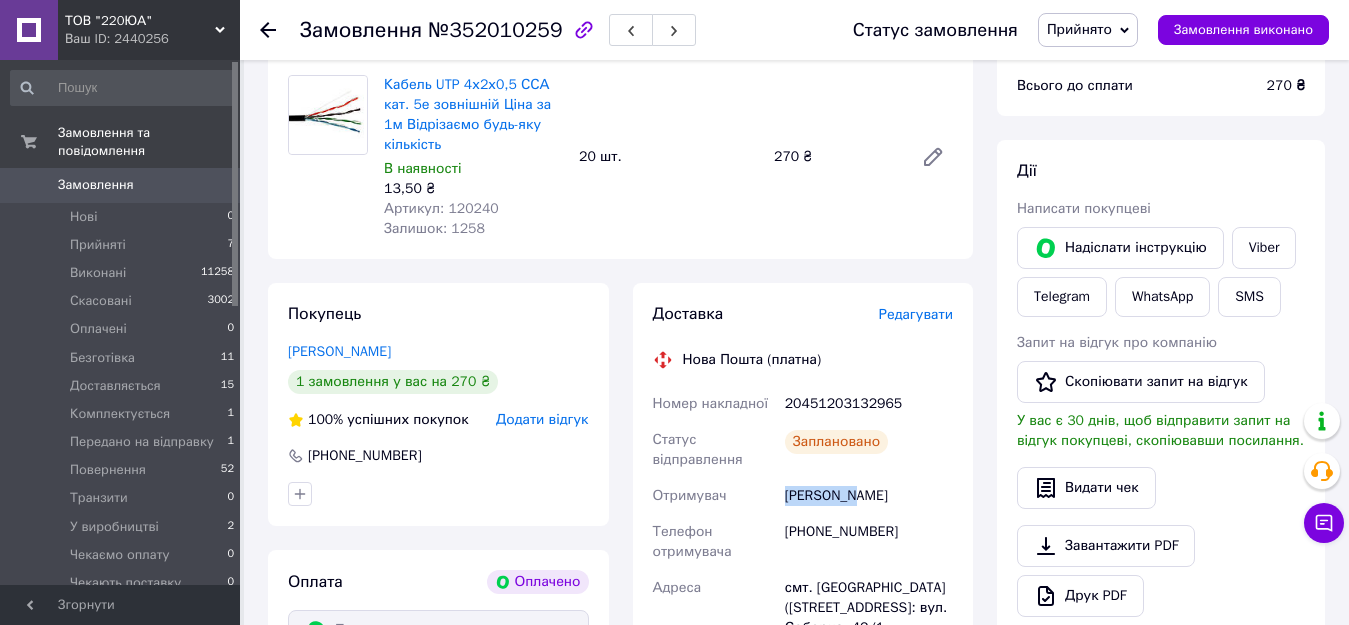 click on "Прийнято" at bounding box center [1079, 29] 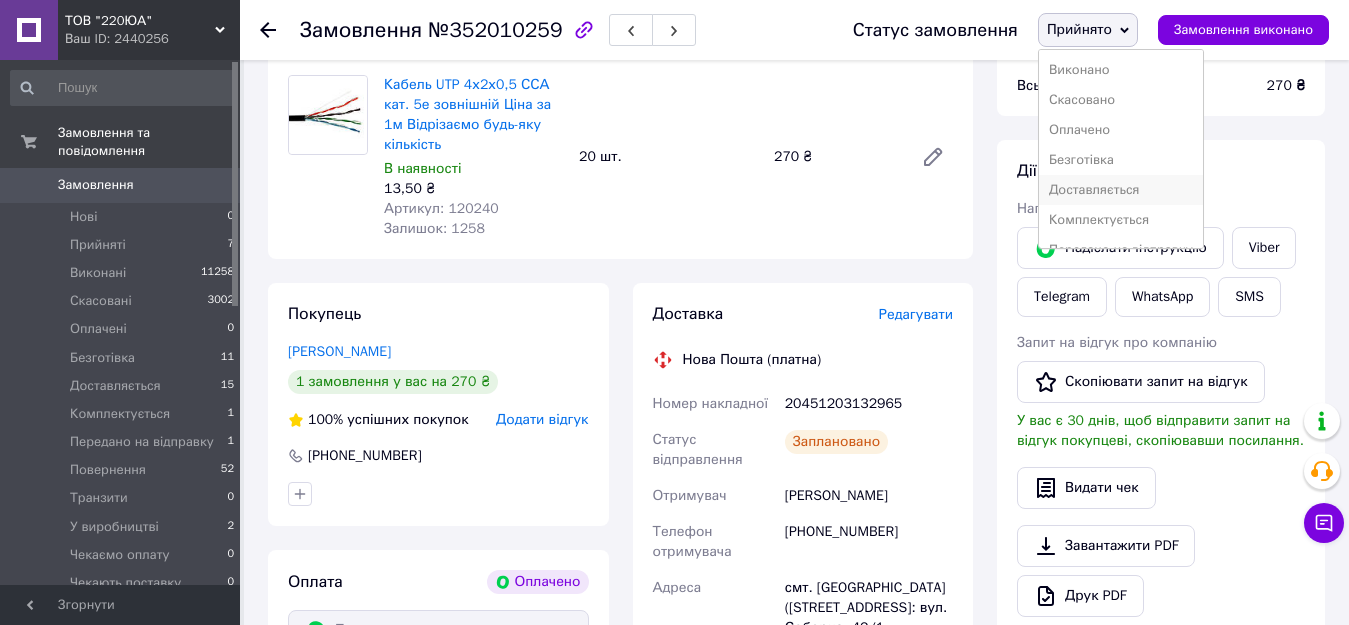 click on "Доставляється" at bounding box center (1121, 190) 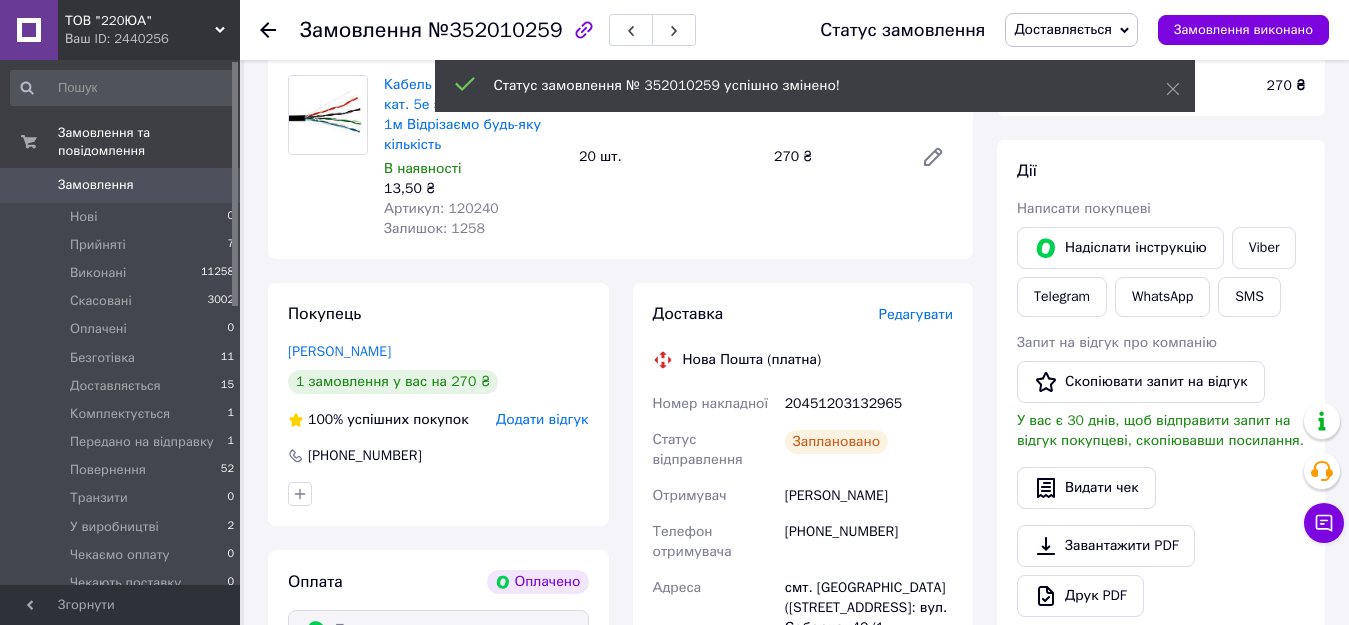 click at bounding box center [280, 30] 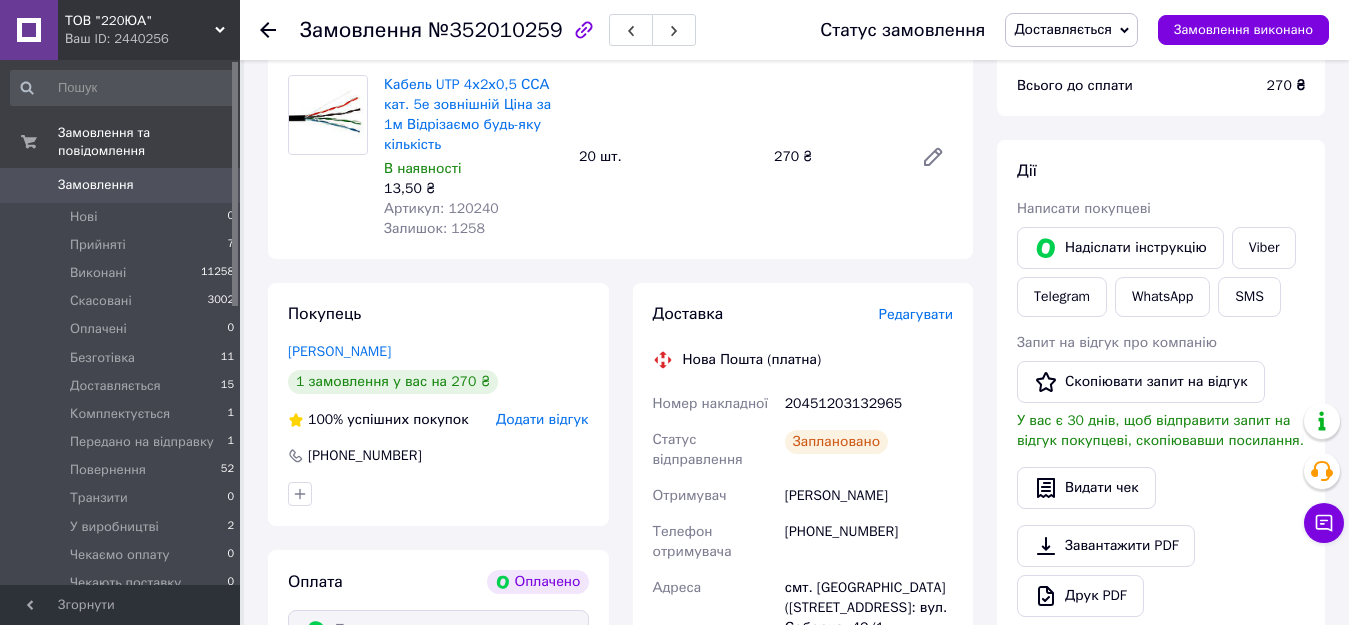 click 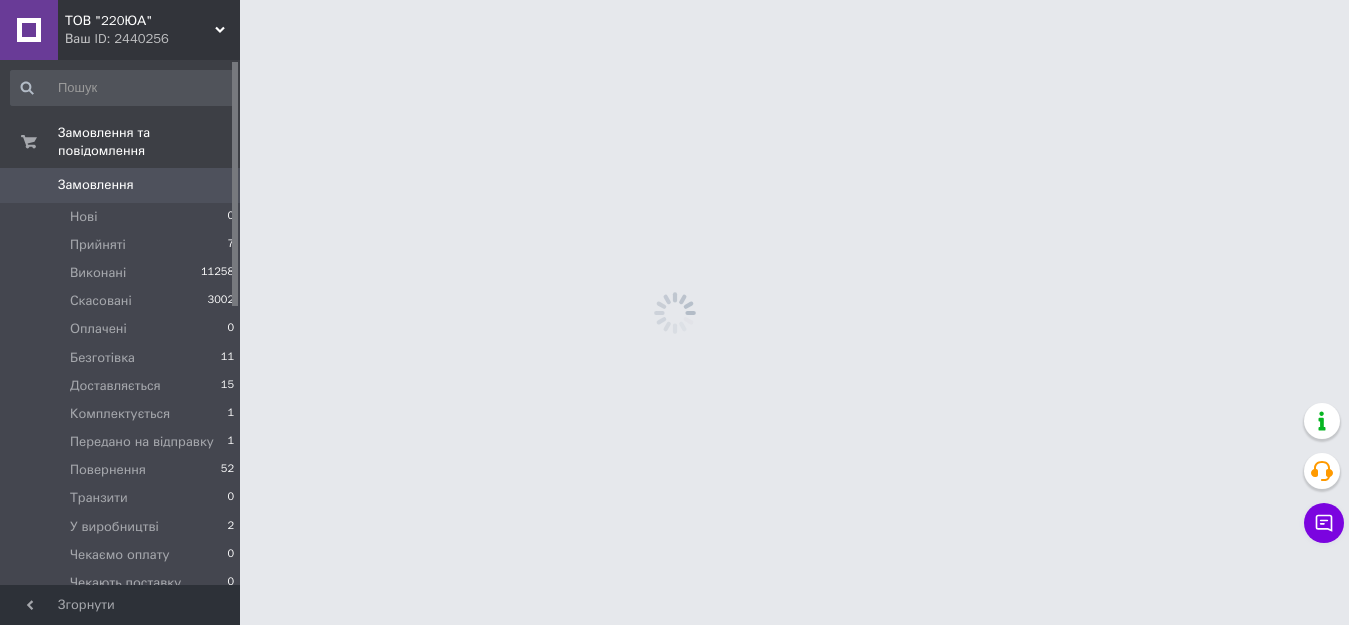 scroll, scrollTop: 0, scrollLeft: 0, axis: both 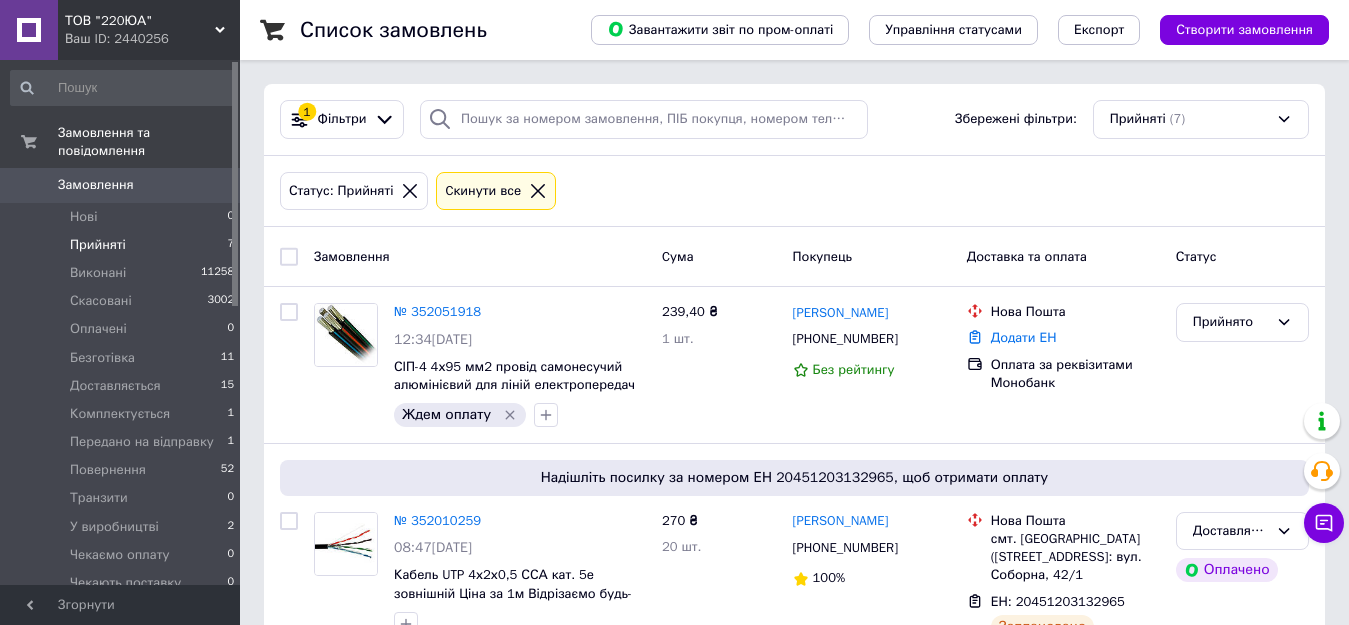 click on "Замовлення" at bounding box center (480, 256) 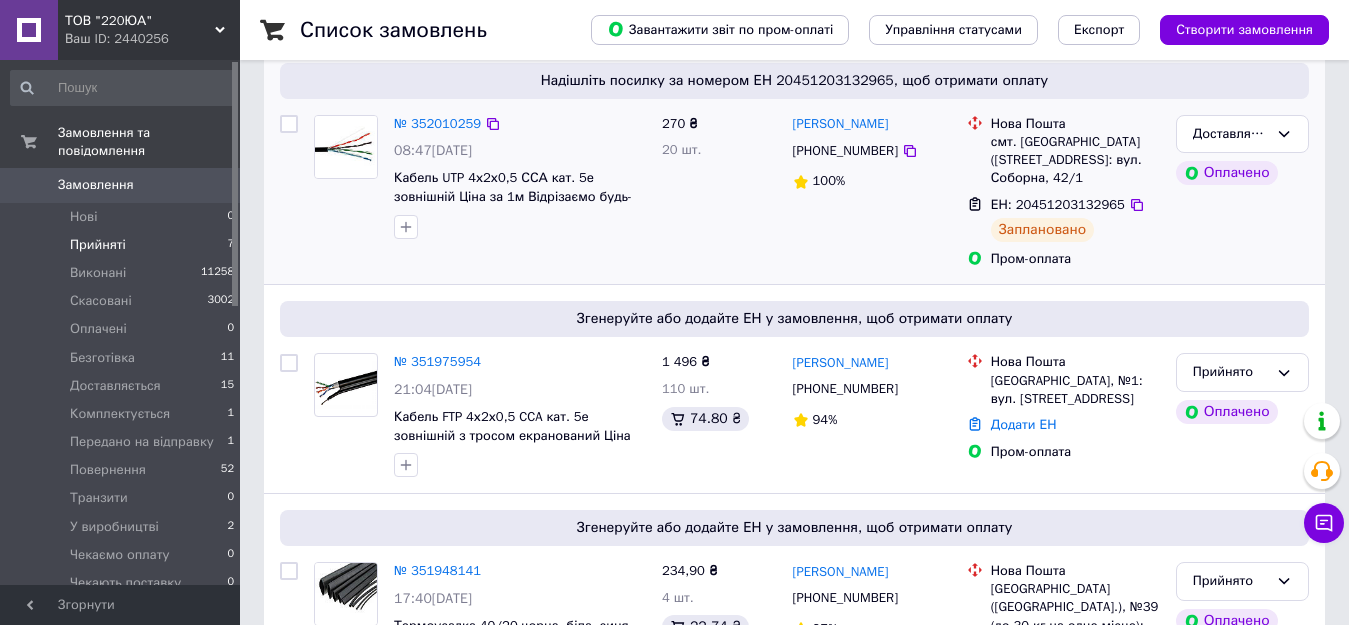 scroll, scrollTop: 400, scrollLeft: 0, axis: vertical 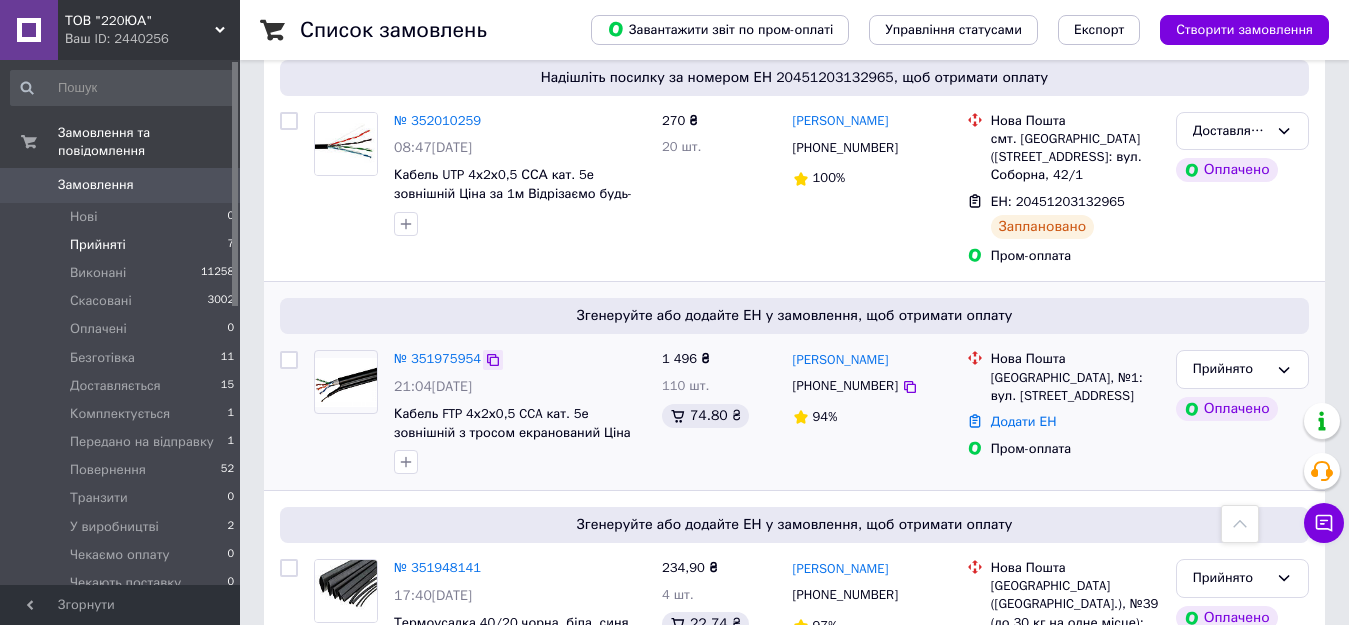 click 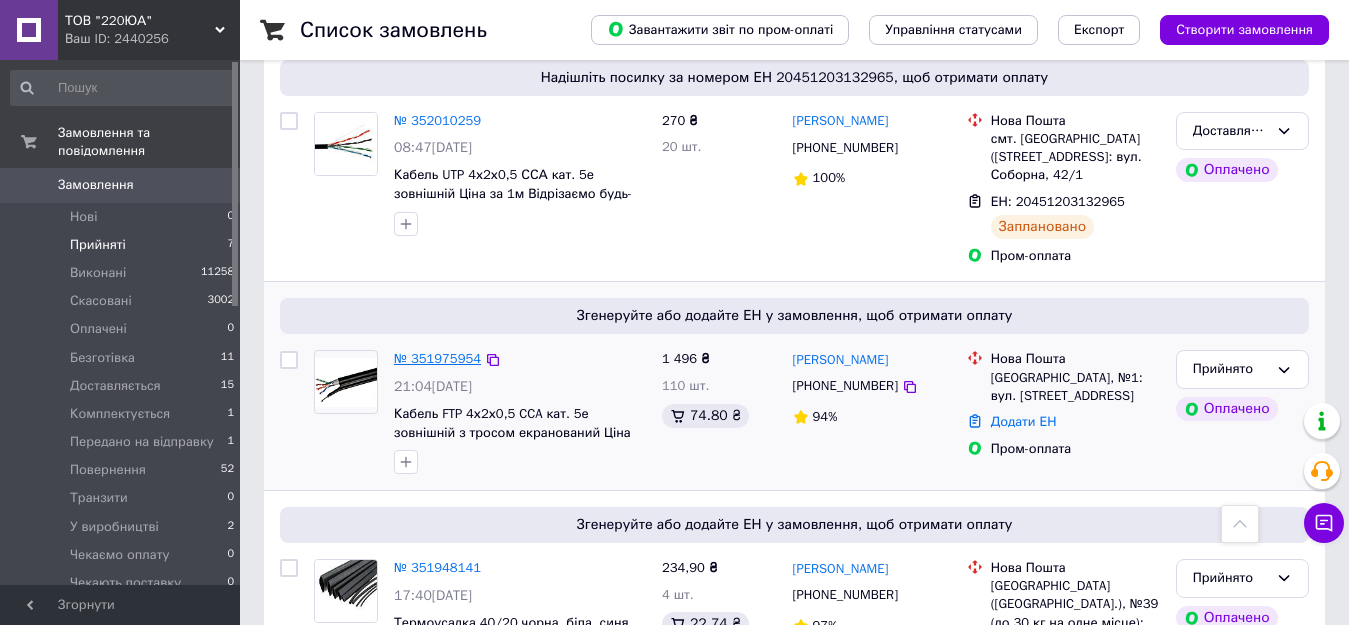 click on "№ 351975954" at bounding box center [437, 358] 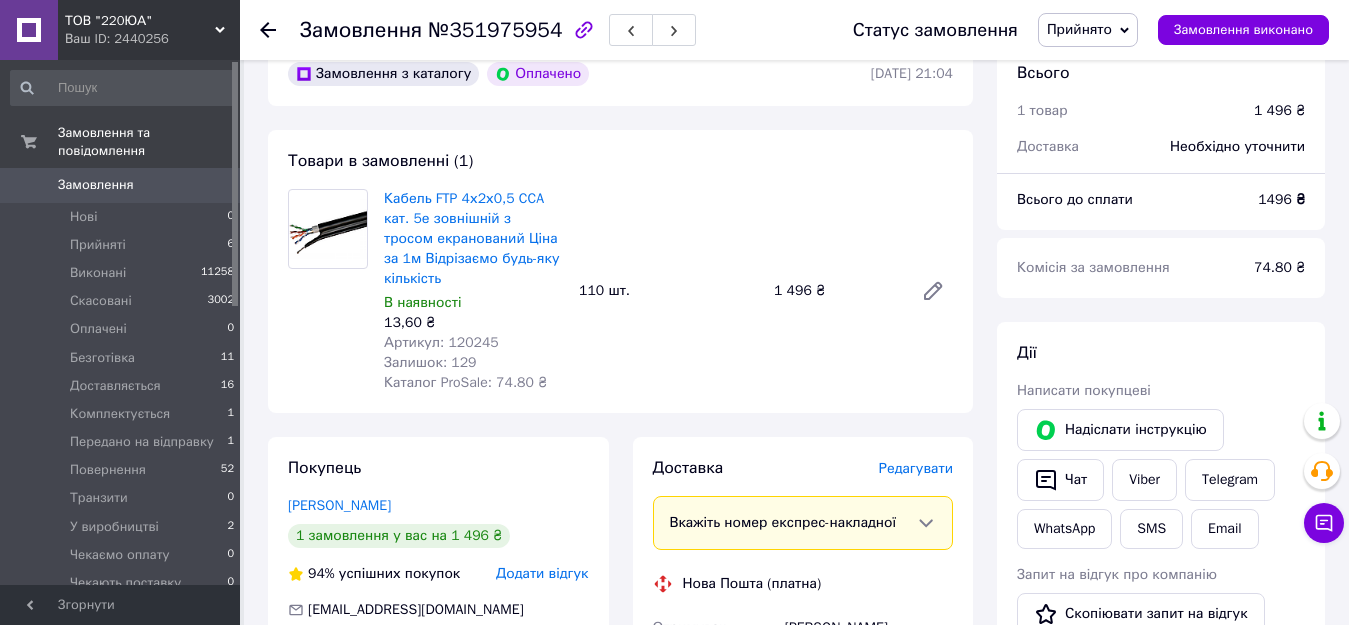 scroll, scrollTop: 100, scrollLeft: 0, axis: vertical 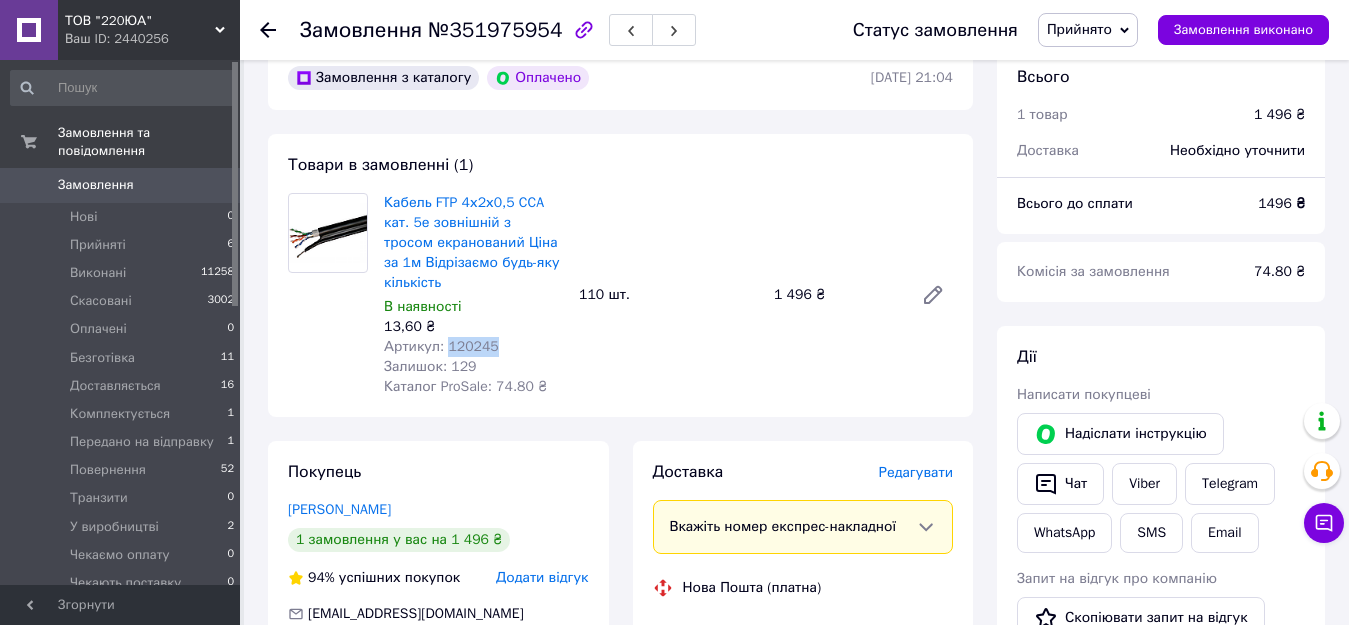 drag, startPoint x: 494, startPoint y: 344, endPoint x: 443, endPoint y: 350, distance: 51.351727 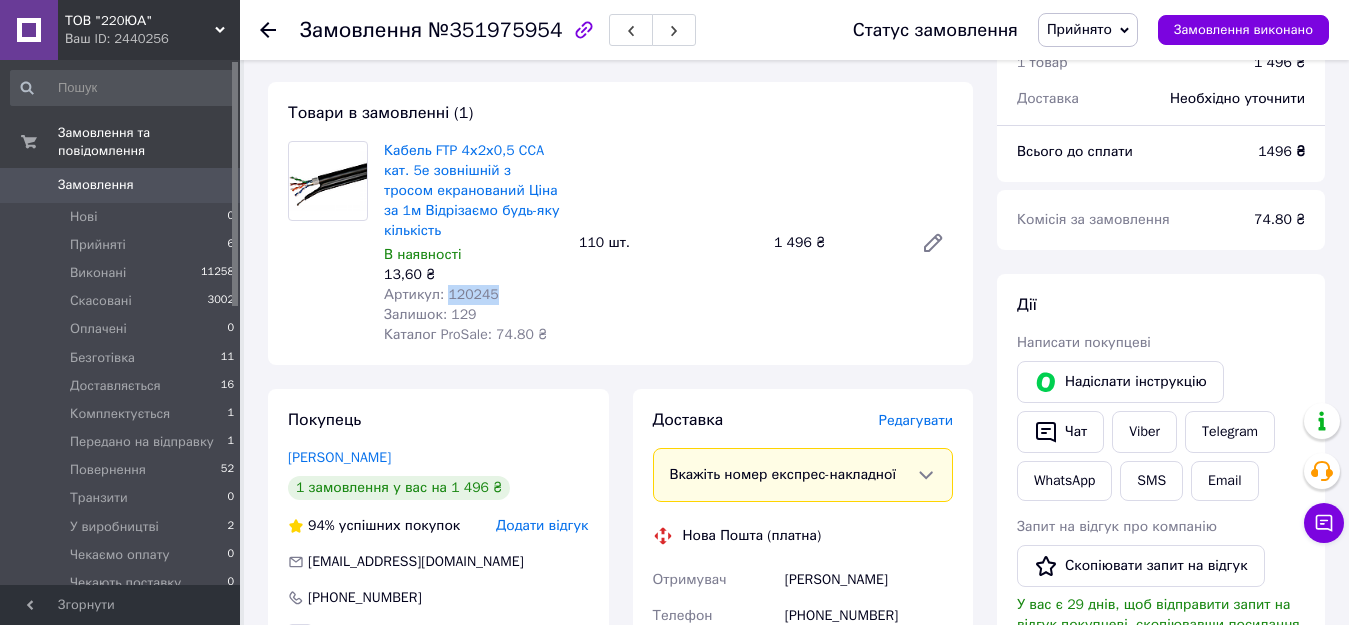 scroll, scrollTop: 129, scrollLeft: 0, axis: vertical 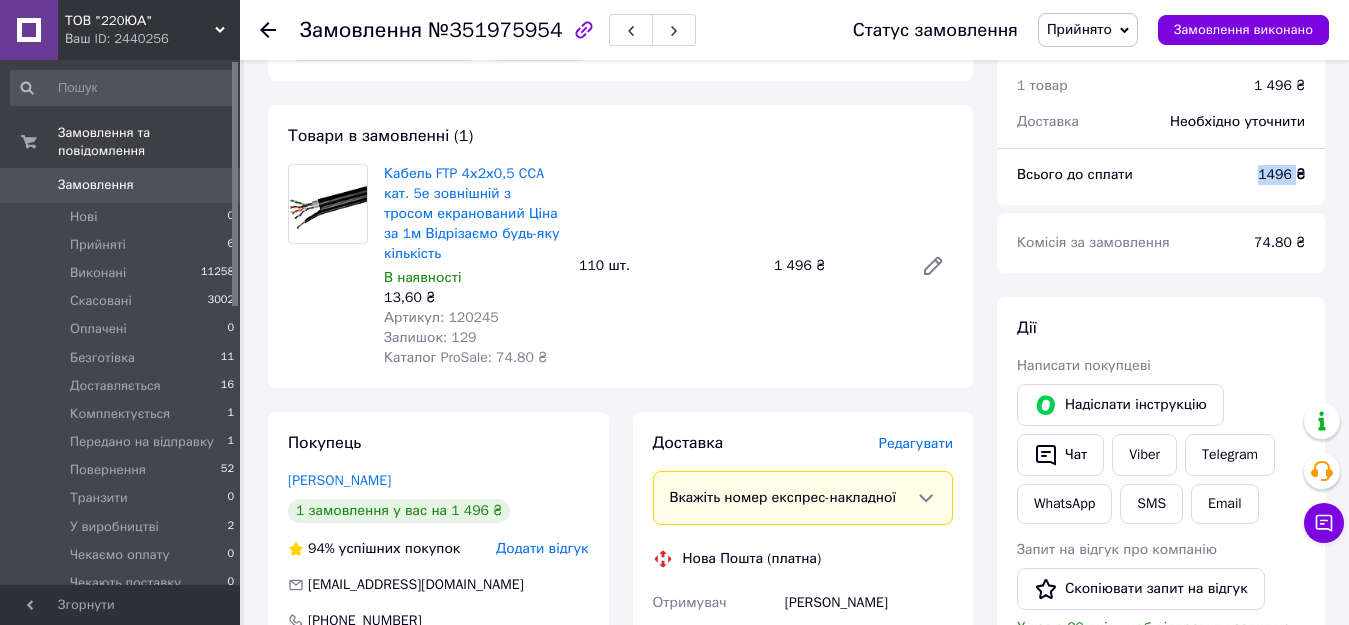 drag, startPoint x: 1263, startPoint y: 176, endPoint x: 1296, endPoint y: 178, distance: 33.06055 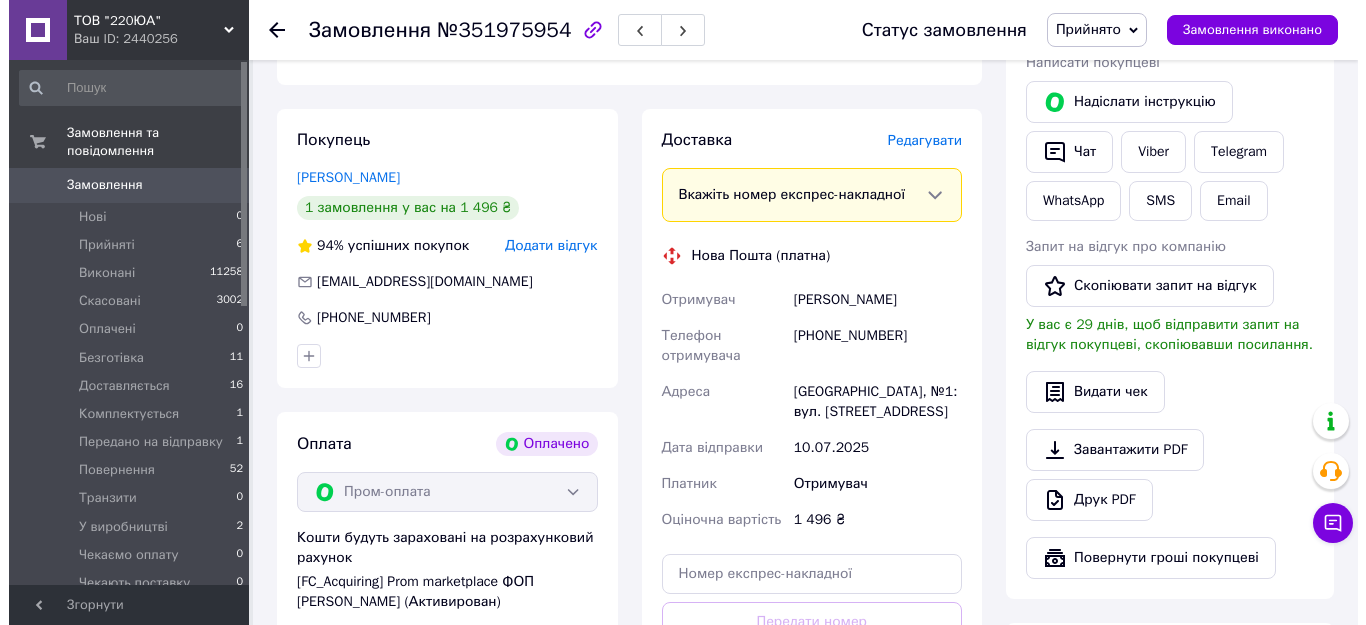 scroll, scrollTop: 419, scrollLeft: 0, axis: vertical 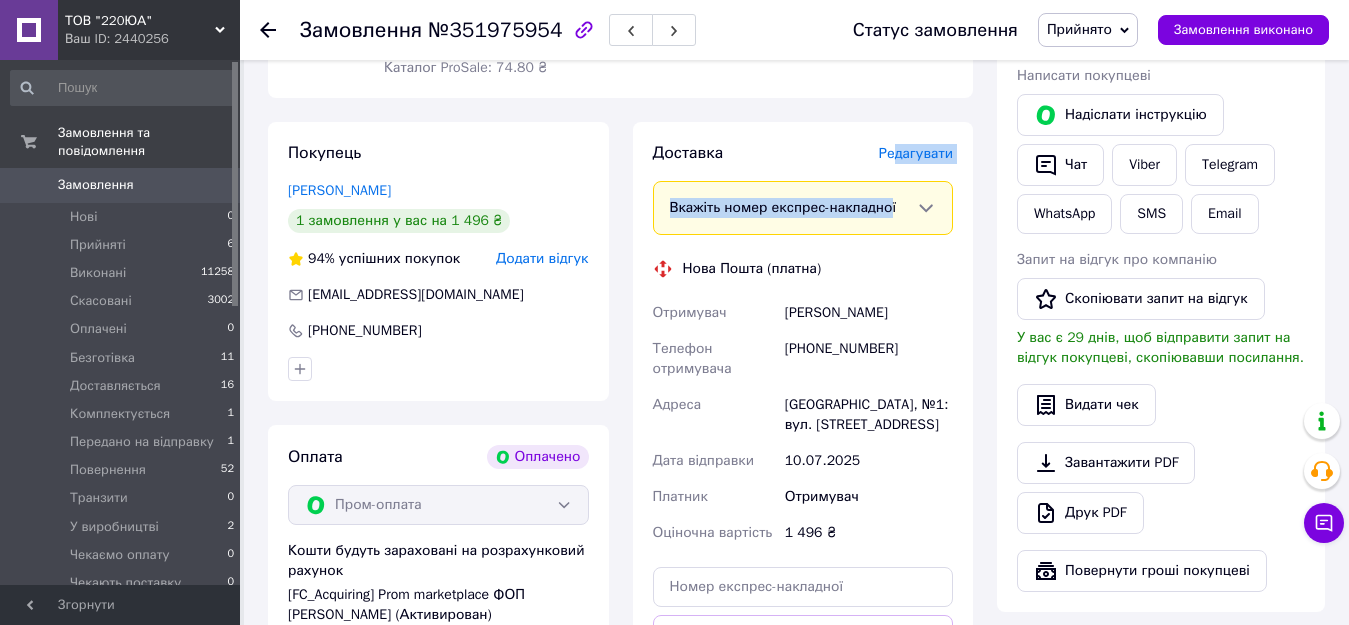 click on "Доставка Редагувати Вкажіть номер експрес-накладної Обов'язково введіть номер експрес-накладної,
якщо створювали її не на цій сторінці. У разі,
якщо номер ЕН не буде доданий, ми не зможемо
виплатити гроші за замовлення Мобільний номер покупця (із замовлення) повинен відповідати номеру отримувача за накладною Нова Пошта (платна) Отримувач Мельник Іван Телефон отримувача +380977551089 Адреса Крихівці, №1: вул. Довженка, 25В Дата відправки 10.07.2025 Платник Отримувач Оціночна вартість 1 496 ₴ Передати номер або Згенерувати ЕН" at bounding box center (803, 443) 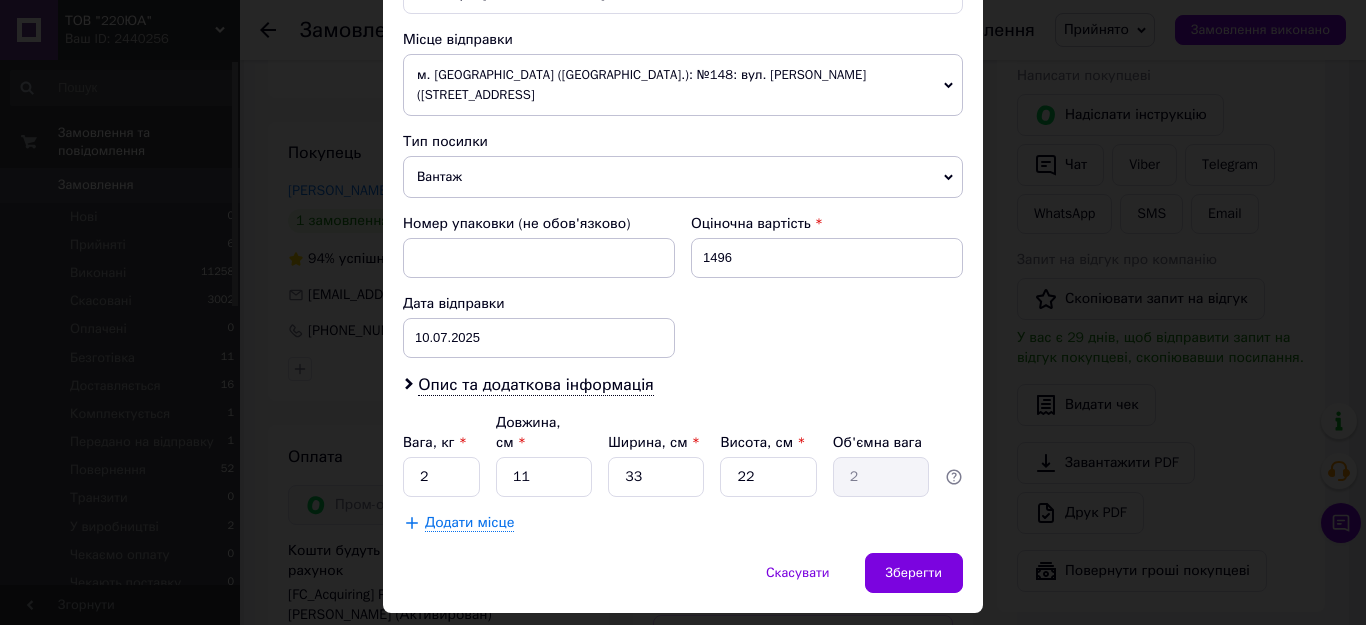 scroll, scrollTop: 723, scrollLeft: 0, axis: vertical 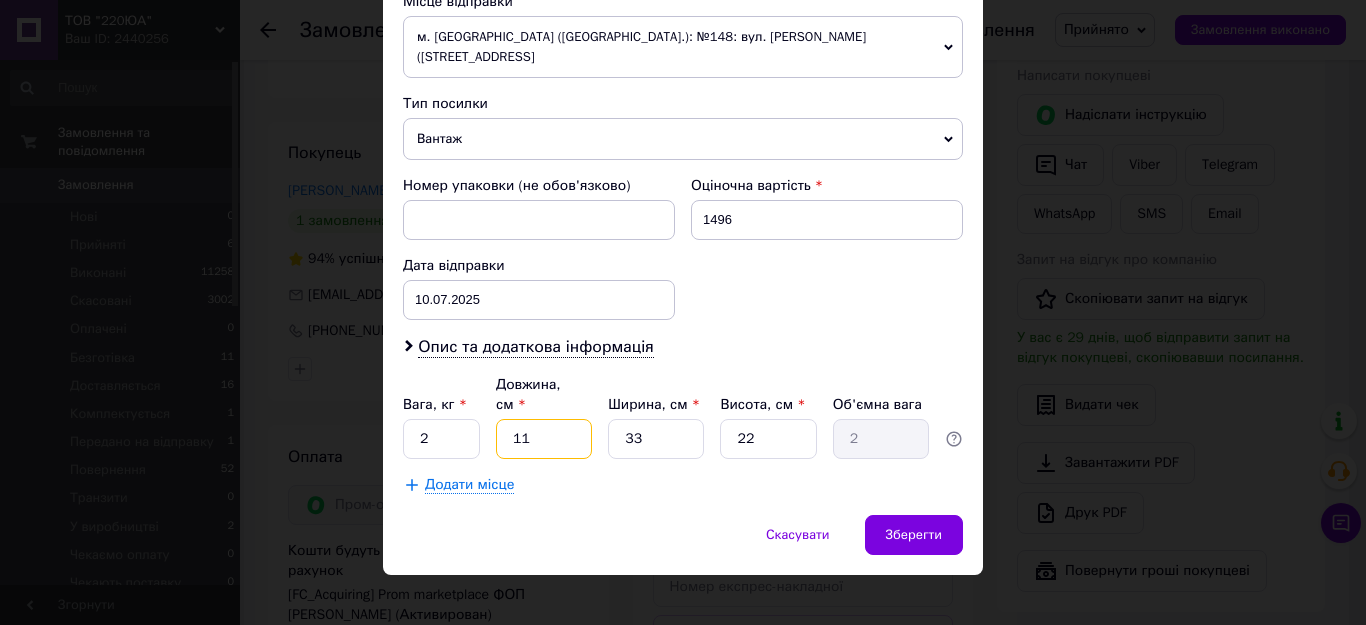 drag, startPoint x: 533, startPoint y: 414, endPoint x: 481, endPoint y: 412, distance: 52.03845 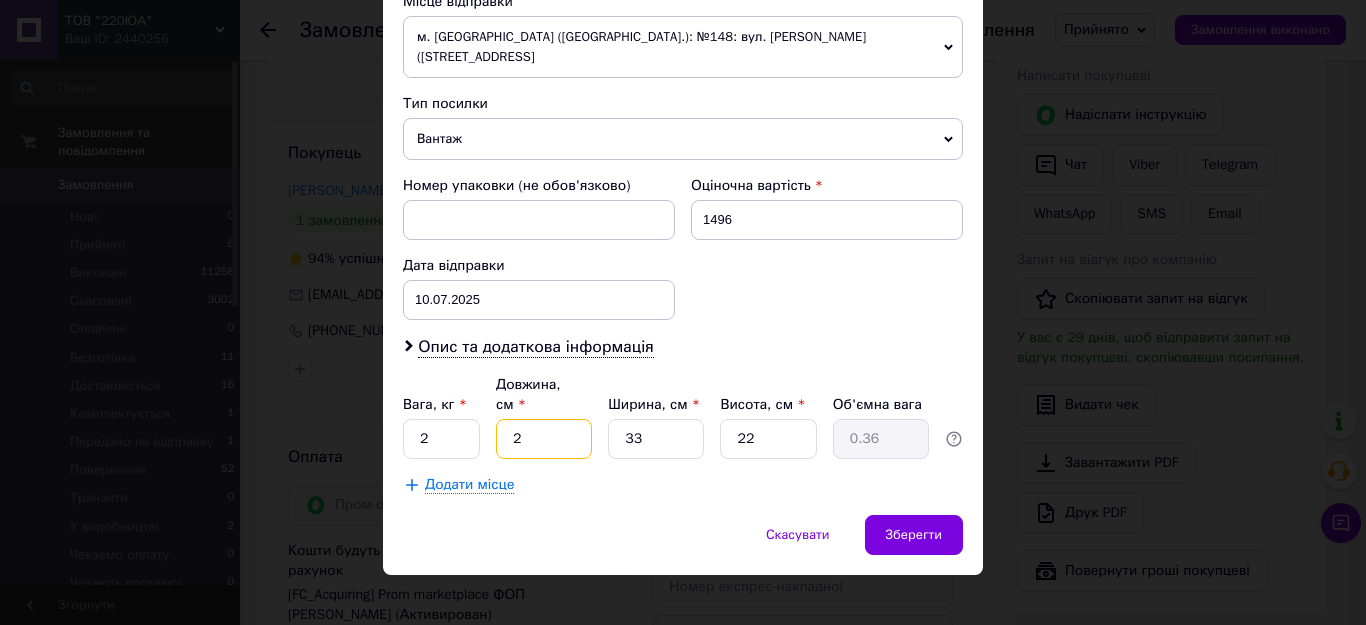 type on "20" 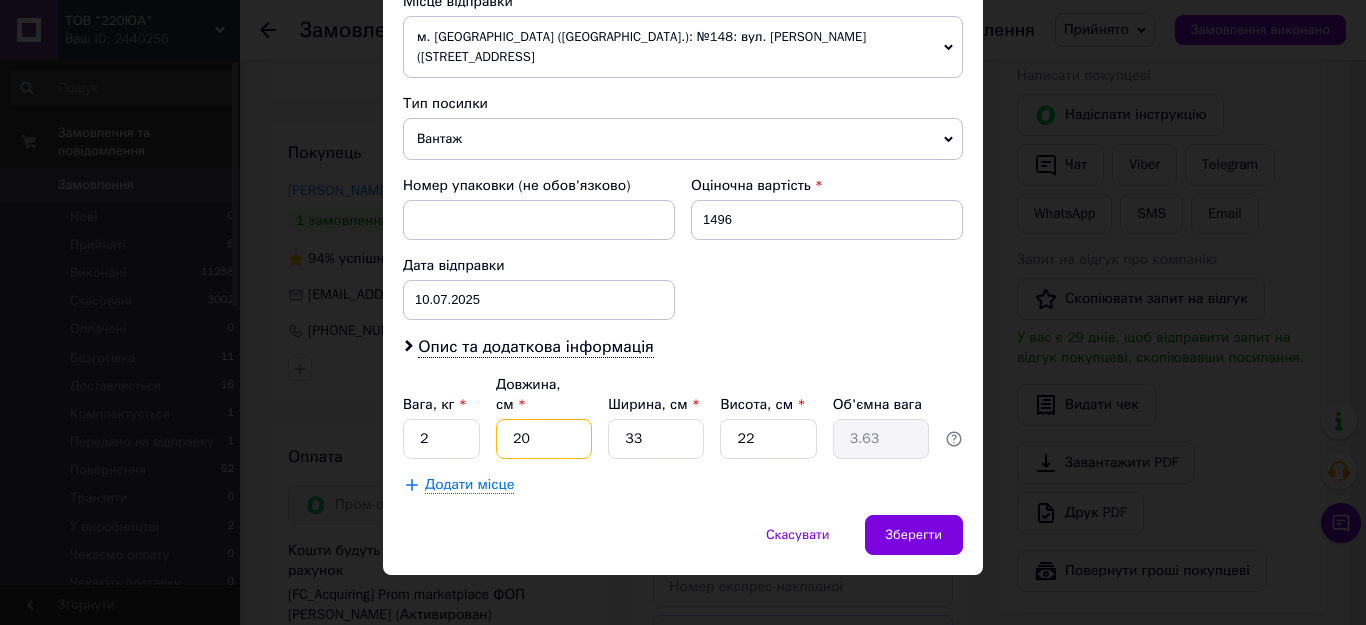 type on "20" 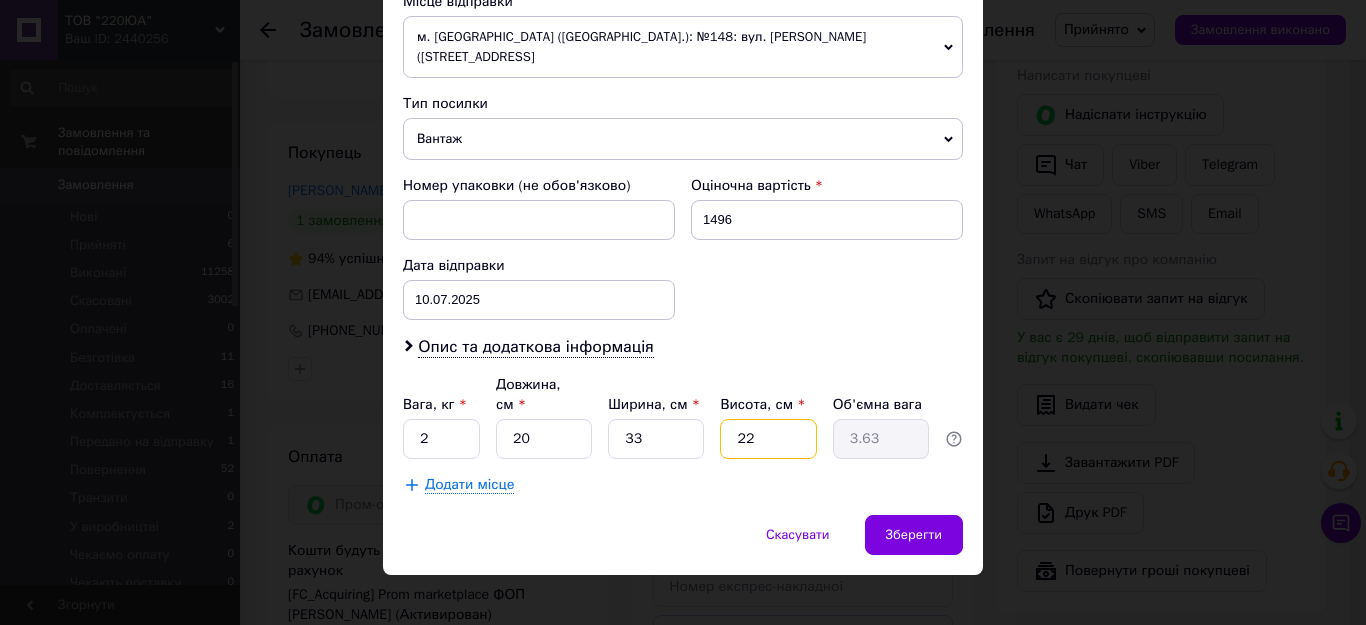 drag, startPoint x: 756, startPoint y: 417, endPoint x: 711, endPoint y: 423, distance: 45.39824 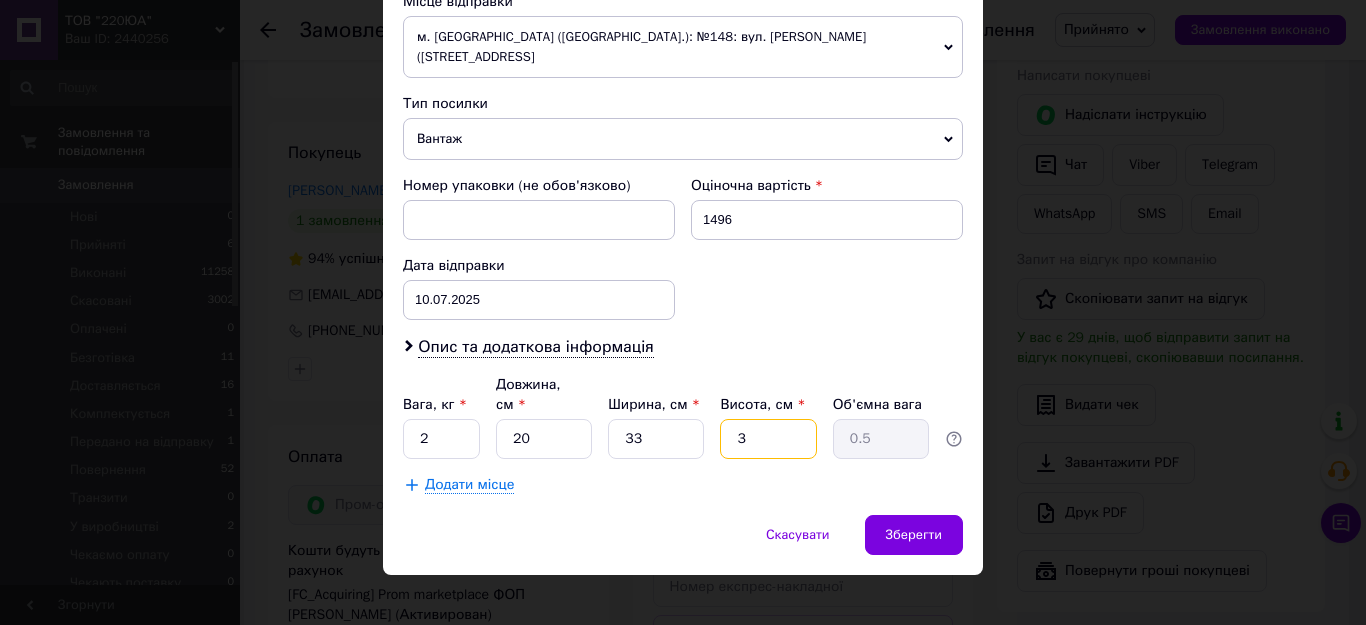type on "30" 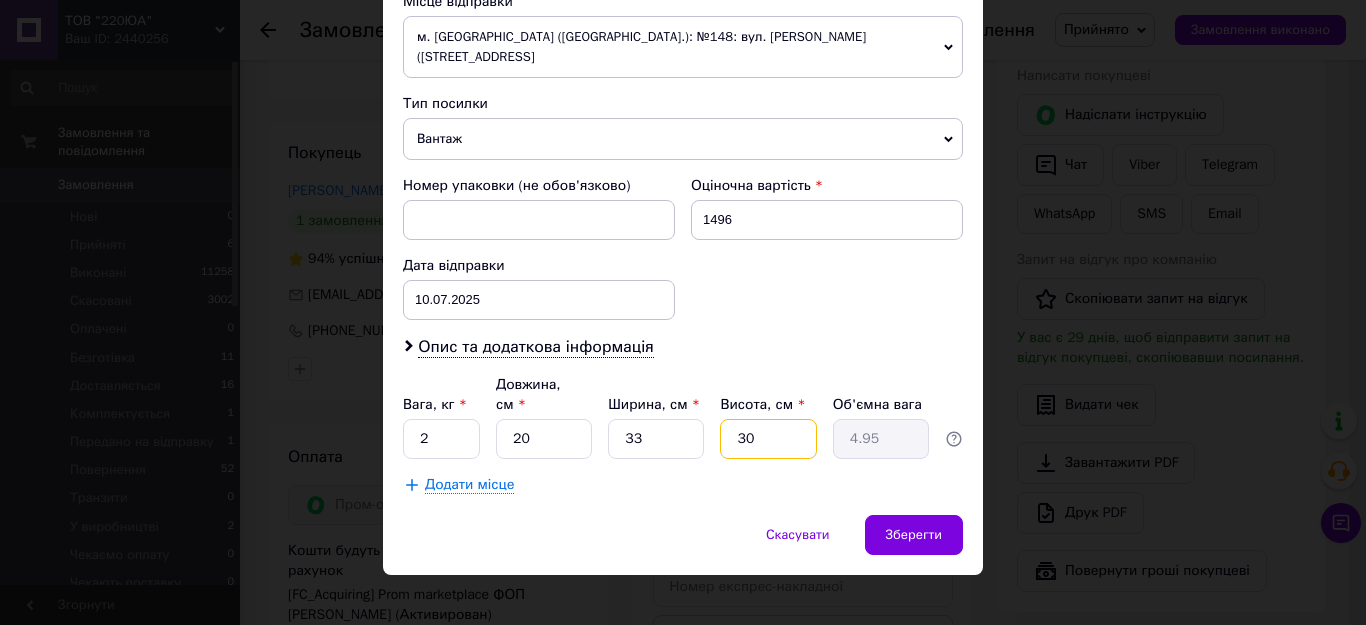 type on "30" 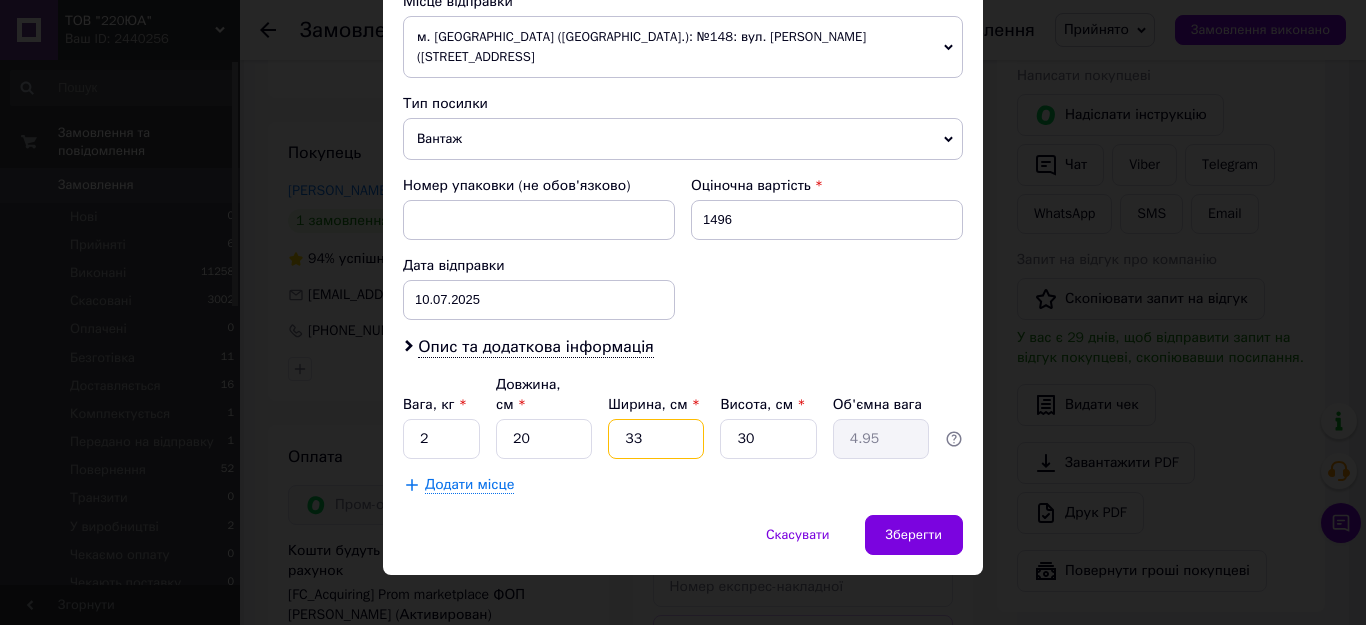 drag, startPoint x: 640, startPoint y: 409, endPoint x: 609, endPoint y: 427, distance: 35.846897 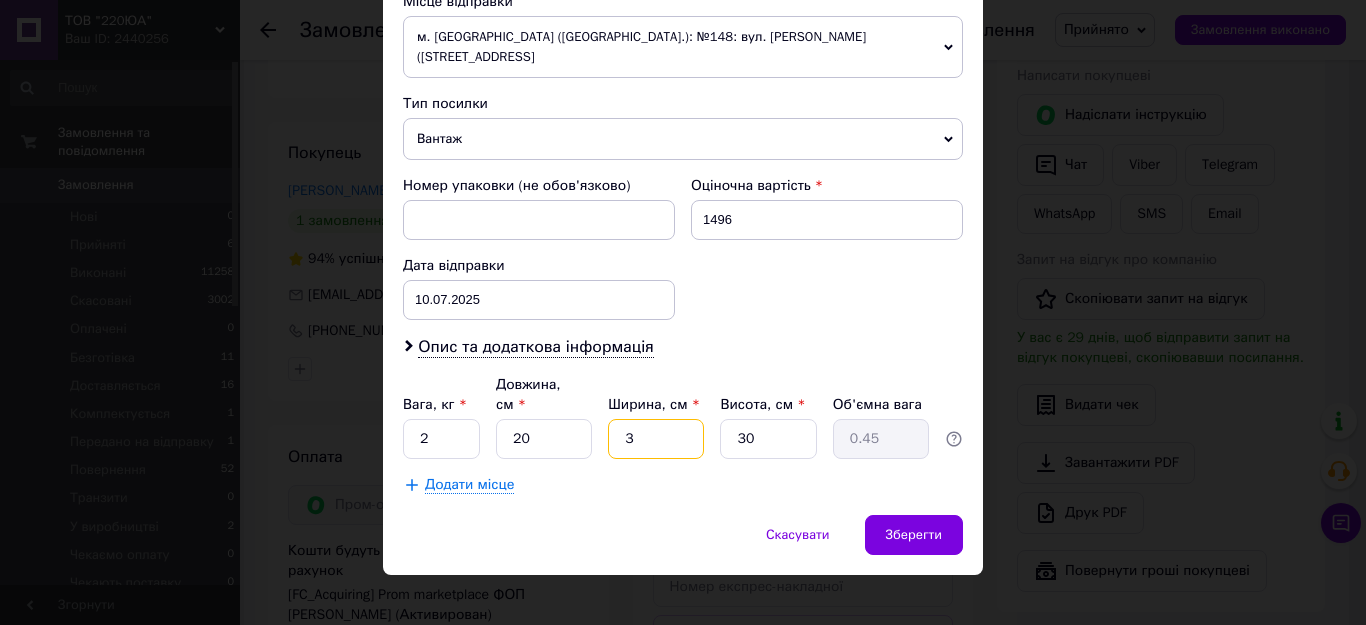 type on "30" 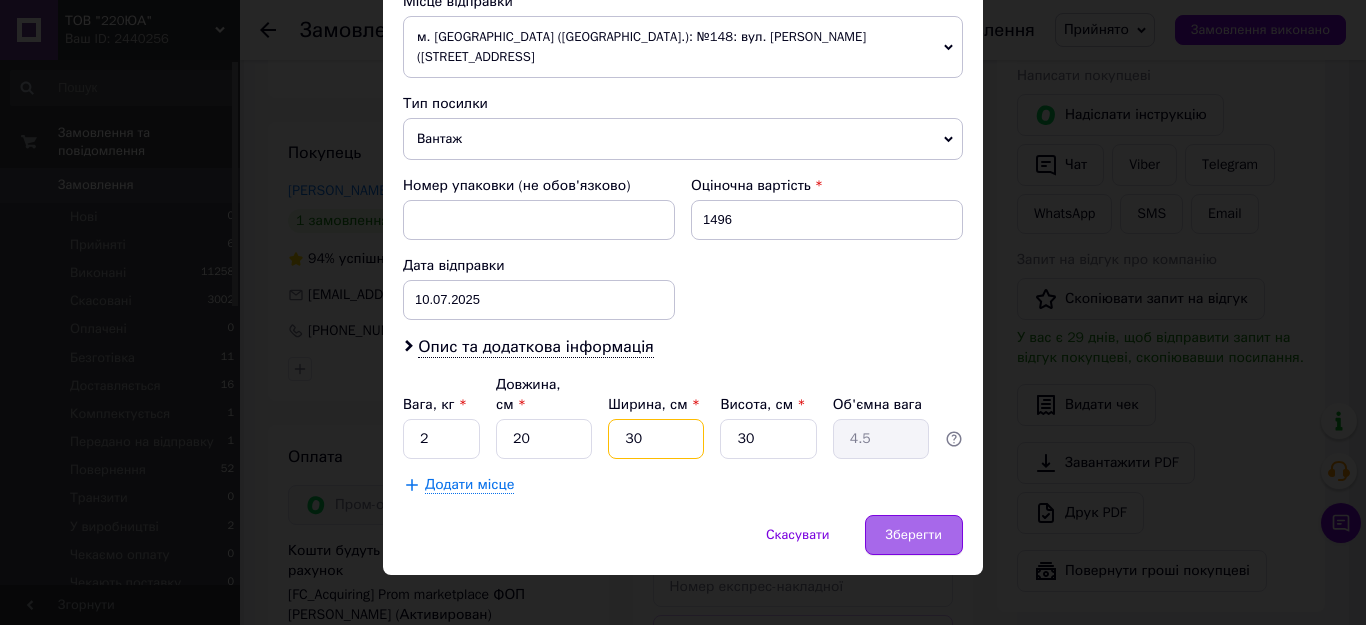 type on "30" 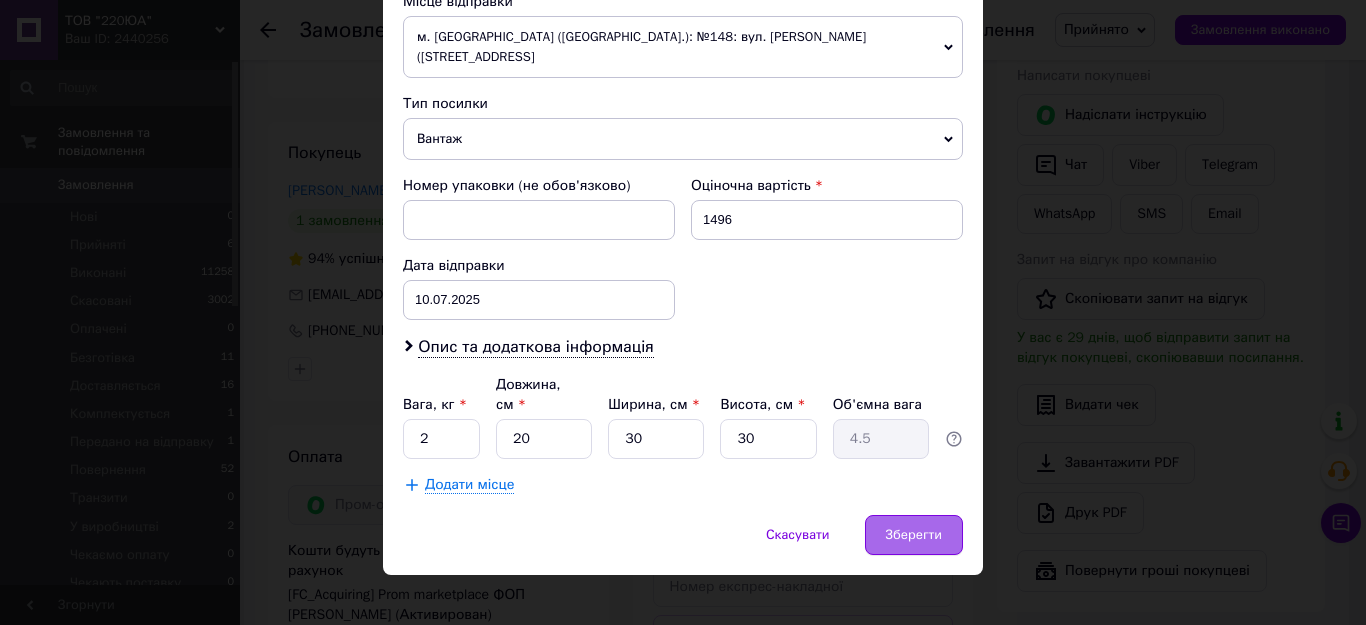 click on "Зберегти" at bounding box center [914, 535] 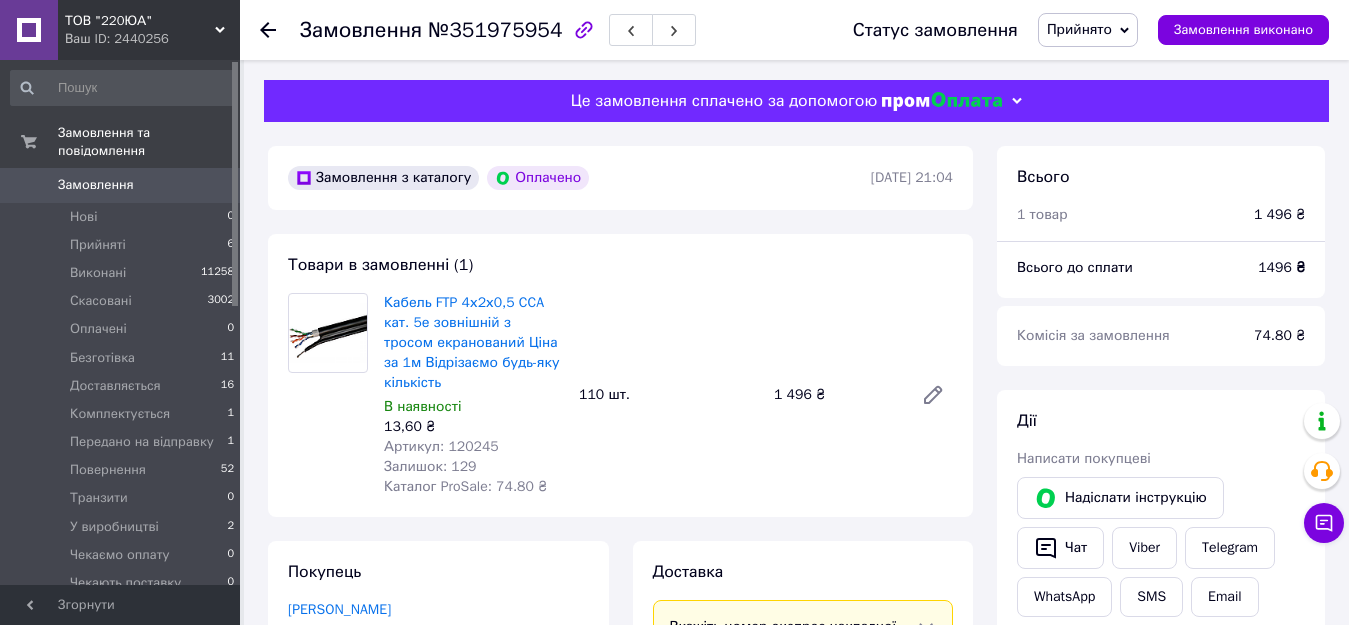 scroll, scrollTop: 391, scrollLeft: 0, axis: vertical 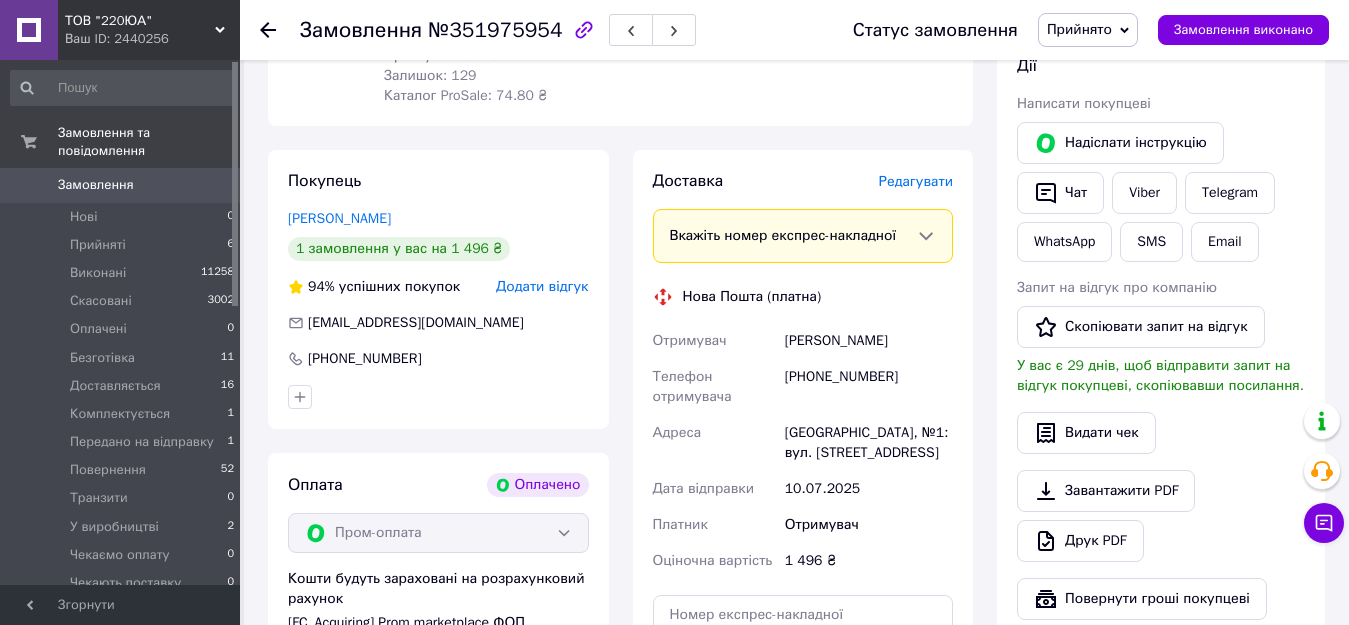 click on "Замовлення з каталогу Оплачено [DATE] 21:04 Товари в замовленні (1) Кабель FTP 4х2х0,5 CCA кат. 5е зовнішній з тросом екранований Ціна за 1м Відрізаємо будь-яку кількість В наявності 13,60 ₴ Артикул: 120245 Залишок: 129 Каталог ProSale: 74.80 ₴  110 шт. 1 496 ₴ Покупець [PERSON_NAME] 1 замовлення у вас на 1 496 ₴ 94%   успішних покупок Додати відгук [EMAIL_ADDRESS][DOMAIN_NAME] [PHONE_NUMBER] Оплата Оплачено Пром-оплата Кошти будуть зараховані на розрахунковий рахунок [FC_Acquiring] Prom marketplace ФОП [PERSON_NAME] (Активирован) Доставка Редагувати Вкажіть номер експрес-накладної Нова Пошта (платна) Отримувач" at bounding box center [620, 441] 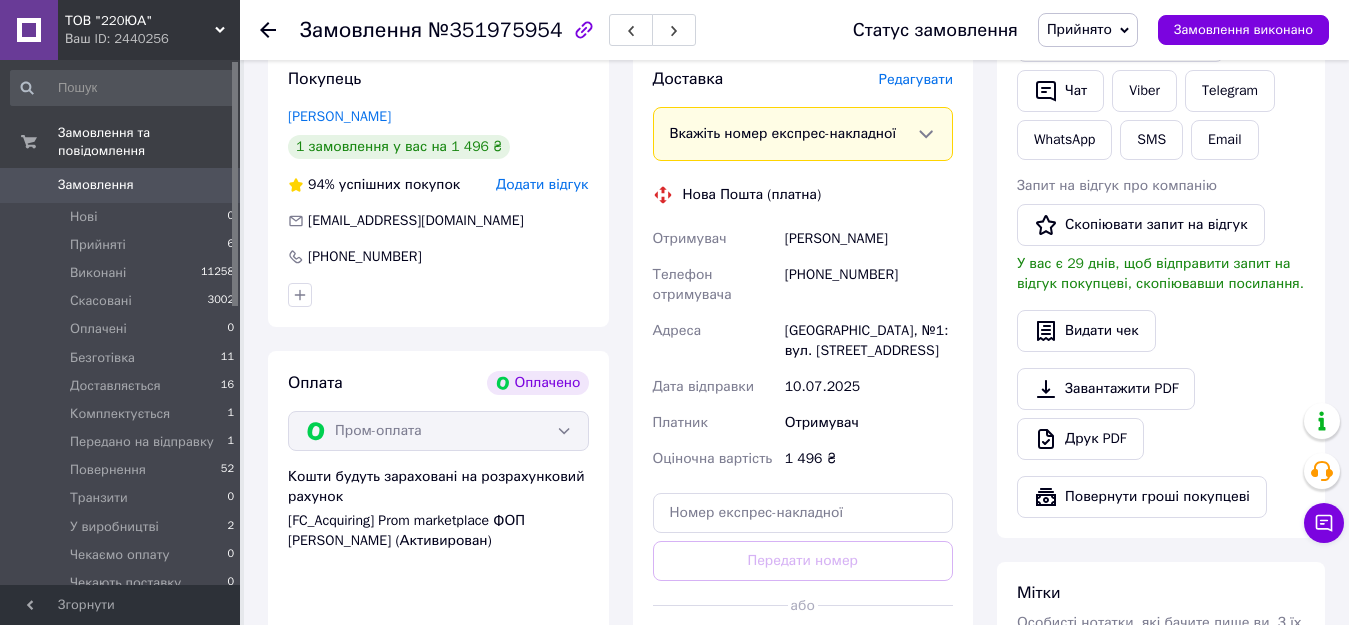 scroll, scrollTop: 600, scrollLeft: 0, axis: vertical 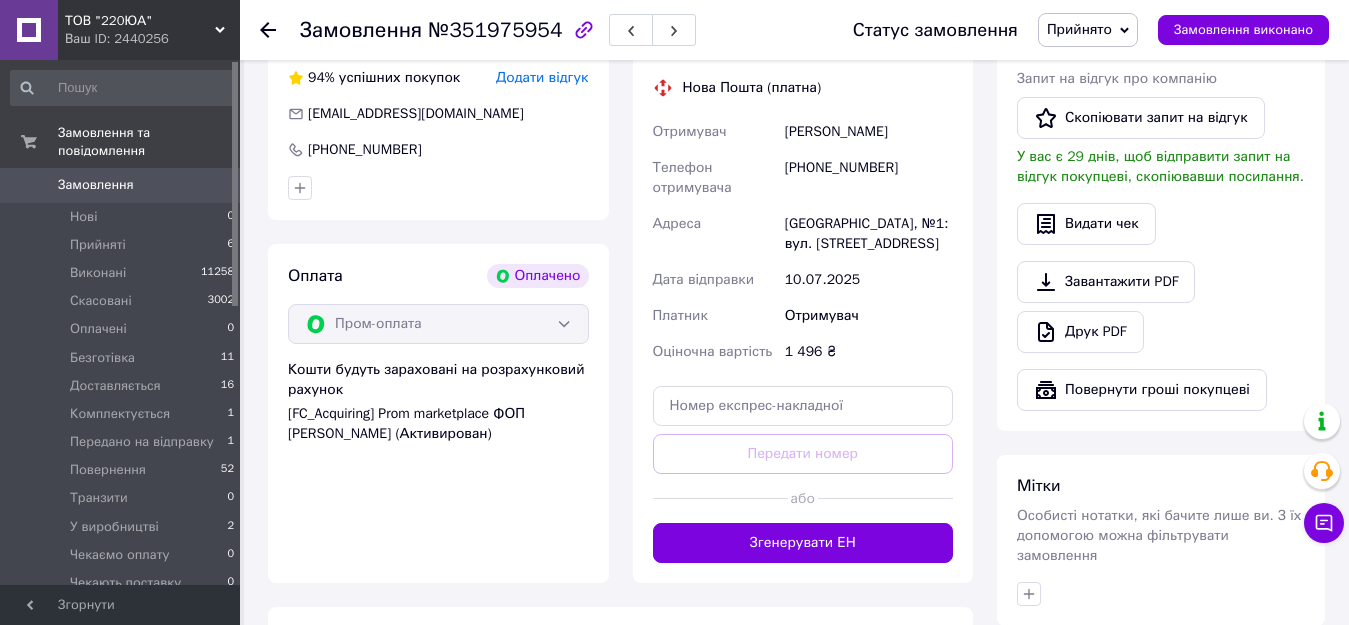click on "Згенерувати ЕН" at bounding box center (803, 543) 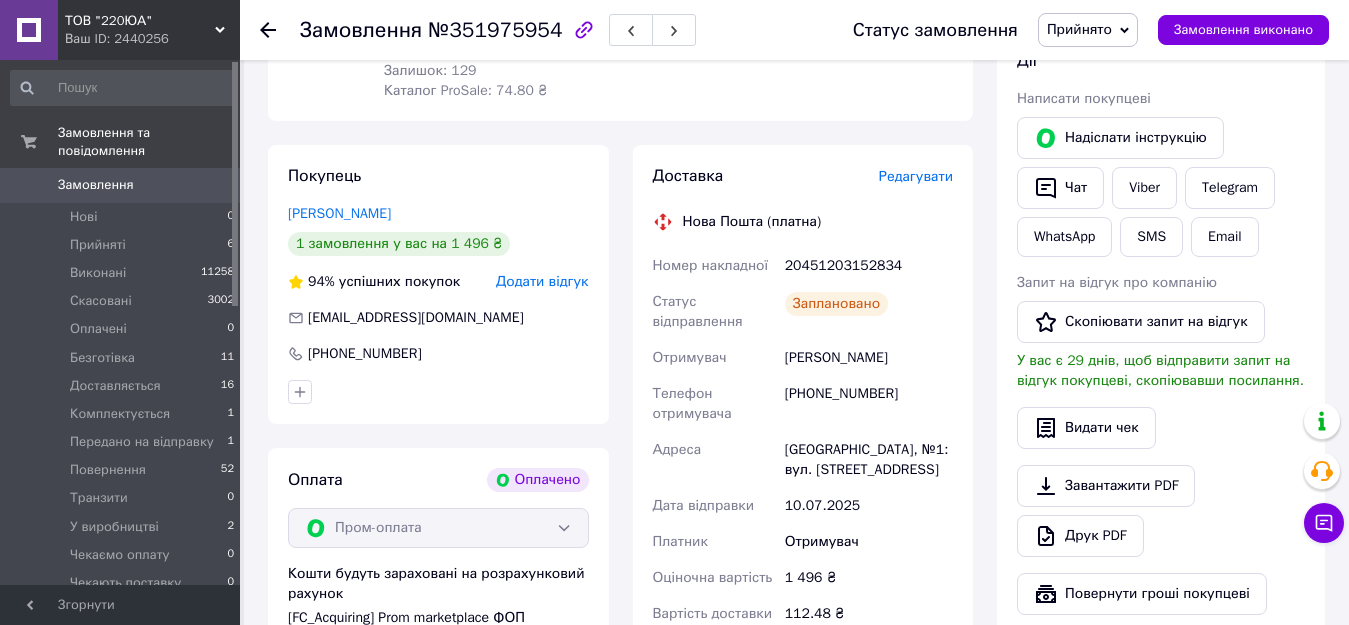 scroll, scrollTop: 300, scrollLeft: 0, axis: vertical 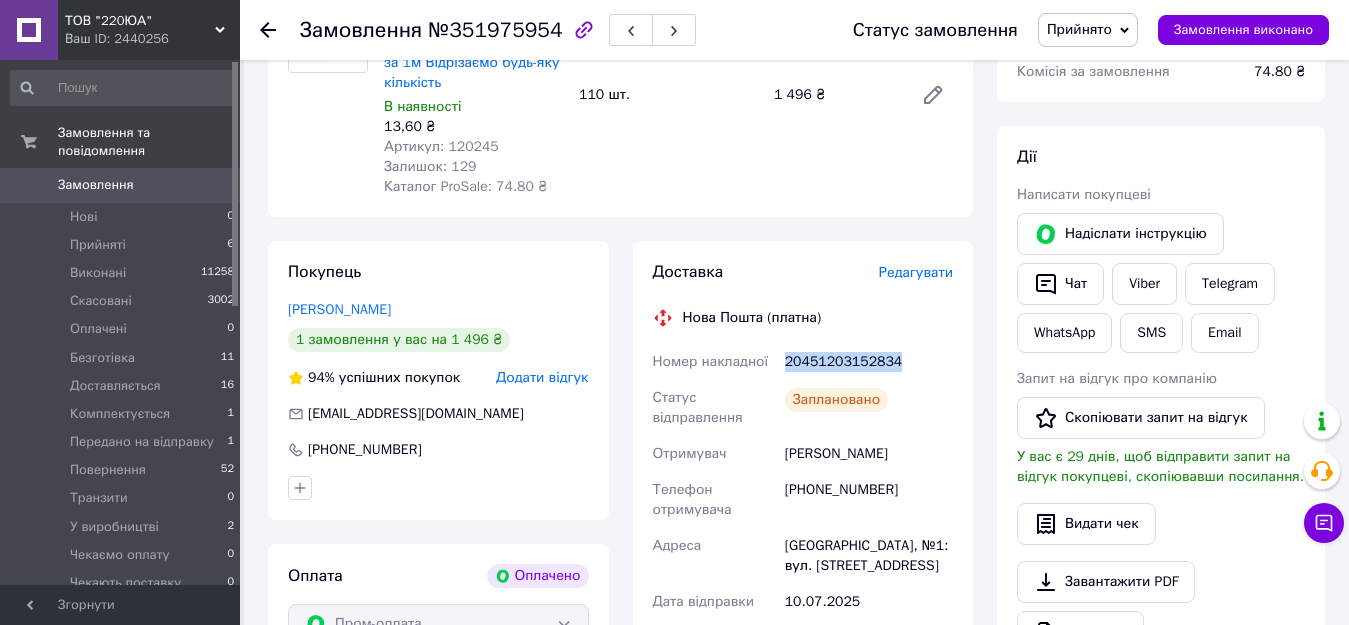 drag, startPoint x: 896, startPoint y: 361, endPoint x: 770, endPoint y: 371, distance: 126.3962 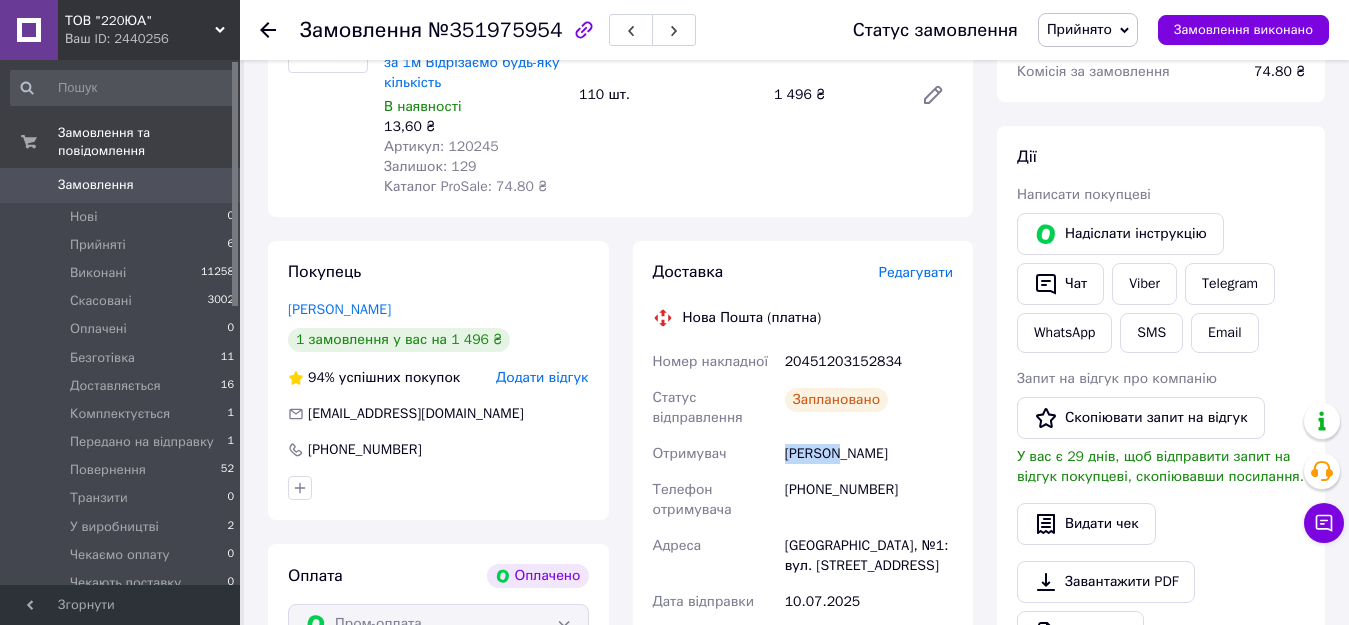 drag, startPoint x: 844, startPoint y: 456, endPoint x: 775, endPoint y: 459, distance: 69.065186 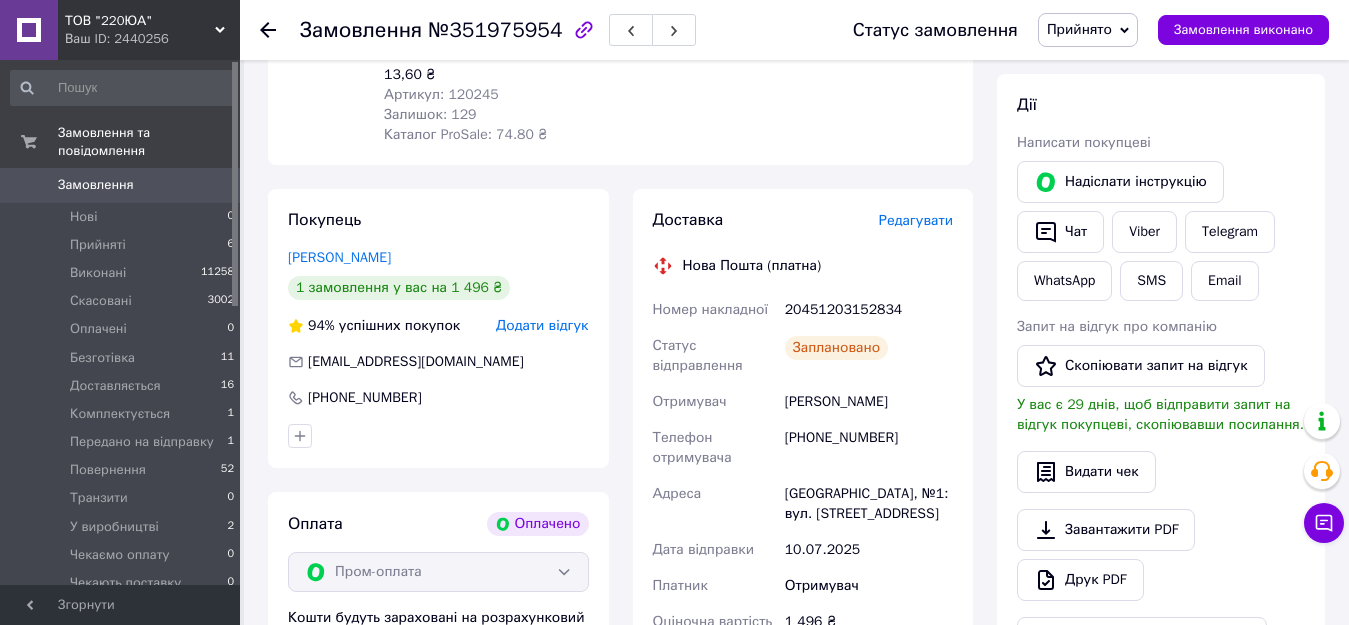scroll, scrollTop: 400, scrollLeft: 0, axis: vertical 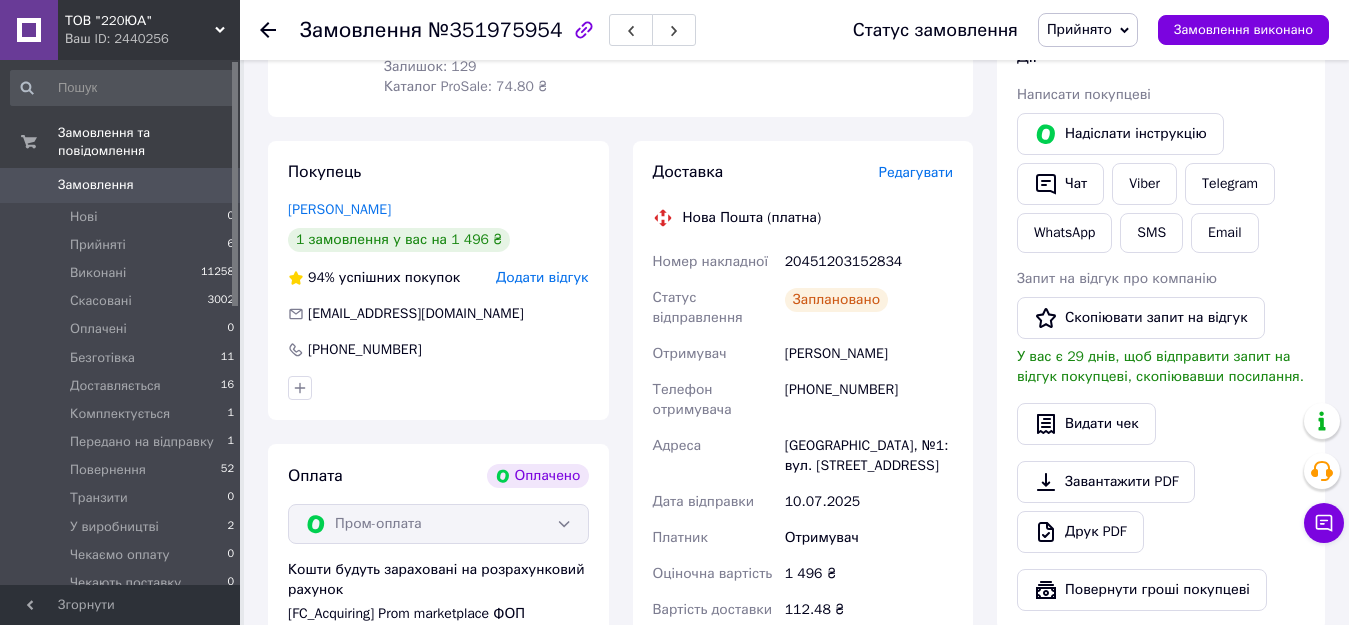 click on "Прийнято" at bounding box center (1079, 29) 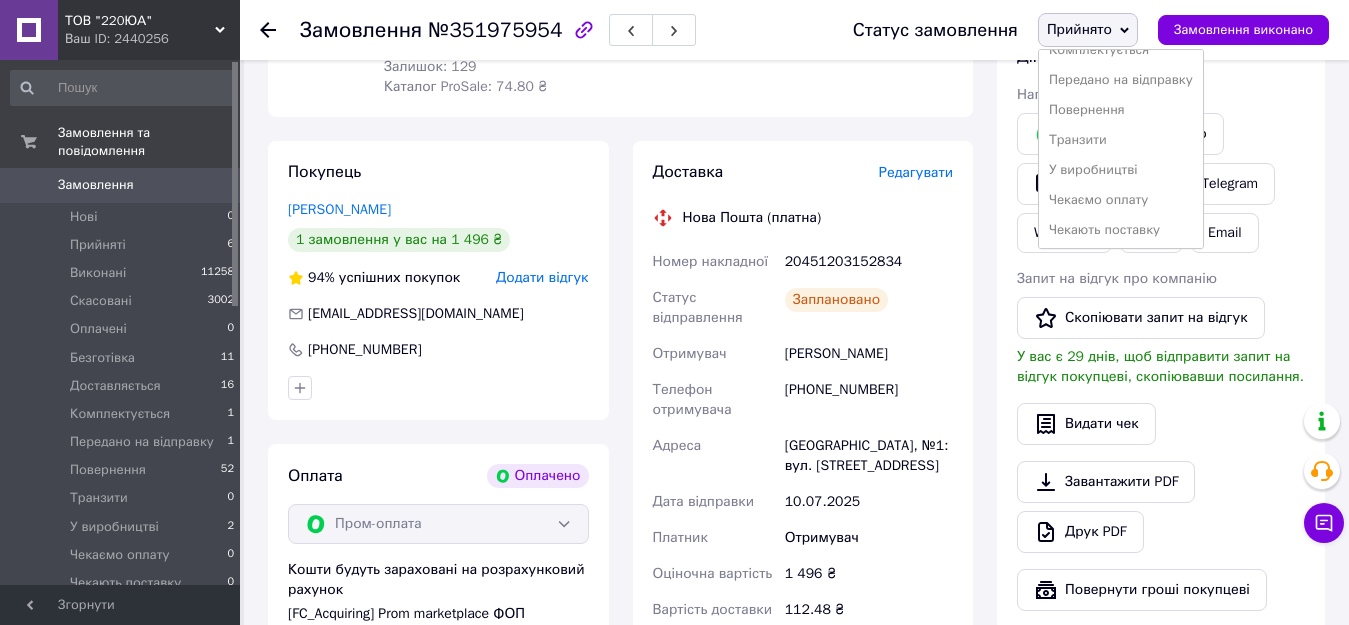 scroll, scrollTop: 172, scrollLeft: 0, axis: vertical 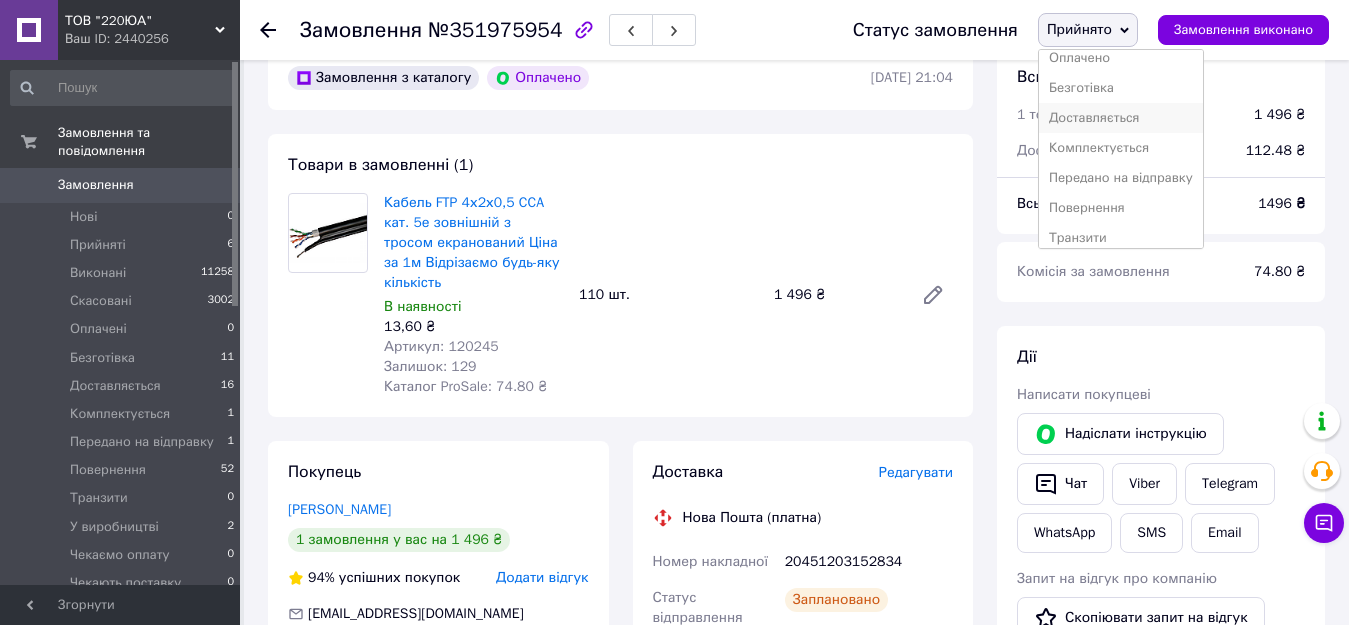 click on "Доставляється" at bounding box center (1121, 118) 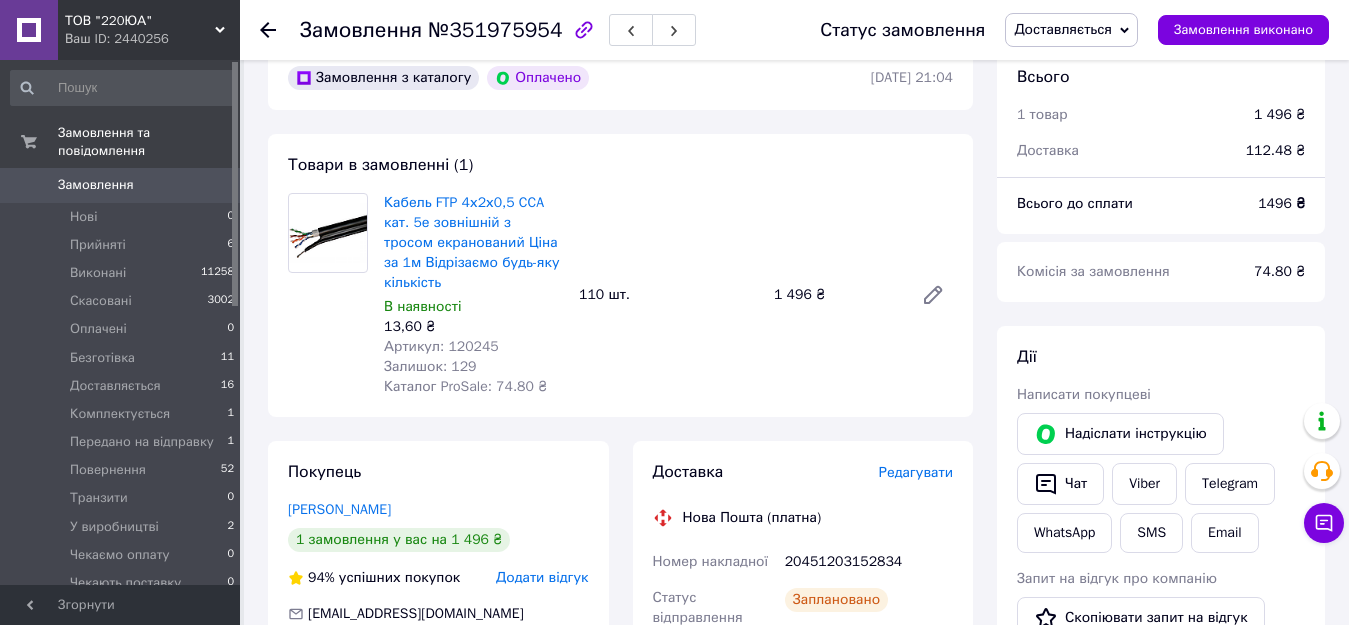 click on "Товари в замовленні (1) Кабель FTP 4х2х0,5 CCA кат. 5е зовнішній з тросом екранований Ціна за 1м Відрізаємо будь-яку кількість В наявності 13,60 ₴ Артикул: 120245 Залишок: 129 Каталог ProSale: 74.80 ₴  110 шт. 1 496 ₴" at bounding box center [620, 275] 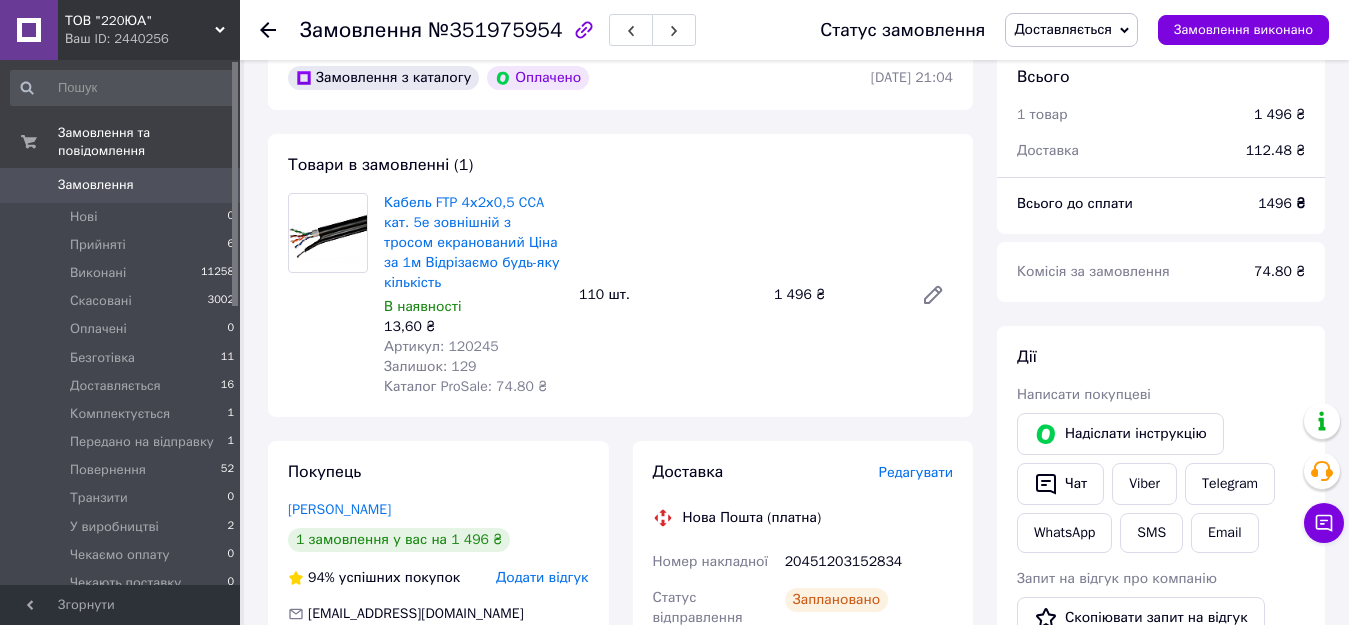 click on "Замовлення з каталогу Оплачено 09.07.2025 | 21:04 Товари в замовленні (1) Кабель FTP 4х2х0,5 CCA кат. 5е зовнішній з тросом екранований Ціна за 1м Відрізаємо будь-яку кількість В наявності 13,60 ₴ Артикул: 120245 Залишок: 129 Каталог ProSale: 74.80 ₴  110 шт. 1 496 ₴ Покупець Мельник Іван 1 замовлення у вас на 1 496 ₴ 94%   успішних покупок Додати відгук jmc.johnmelnyk@gmail.com +380977551089 Оплата Оплачено Пром-оплата Кошти будуть зараховані на розрахунковий рахунок [FC_Acquiring] Prom marketplace ФОП Коваль Аліна Михайлівна (Активирован) Доставка Редагувати Нова Пошта (платна) Номер накладної 20451203152834 Заплановано 10.07.2025" at bounding box center (620, 730) 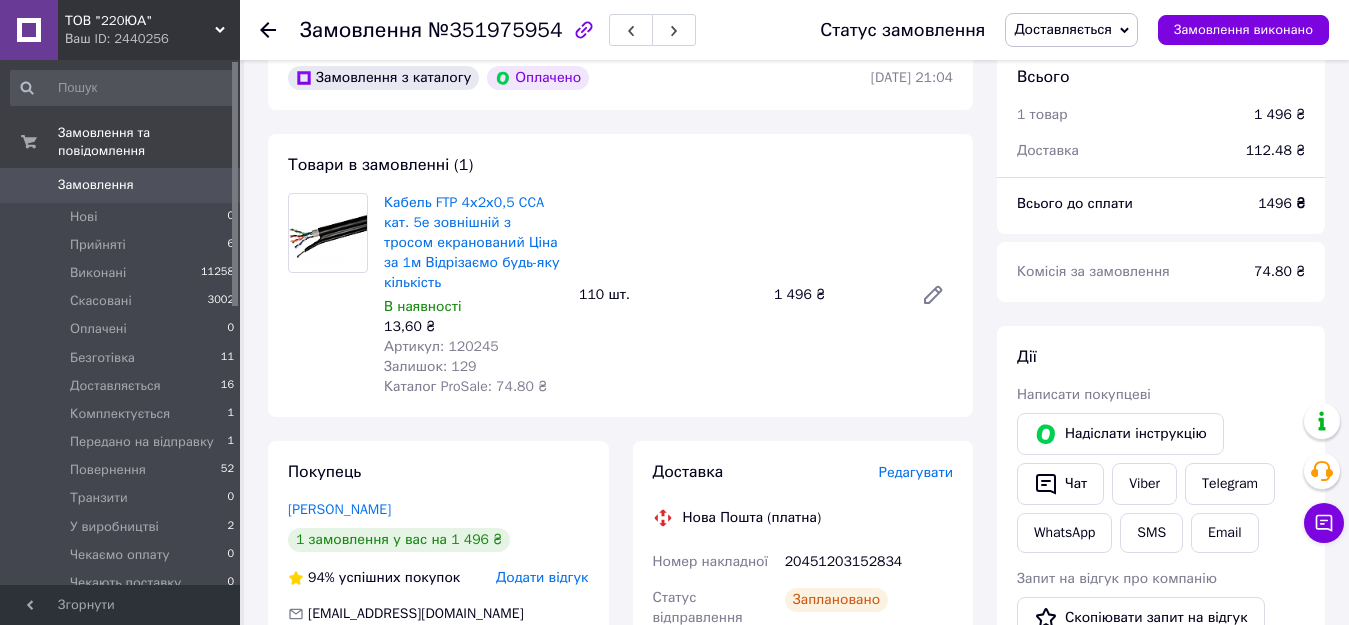 click 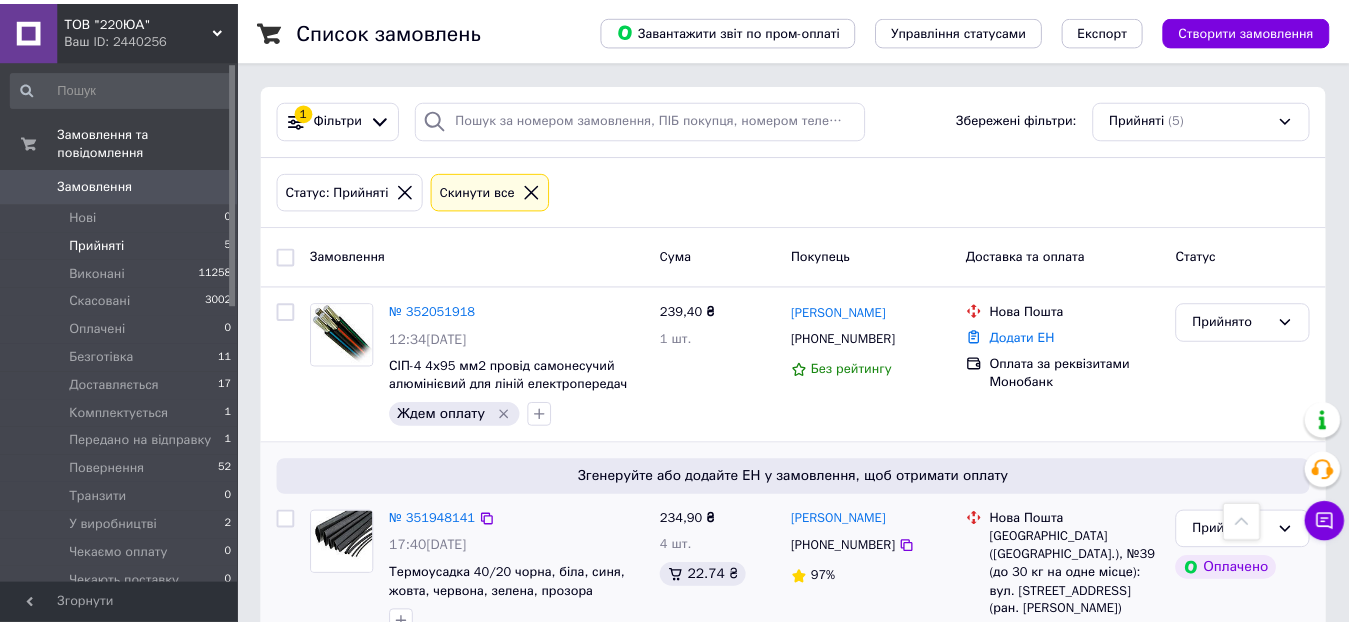 scroll, scrollTop: 400, scrollLeft: 0, axis: vertical 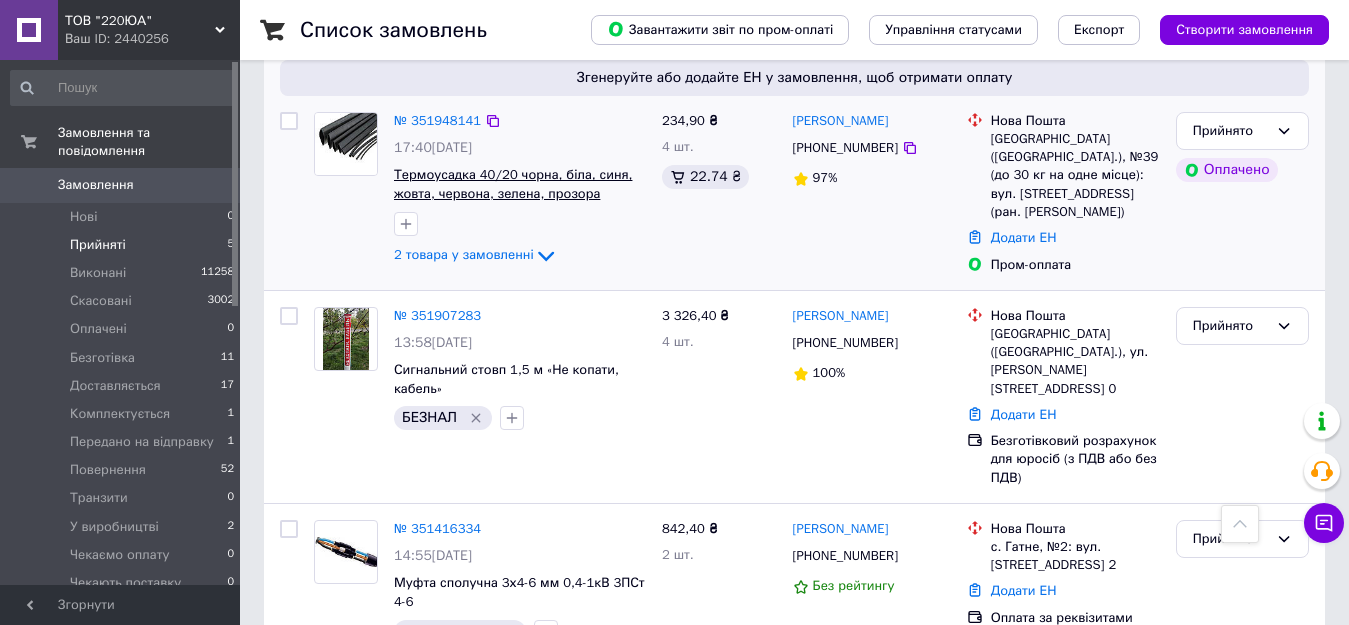 click 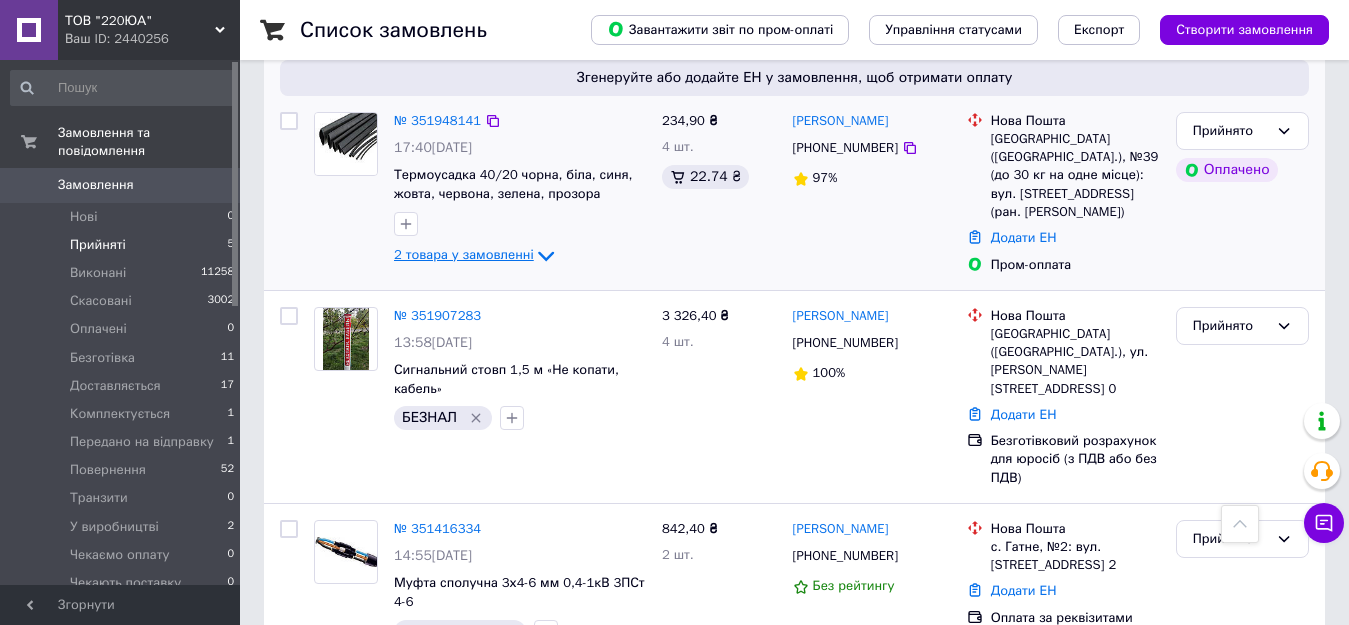 click on "2 товара у замовленні" at bounding box center [464, 254] 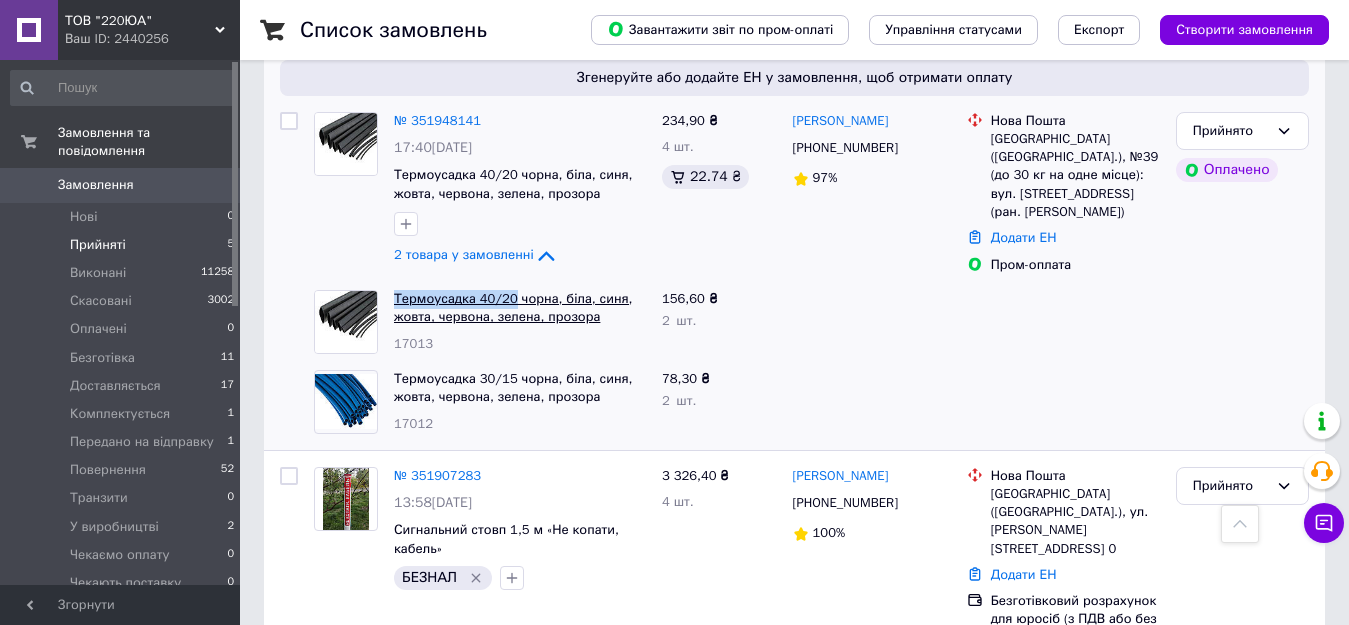 drag, startPoint x: 451, startPoint y: 305, endPoint x: 507, endPoint y: 299, distance: 56.32051 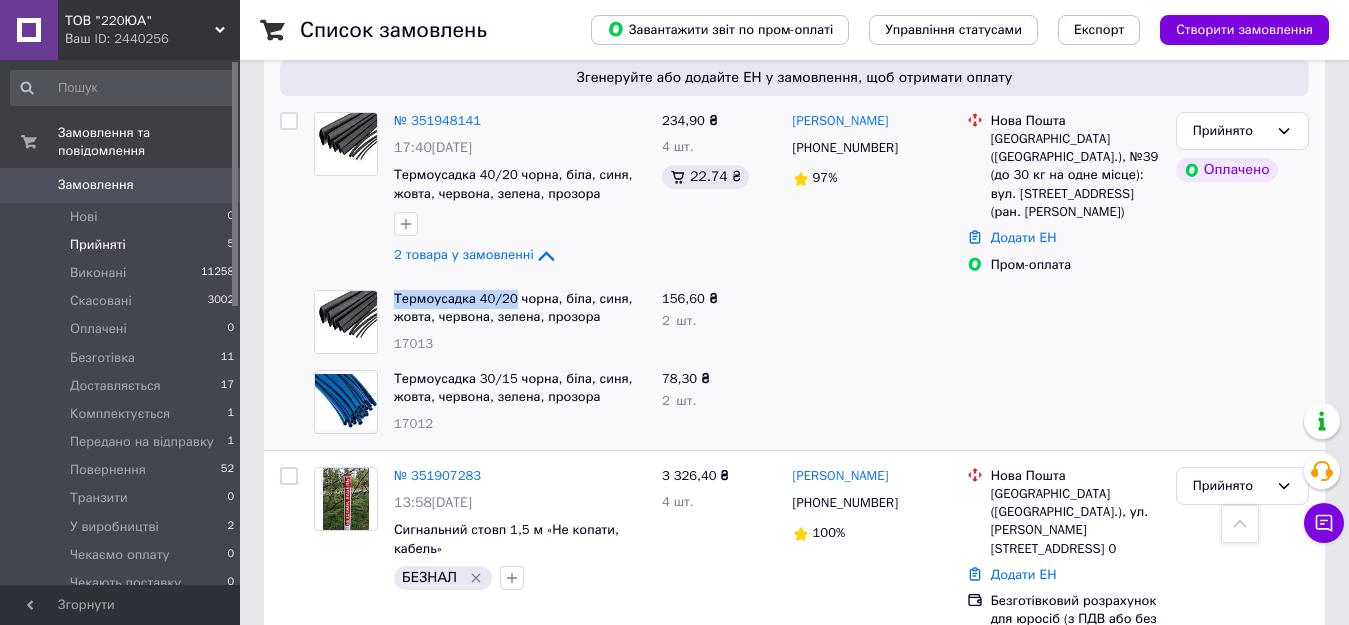 copy on "Термоусадка 40/20" 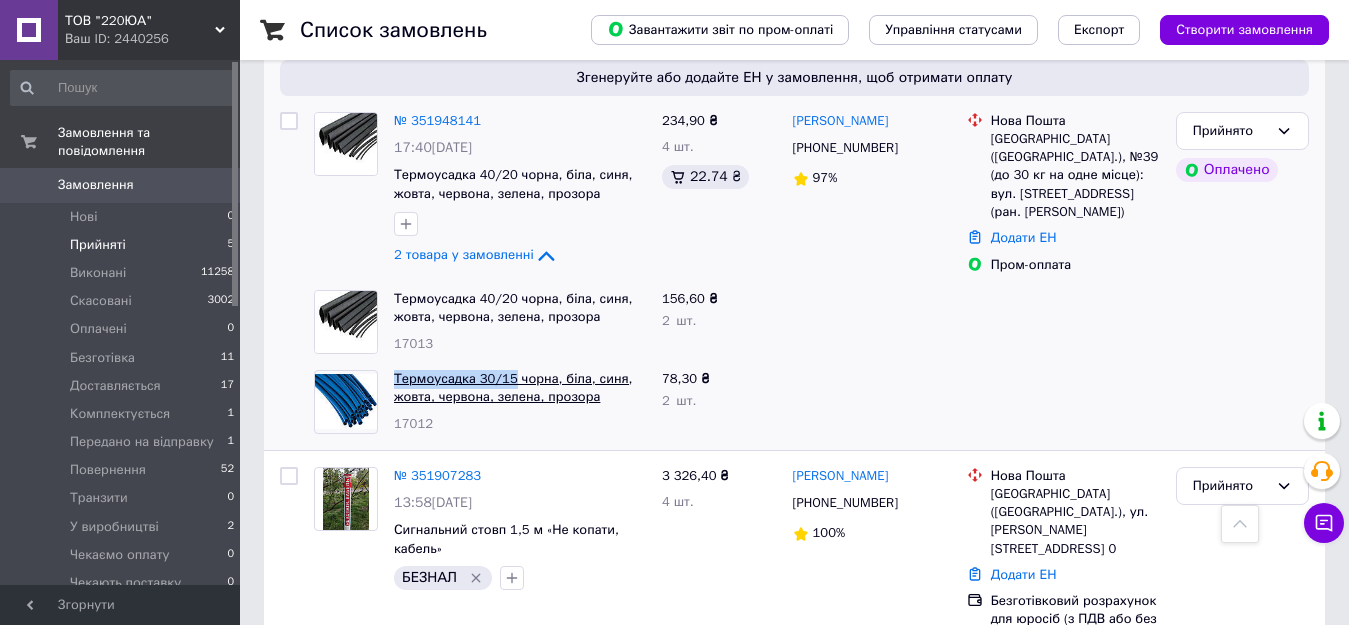 drag, startPoint x: 389, startPoint y: 377, endPoint x: 507, endPoint y: 370, distance: 118.20744 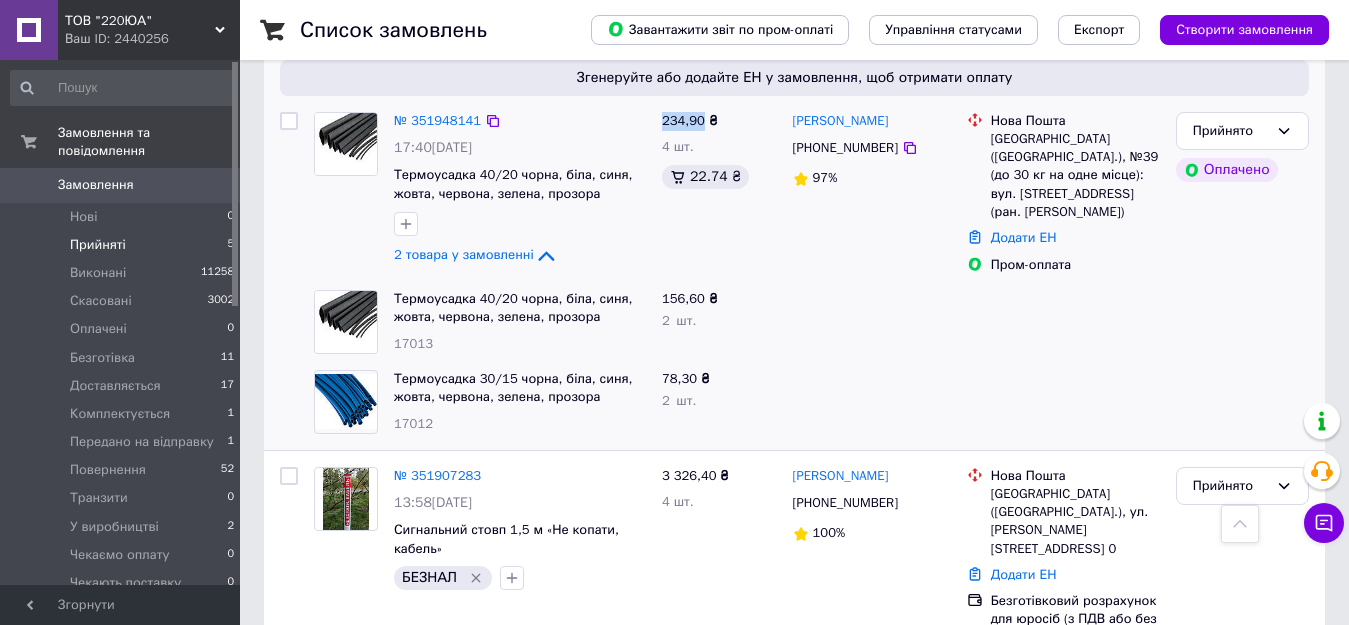 drag, startPoint x: 662, startPoint y: 113, endPoint x: 701, endPoint y: 121, distance: 39.812057 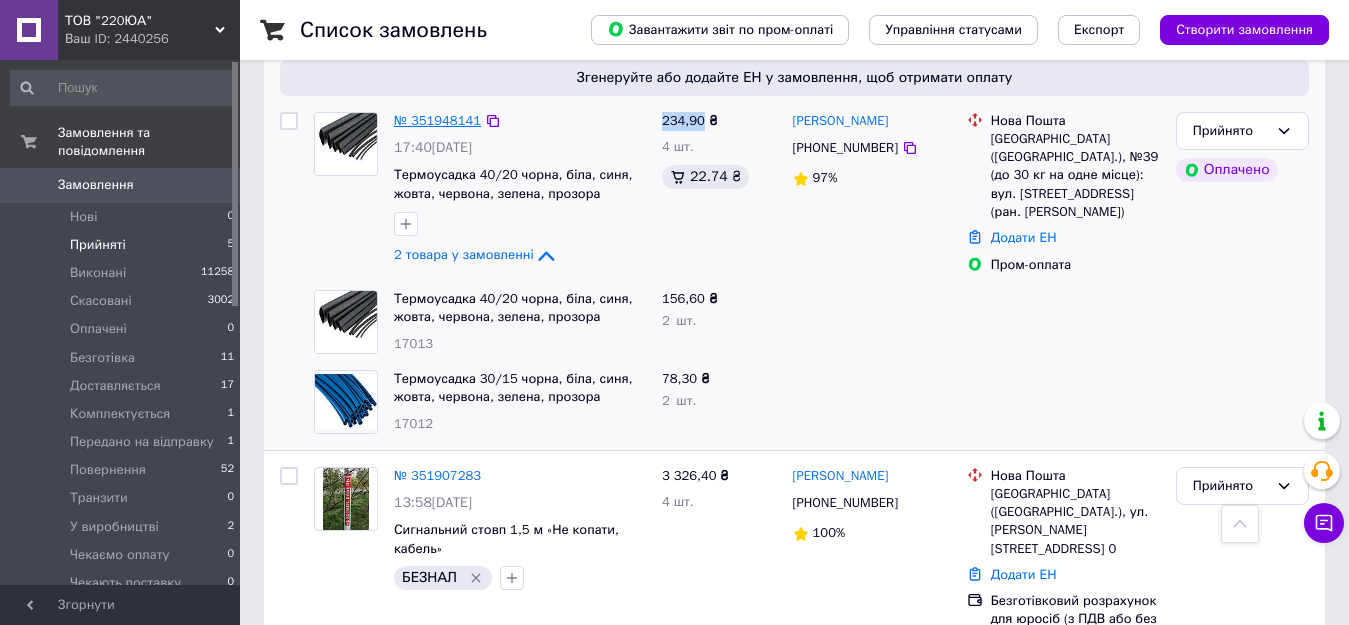 click on "№ 351948141" at bounding box center [437, 120] 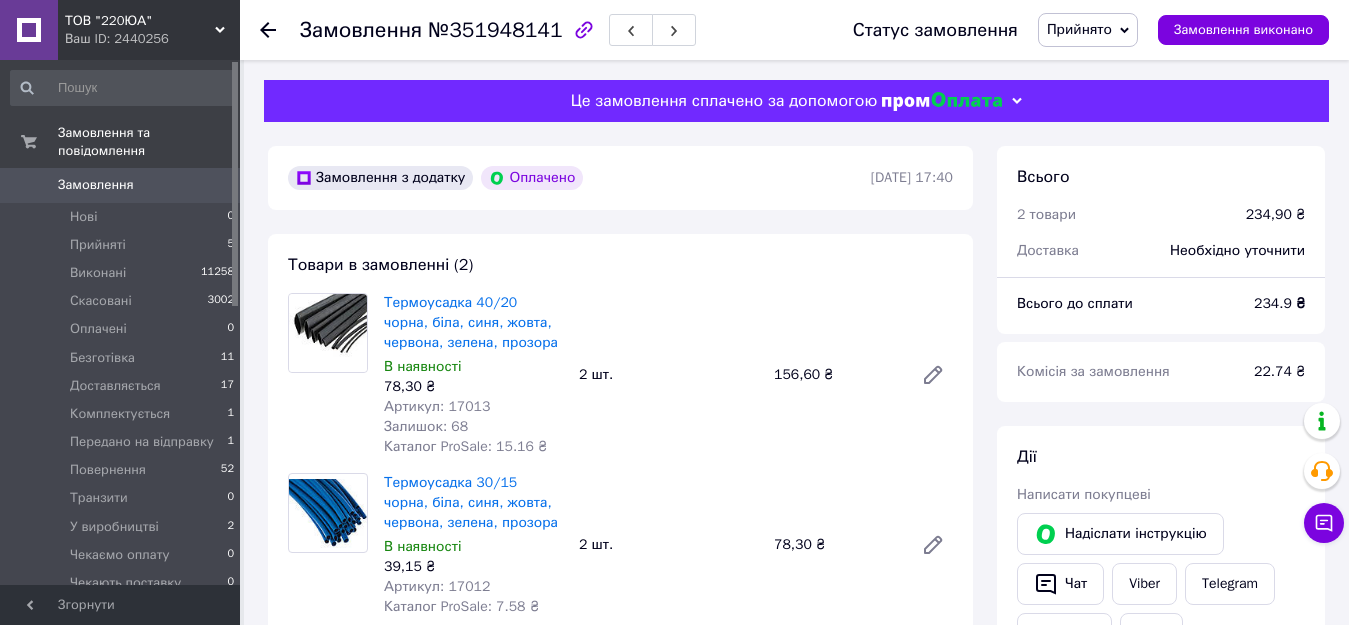 scroll, scrollTop: 100, scrollLeft: 0, axis: vertical 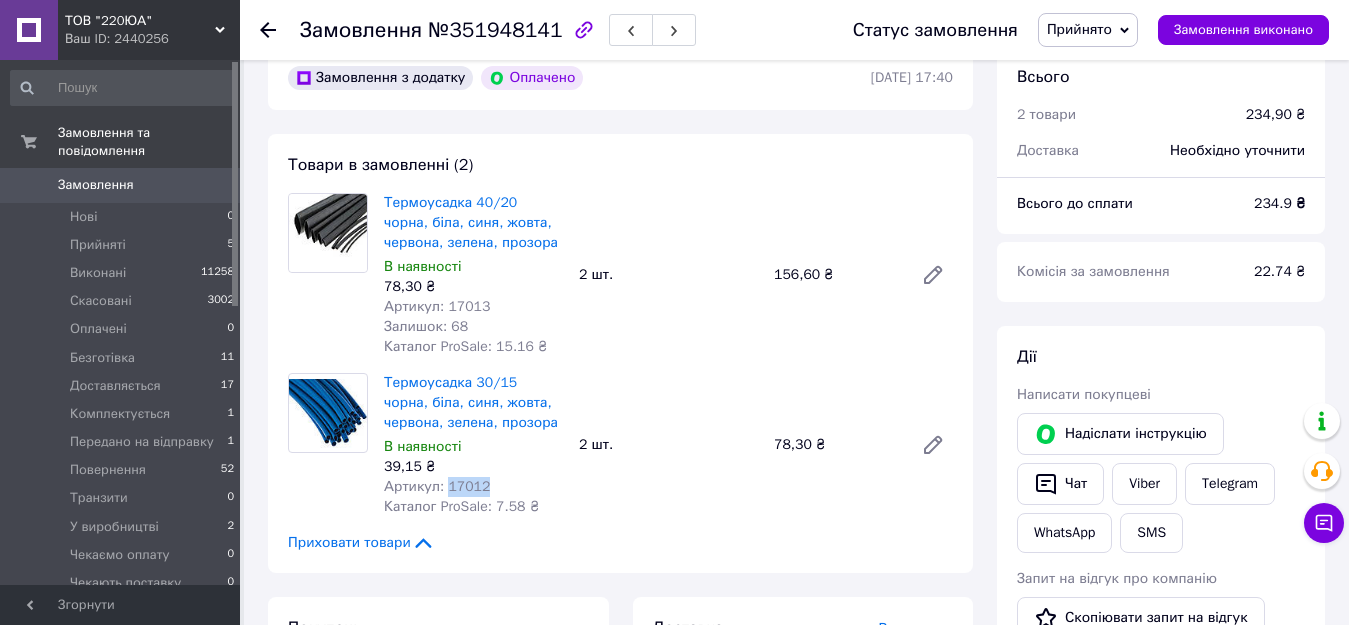 drag, startPoint x: 488, startPoint y: 486, endPoint x: 452, endPoint y: 488, distance: 36.05551 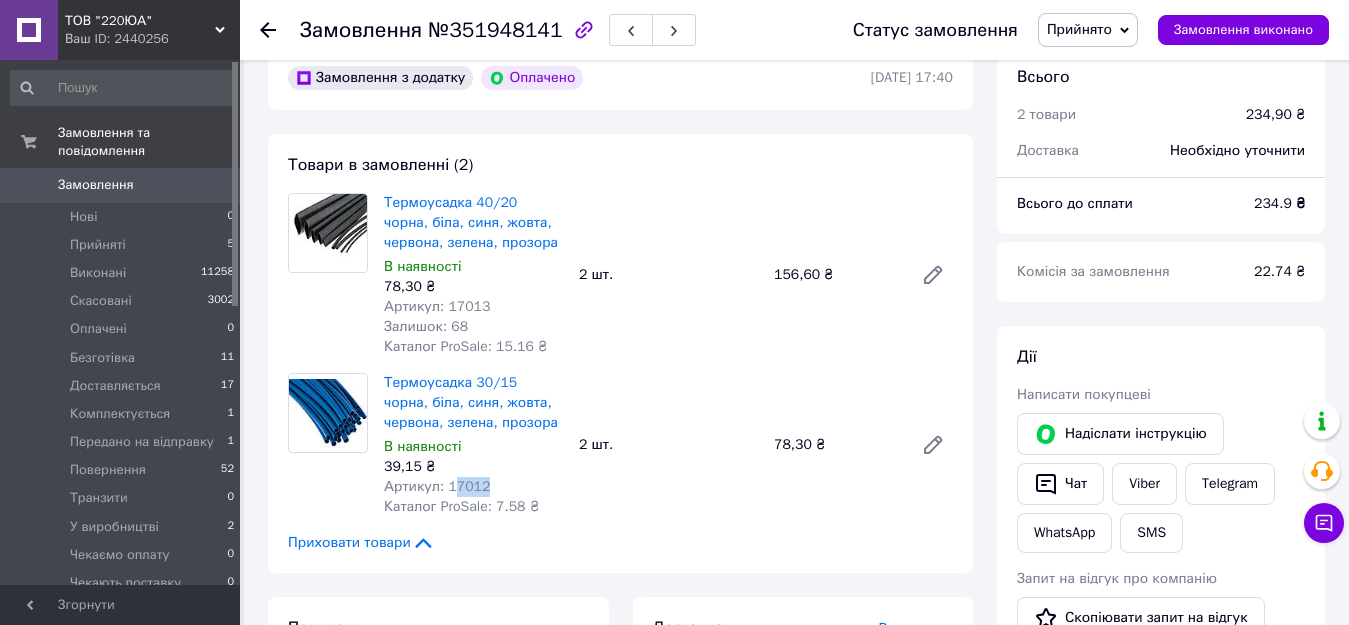 copy on "7012" 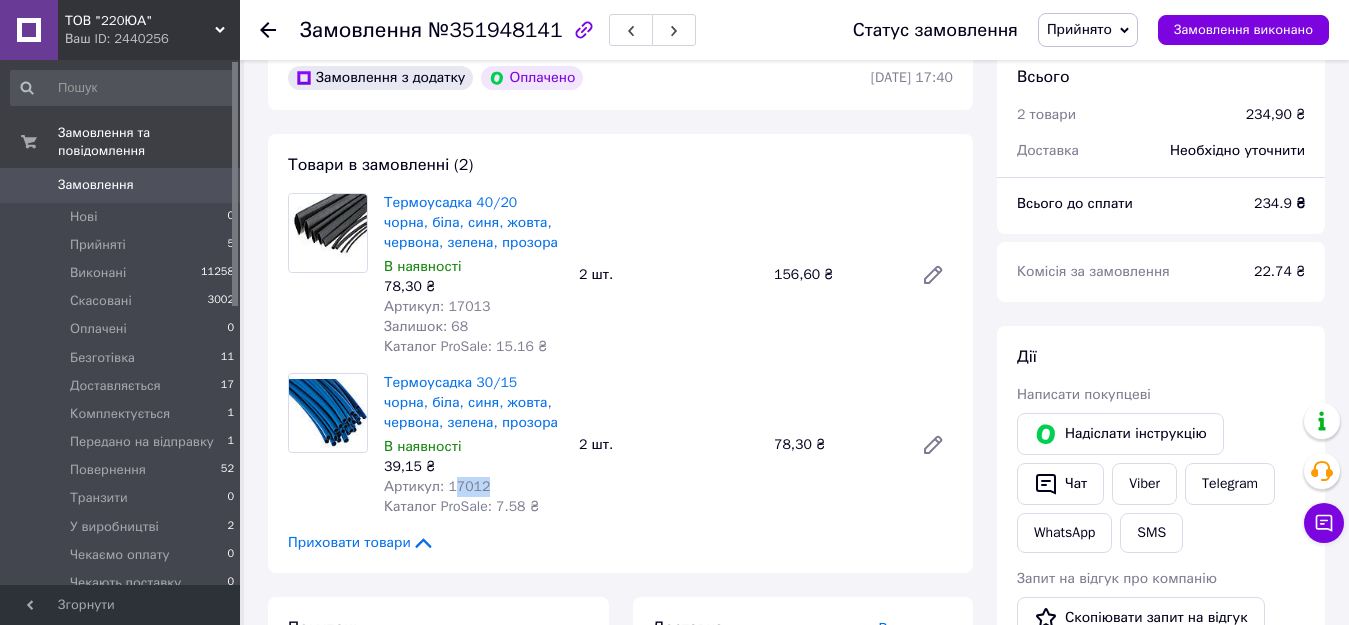 click on "Артикул: 17012" at bounding box center [473, 487] 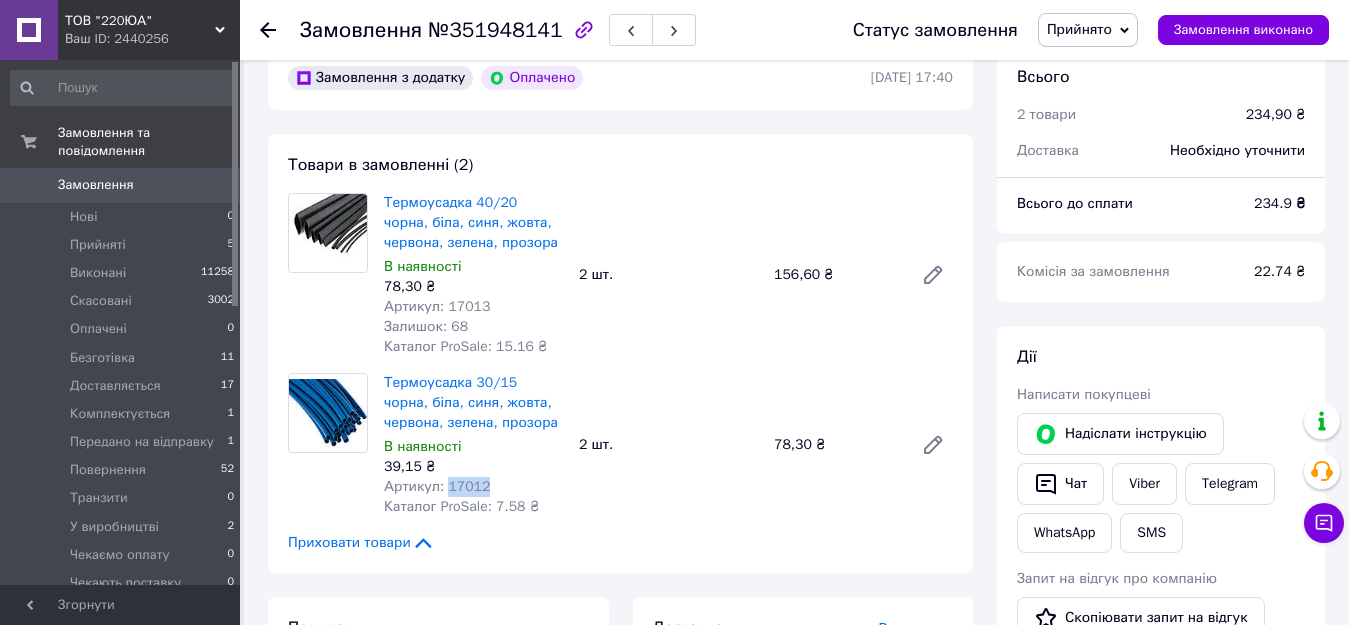drag, startPoint x: 486, startPoint y: 487, endPoint x: 443, endPoint y: 489, distance: 43.046486 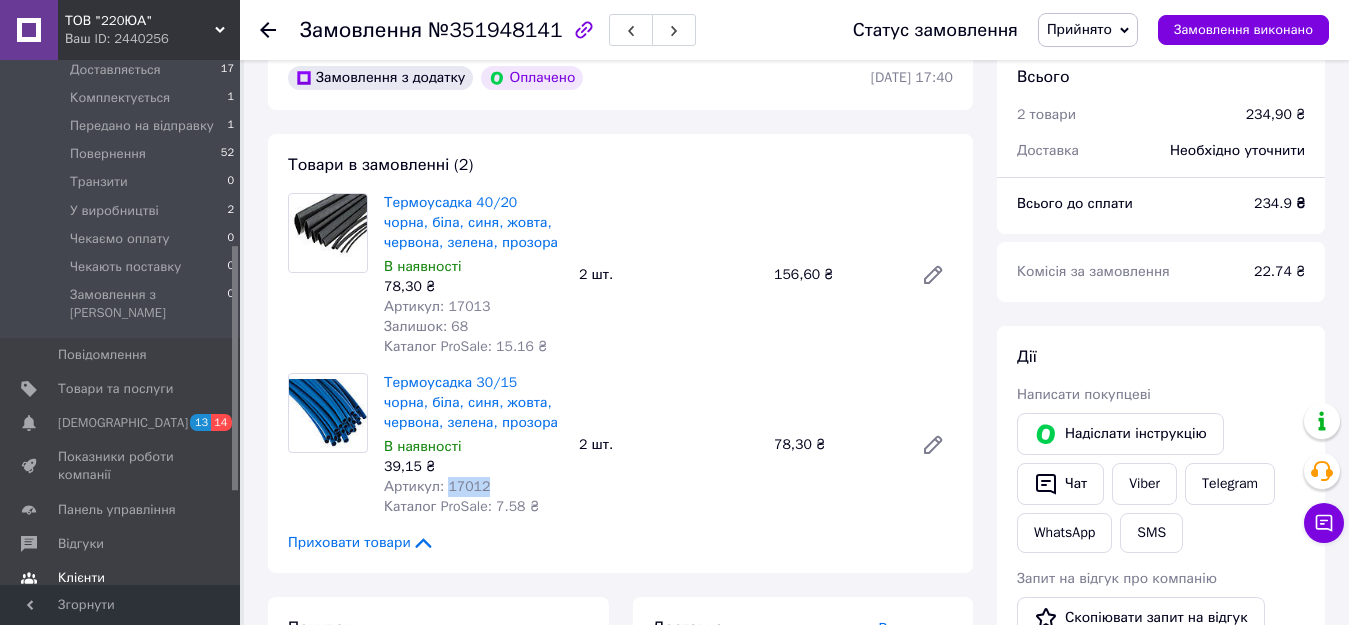 scroll, scrollTop: 400, scrollLeft: 0, axis: vertical 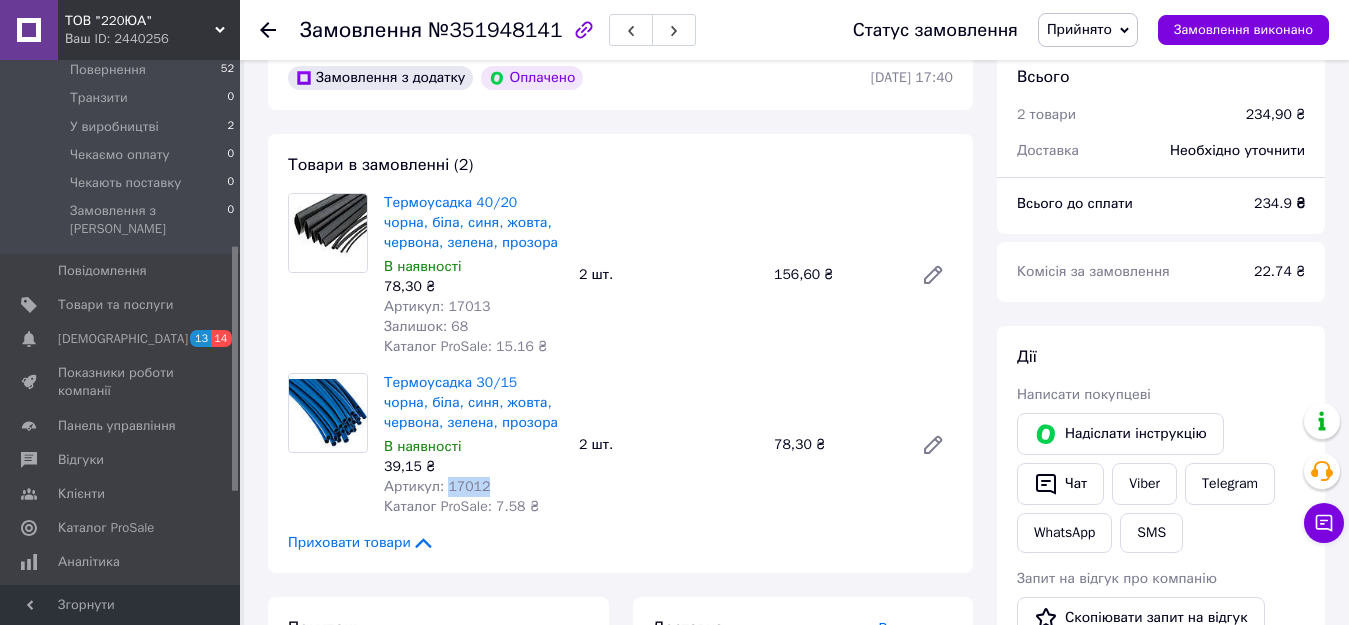copy on "17012" 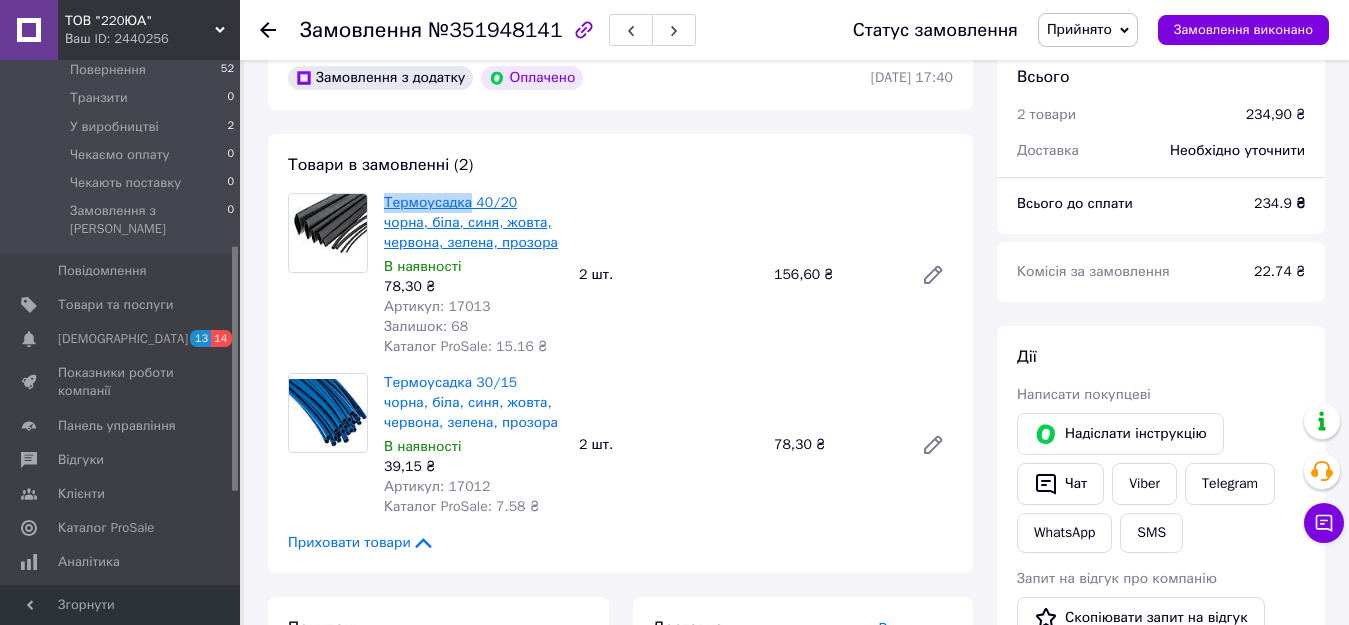 drag, startPoint x: 381, startPoint y: 200, endPoint x: 465, endPoint y: 199, distance: 84.00595 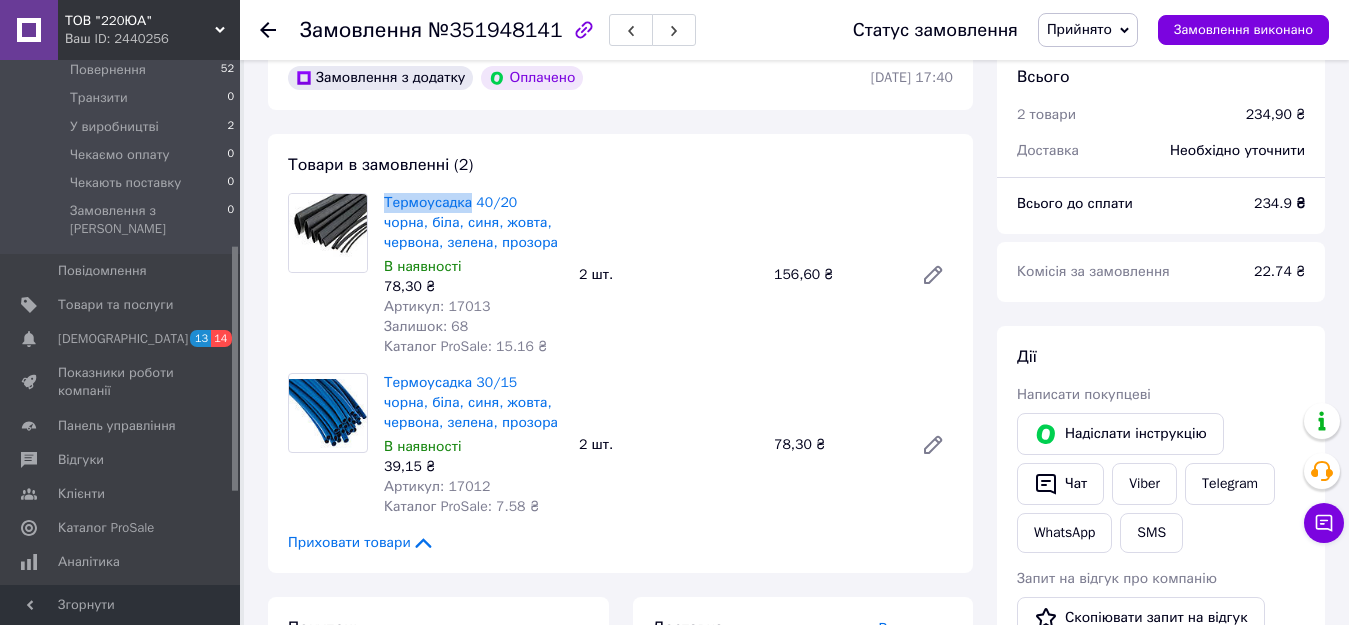 click on "Товари в замовленні (2) Термоусадка 40/20 чорна, біла, синя, жовта, червона, зелена, прозора В наявності 78,30 ₴ Артикул: 17013 Залишок: 68 Каталог ProSale: 15.16 ₴  2 шт. 156,60 ₴ Термоусадка 30/15 чорна, біла, синя, жовта, червона, зелена, прозора В наявності 39,15 ₴ Артикул: 17012 Каталог ProSale: 7.58 ₴  2 шт. 78,30 ₴ Приховати товари" at bounding box center [620, 353] 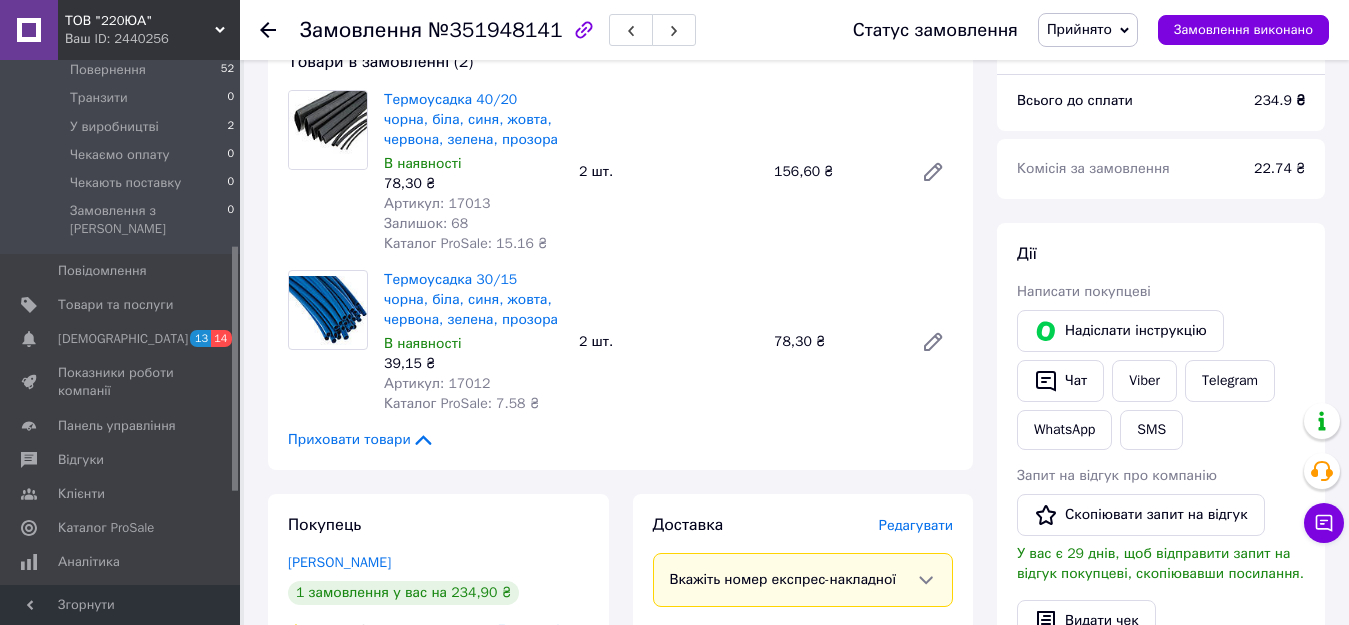 scroll, scrollTop: 300, scrollLeft: 0, axis: vertical 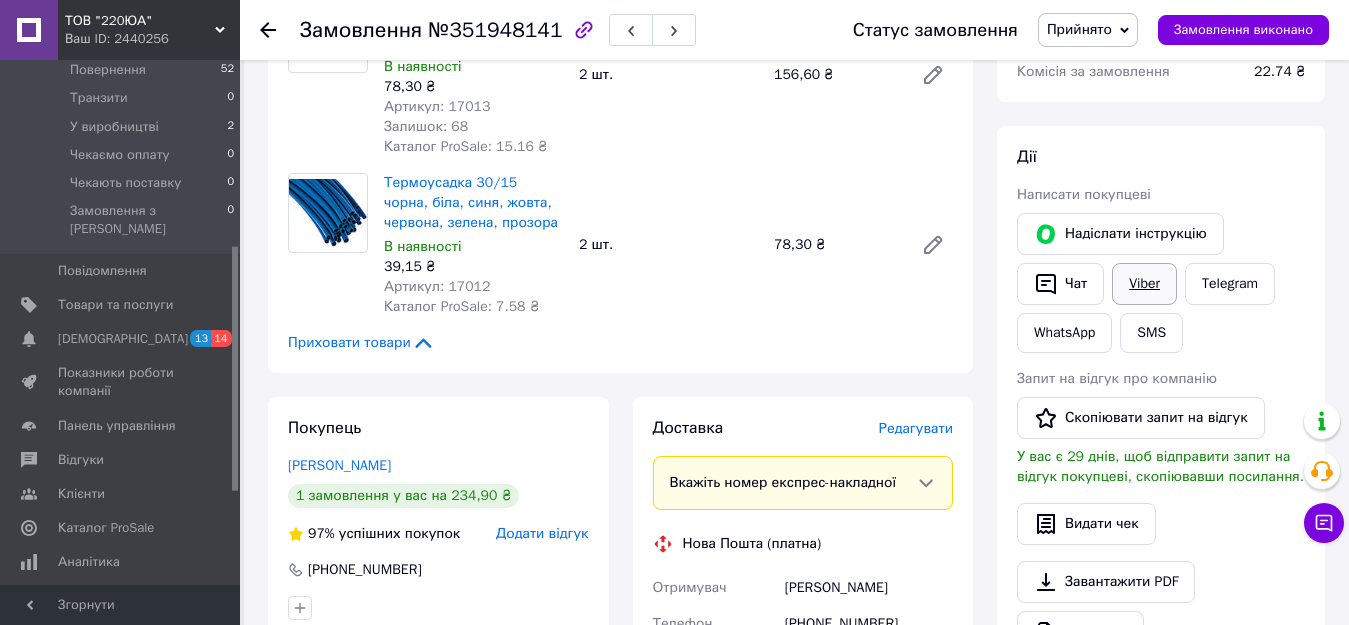 click on "Viber" at bounding box center [1144, 284] 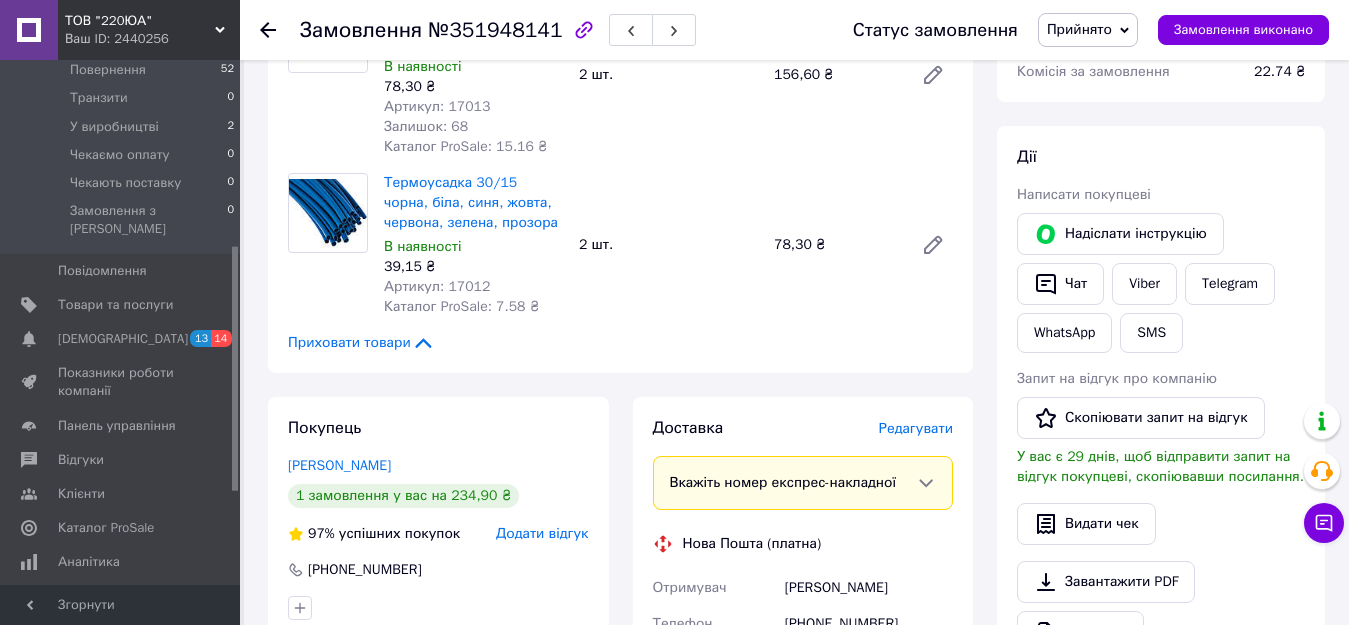 drag, startPoint x: 394, startPoint y: 42, endPoint x: 491, endPoint y: 41, distance: 97.00516 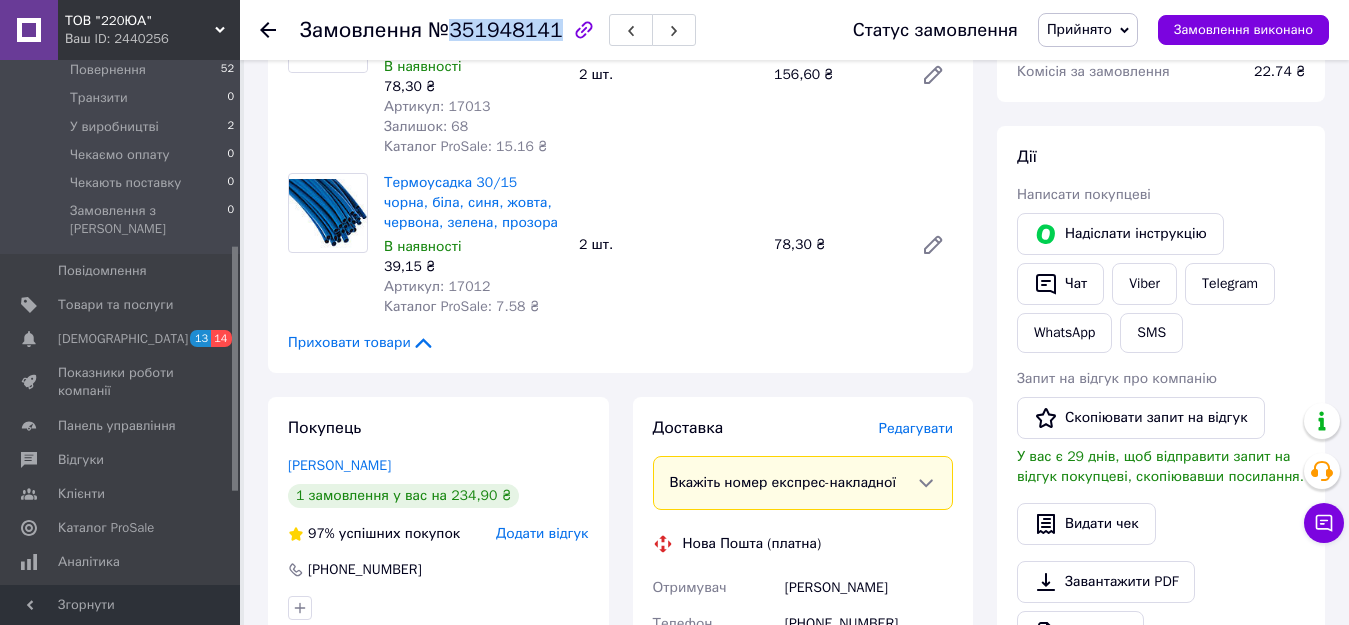 drag, startPoint x: 448, startPoint y: 38, endPoint x: 544, endPoint y: 33, distance: 96.13012 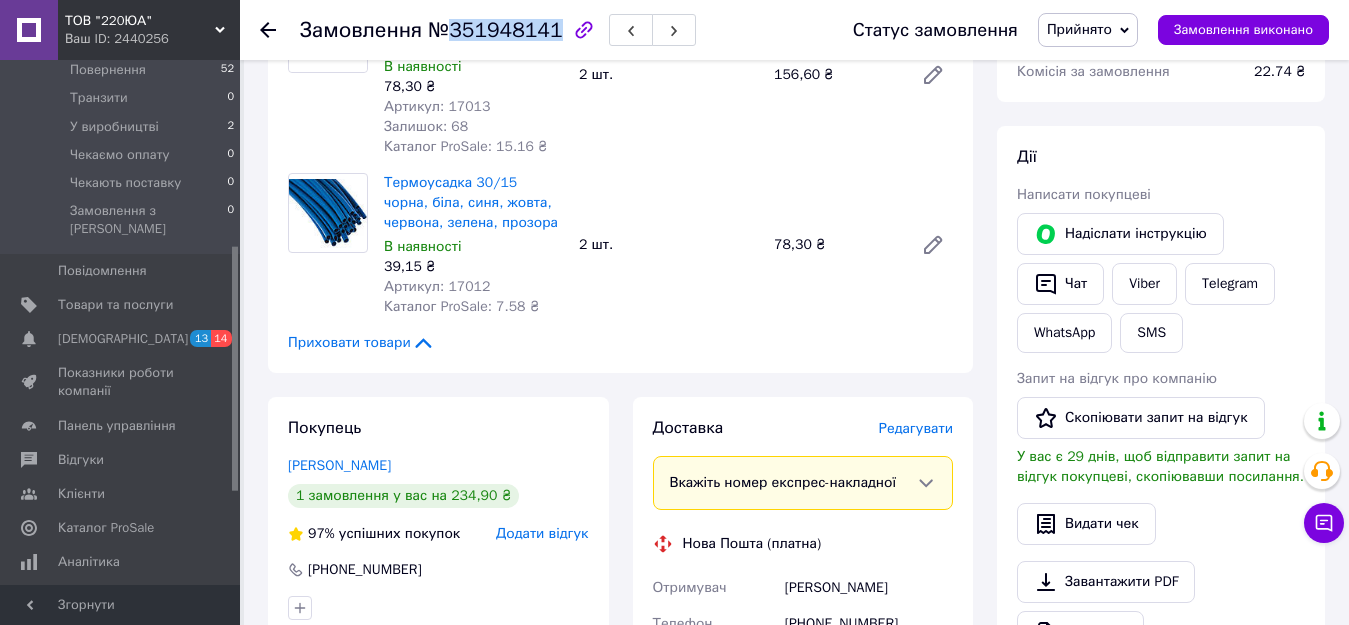 click on "Замовлення з додатку Оплачено 09.07.2025 | 17:40 Товари в замовленні (2) Термоусадка 40/20 чорна, біла, синя, жовта, червона, зелена, прозора В наявності 78,30 ₴ Артикул: 17013 Залишок: 68 Каталог ProSale: 15.16 ₴  2 шт. 156,60 ₴ Термоусадка 30/15 чорна, біла, синя, жовта, червона, зелена, прозора В наявності 39,15 ₴ Артикул: 17012 Каталог ProSale: 7.58 ₴  2 шт. 78,30 ₴ Приховати товари Покупець Литвиненко Ярослав 1 замовлення у вас на 234,90 ₴ 97%   успішних покупок Додати відгук +380639518985 Оплата Оплачено Пром-оплата Кошти будуть зараховані на розрахунковий рахунок Доставка Редагувати Нова Пошта (платна) або" at bounding box center [620, 650] 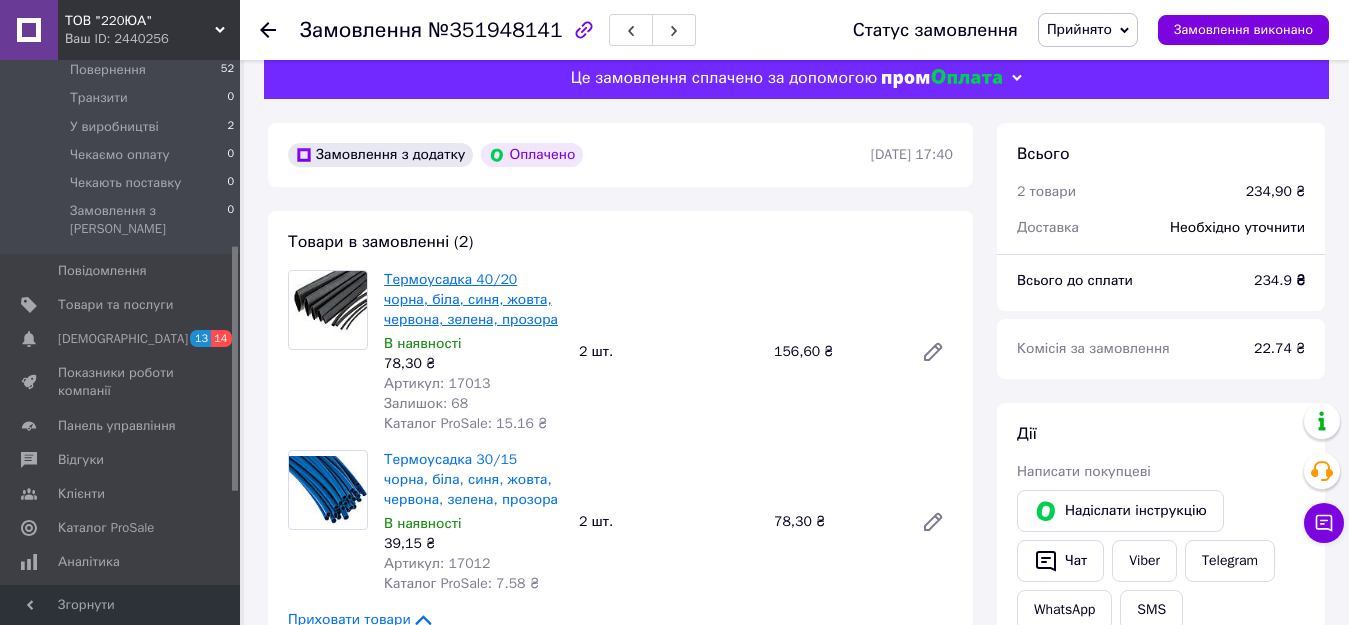 scroll, scrollTop: 0, scrollLeft: 0, axis: both 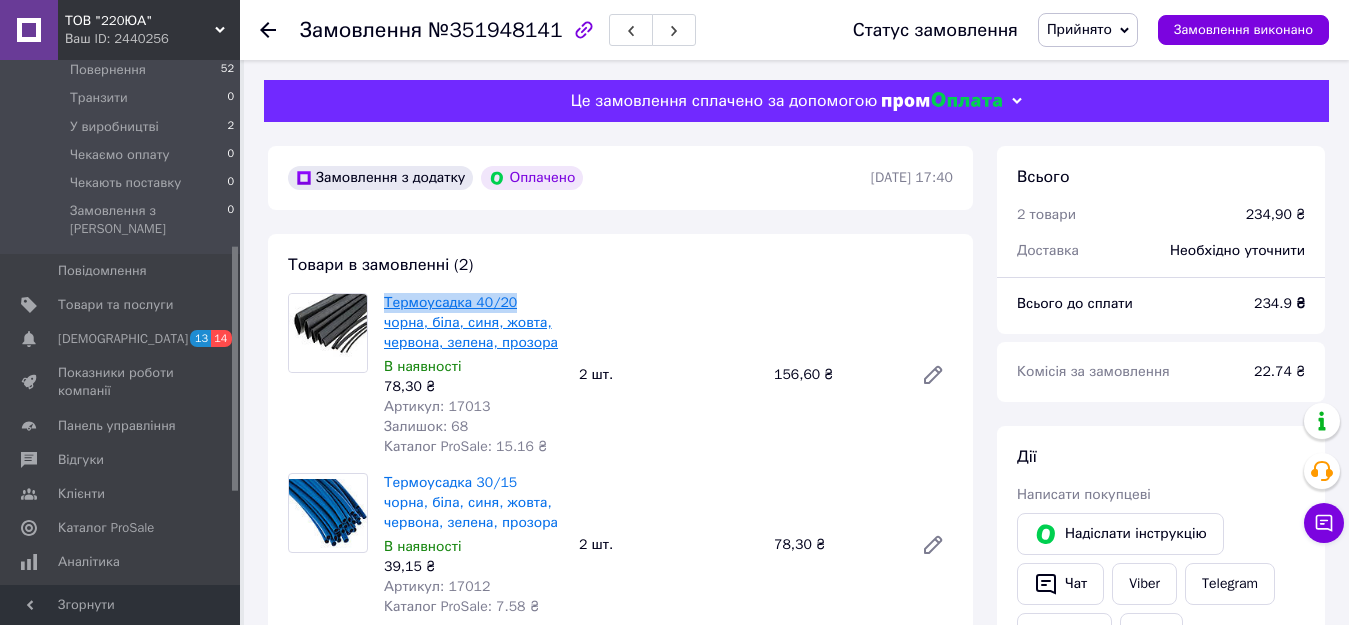 drag, startPoint x: 381, startPoint y: 301, endPoint x: 502, endPoint y: 299, distance: 121.016525 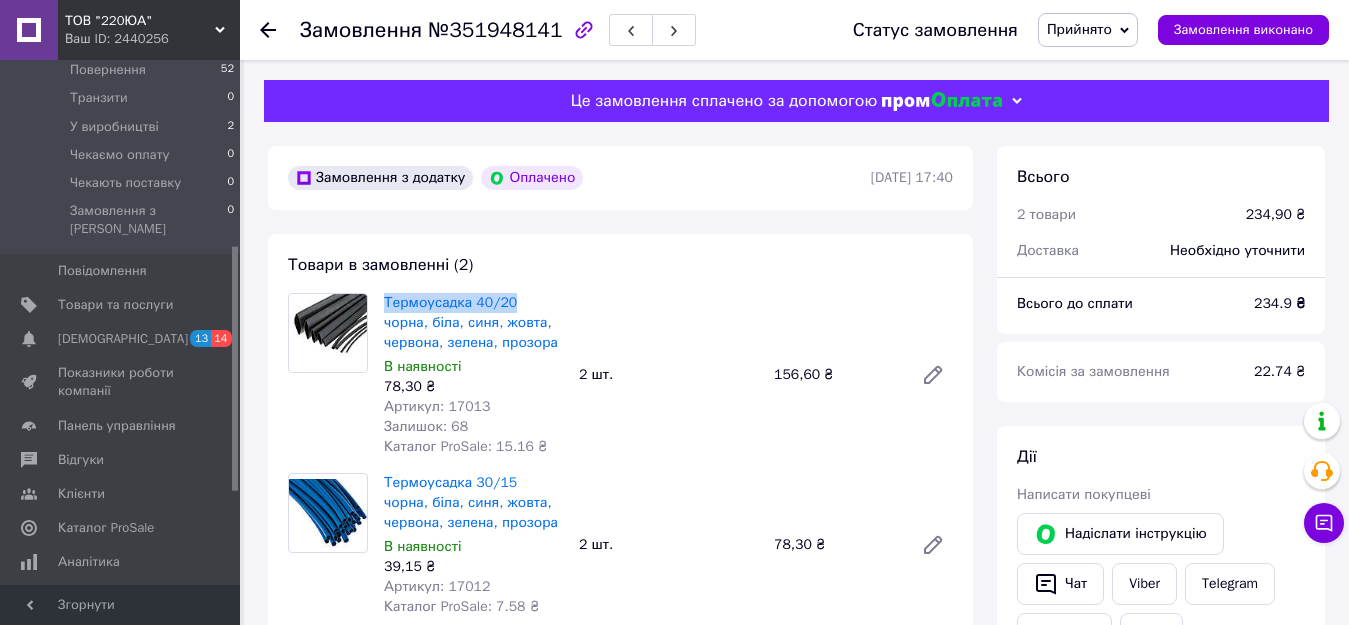 copy on "Термоусадка 40/20" 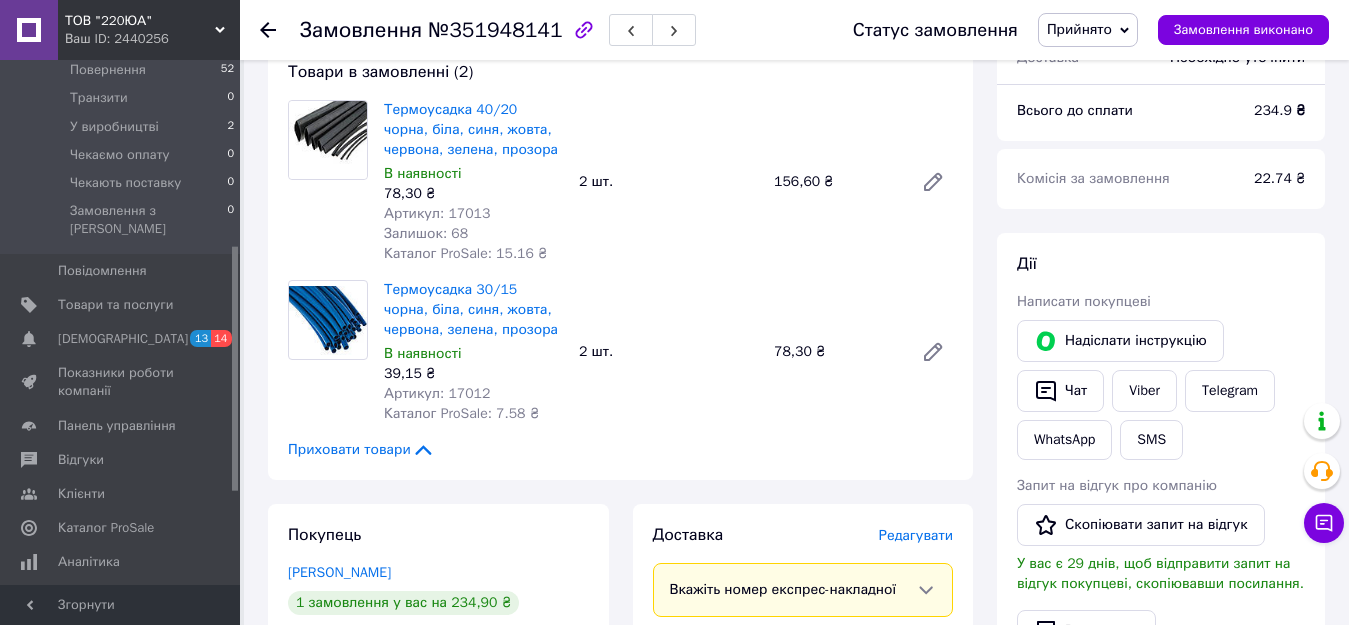 scroll, scrollTop: 200, scrollLeft: 0, axis: vertical 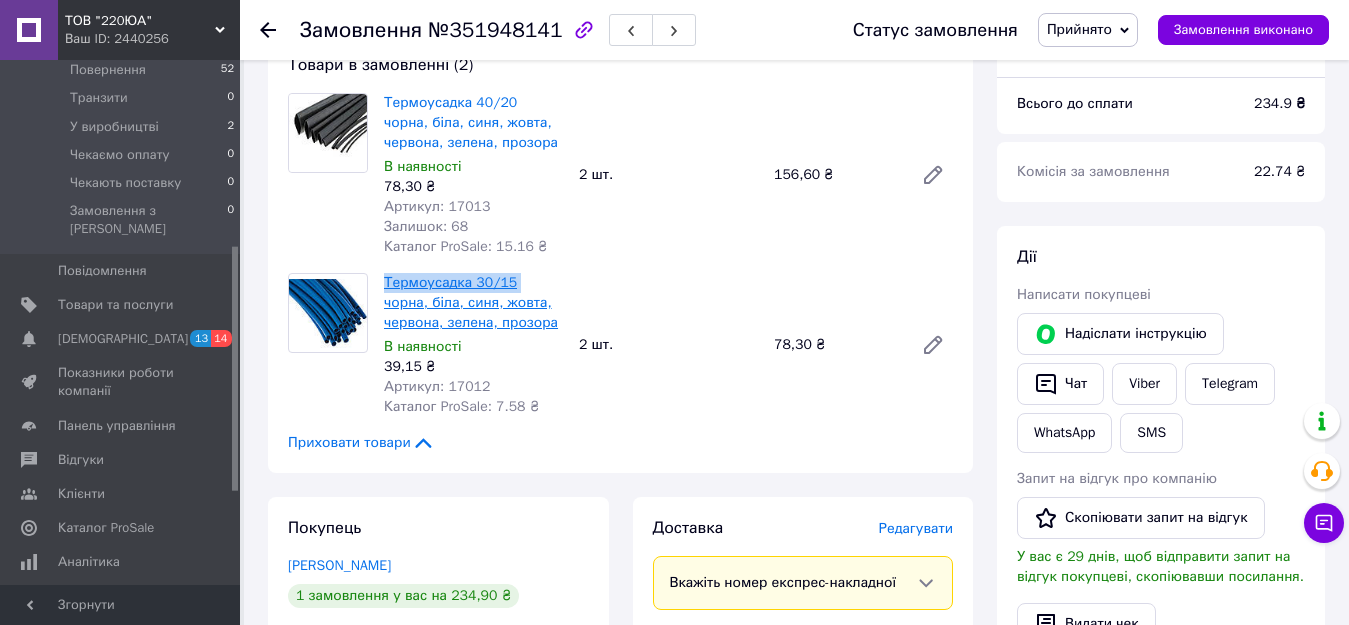 drag, startPoint x: 382, startPoint y: 283, endPoint x: 508, endPoint y: 284, distance: 126.00397 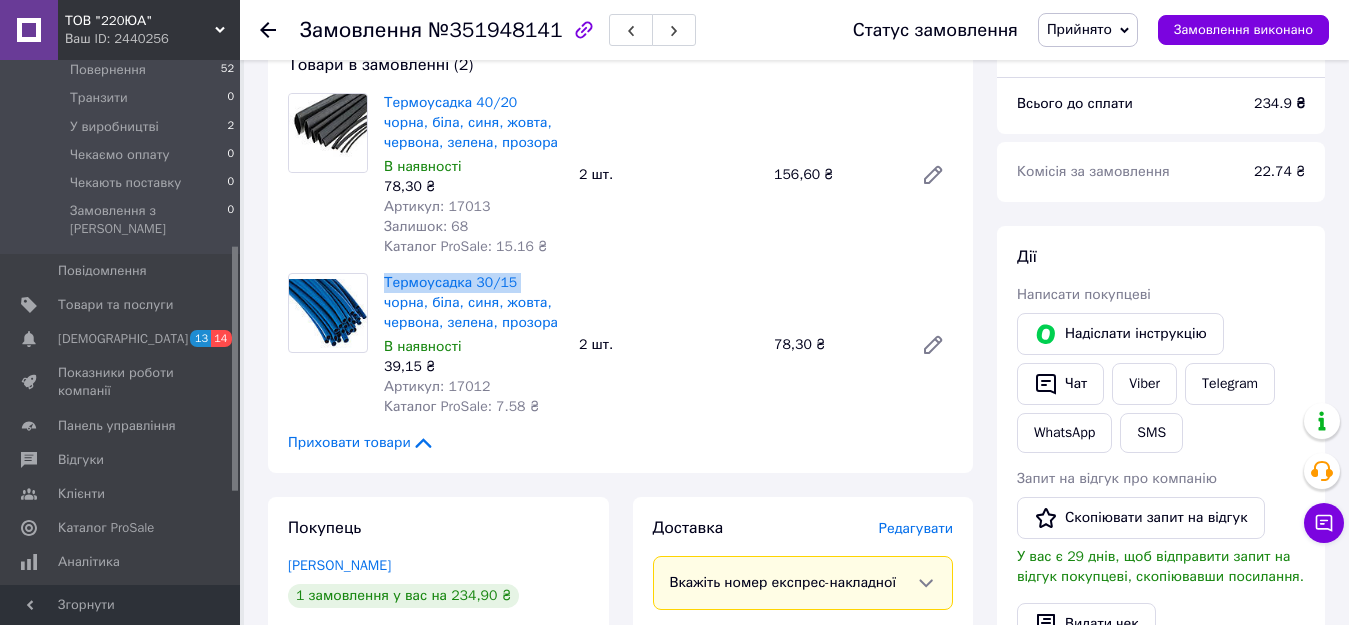 copy on "Термоусадка 30/15" 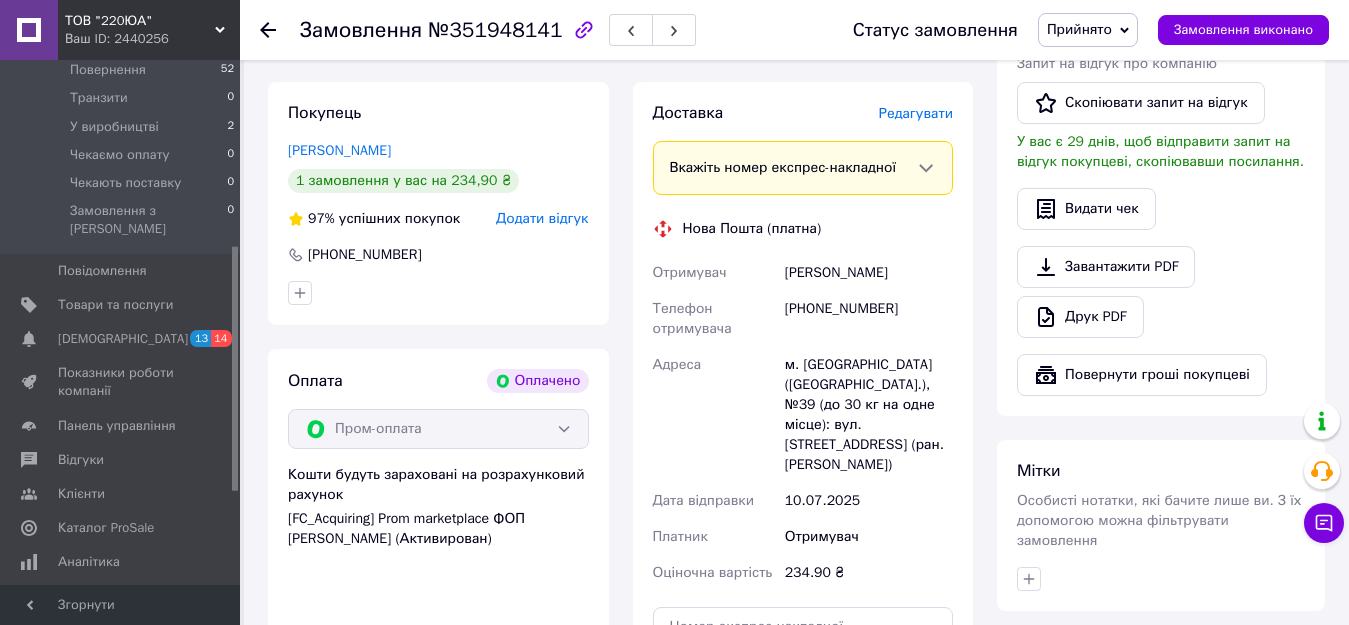 scroll, scrollTop: 700, scrollLeft: 0, axis: vertical 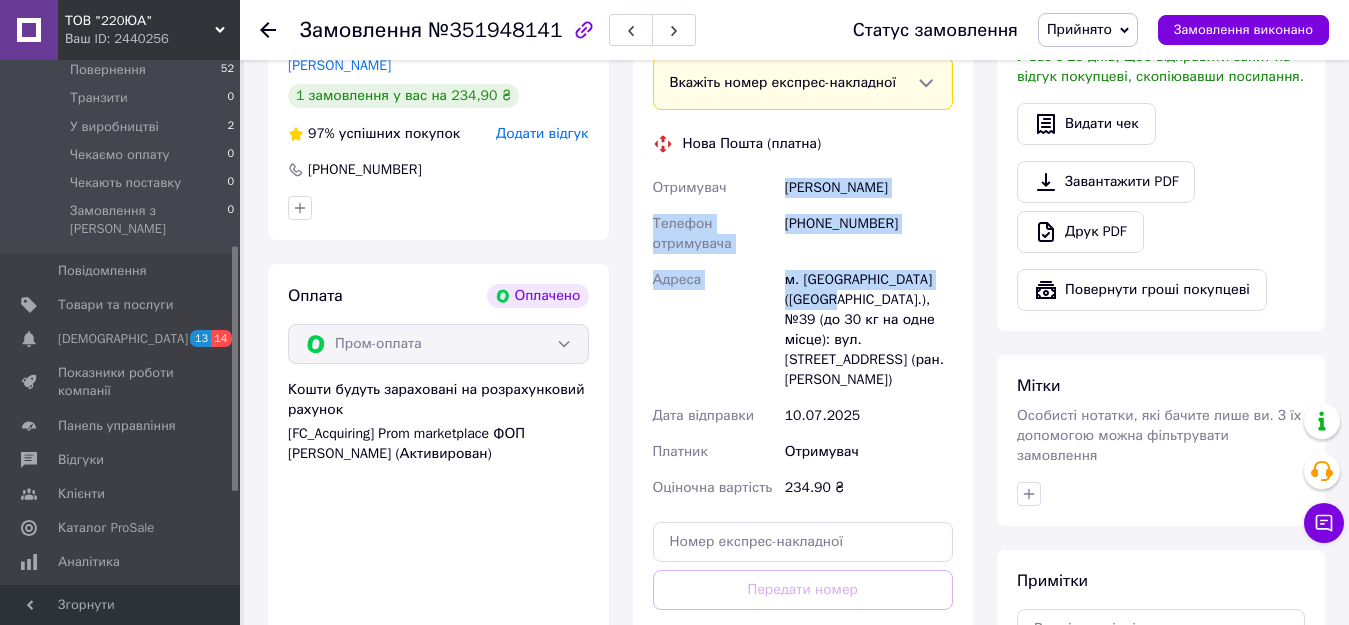 drag, startPoint x: 789, startPoint y: 185, endPoint x: 817, endPoint y: 299, distance: 117.388245 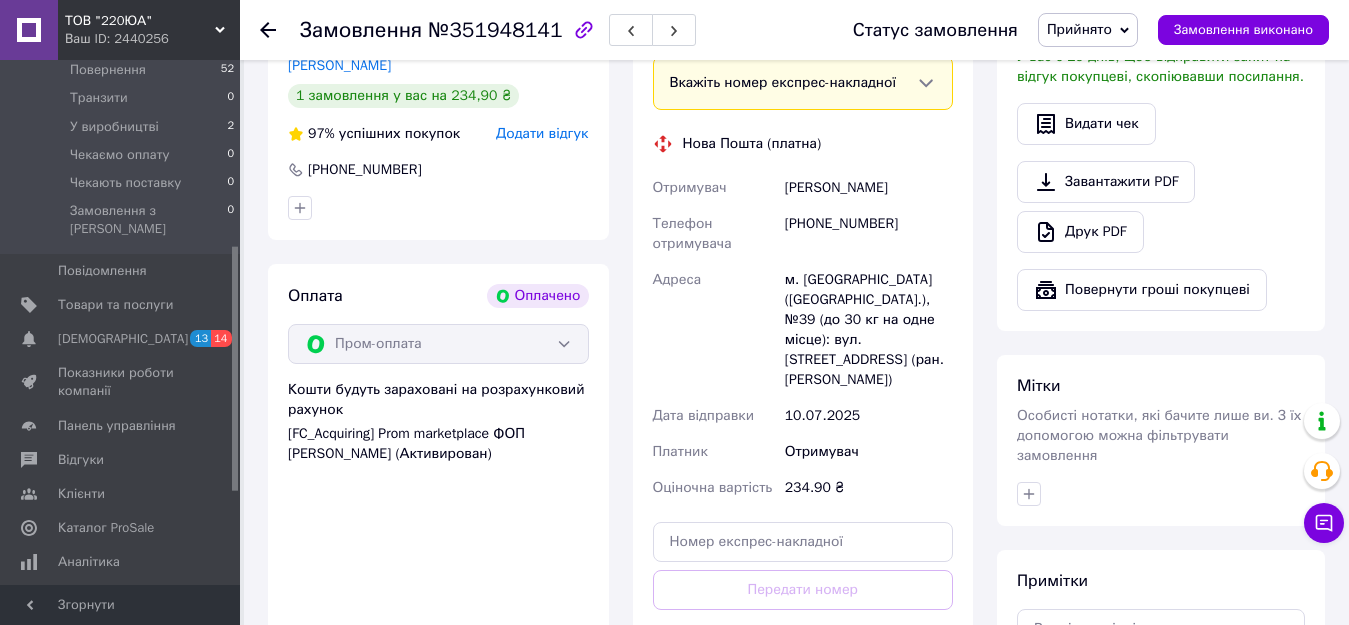 click on "Оплата Оплачено Пром-оплата Кошти будуть зараховані на розрахунковий рахунок [FC_Acquiring] Prom marketplace ФОП Коваль Аліна Михайлівна (Активирован)" at bounding box center [438, 491] 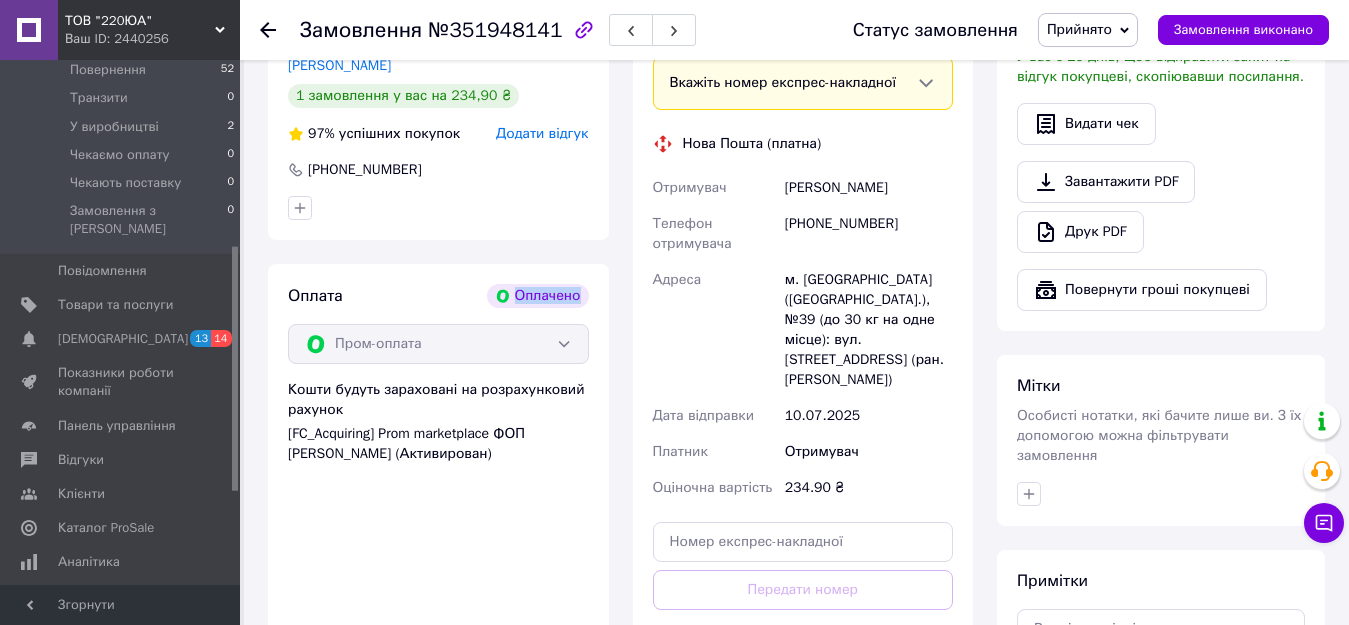 drag, startPoint x: 520, startPoint y: 293, endPoint x: 589, endPoint y: 296, distance: 69.065186 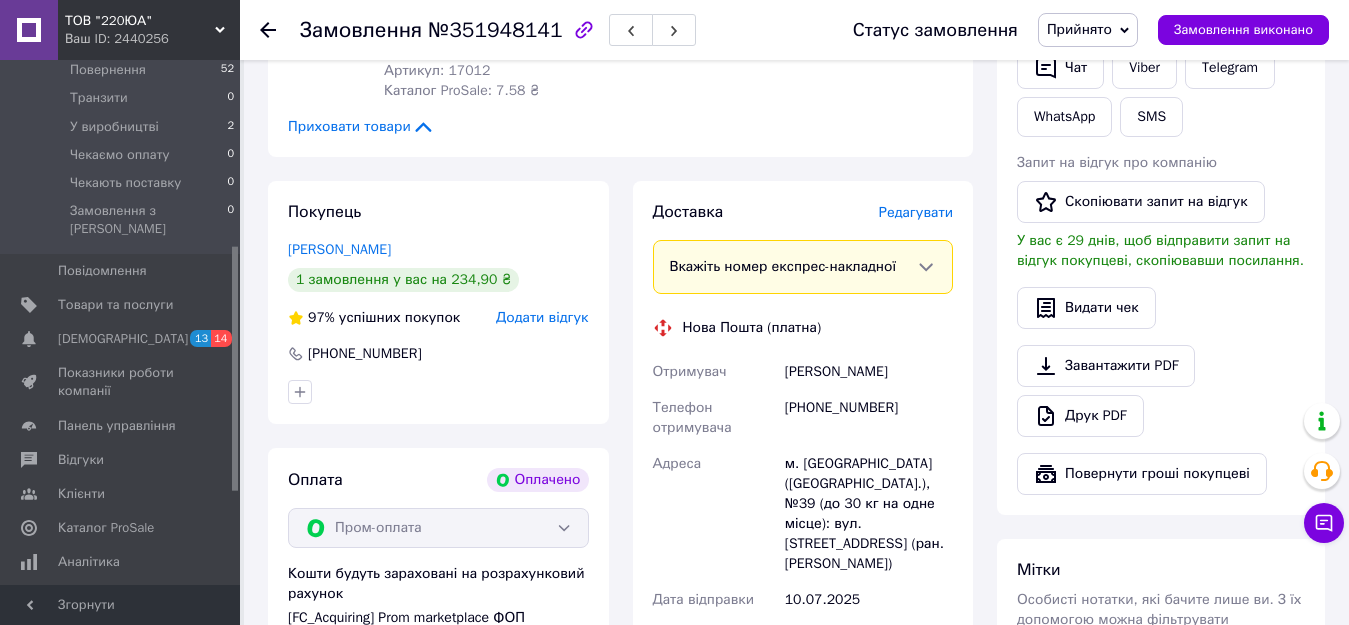scroll, scrollTop: 900, scrollLeft: 0, axis: vertical 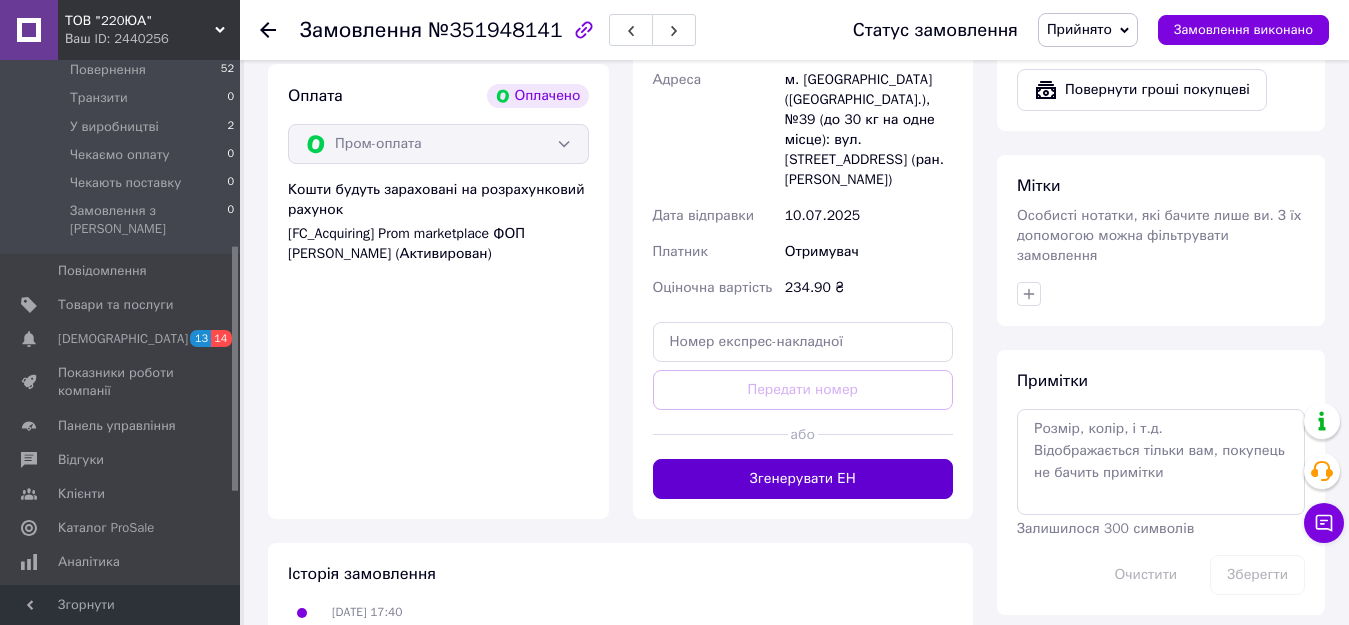 click on "Згенерувати ЕН" at bounding box center [803, 479] 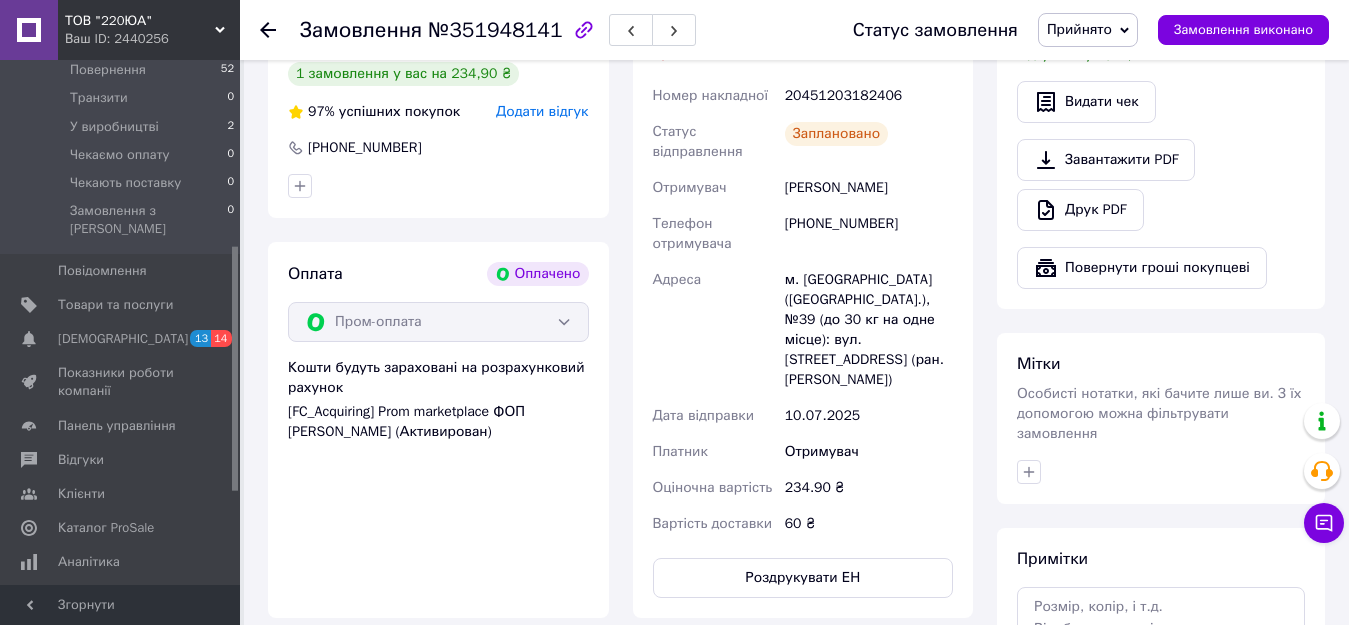 scroll, scrollTop: 600, scrollLeft: 0, axis: vertical 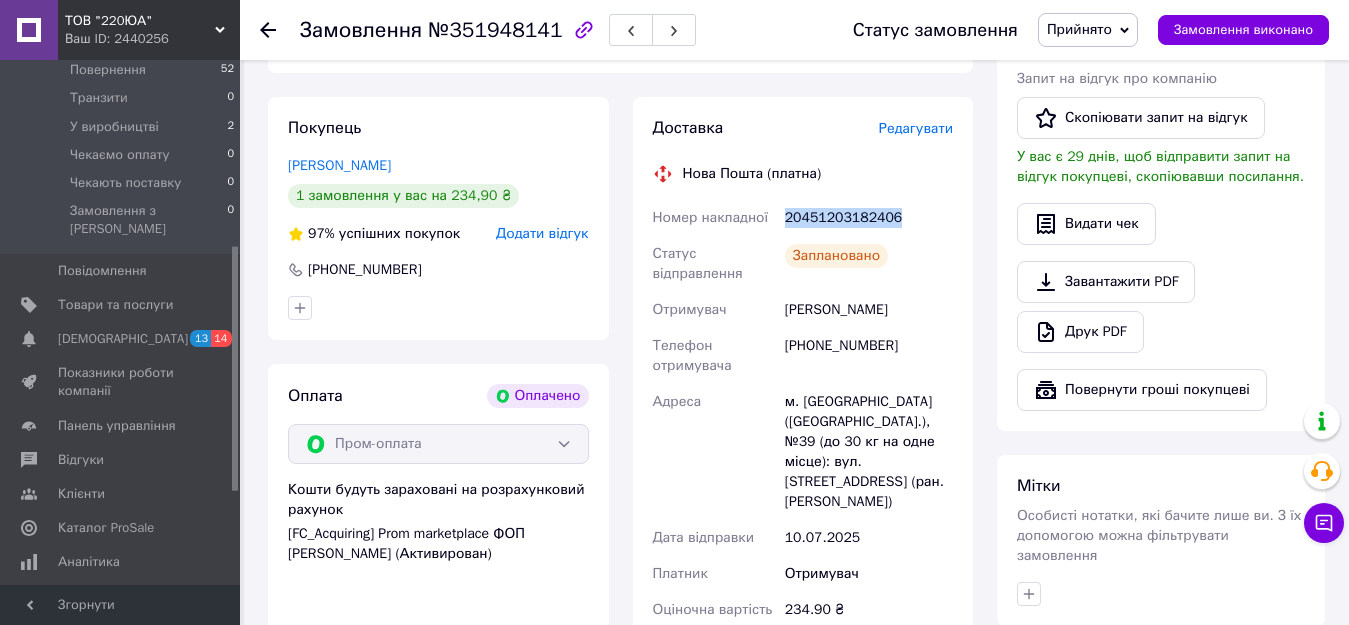 drag, startPoint x: 892, startPoint y: 215, endPoint x: 783, endPoint y: 224, distance: 109.370926 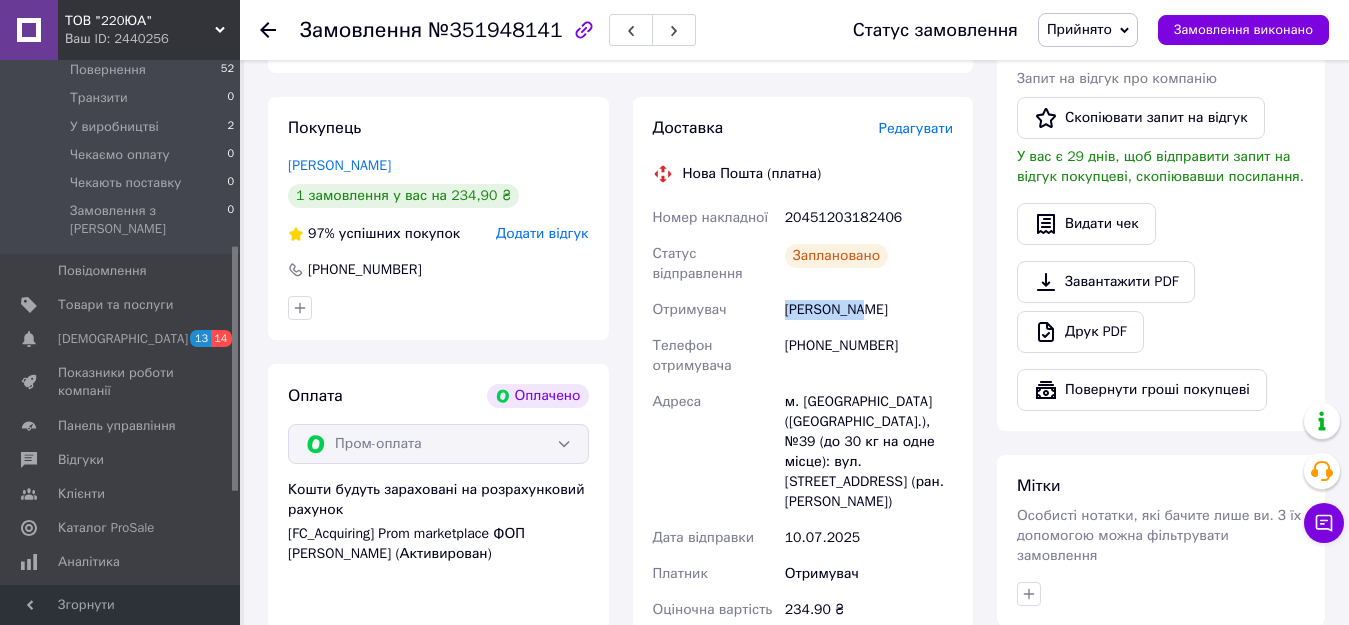 drag, startPoint x: 860, startPoint y: 310, endPoint x: 772, endPoint y: 310, distance: 88 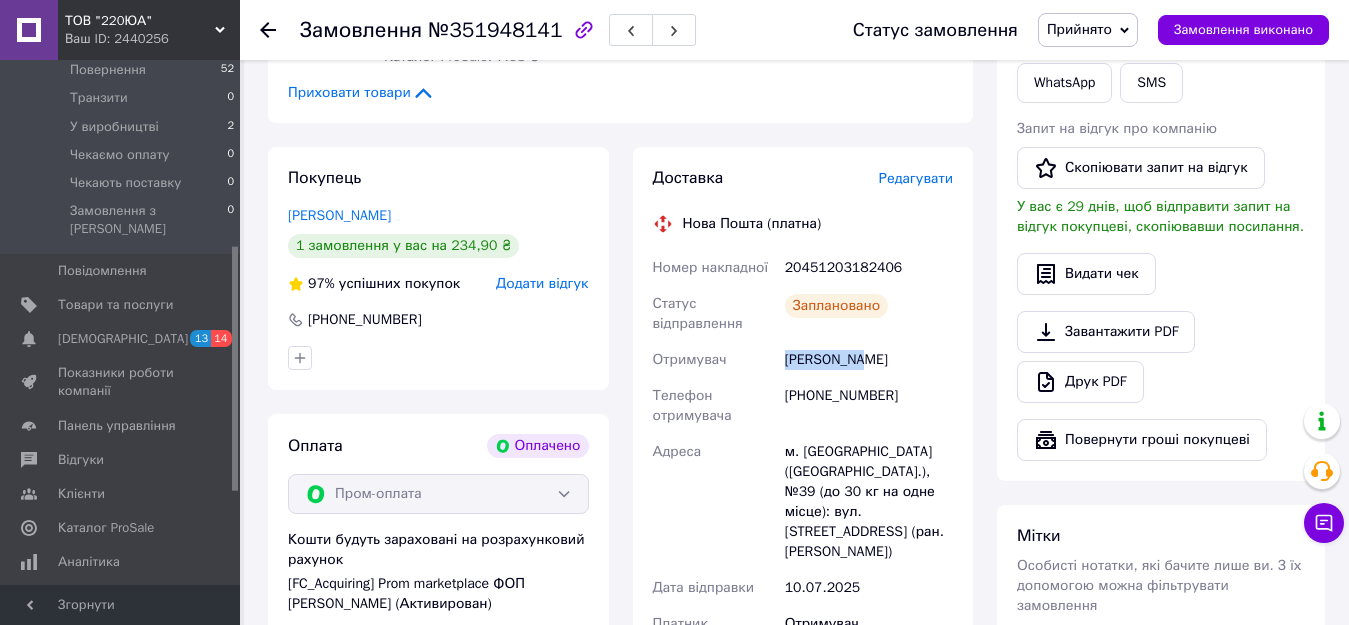 scroll, scrollTop: 500, scrollLeft: 0, axis: vertical 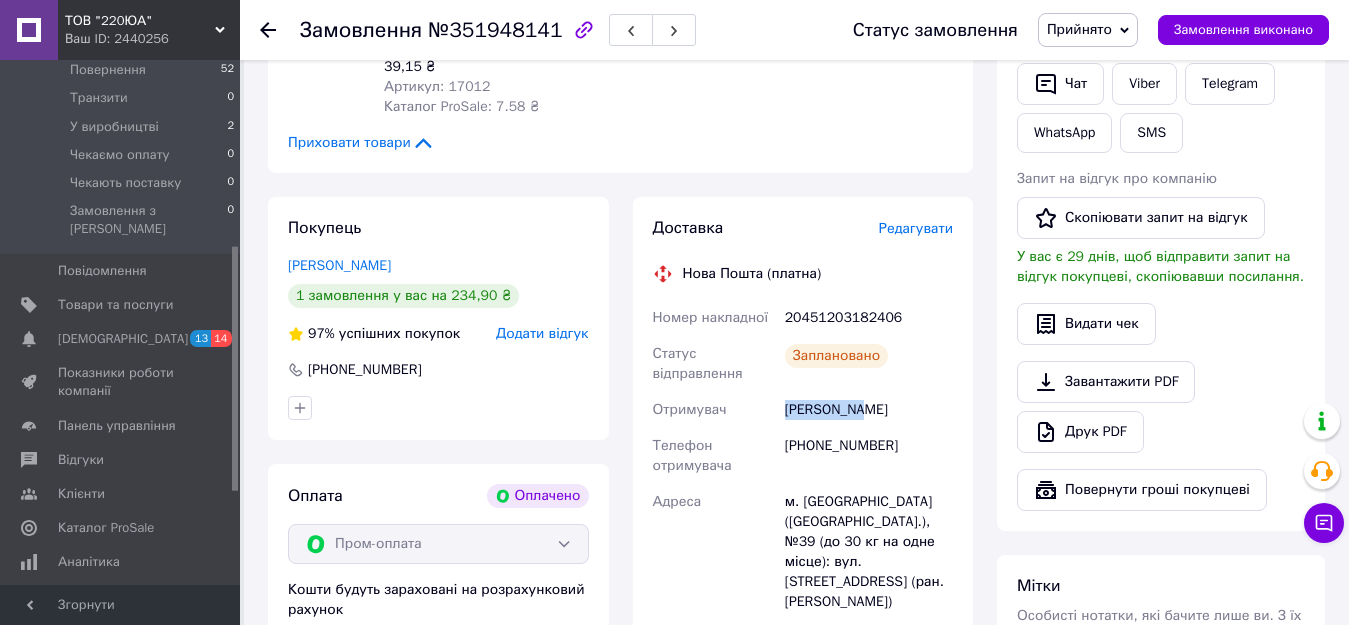 click on "Прийнято" at bounding box center (1079, 29) 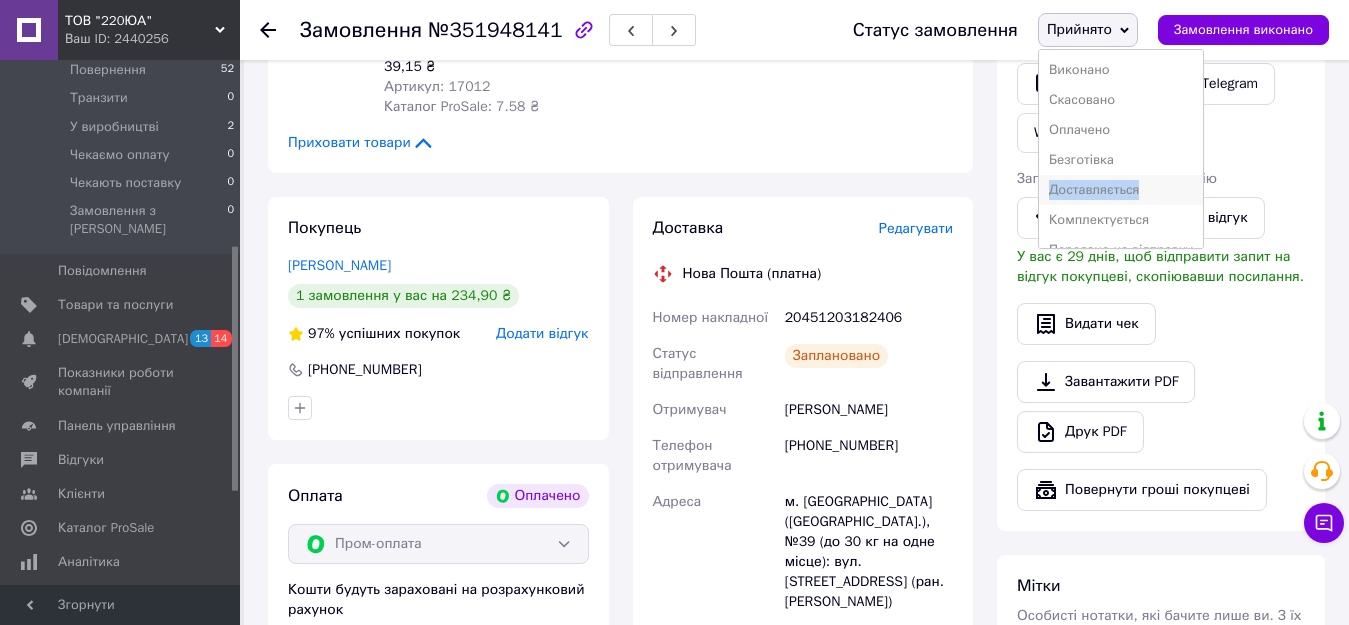 click on "Доставляється" at bounding box center [1121, 190] 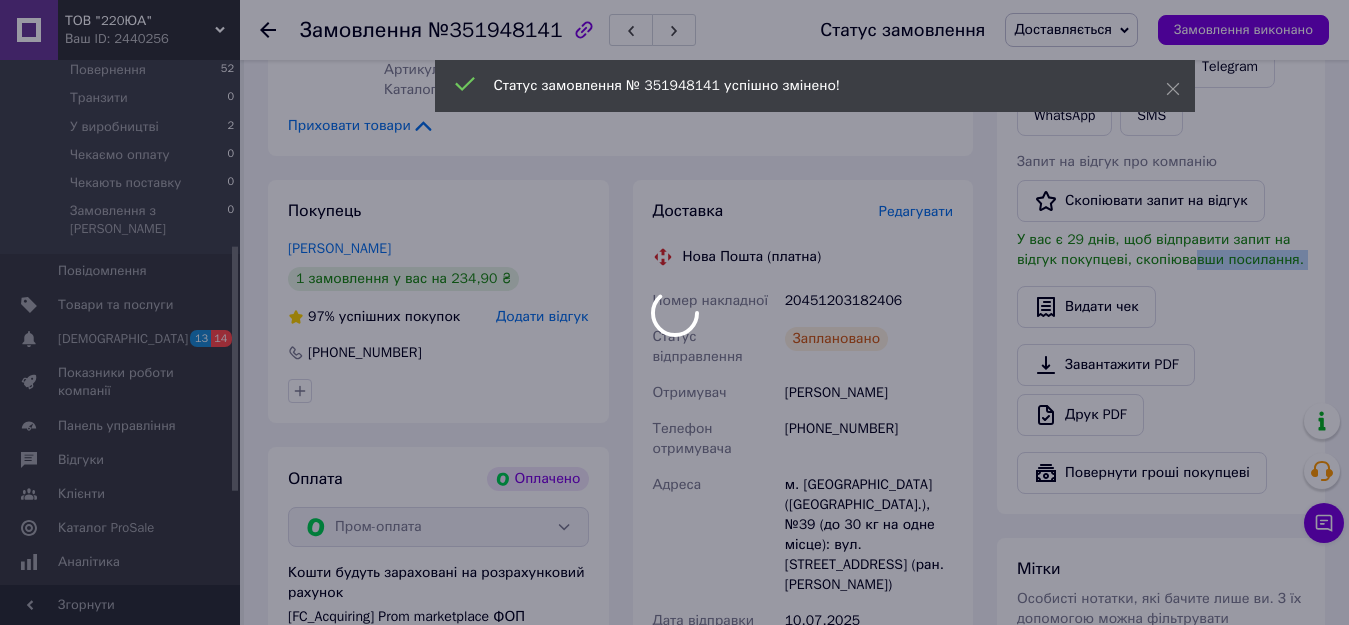 drag, startPoint x: 1188, startPoint y: 285, endPoint x: 1190, endPoint y: 339, distance: 54.037025 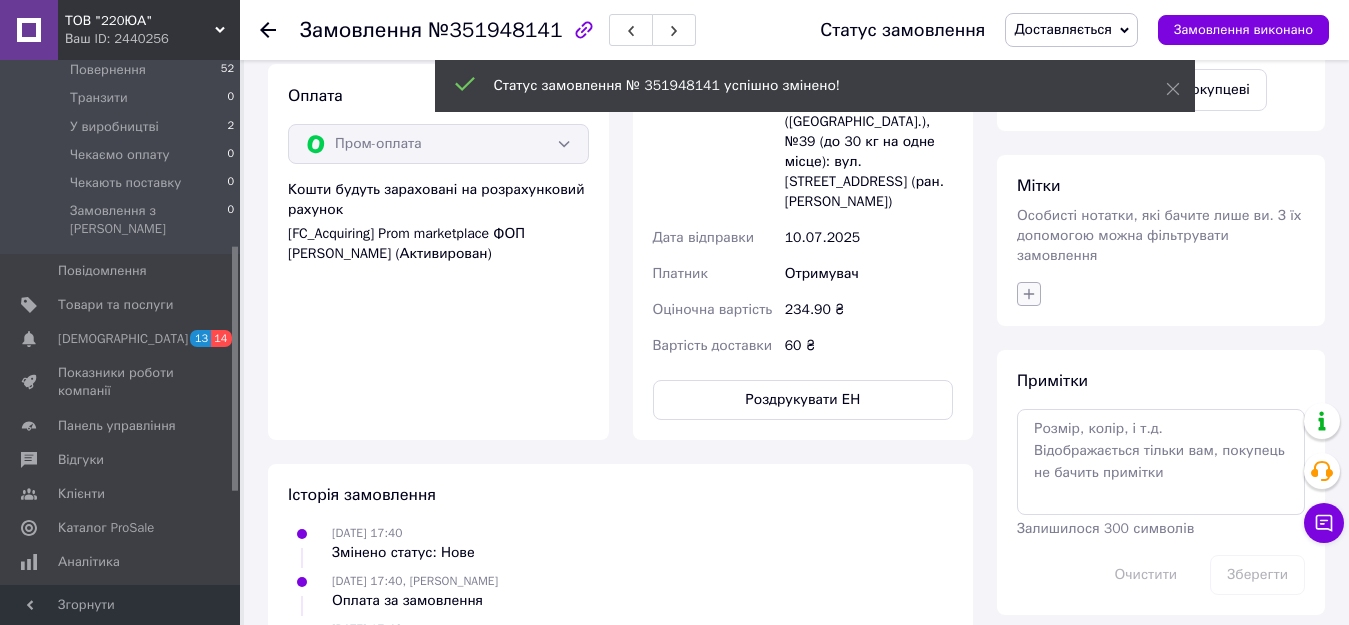 click 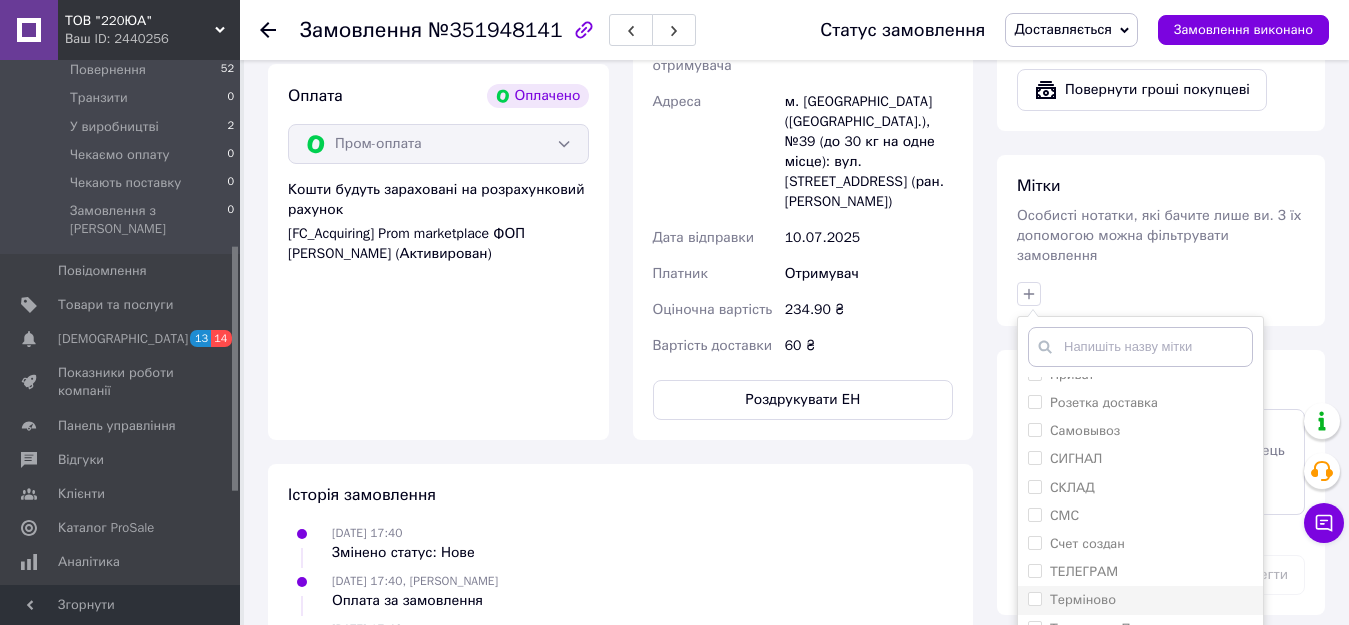 drag, startPoint x: 1148, startPoint y: 552, endPoint x: 1155, endPoint y: 573, distance: 22.135944 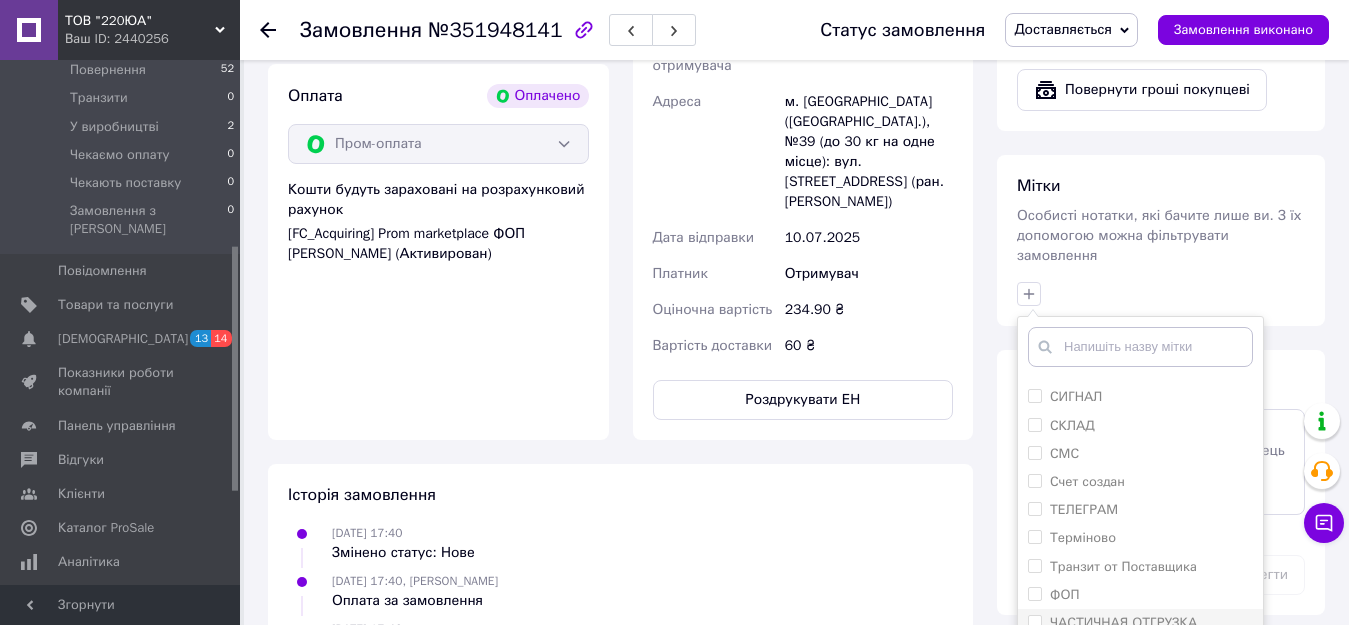scroll, scrollTop: 1279, scrollLeft: 0, axis: vertical 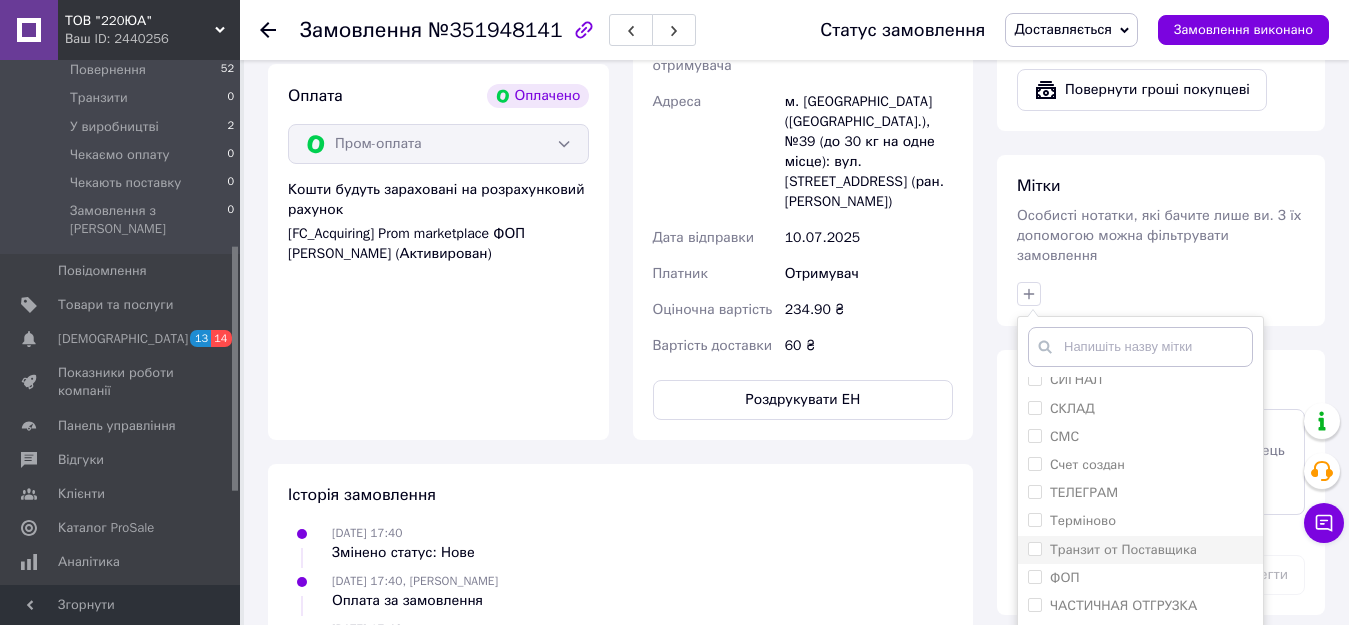 click on "Транзит от Поставщика" at bounding box center (1123, 549) 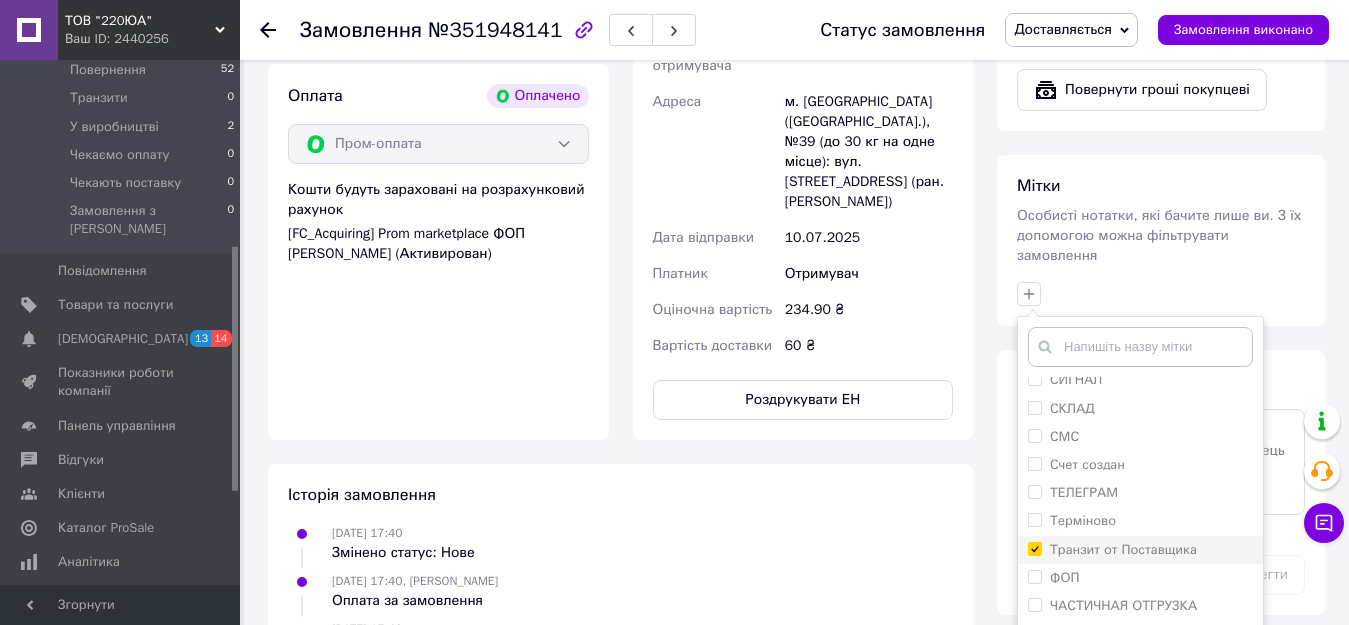 checkbox on "true" 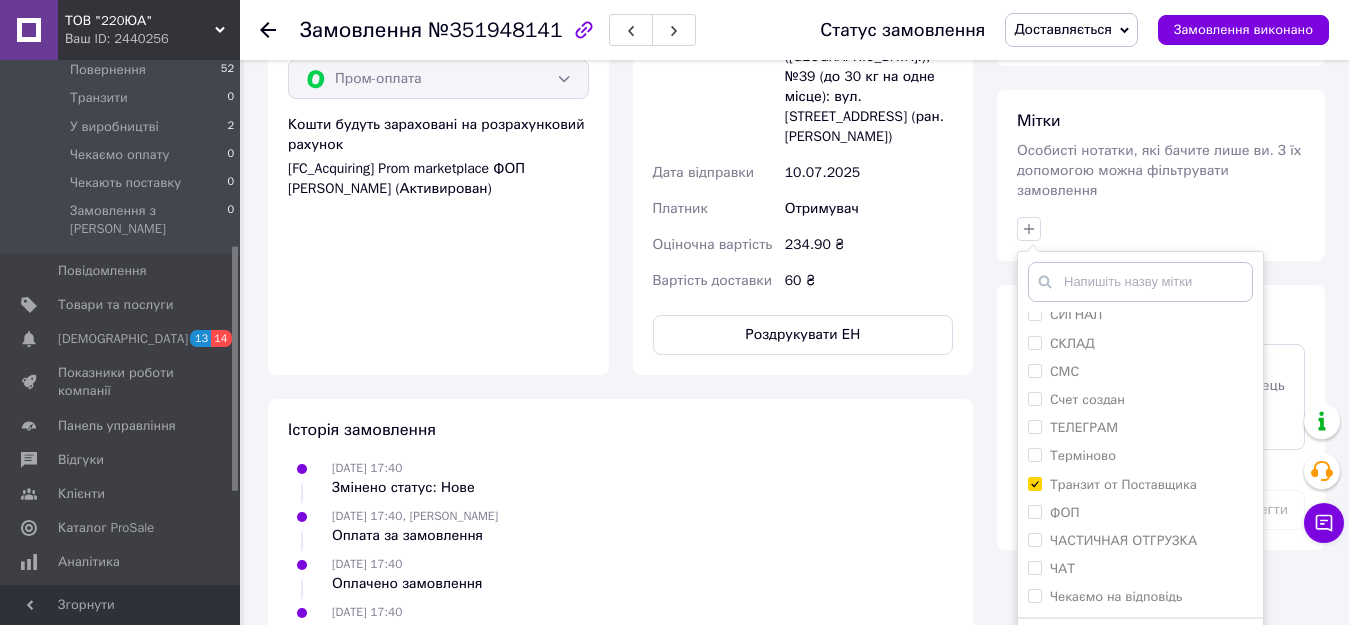 scroll, scrollTop: 1102, scrollLeft: 0, axis: vertical 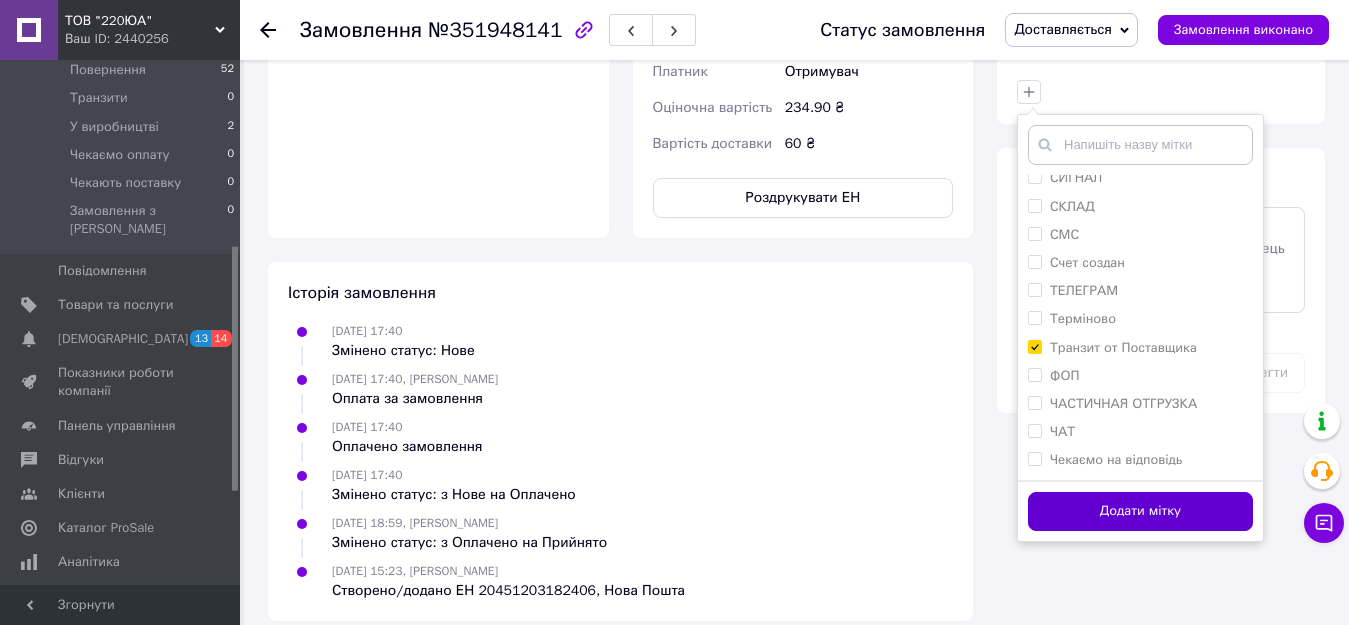 click on "Додати мітку" at bounding box center (1140, 511) 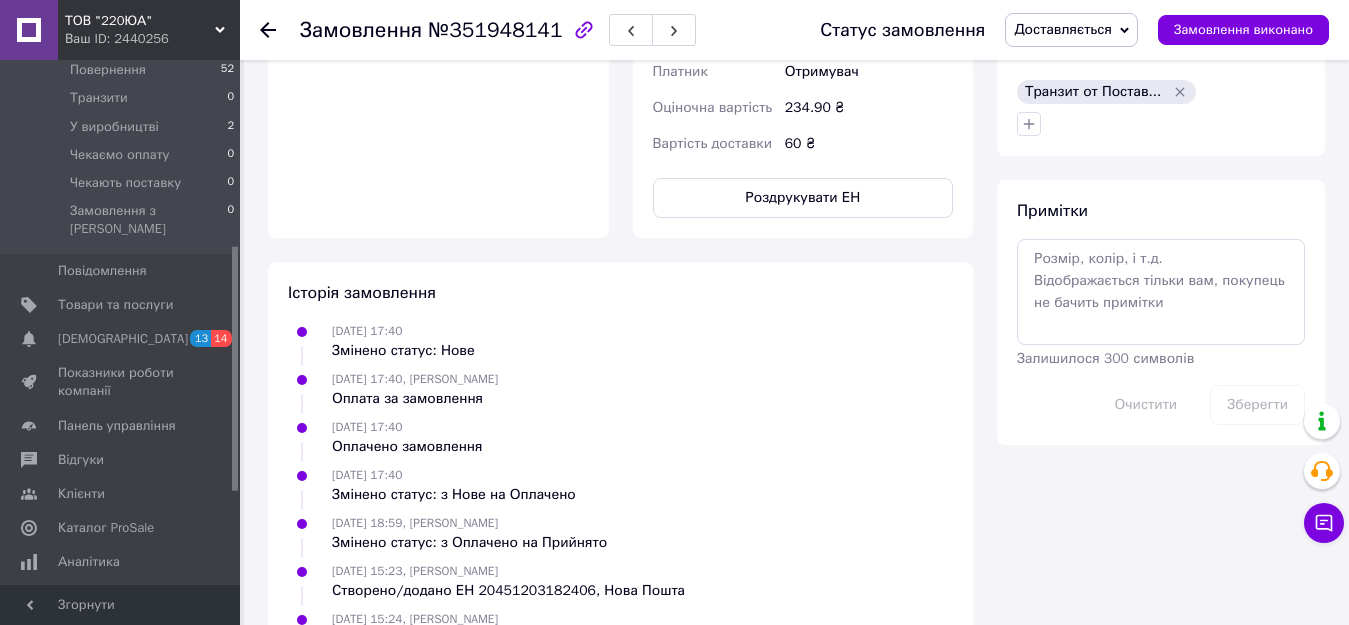 click on "Оплата Оплачено Пром-оплата Кошти будуть зараховані на розрахунковий рахунок [FC_Acquiring] Prom marketplace ФОП Коваль Аліна Михайлівна (Активирован)" at bounding box center [438, 50] 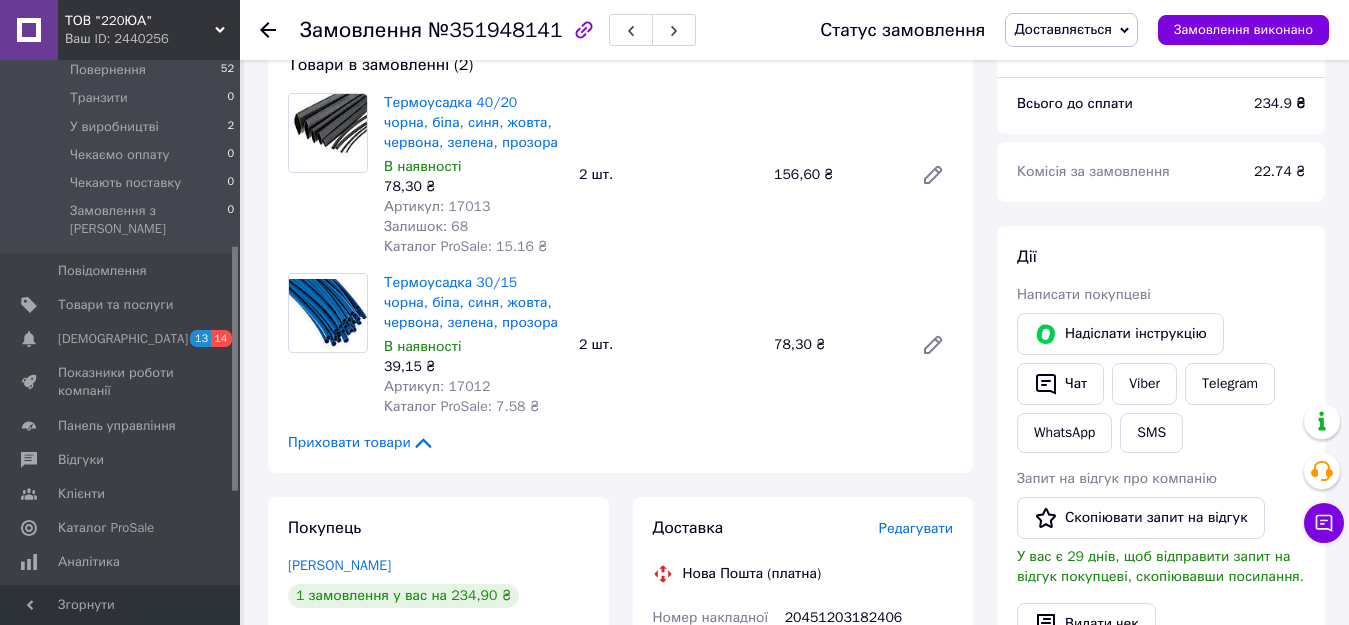 scroll, scrollTop: 400, scrollLeft: 0, axis: vertical 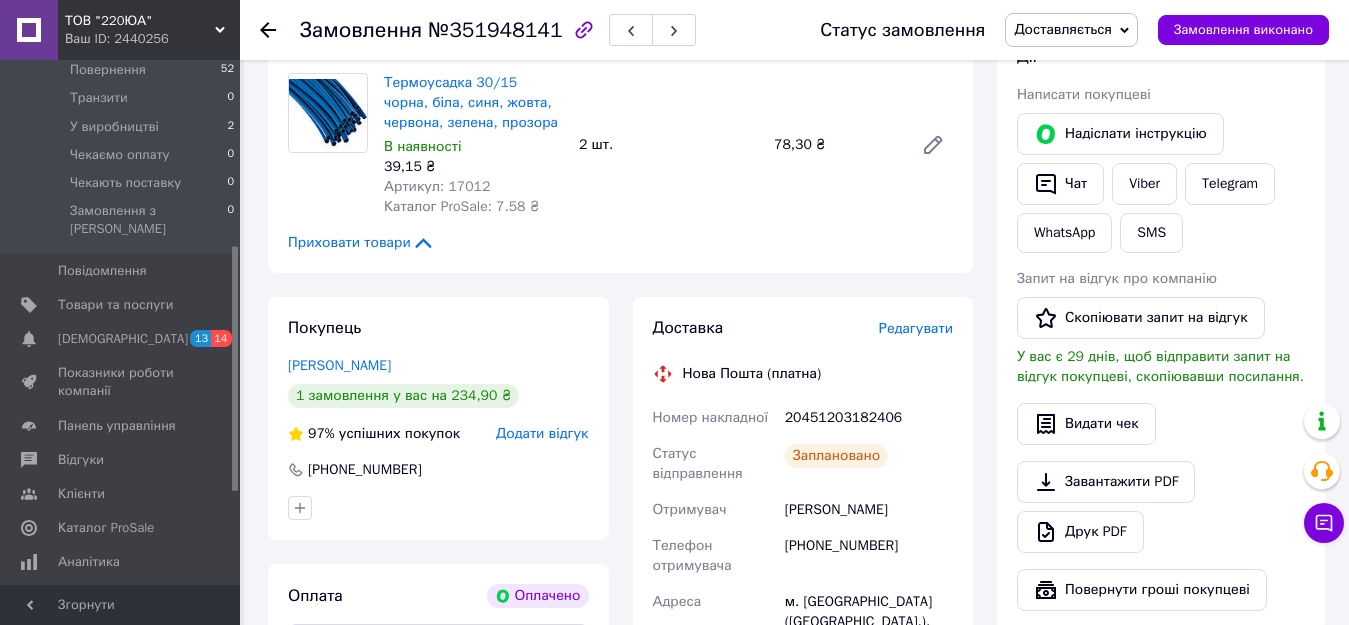 click 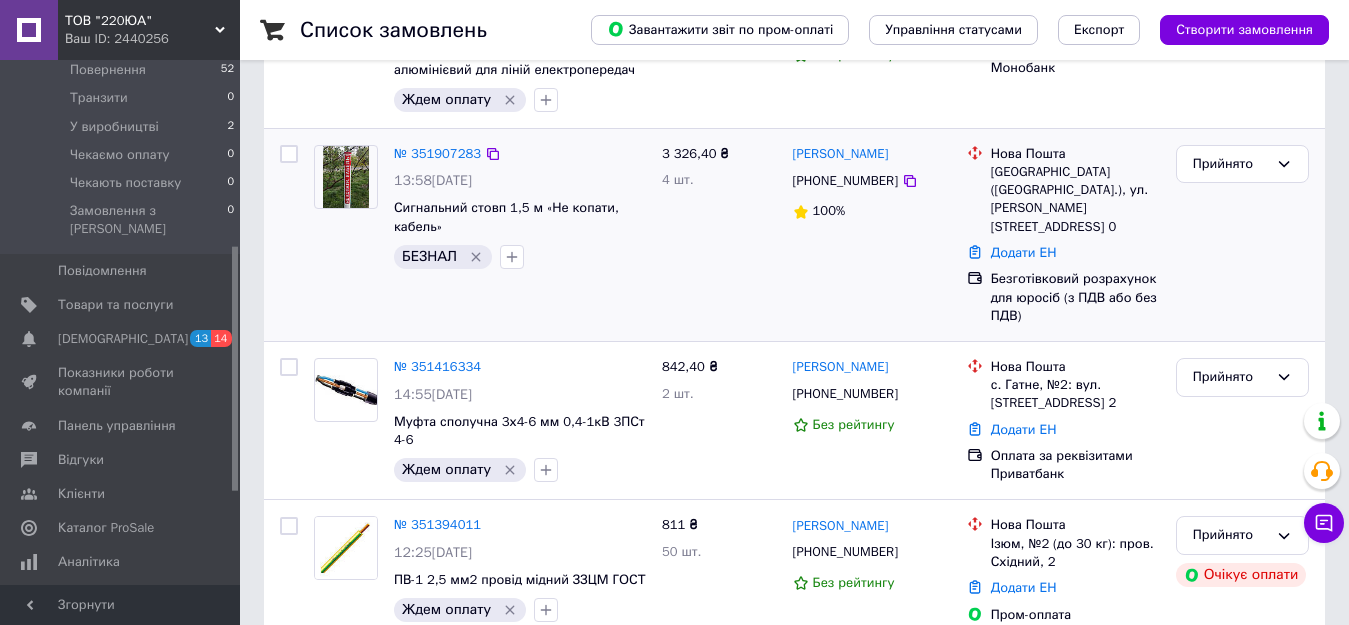 scroll, scrollTop: 336, scrollLeft: 0, axis: vertical 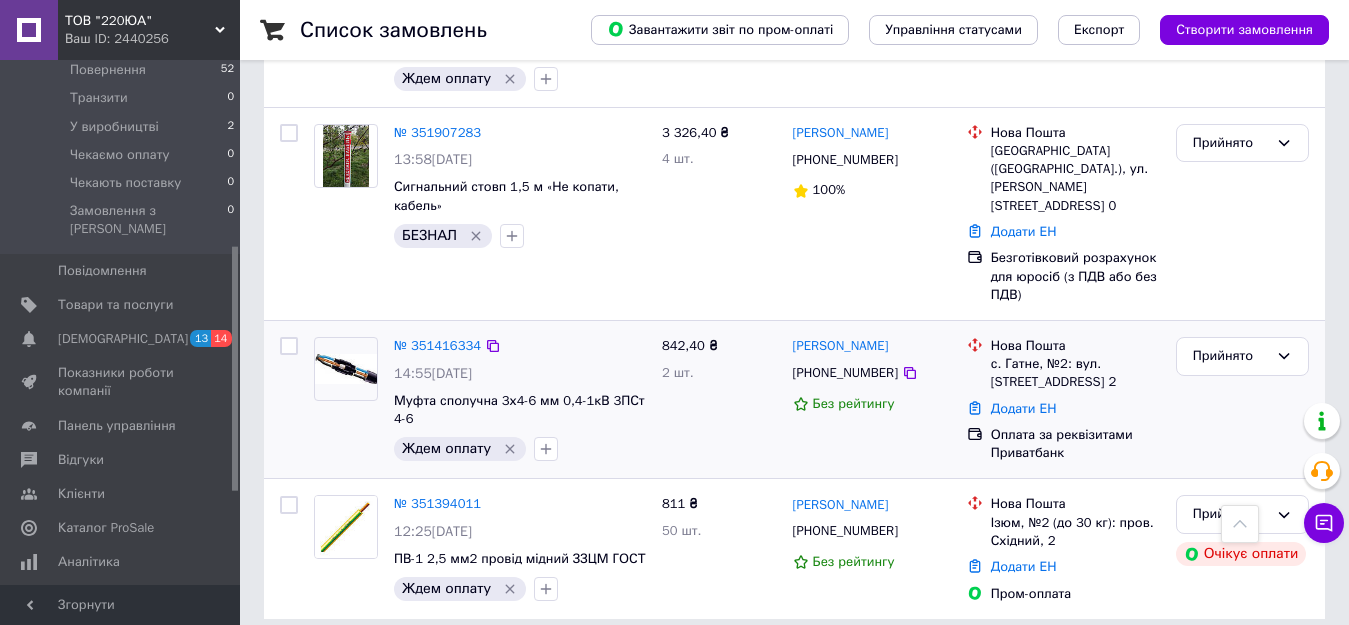 click on "842,40 ₴ 2 шт." at bounding box center (719, 400) 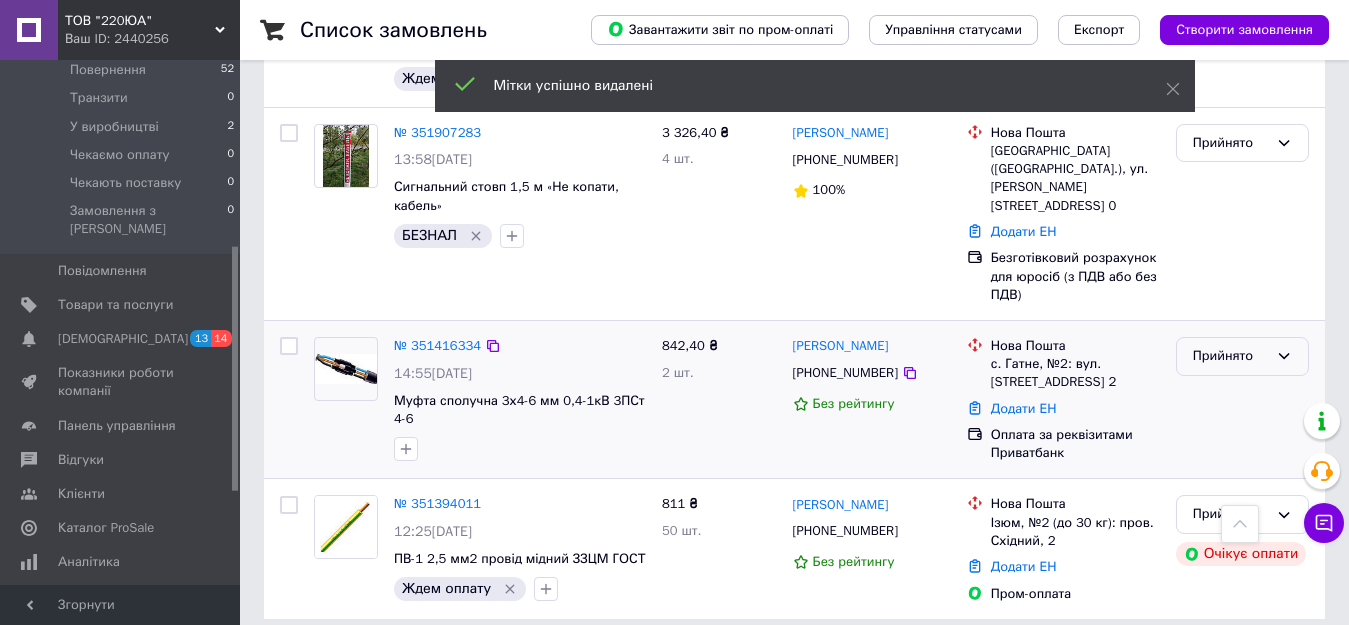 click on "Прийнято" at bounding box center [1230, 356] 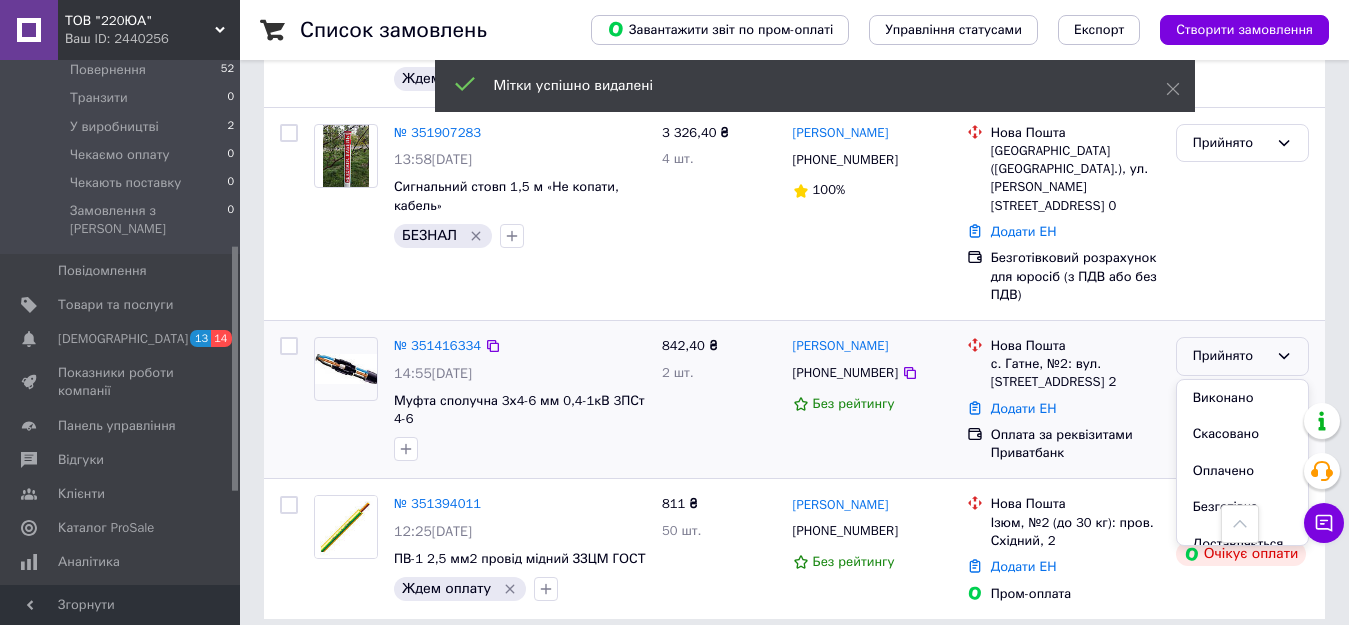drag, startPoint x: 1214, startPoint y: 416, endPoint x: 1223, endPoint y: 429, distance: 15.811388 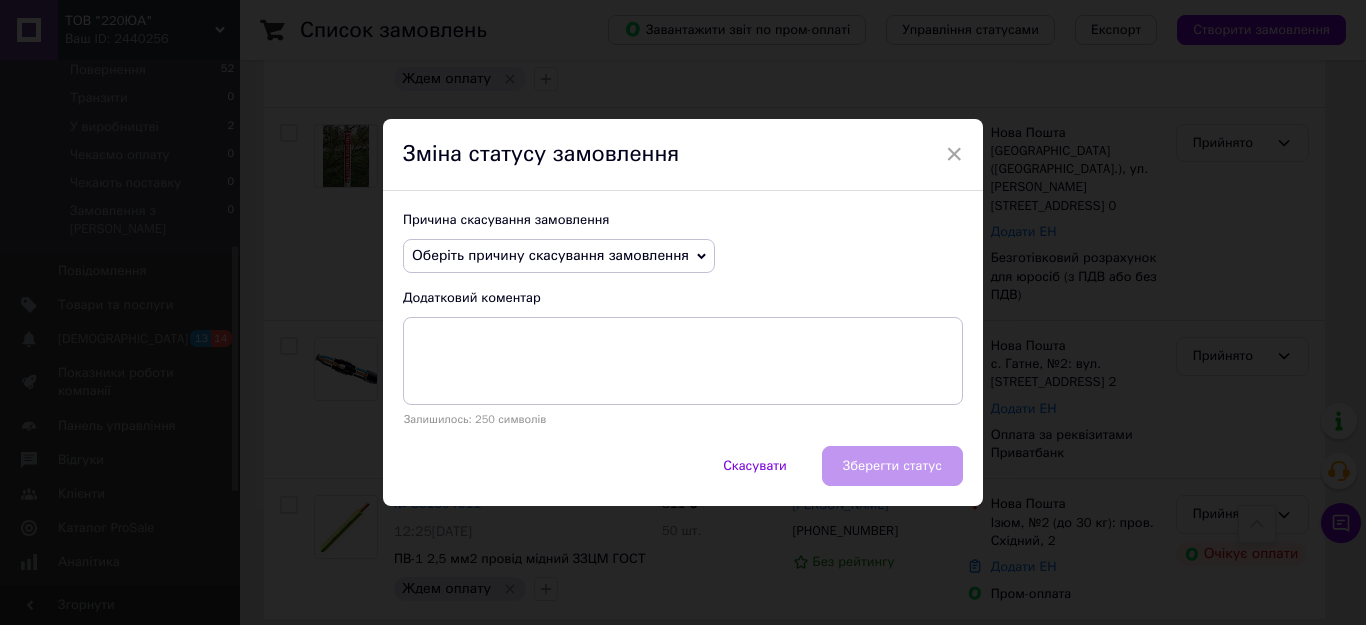 click on "Оберіть причину скасування замовлення" at bounding box center (550, 255) 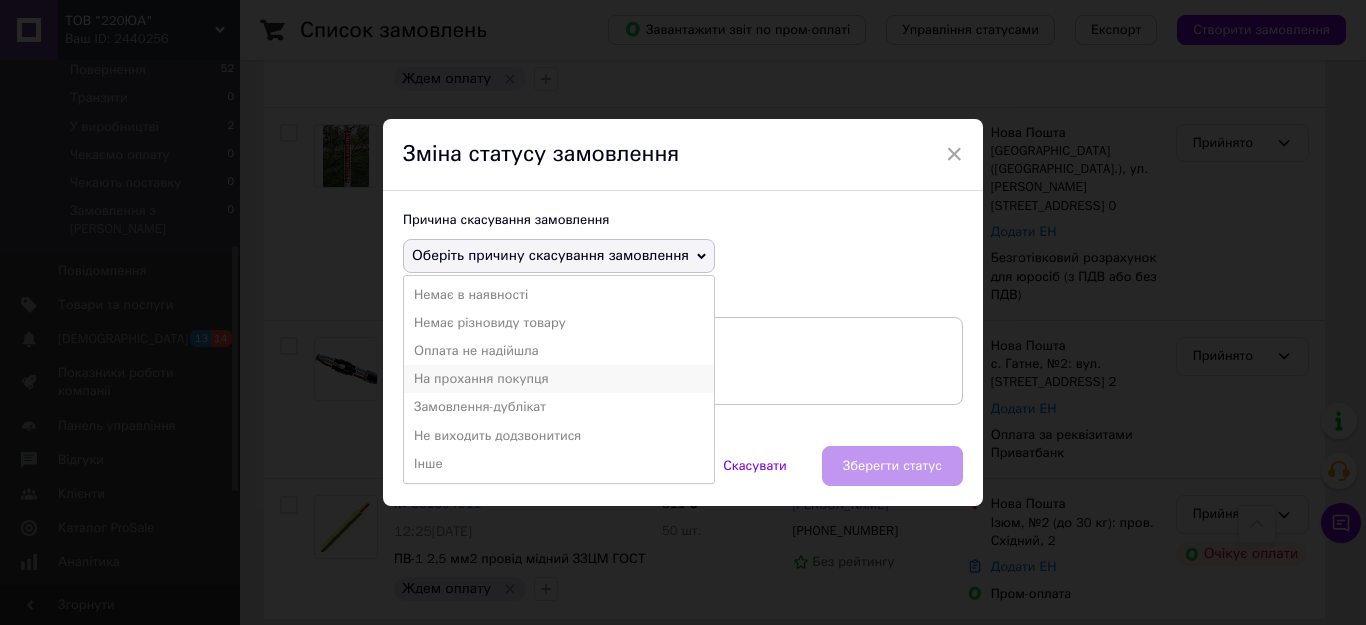 click on "На прохання покупця" at bounding box center [559, 379] 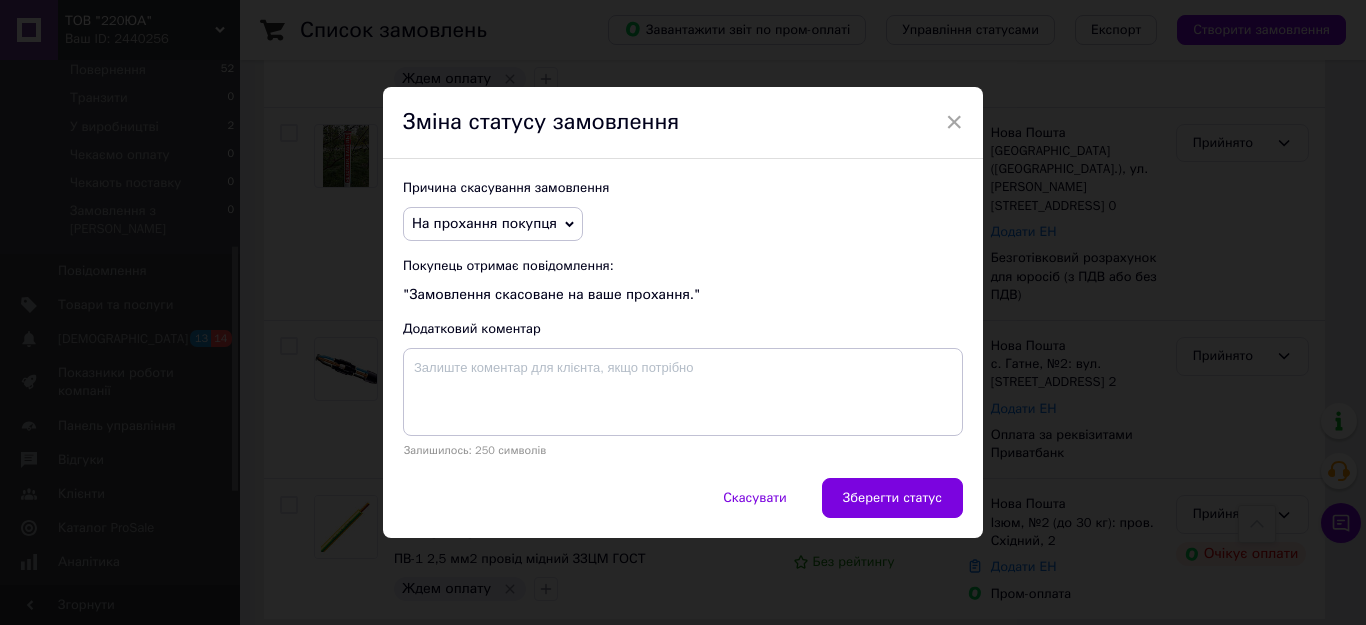 click on "Зберегти статус" at bounding box center (892, 498) 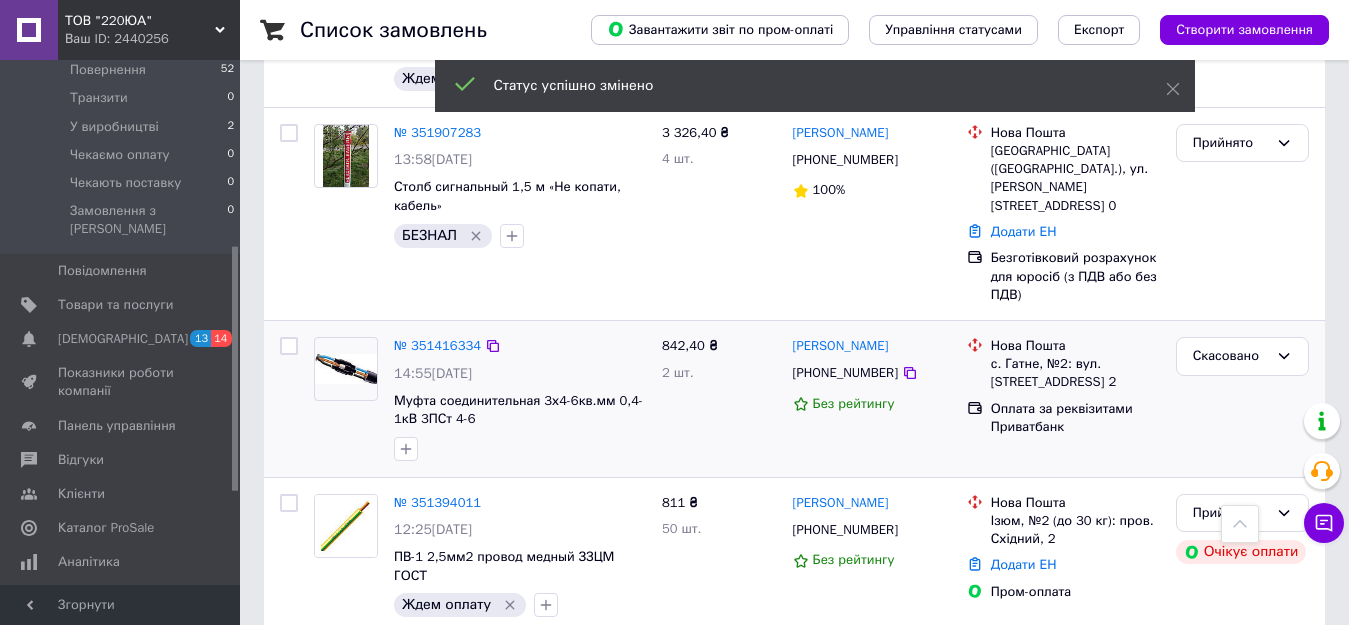 scroll, scrollTop: 334, scrollLeft: 0, axis: vertical 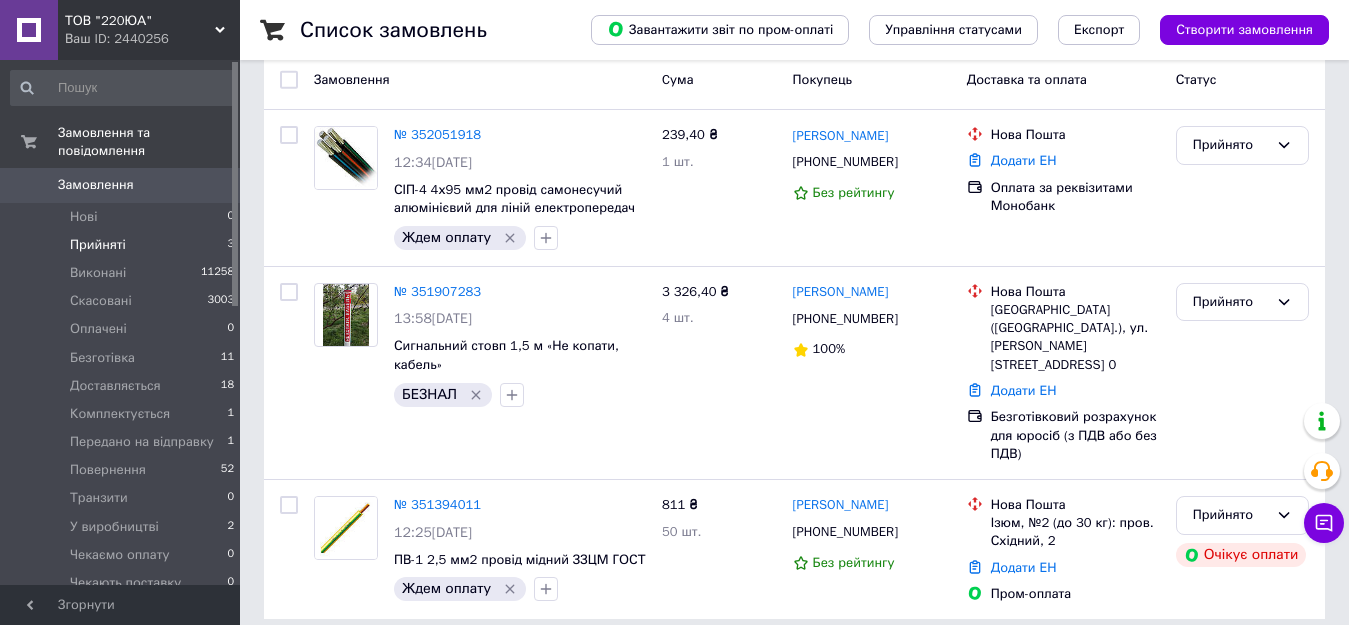 click on "Прийняті 3" at bounding box center [123, 245] 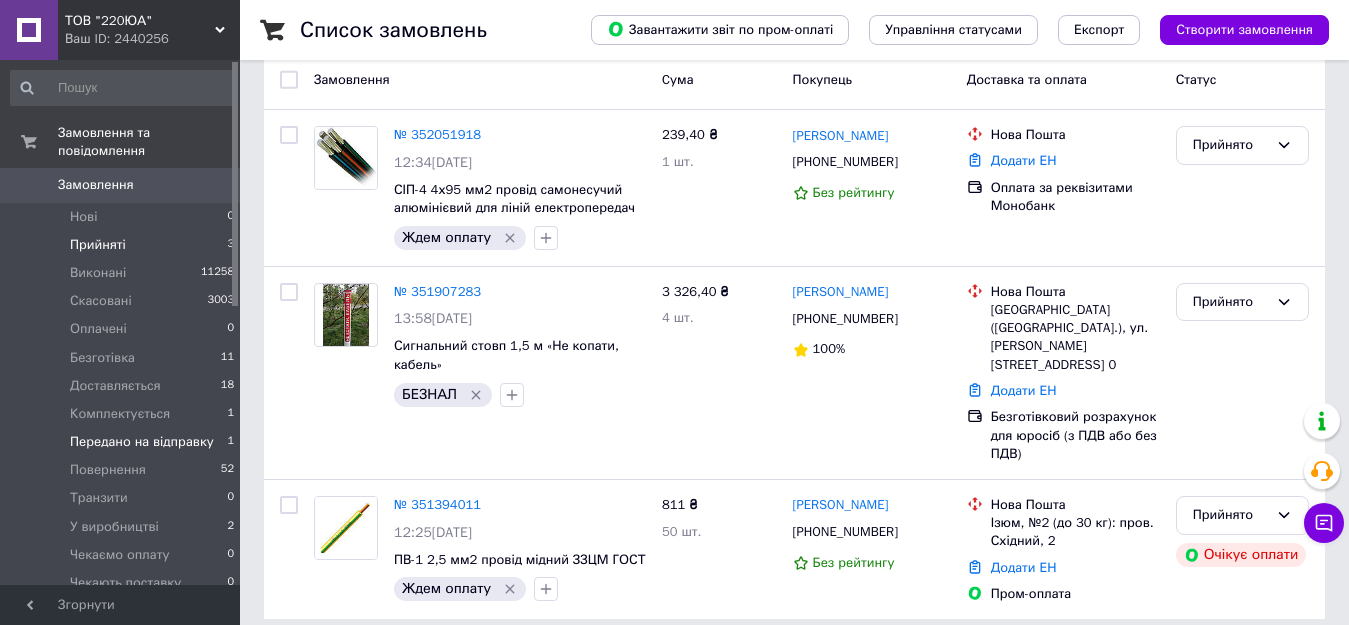 click on "Передано на відправку" at bounding box center (142, 442) 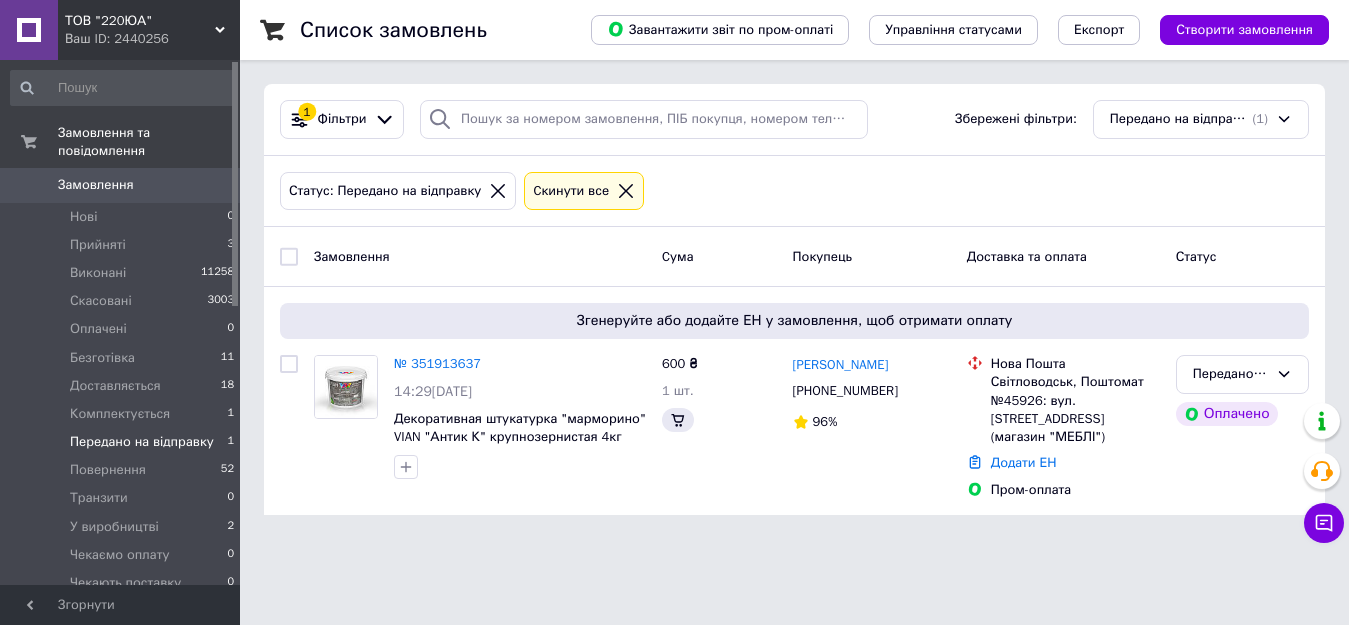 scroll, scrollTop: 0, scrollLeft: 0, axis: both 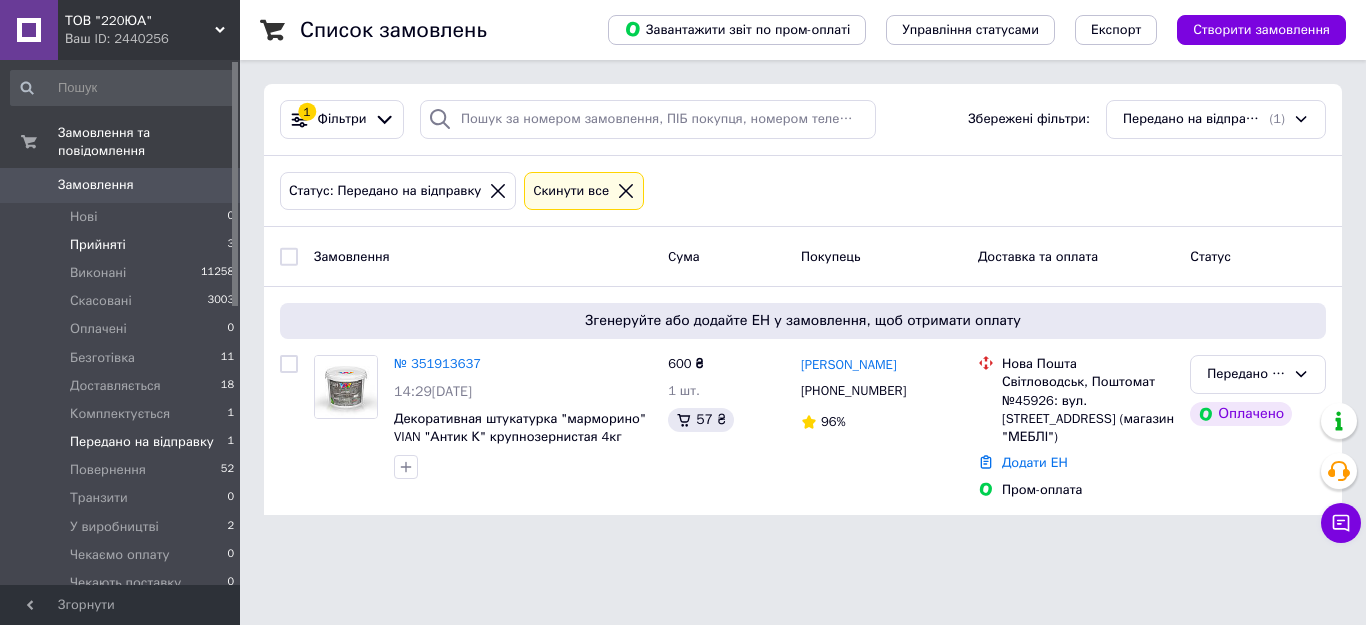 click on "Прийняті" at bounding box center [98, 245] 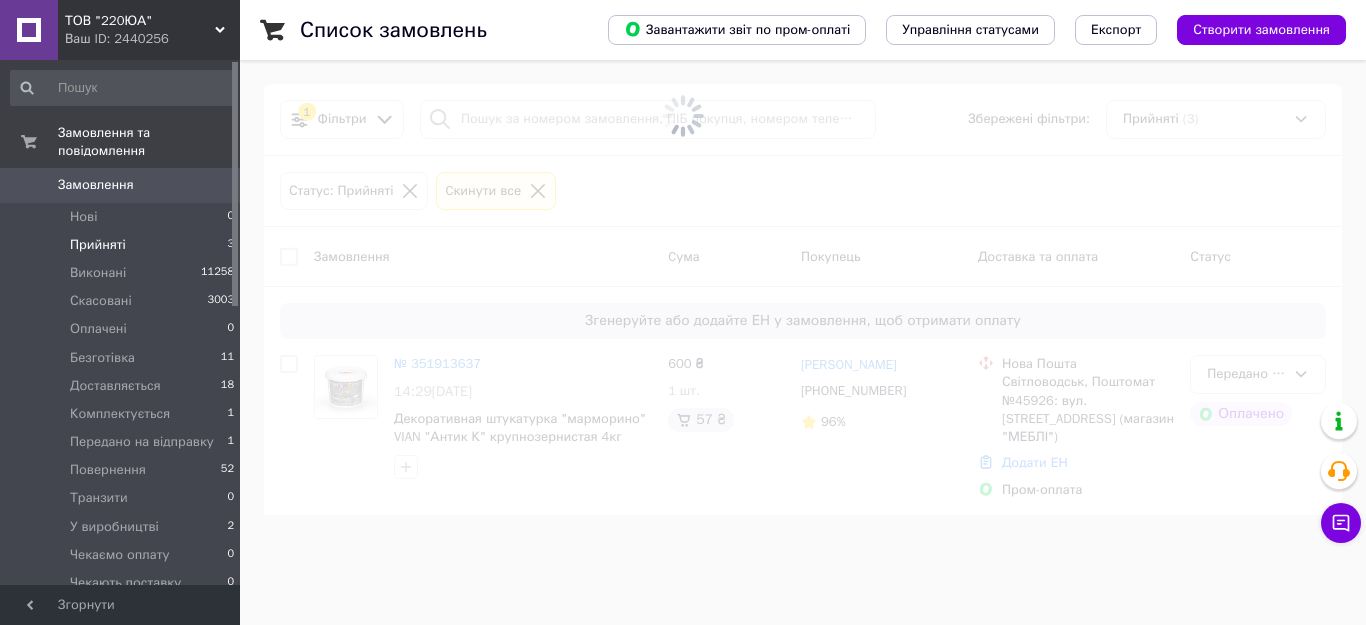 click at bounding box center (683, 116) 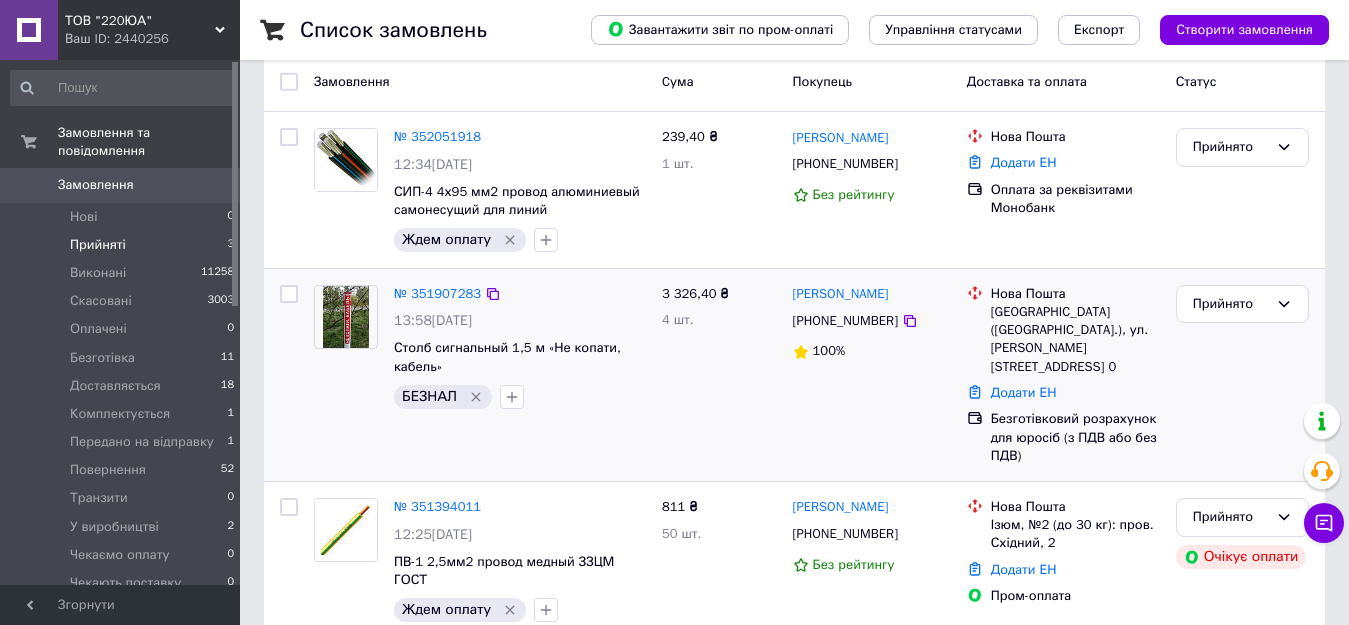 scroll, scrollTop: 177, scrollLeft: 0, axis: vertical 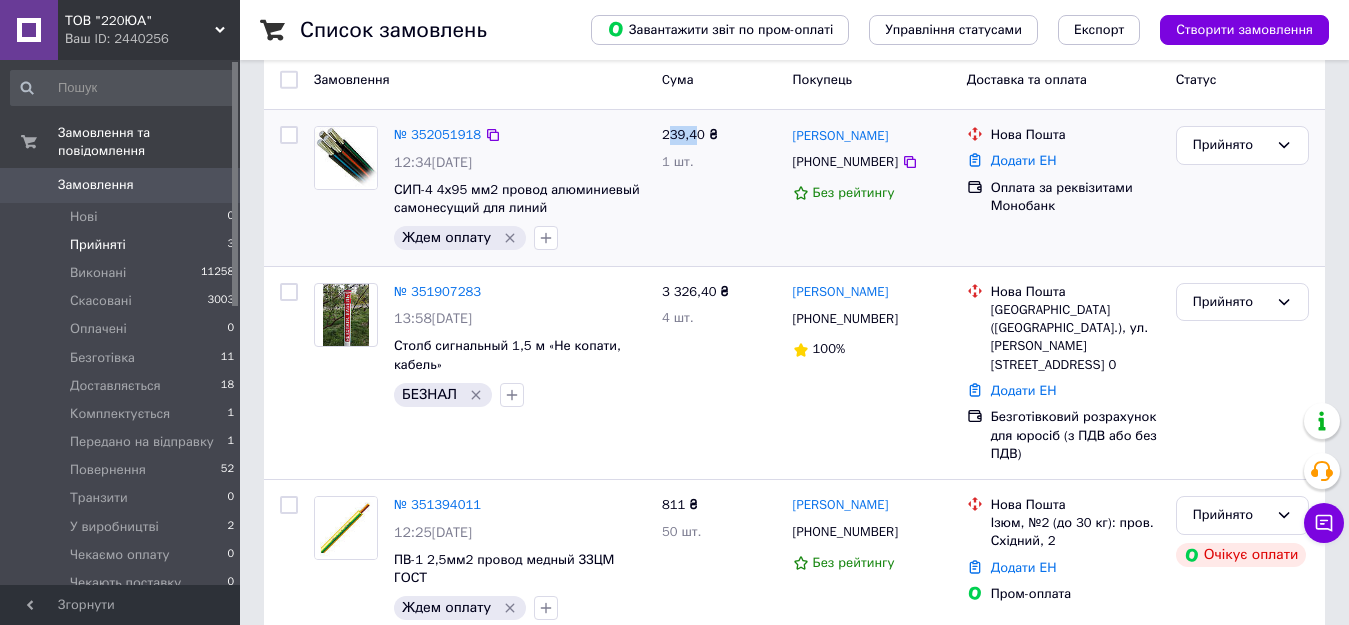 drag, startPoint x: 668, startPoint y: 140, endPoint x: 698, endPoint y: 137, distance: 30.149628 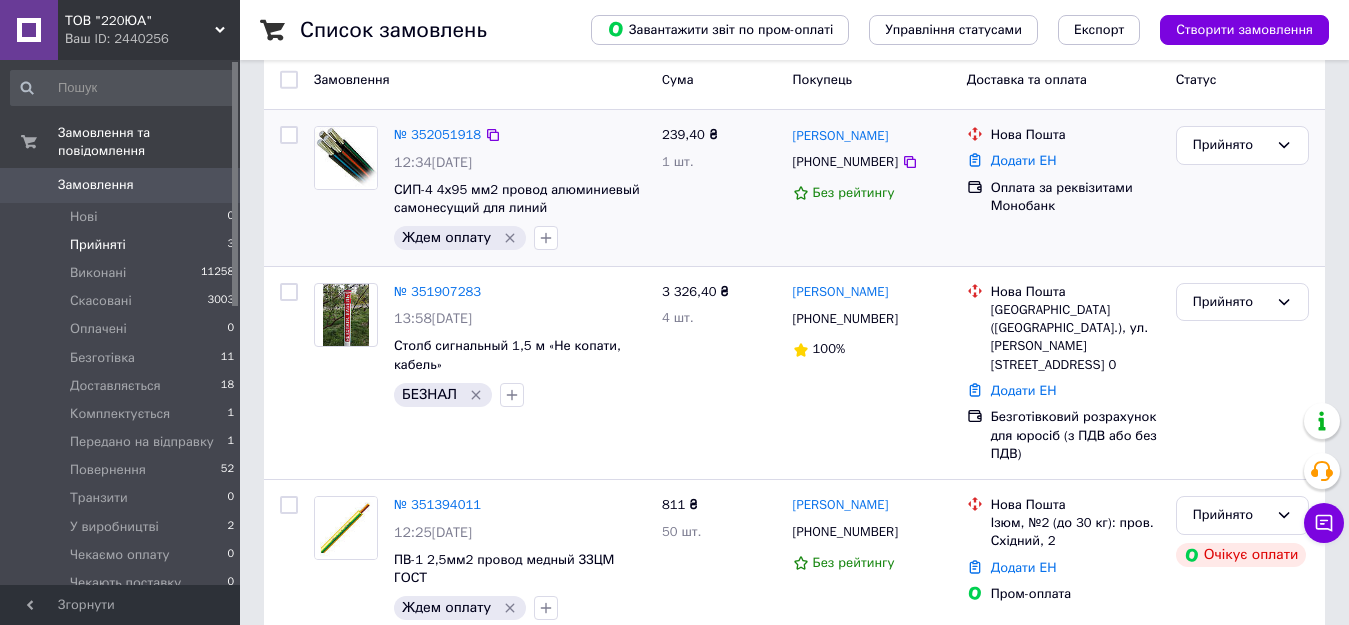 click on "239,40 ₴" at bounding box center (690, 134) 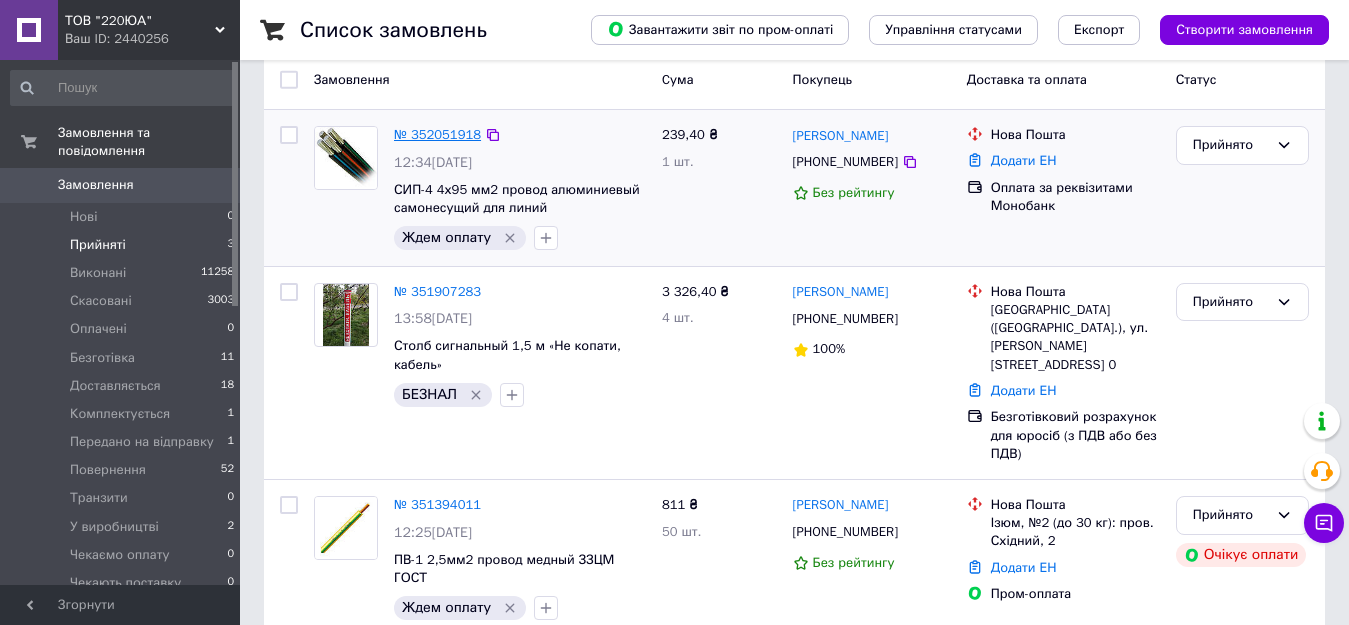click on "№ 352051918" at bounding box center (437, 134) 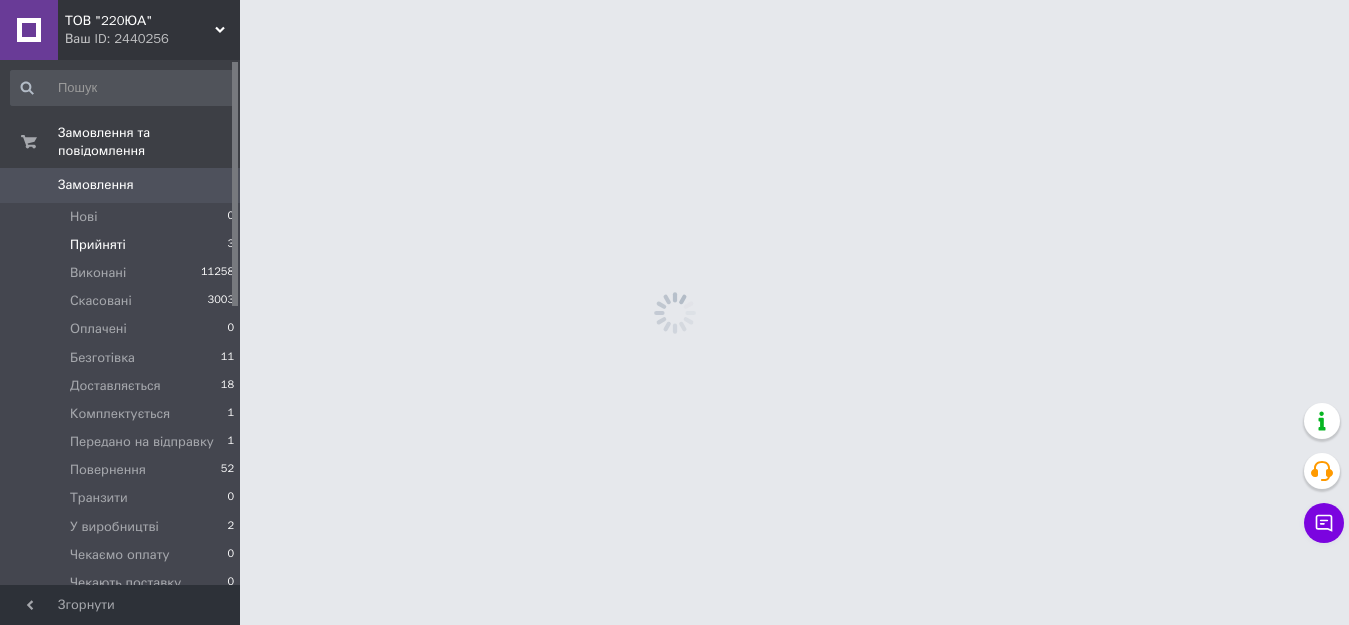 scroll, scrollTop: 0, scrollLeft: 0, axis: both 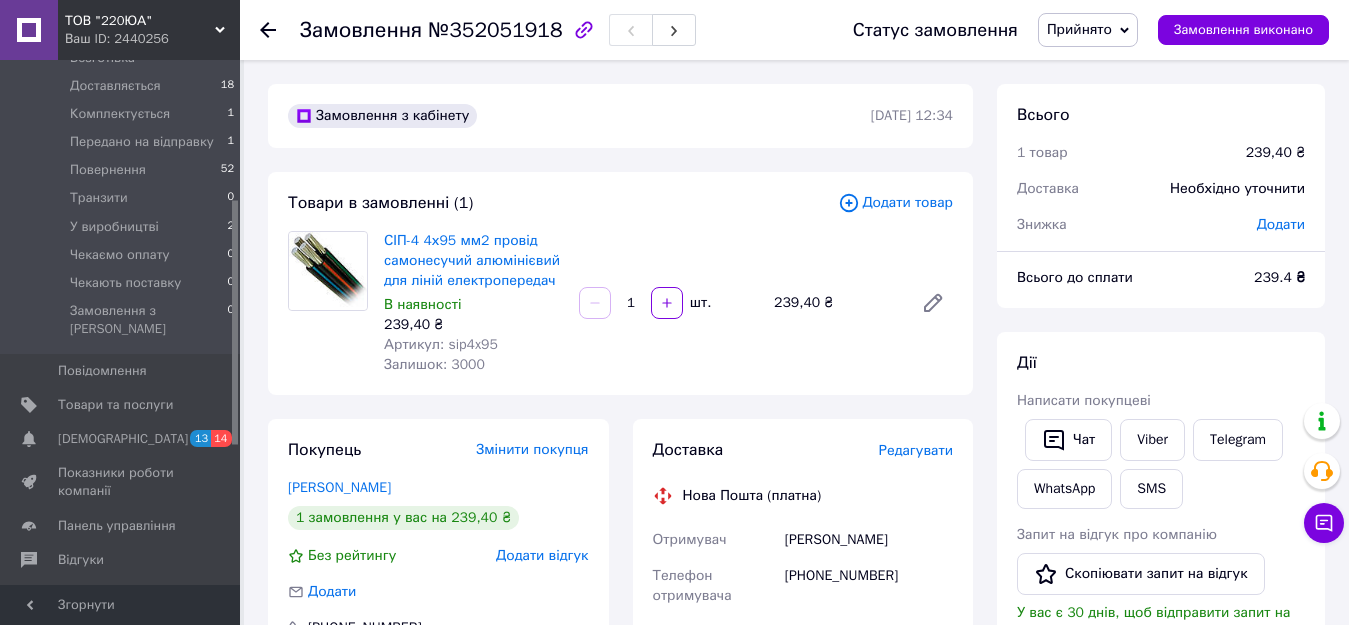 click on "Залишок: 3000" at bounding box center [434, 364] 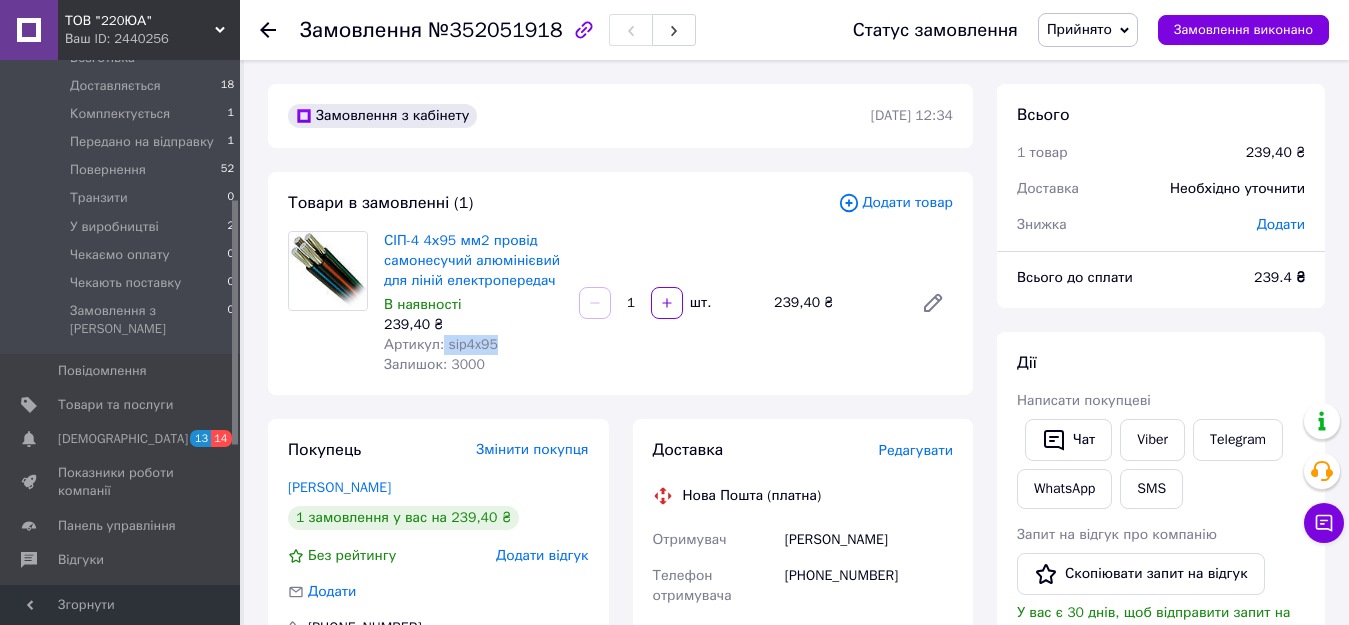 click on "Артикул: sip4x95" at bounding box center (473, 345) 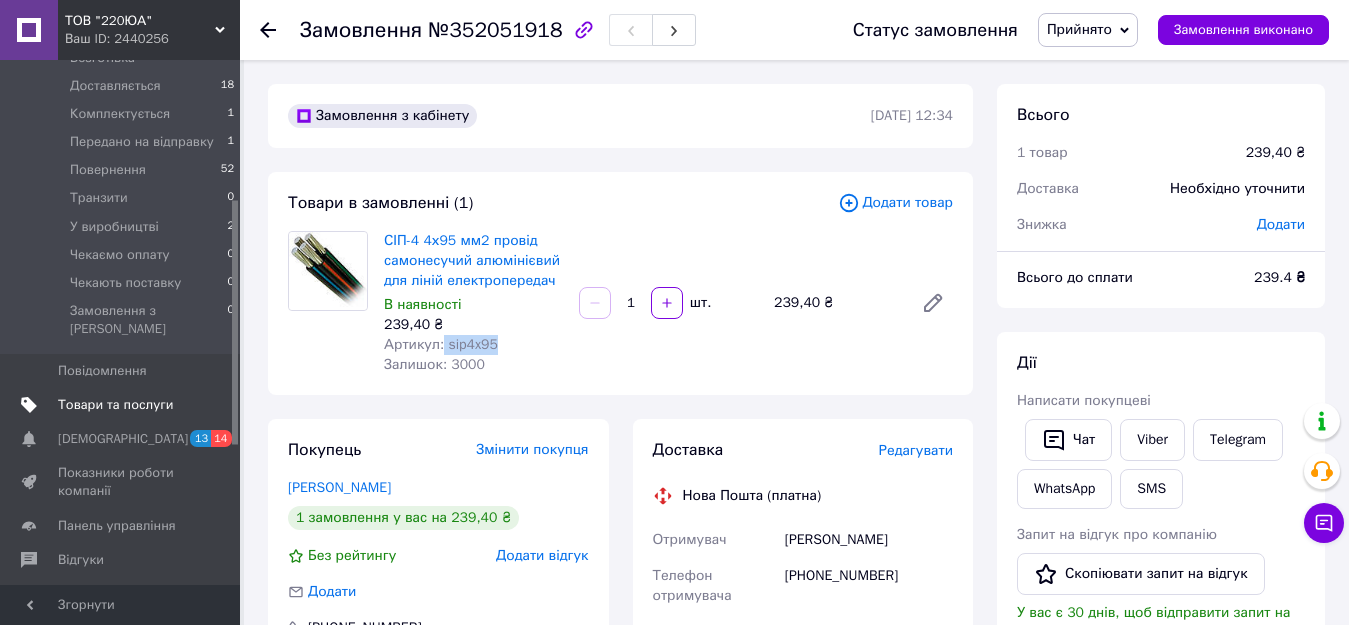 click on "Товари та послуги" at bounding box center (115, 405) 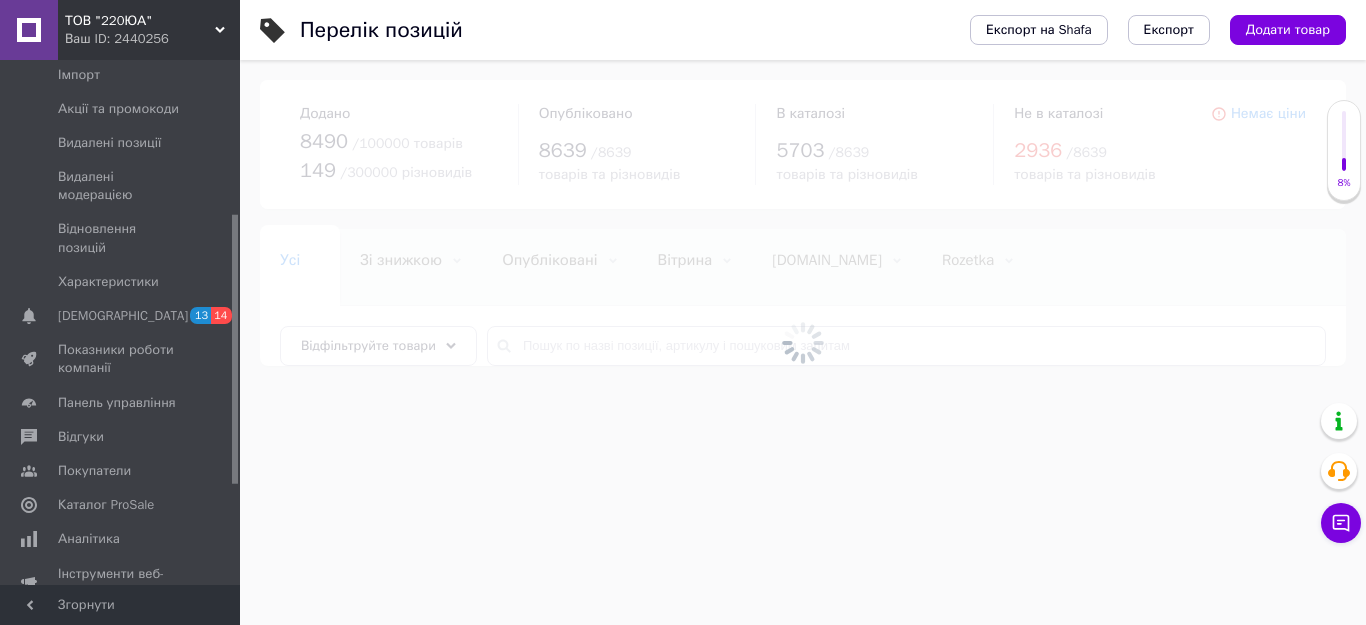 click at bounding box center (803, 342) 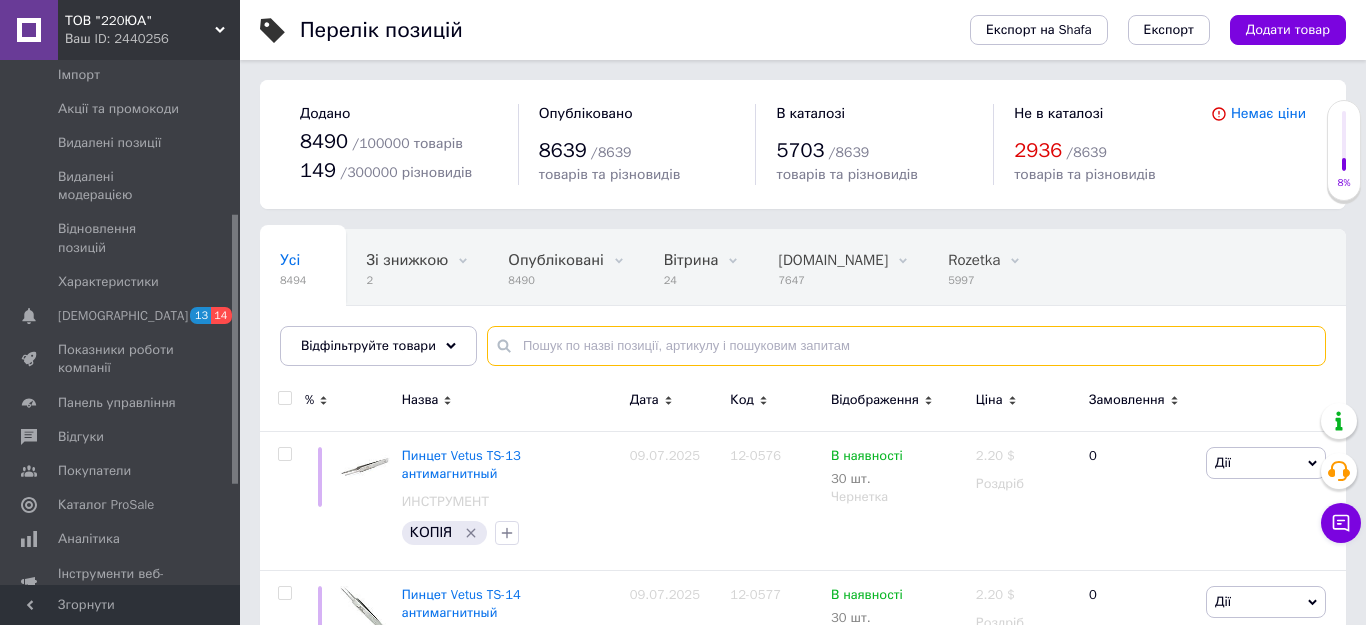 click at bounding box center [906, 346] 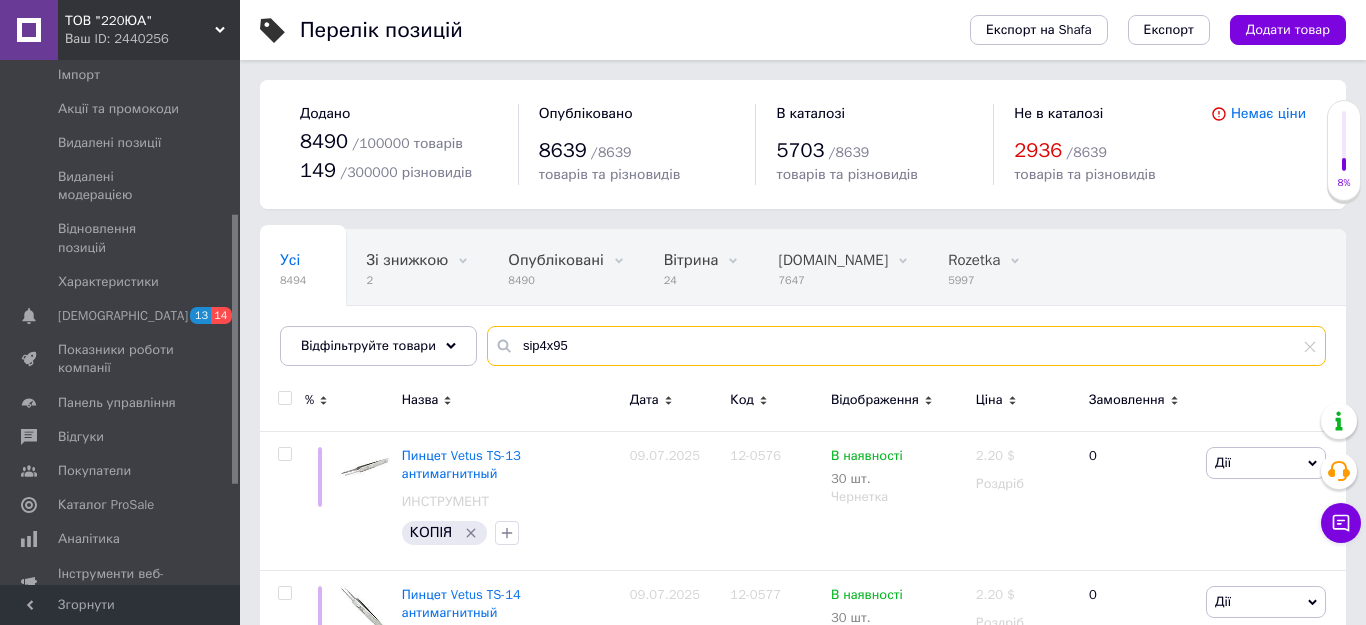 type on "sip4x95" 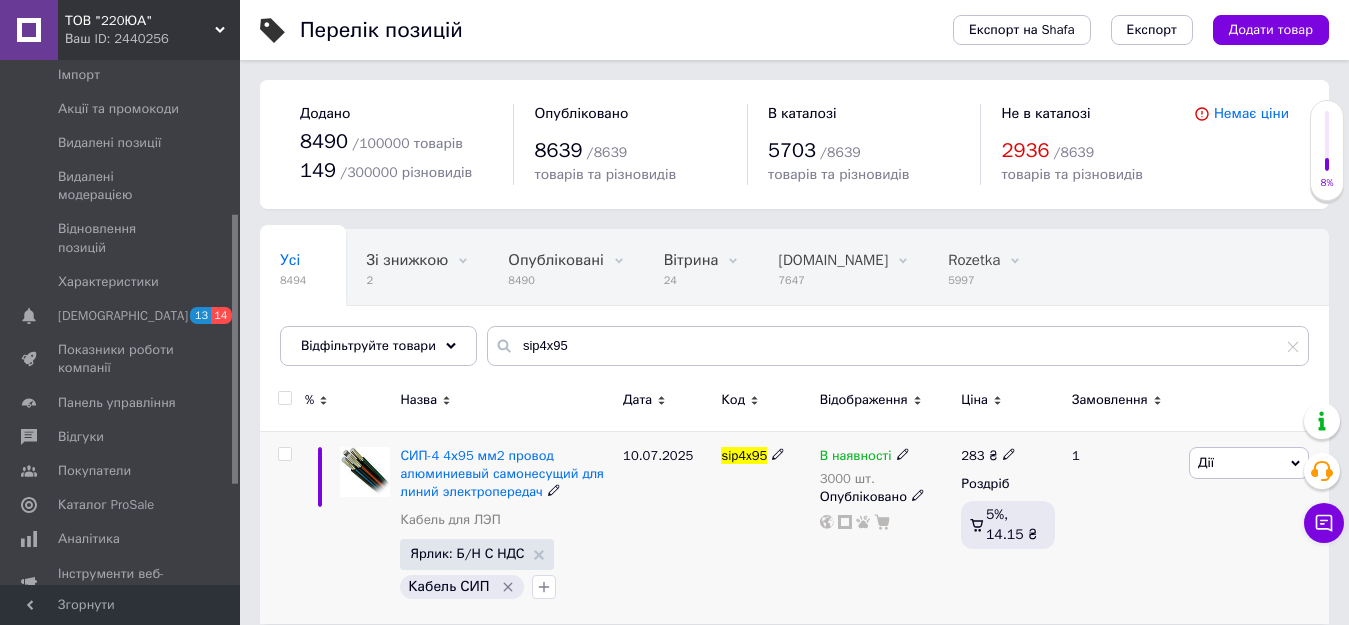 click 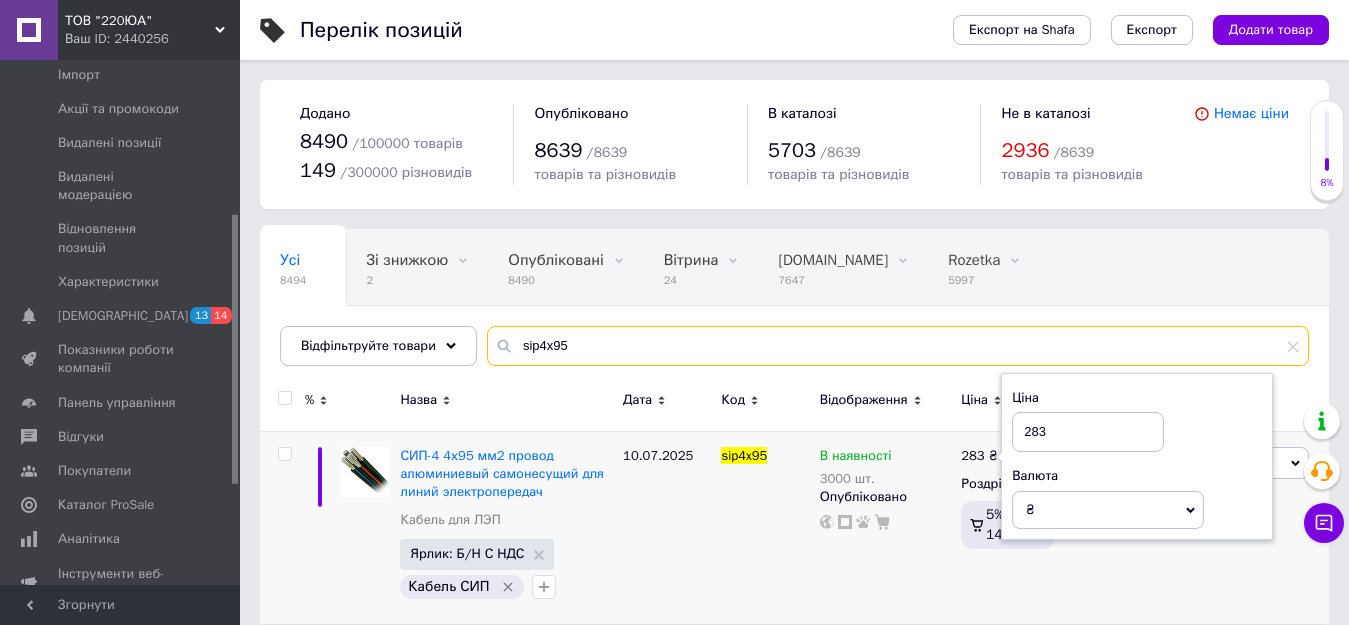 click on "sip4x95" at bounding box center [898, 346] 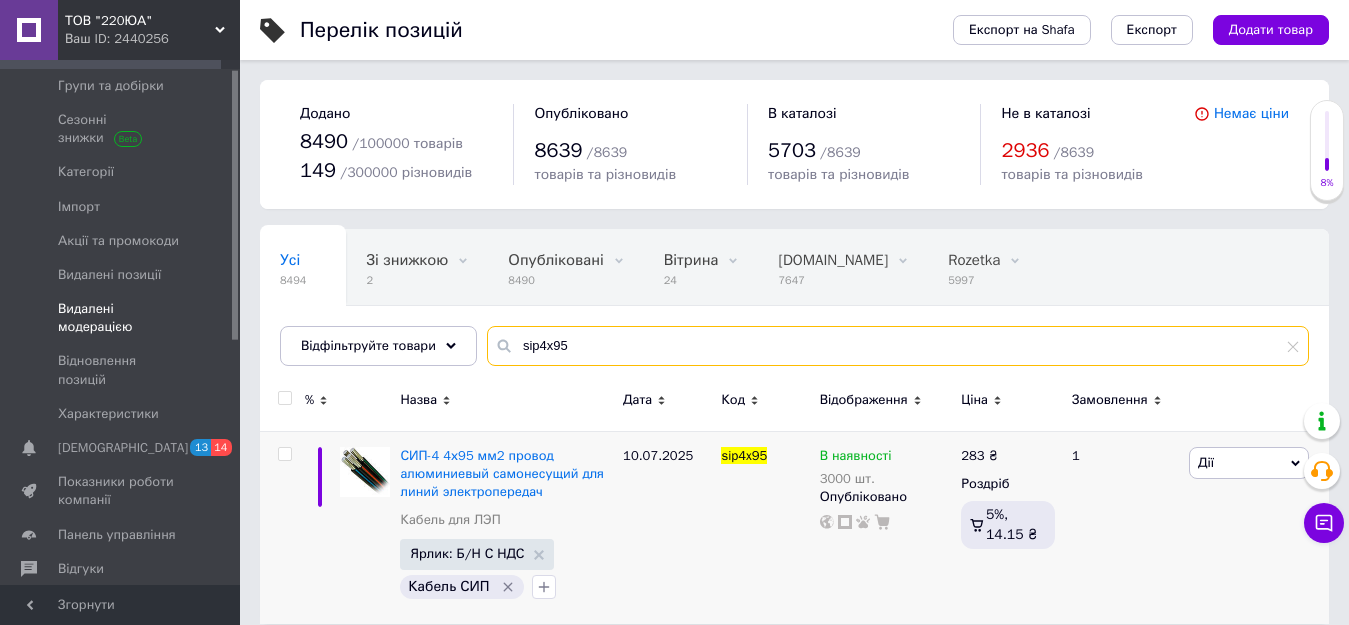 scroll, scrollTop: 0, scrollLeft: 0, axis: both 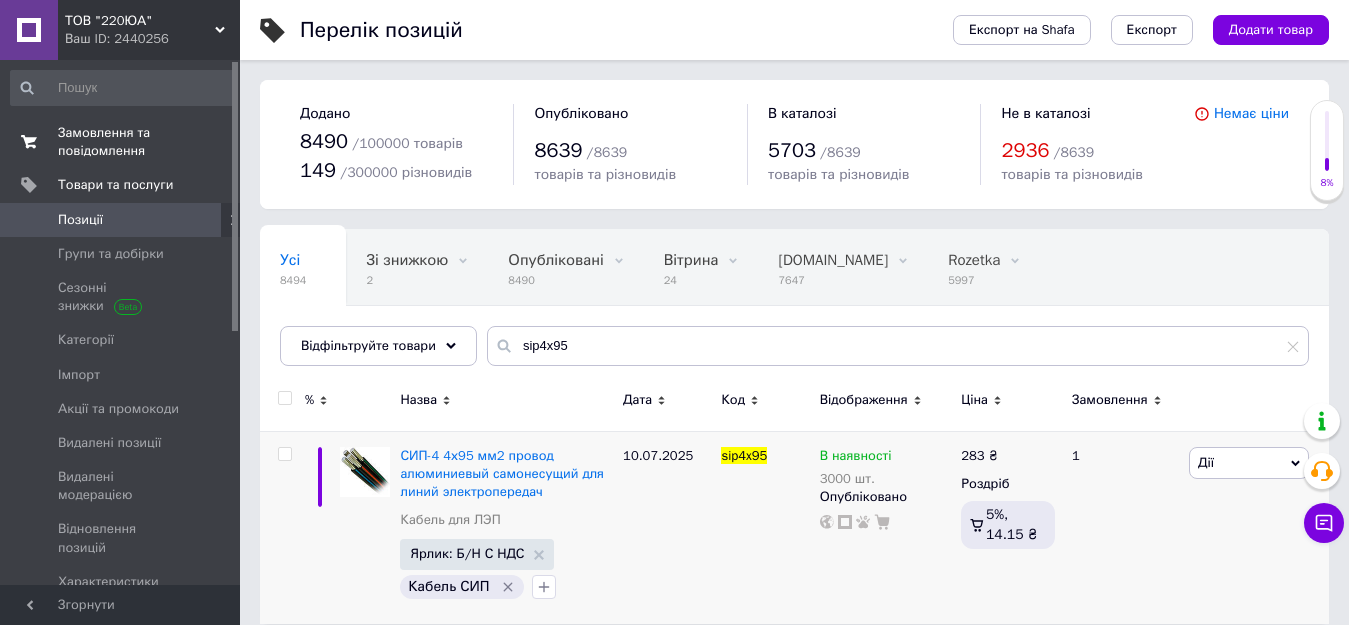click on "Замовлення та повідомлення" at bounding box center (121, 142) 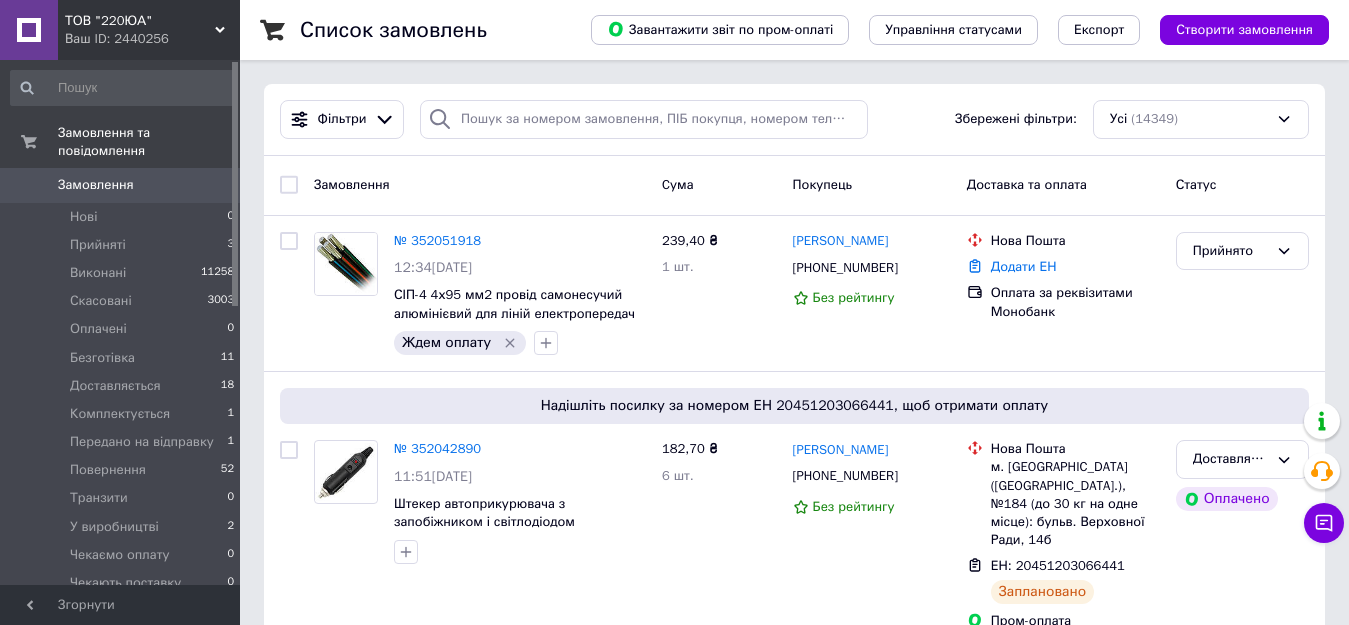 click on "Замовлення" at bounding box center (480, 185) 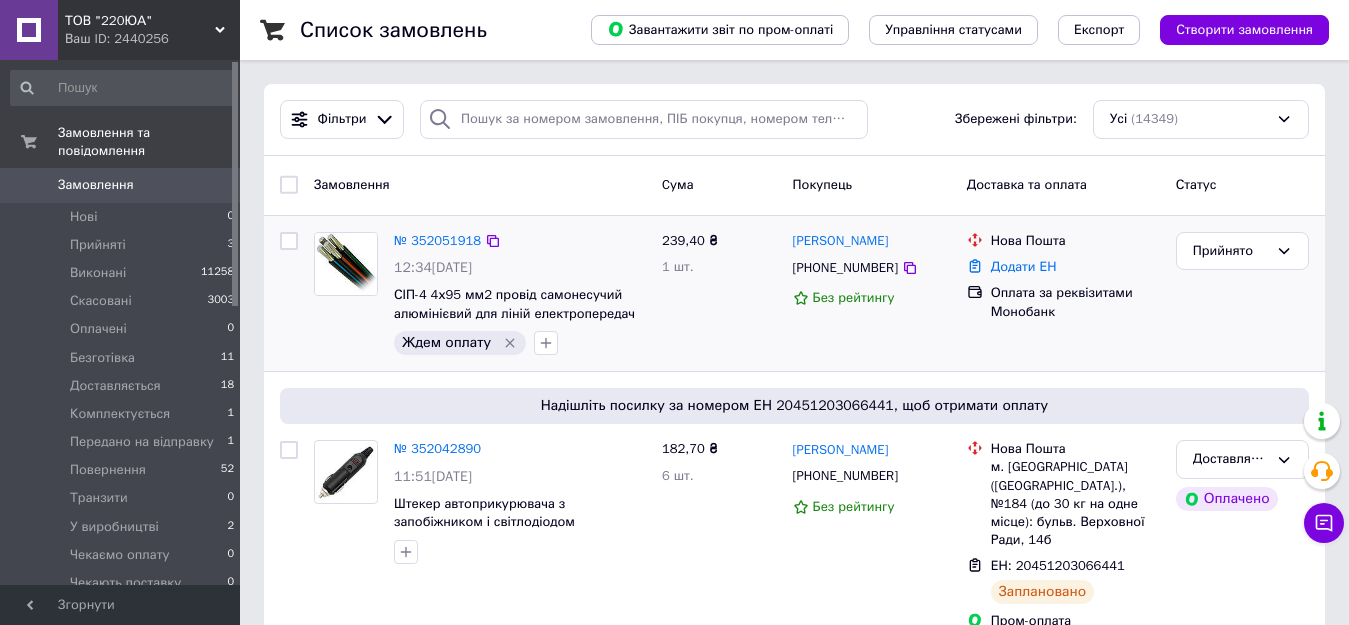 click on "239,40 ₴ 1 шт." at bounding box center (719, 294) 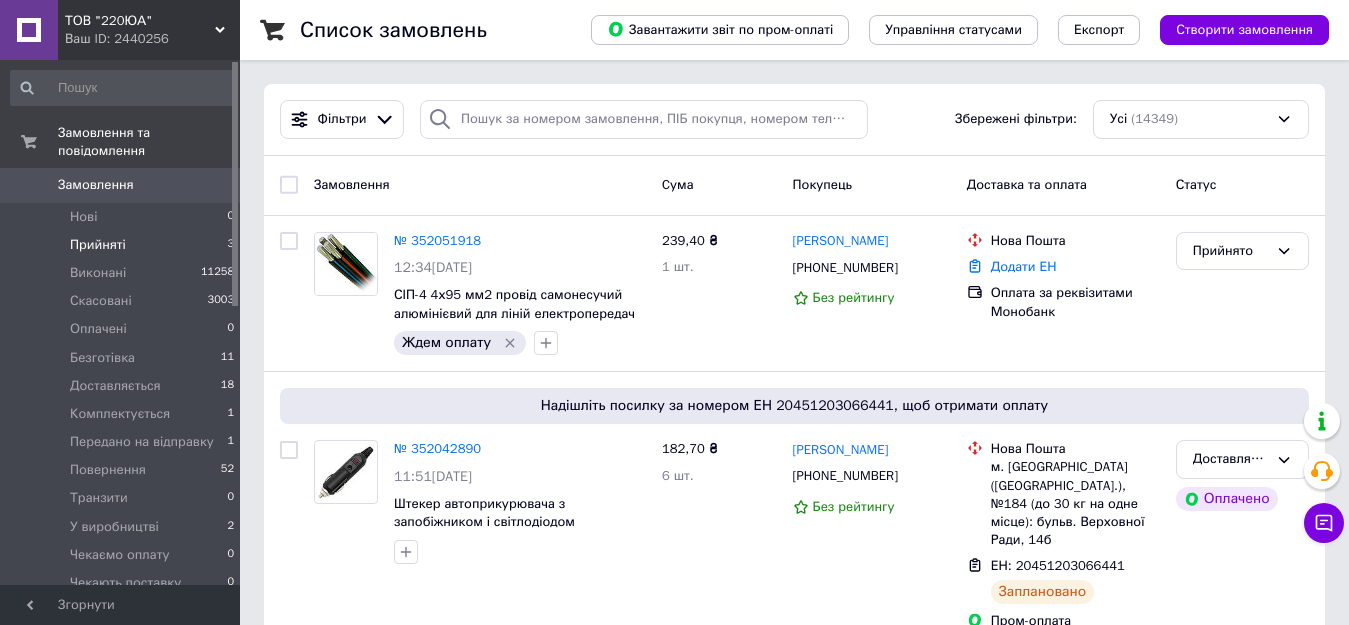 click on "Прийняті 3" at bounding box center (123, 245) 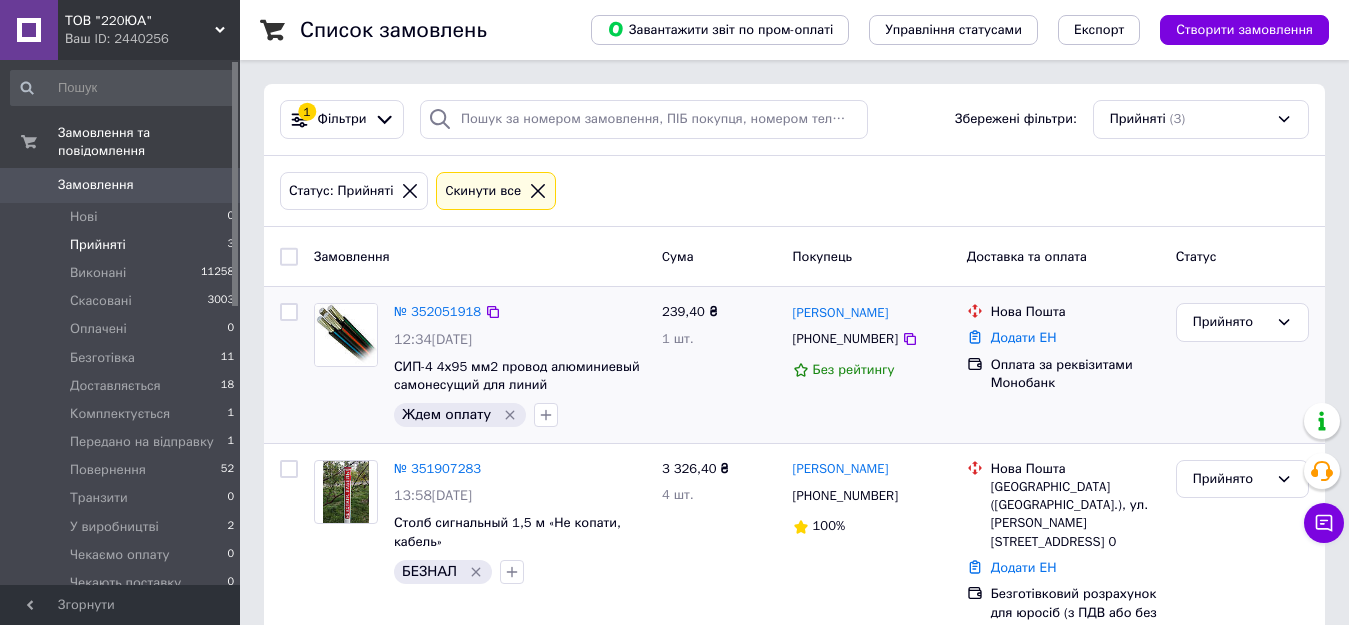 click at bounding box center (346, 365) 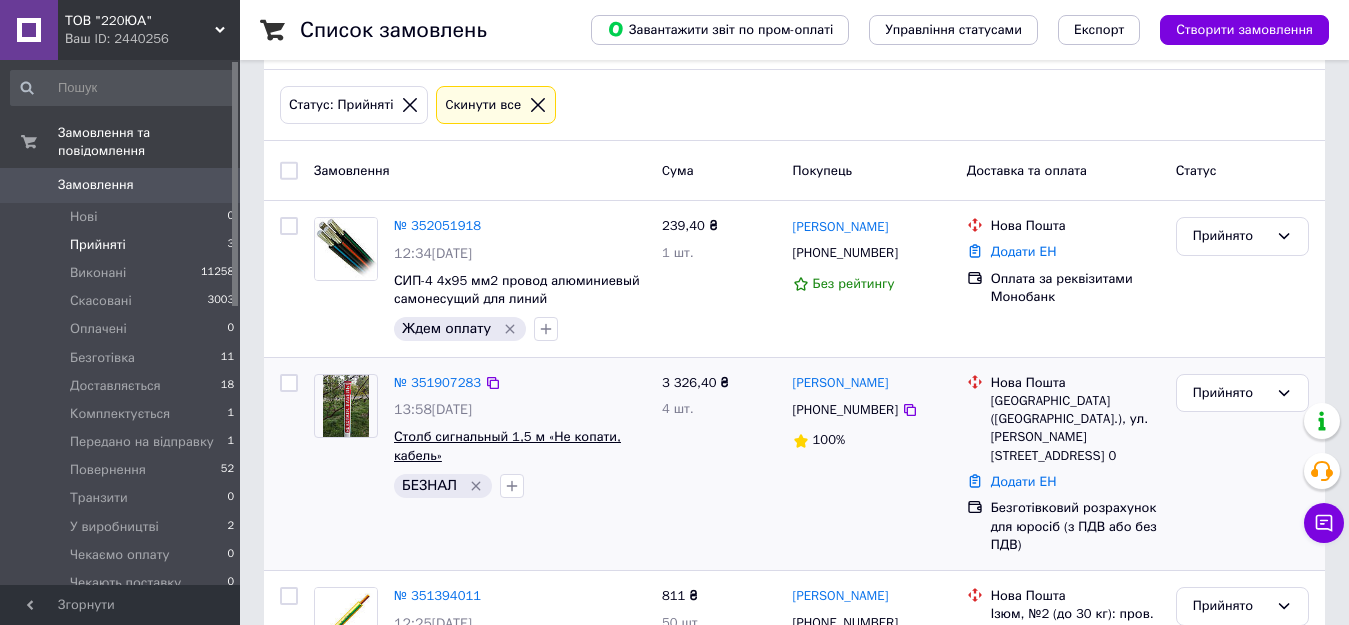 scroll, scrollTop: 177, scrollLeft: 0, axis: vertical 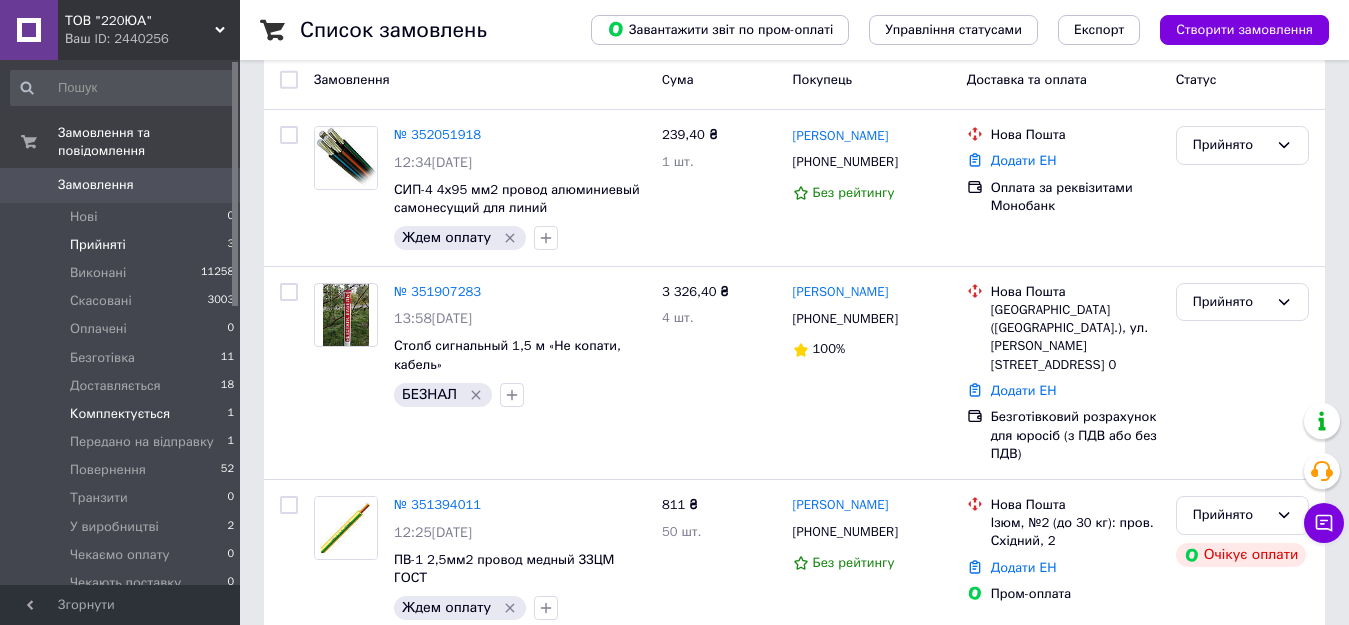 click on "Комплектується 1" at bounding box center (123, 414) 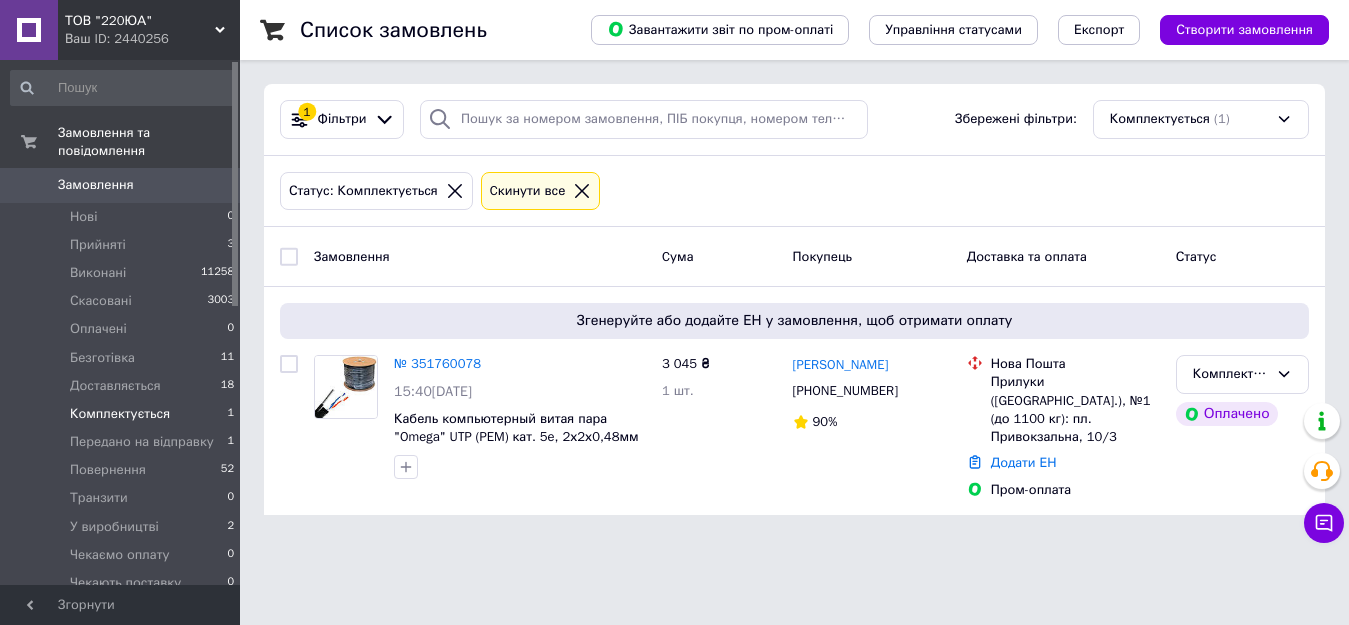 scroll, scrollTop: 0, scrollLeft: 0, axis: both 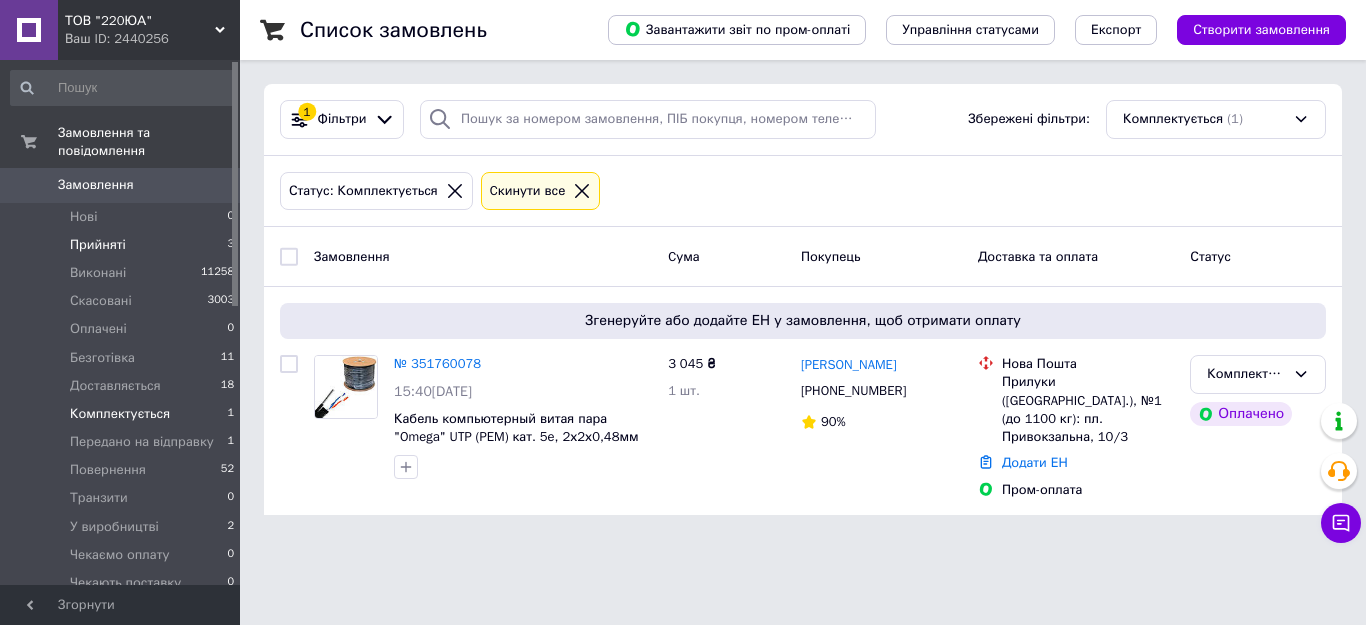 click on "Прийняті" at bounding box center [98, 245] 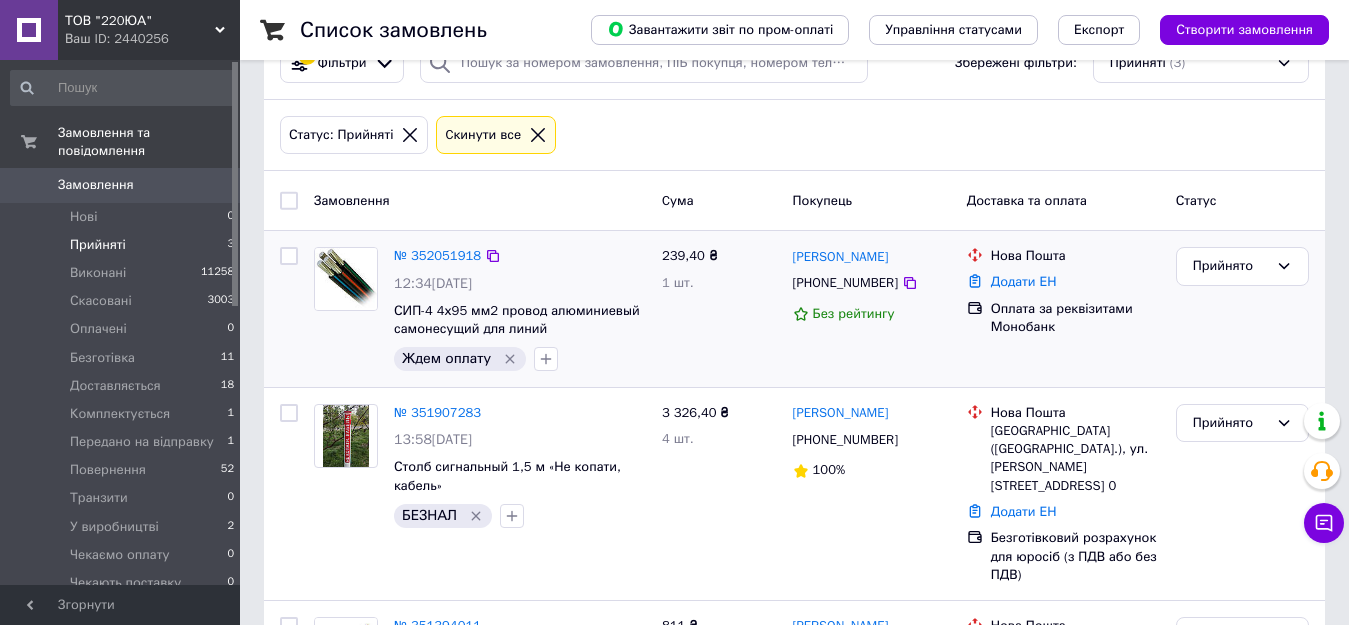 scroll, scrollTop: 177, scrollLeft: 0, axis: vertical 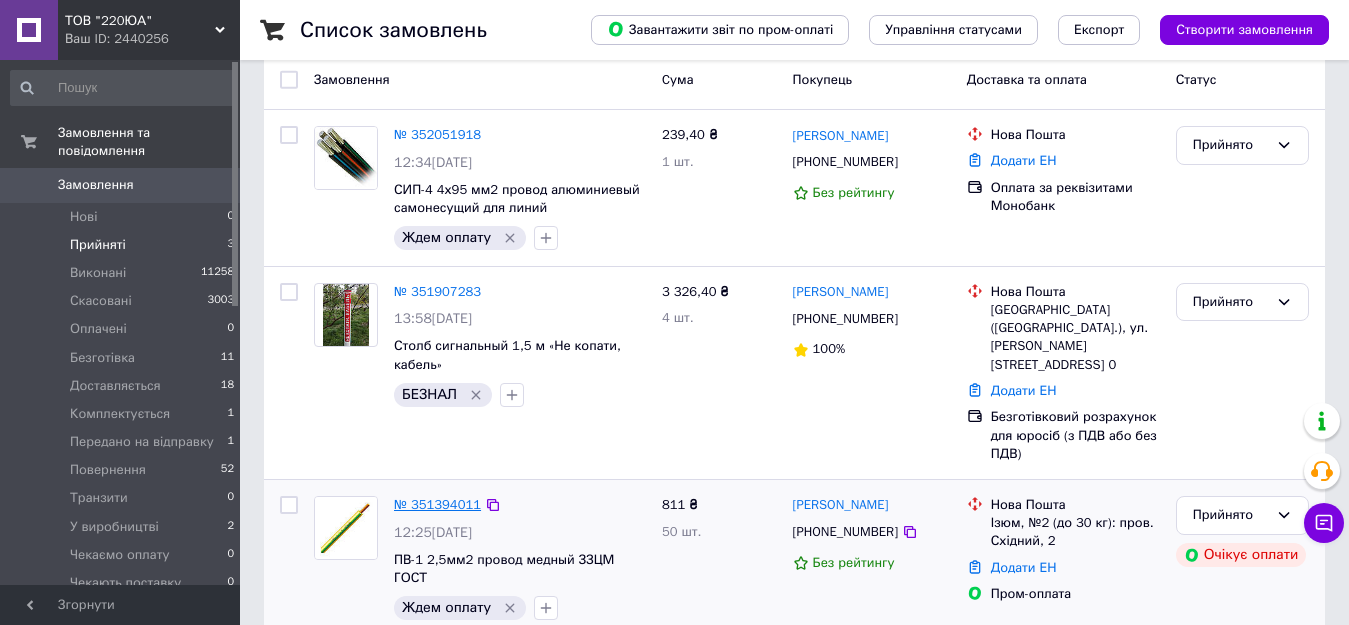 click on "№ 351394011" at bounding box center [437, 504] 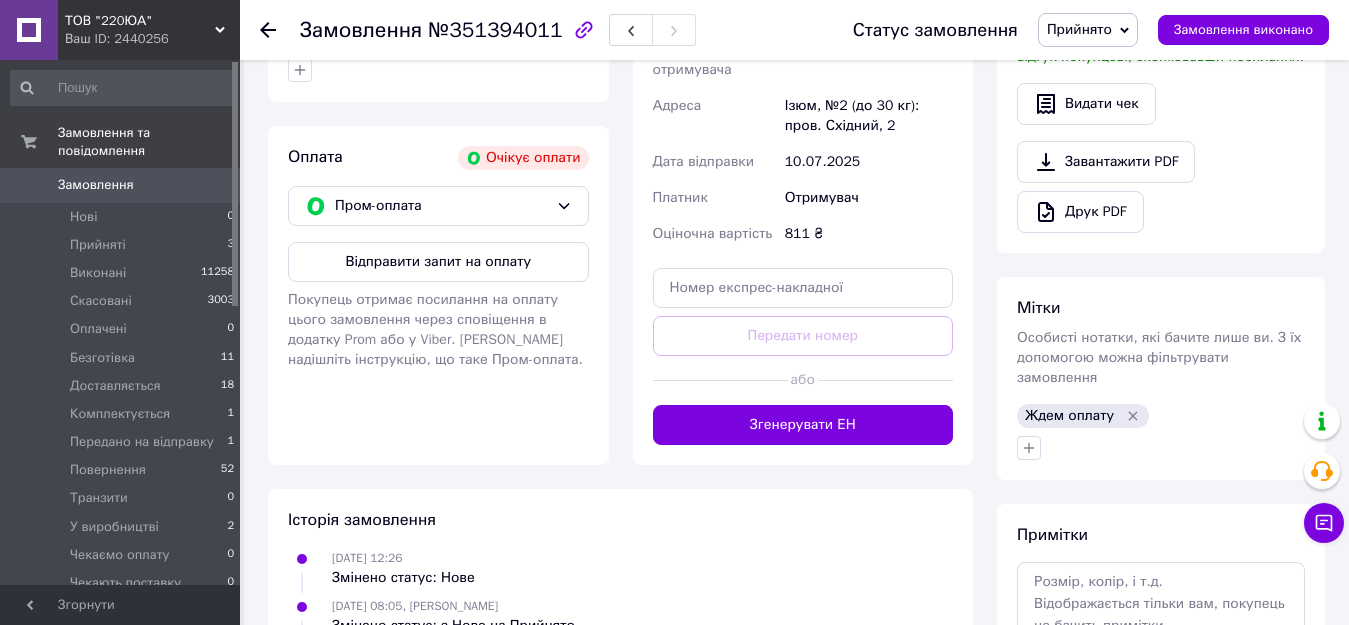 scroll, scrollTop: 577, scrollLeft: 0, axis: vertical 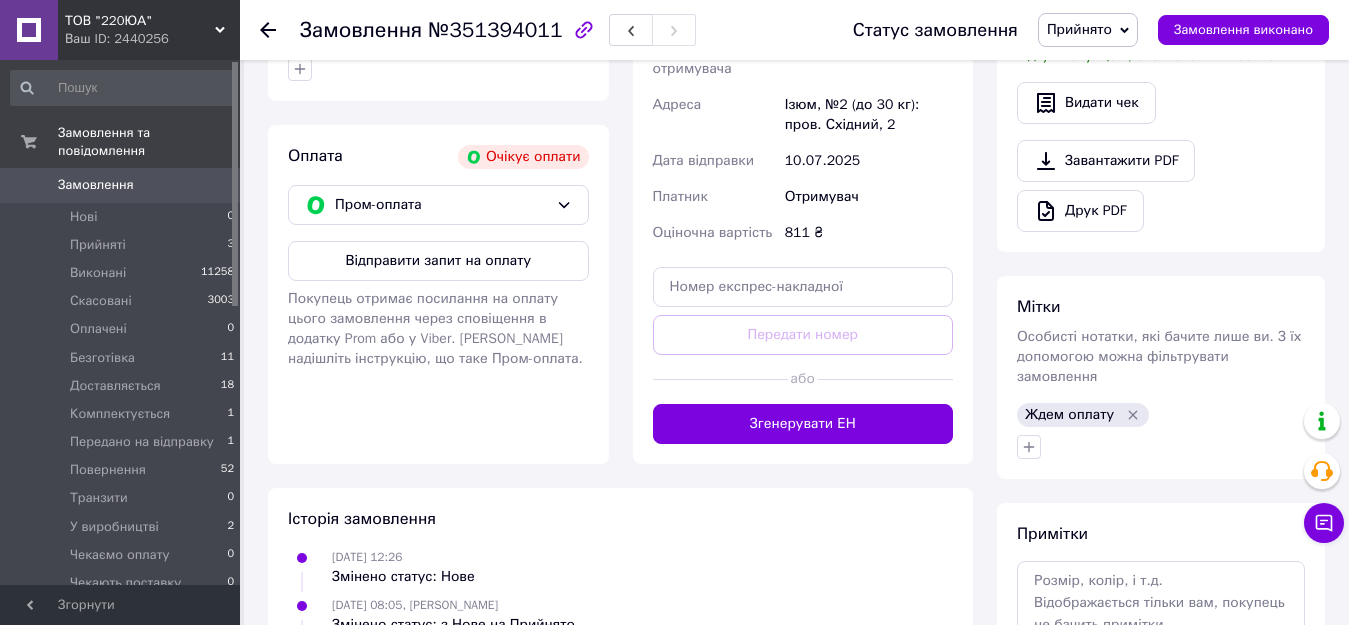 click on "Відправити запит на оплату" at bounding box center (438, 261) 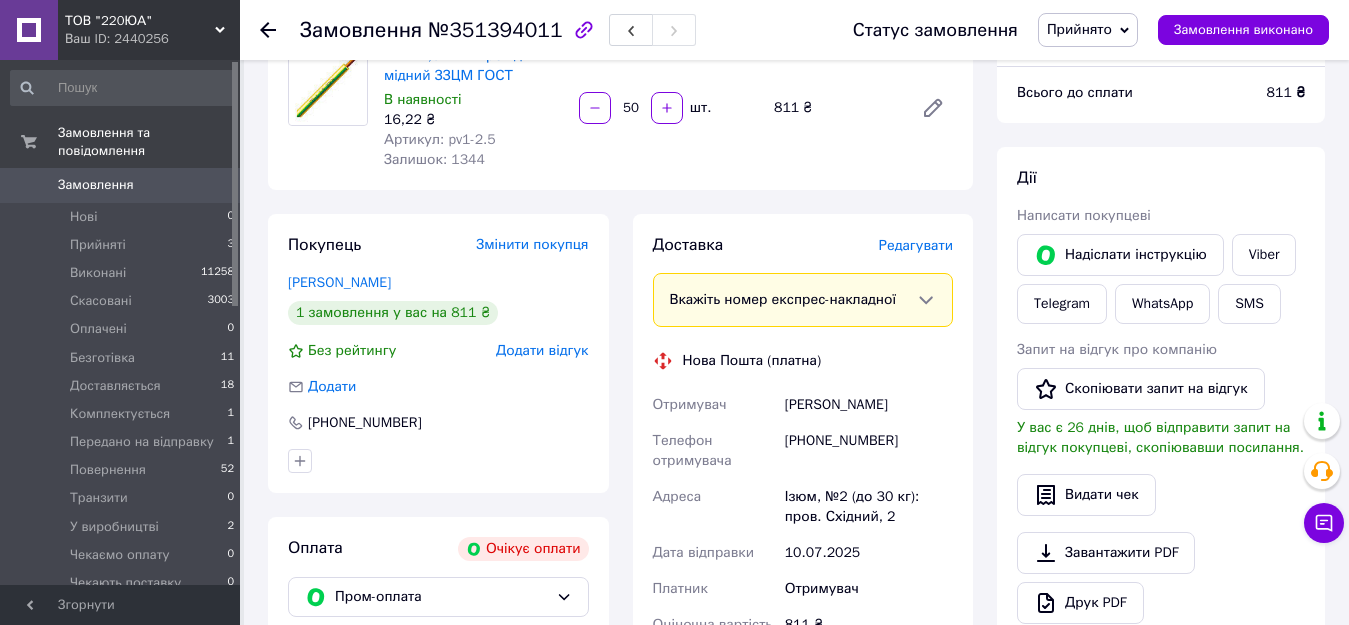 scroll, scrollTop: 177, scrollLeft: 0, axis: vertical 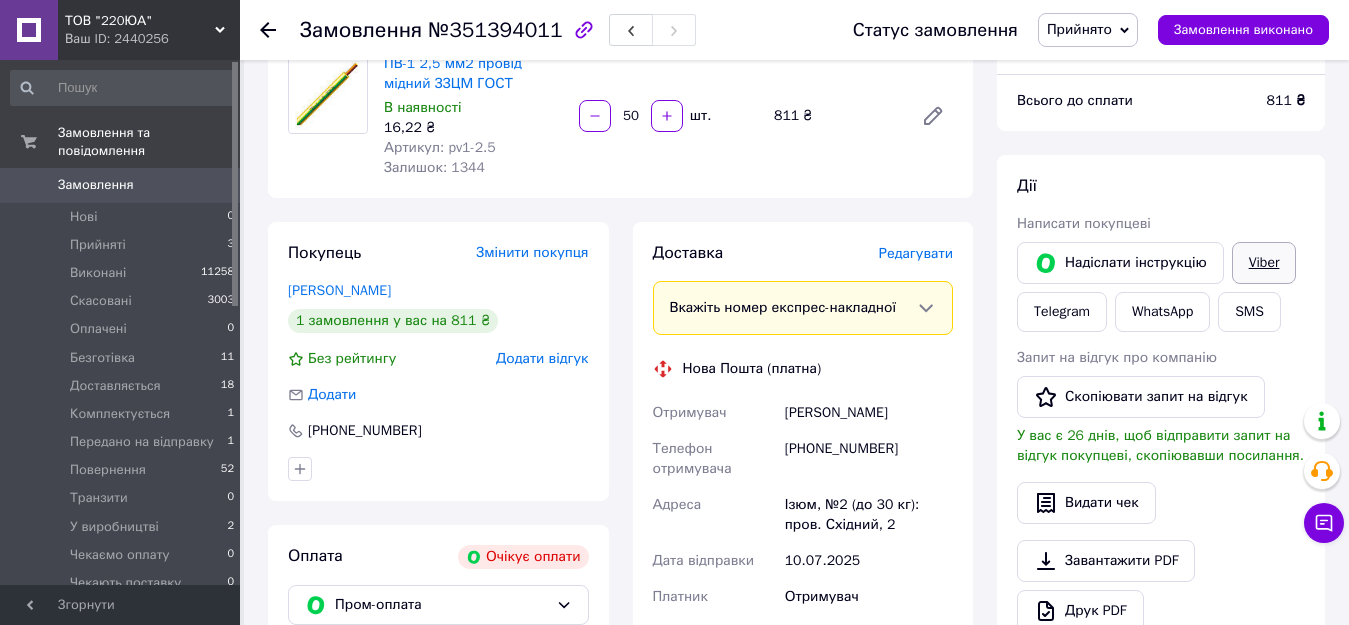 click on "Viber" at bounding box center (1264, 263) 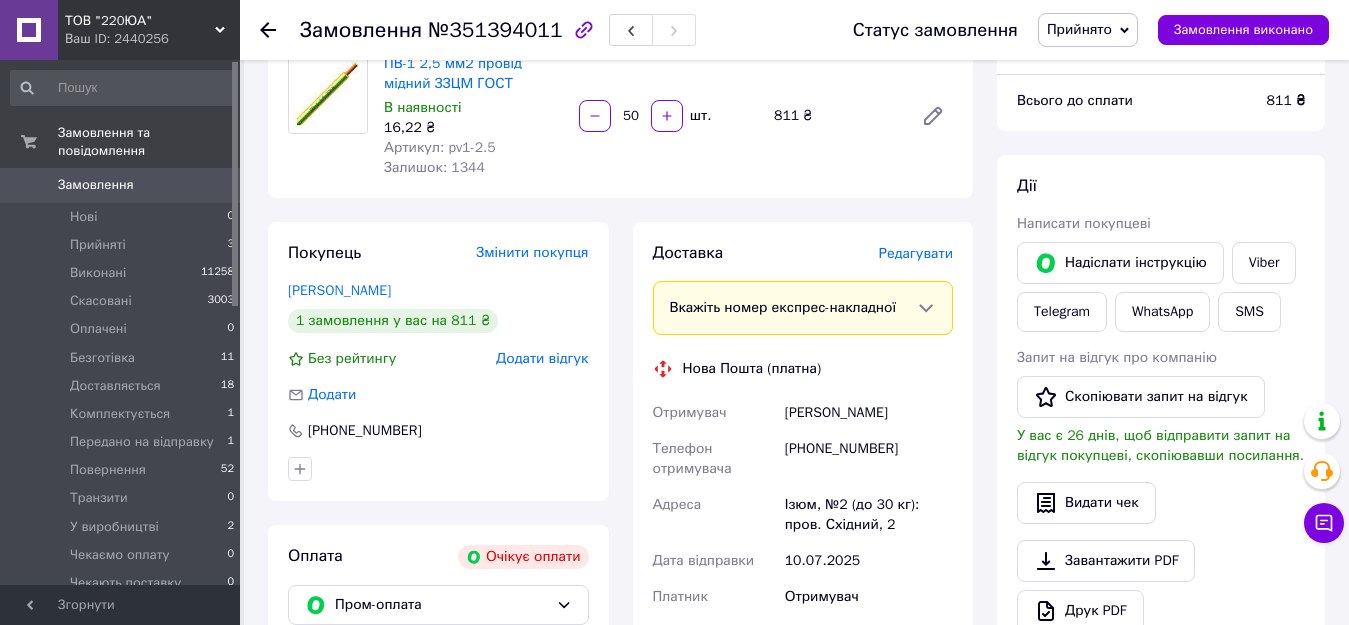 click on "ПВ-1 2,5 мм2 провід мідний ЗЗЦМ ГОСТ В наявності 16,22 ₴ Артикул: pv1-2.5 Залишок: 1344 50   шт. 811 ₴" at bounding box center [668, 116] 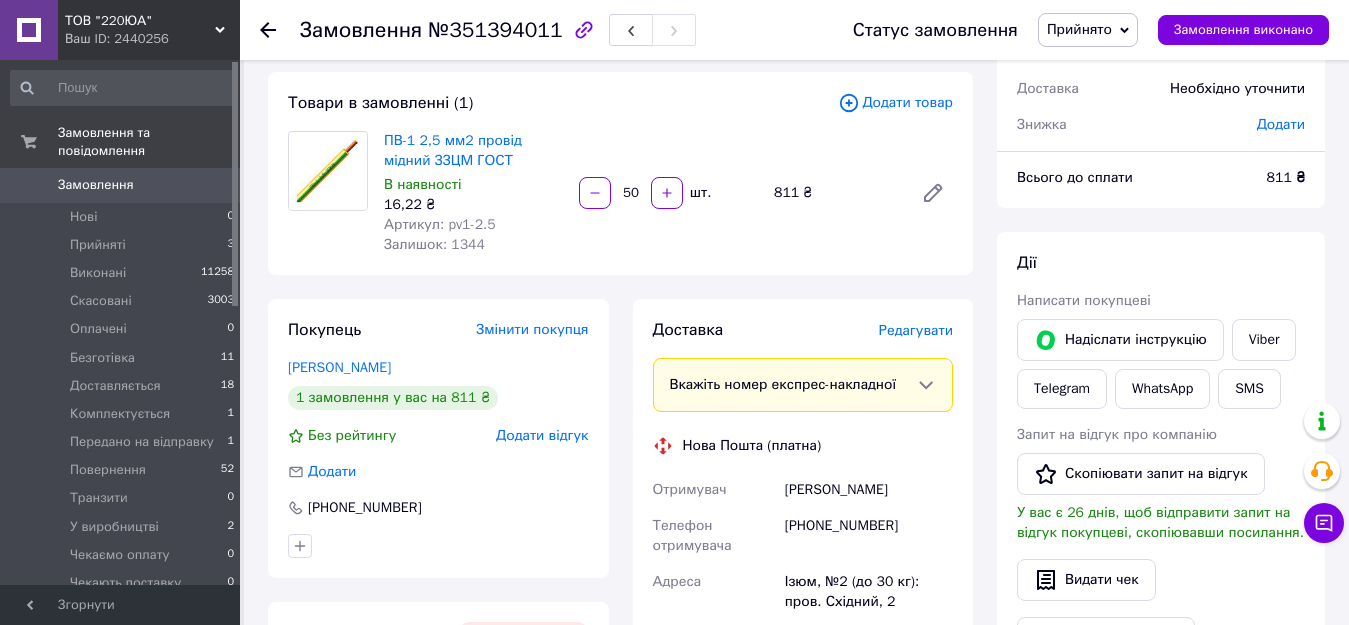 scroll, scrollTop: 0, scrollLeft: 0, axis: both 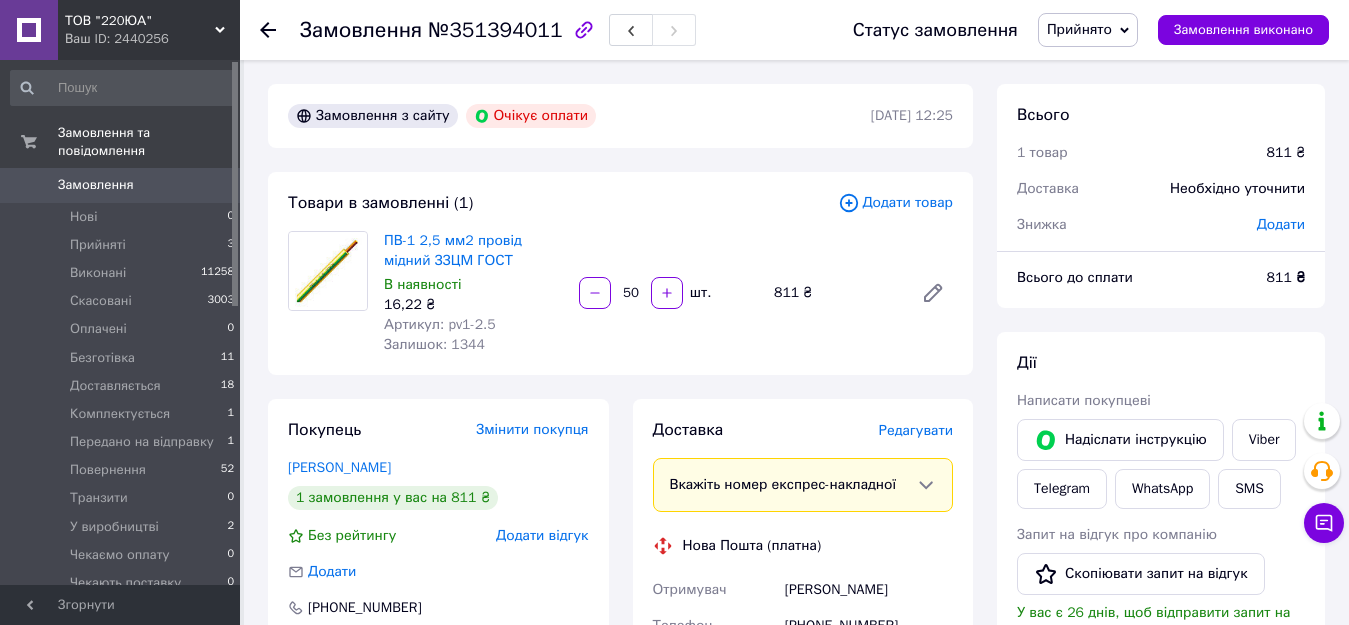 click on "Прийнято" at bounding box center (1079, 29) 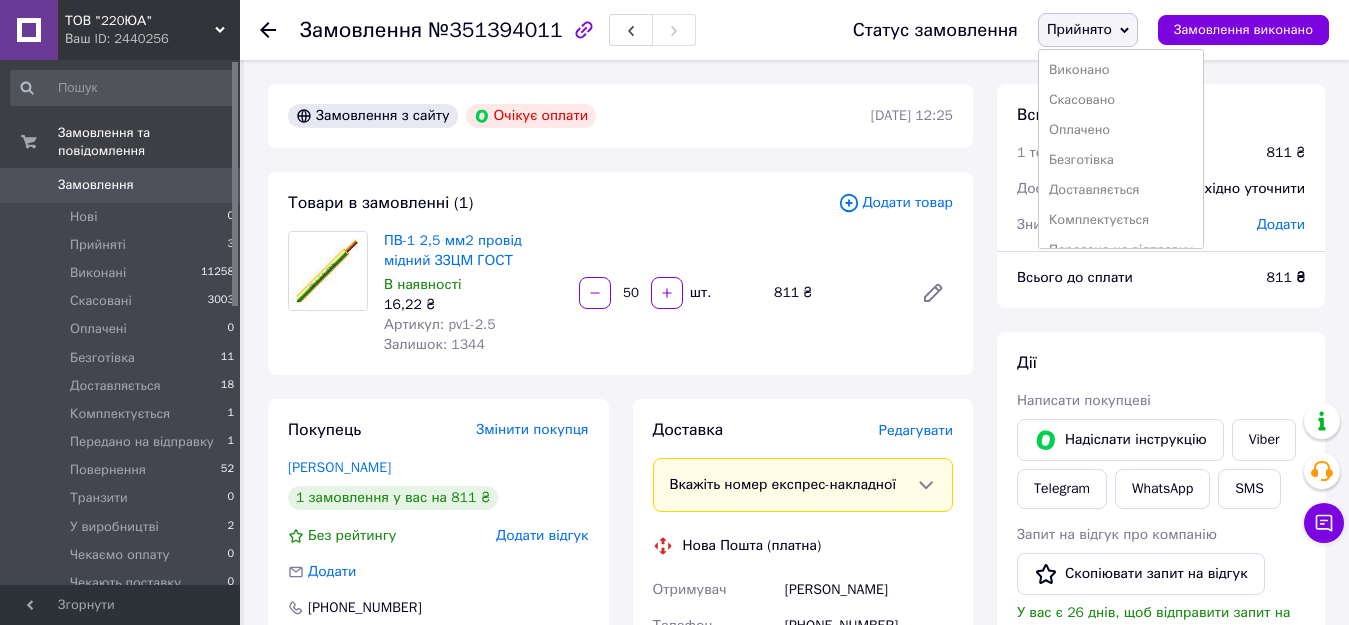 click on "Прийнято" at bounding box center [1079, 29] 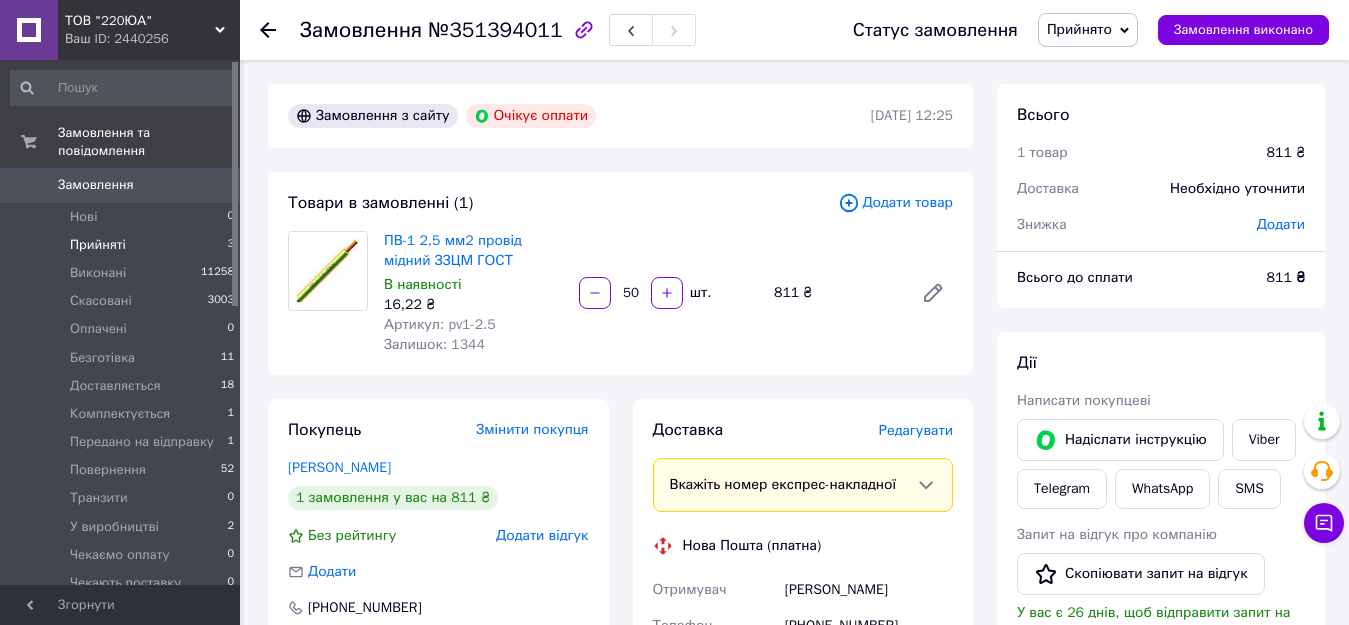 click on "Прийняті" at bounding box center (98, 245) 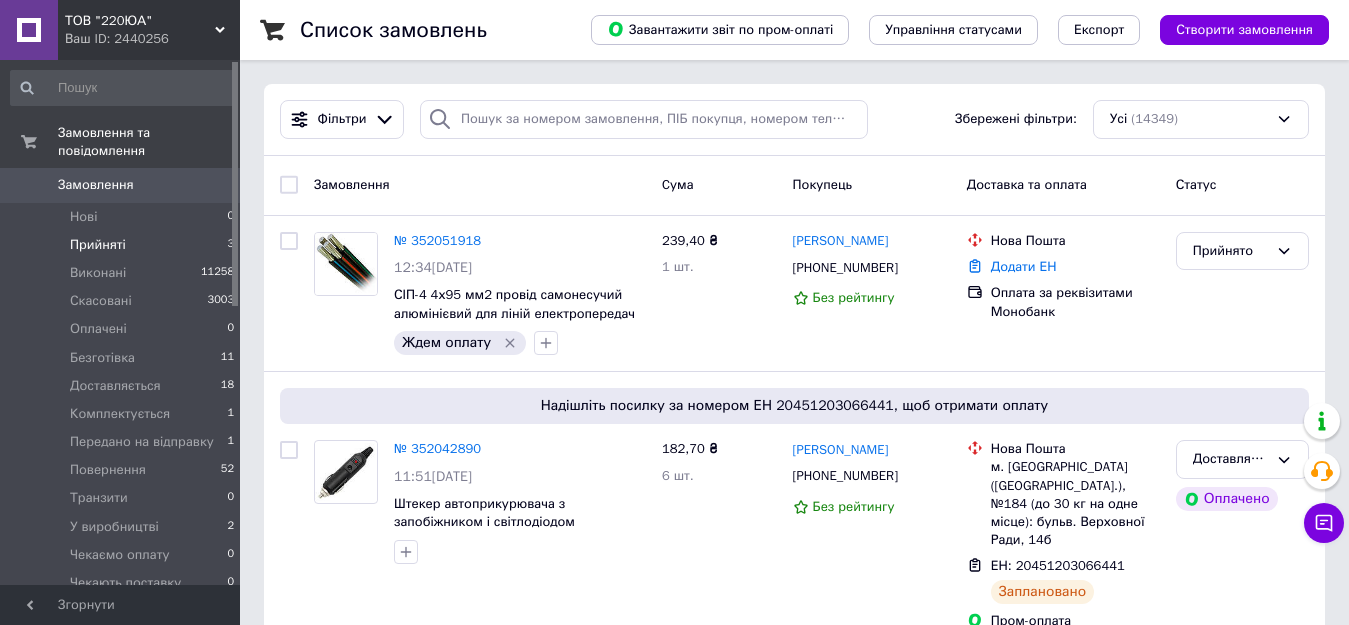 click on "Прийняті 3" at bounding box center [123, 245] 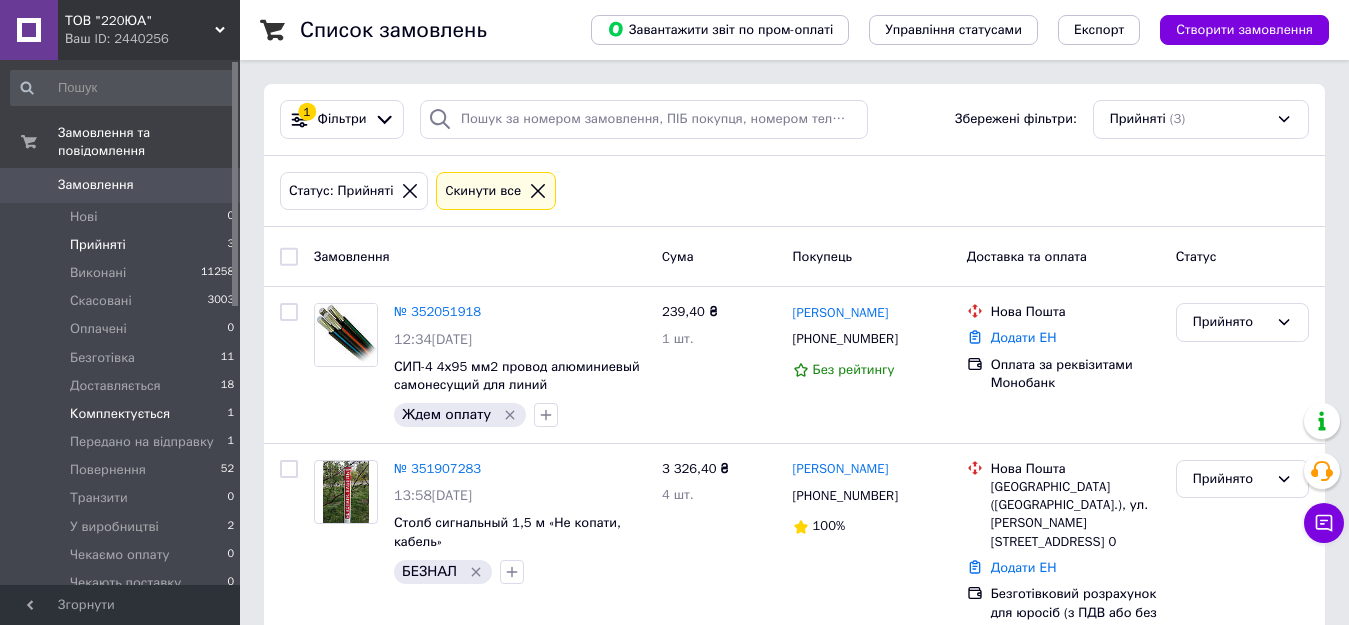 click on "Комплектується" at bounding box center [120, 414] 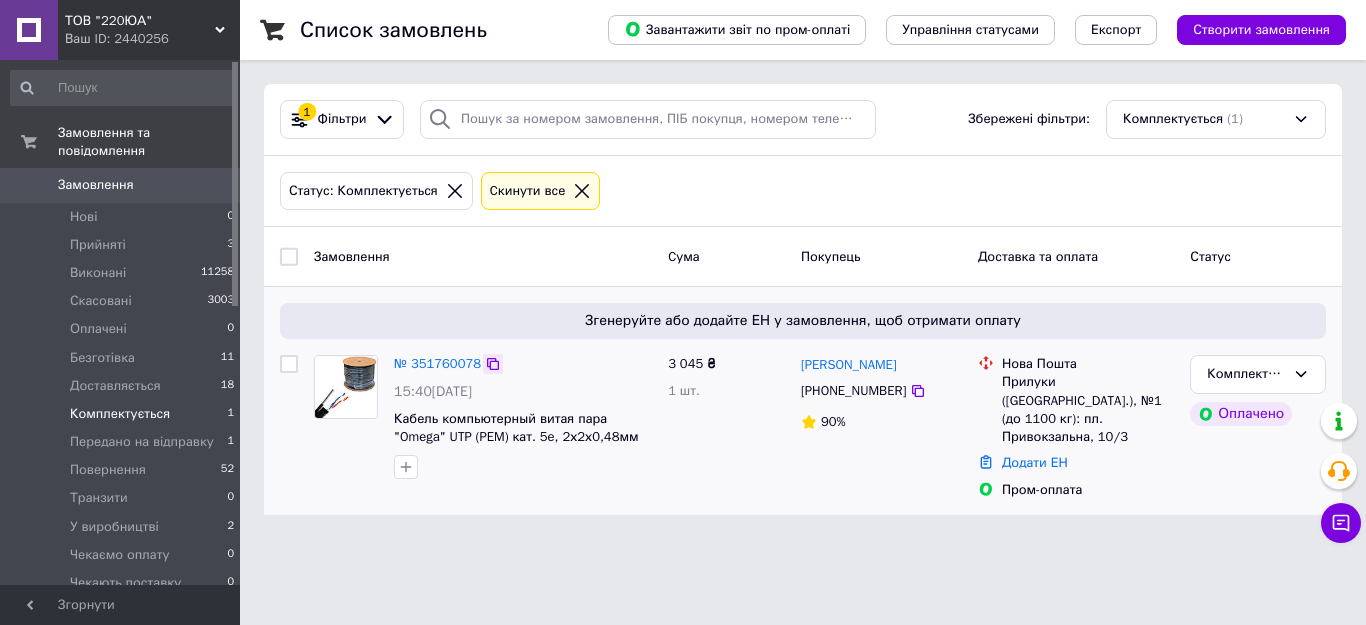 click 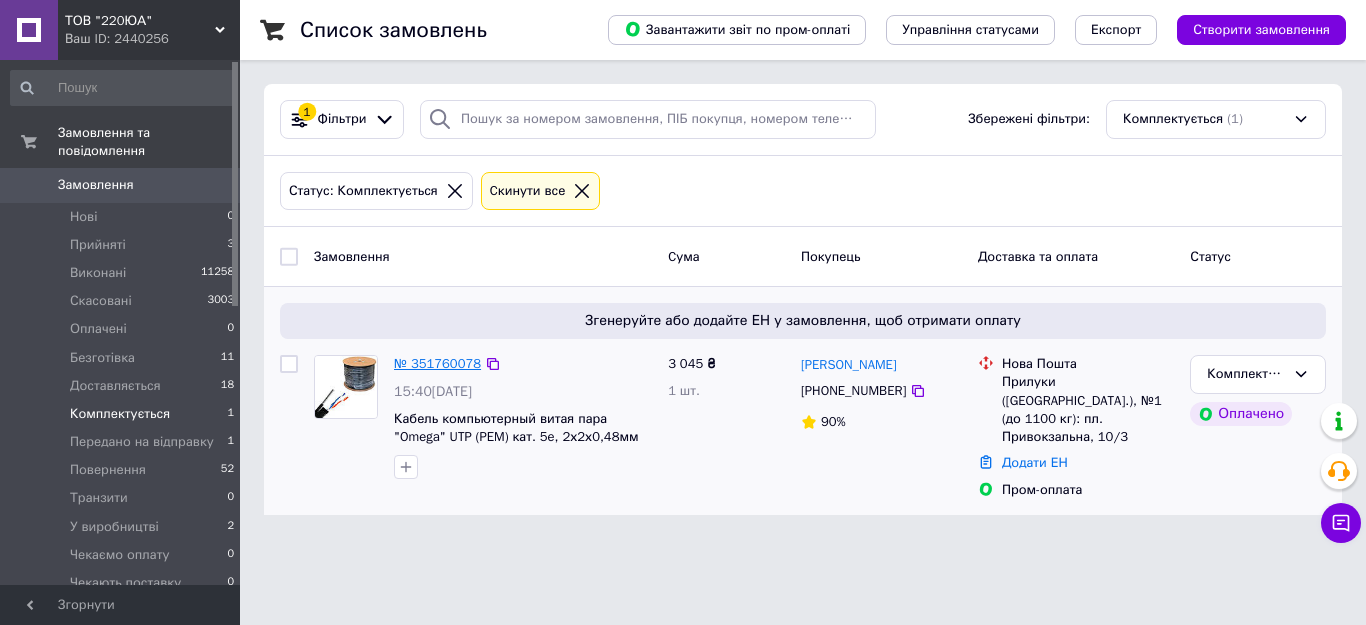click on "№ 351760078" at bounding box center [437, 363] 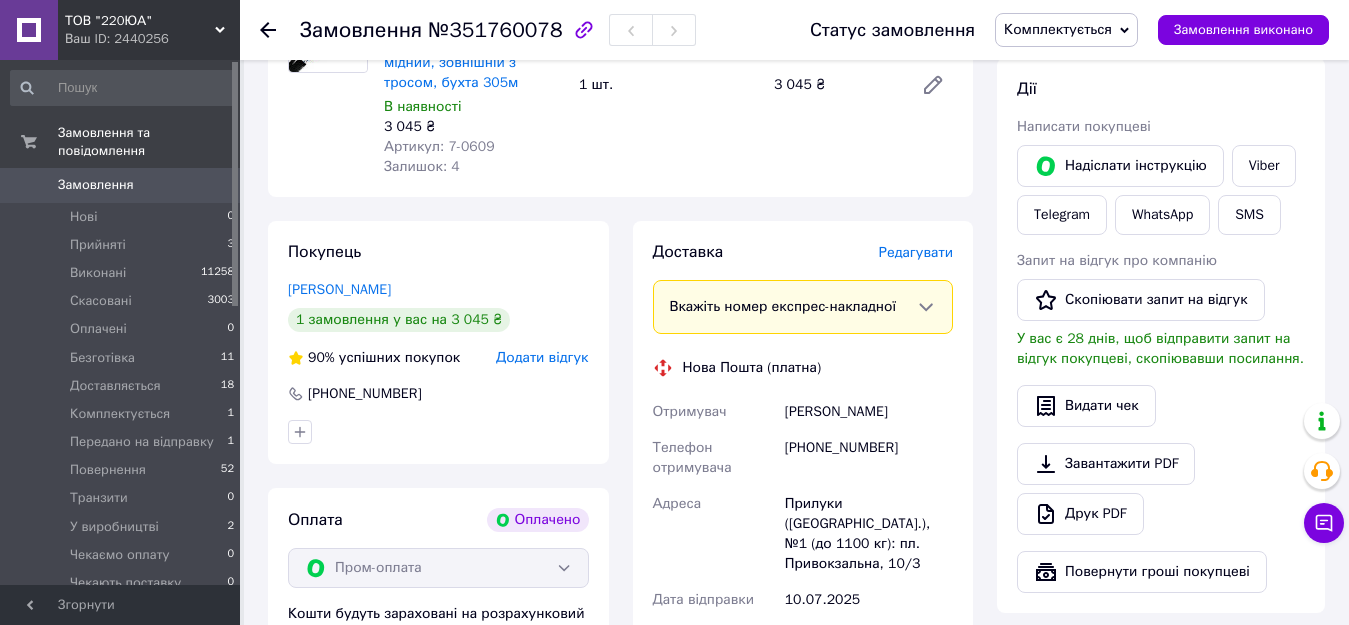 scroll, scrollTop: 100, scrollLeft: 0, axis: vertical 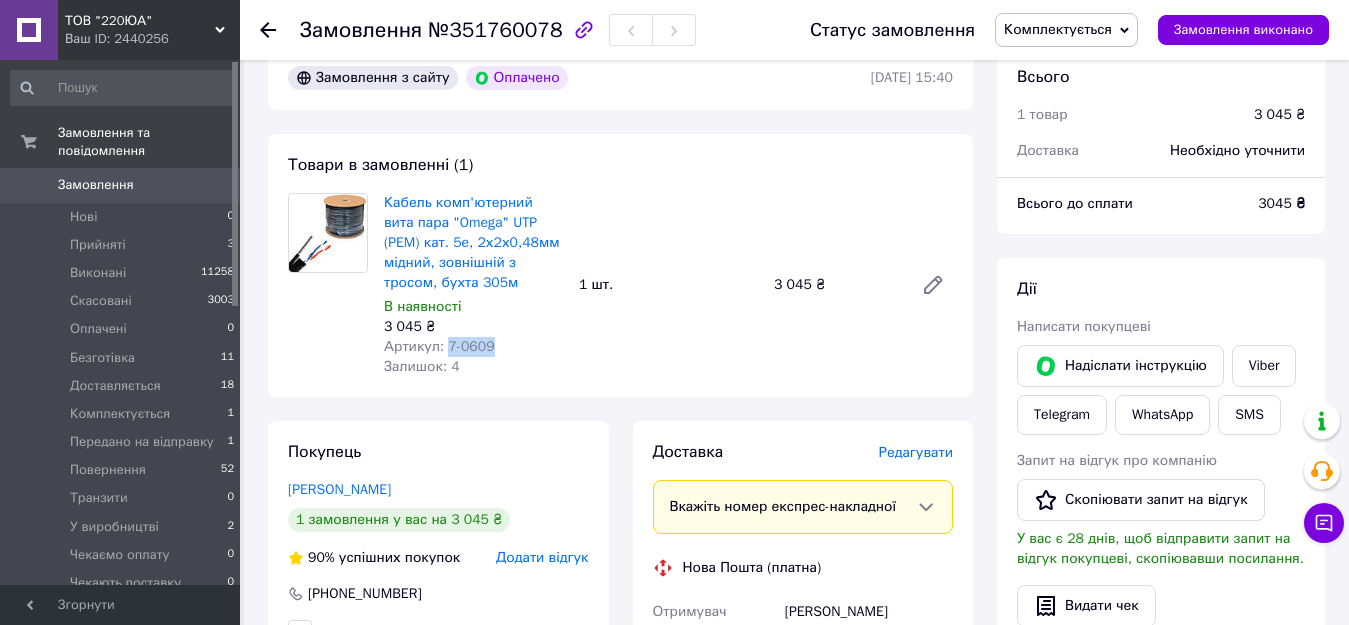 drag, startPoint x: 498, startPoint y: 346, endPoint x: 443, endPoint y: 351, distance: 55.226807 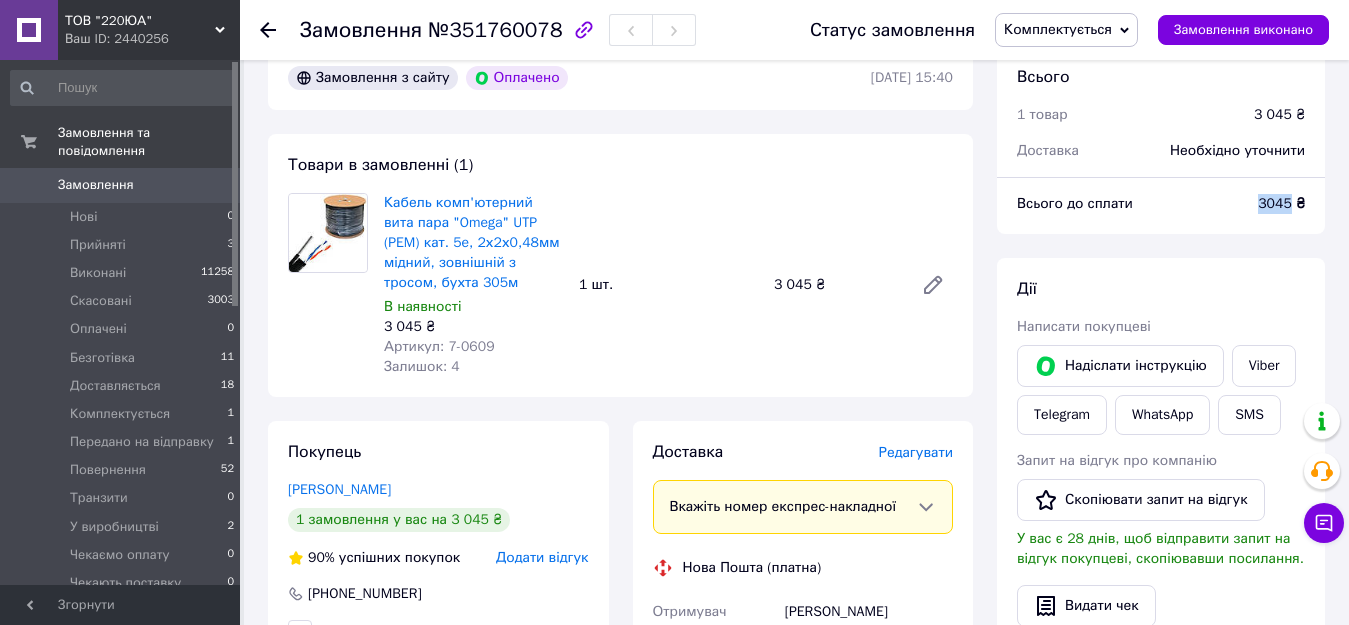 drag, startPoint x: 1258, startPoint y: 206, endPoint x: 1294, endPoint y: 208, distance: 36.05551 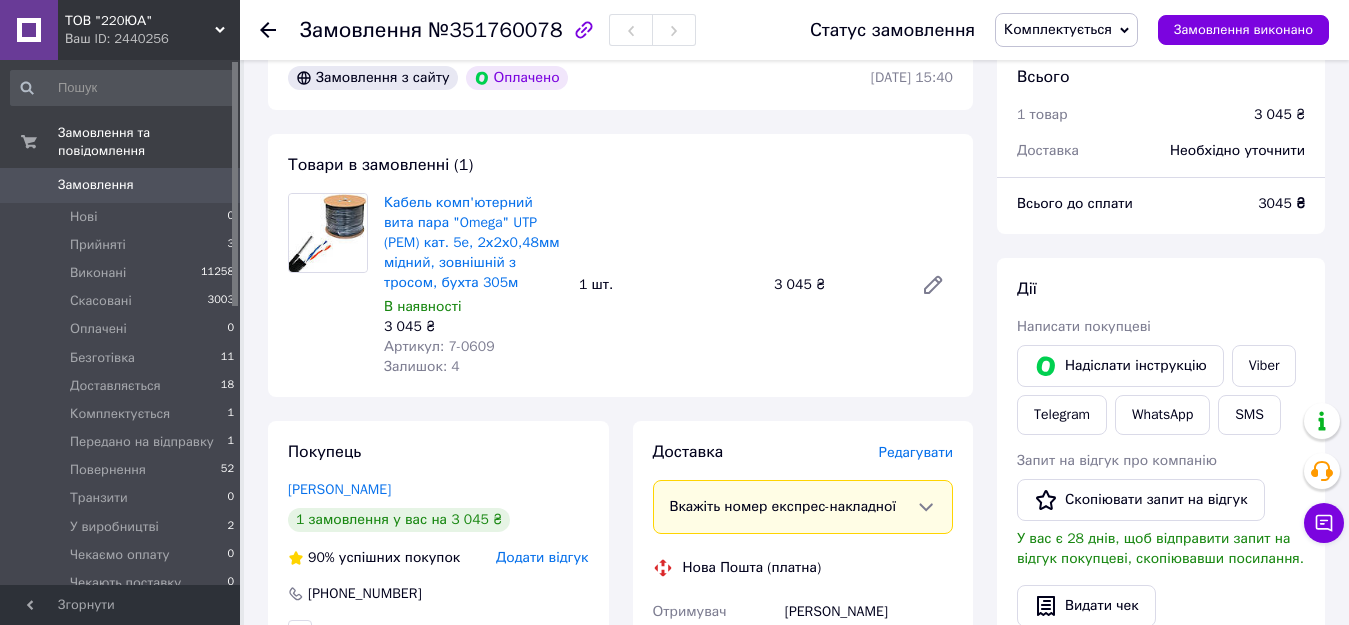 click 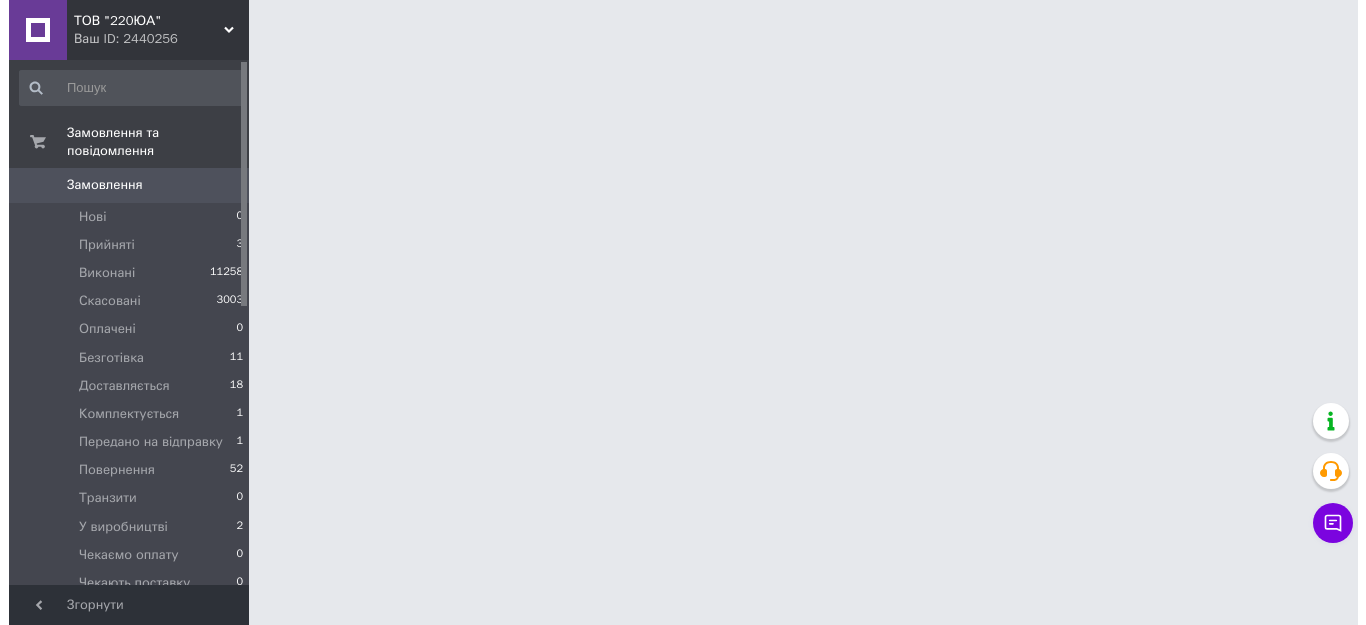 scroll, scrollTop: 0, scrollLeft: 0, axis: both 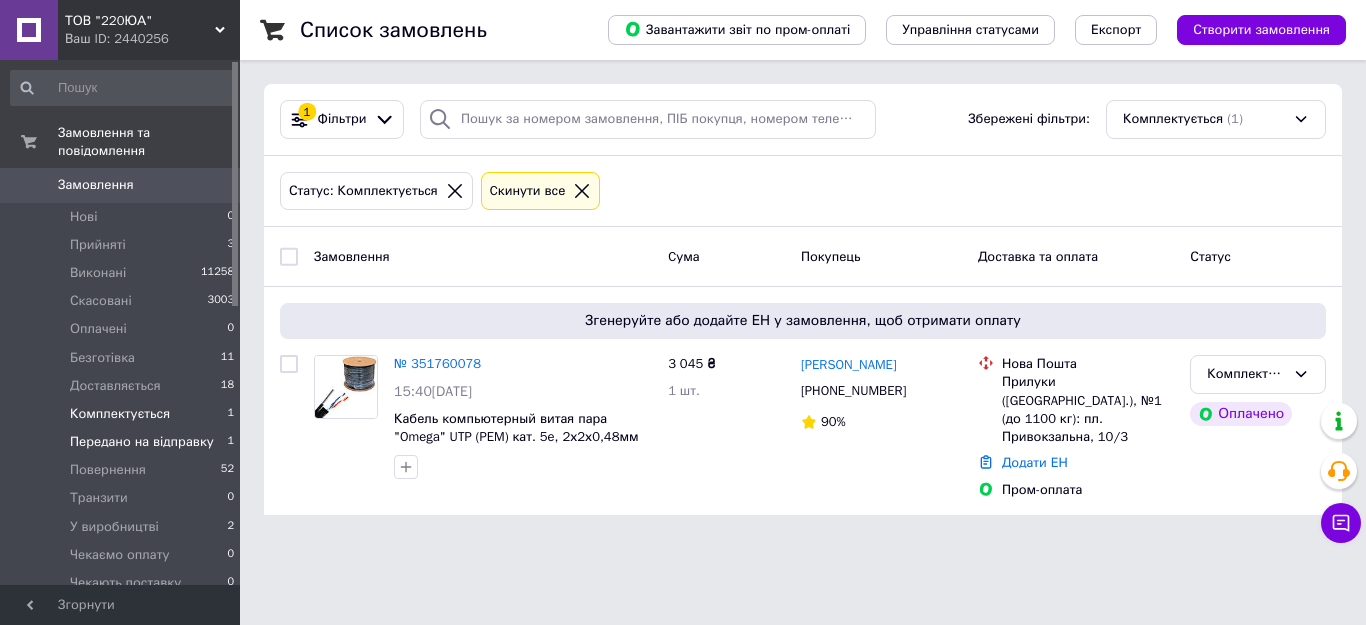 click on "Передано на відправку" at bounding box center (142, 442) 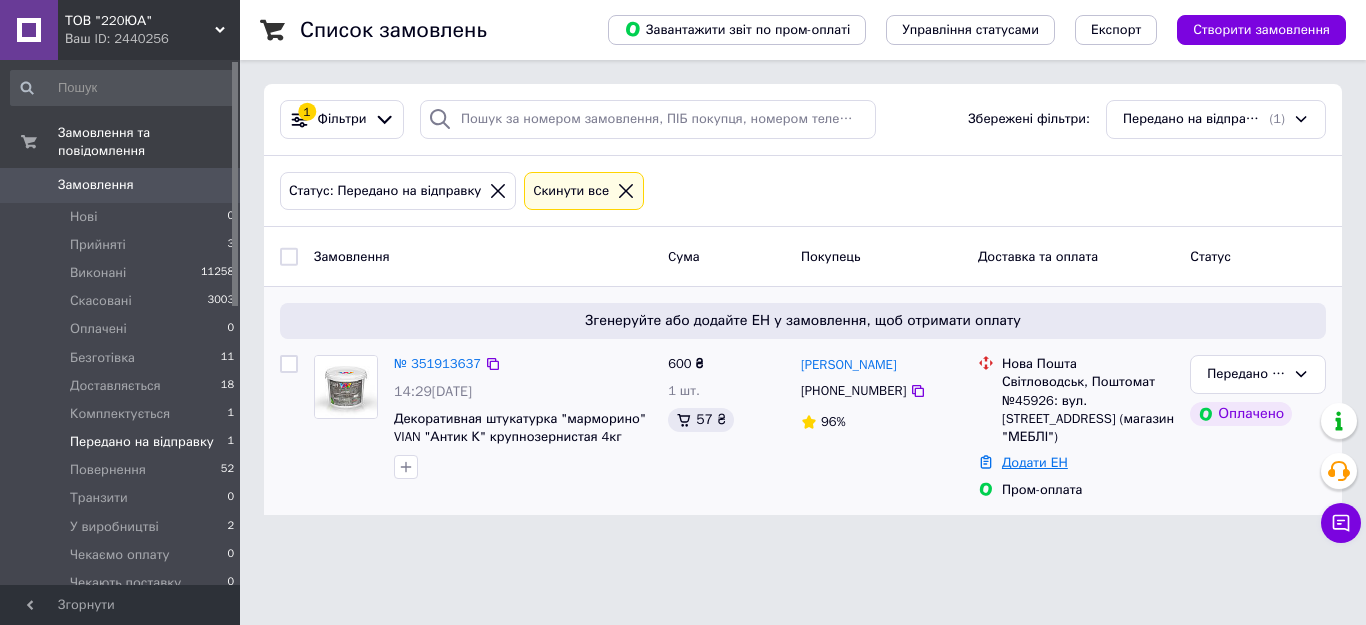 click on "Додати ЕН" at bounding box center (1035, 462) 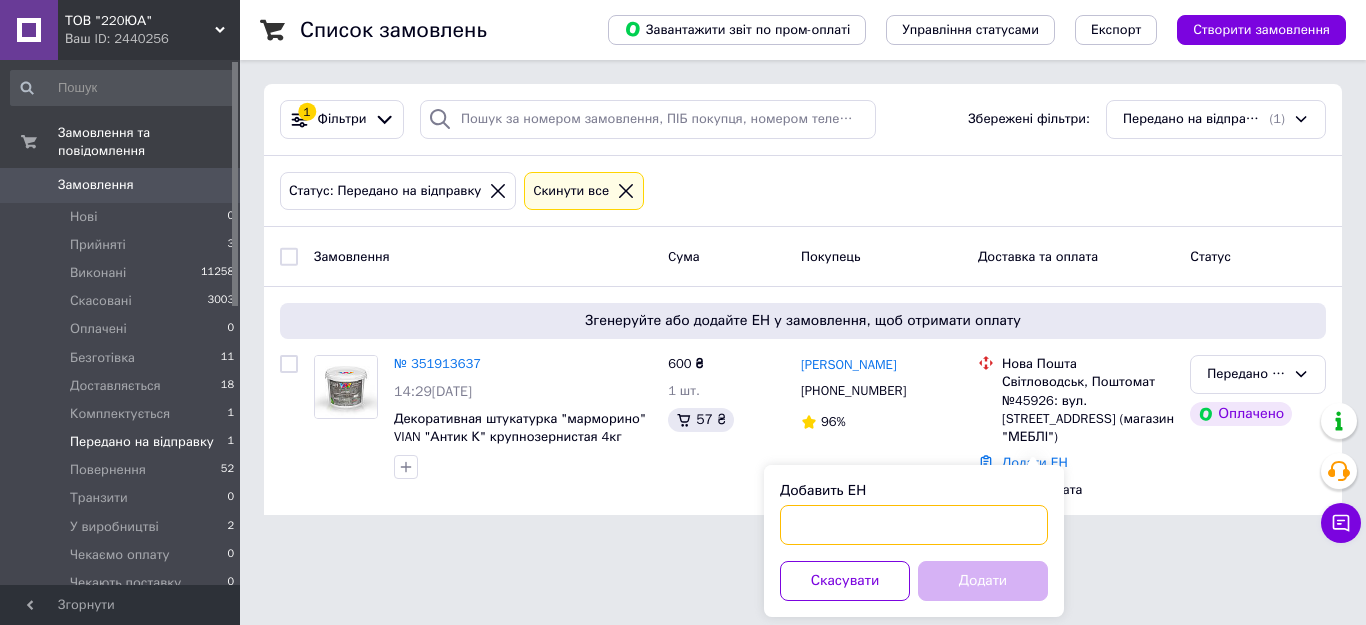 click on "Добавить ЕН" at bounding box center [914, 525] 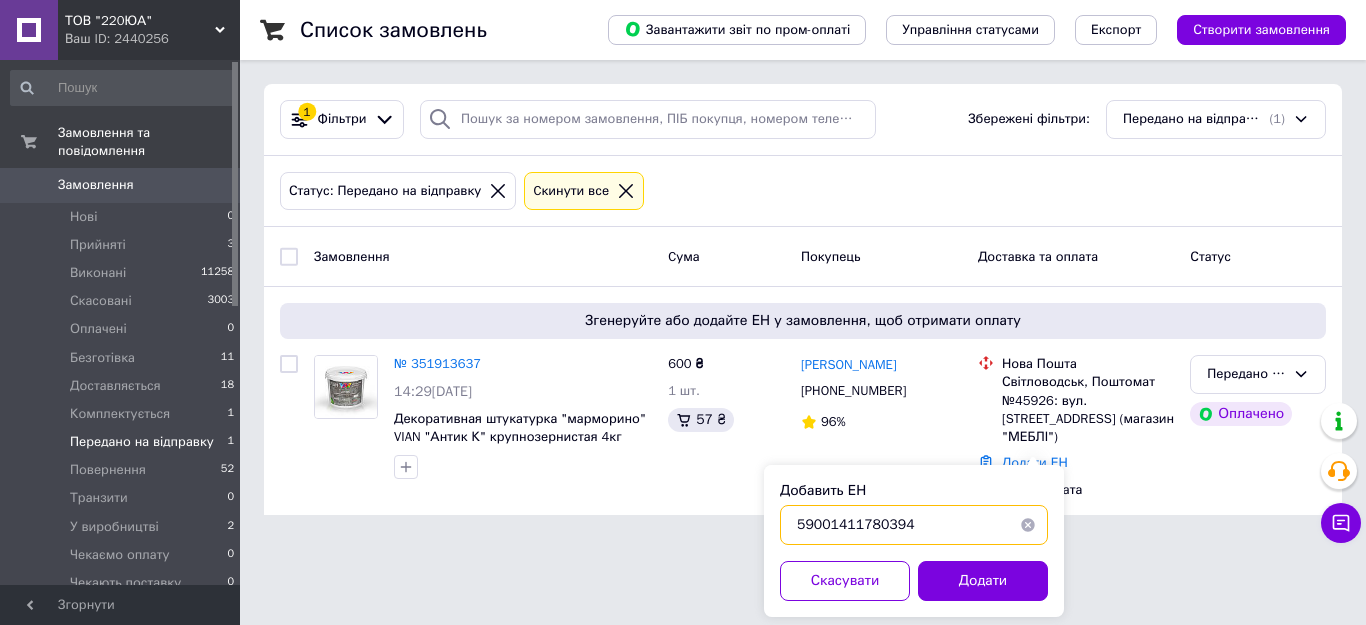 type on "59001411780394" 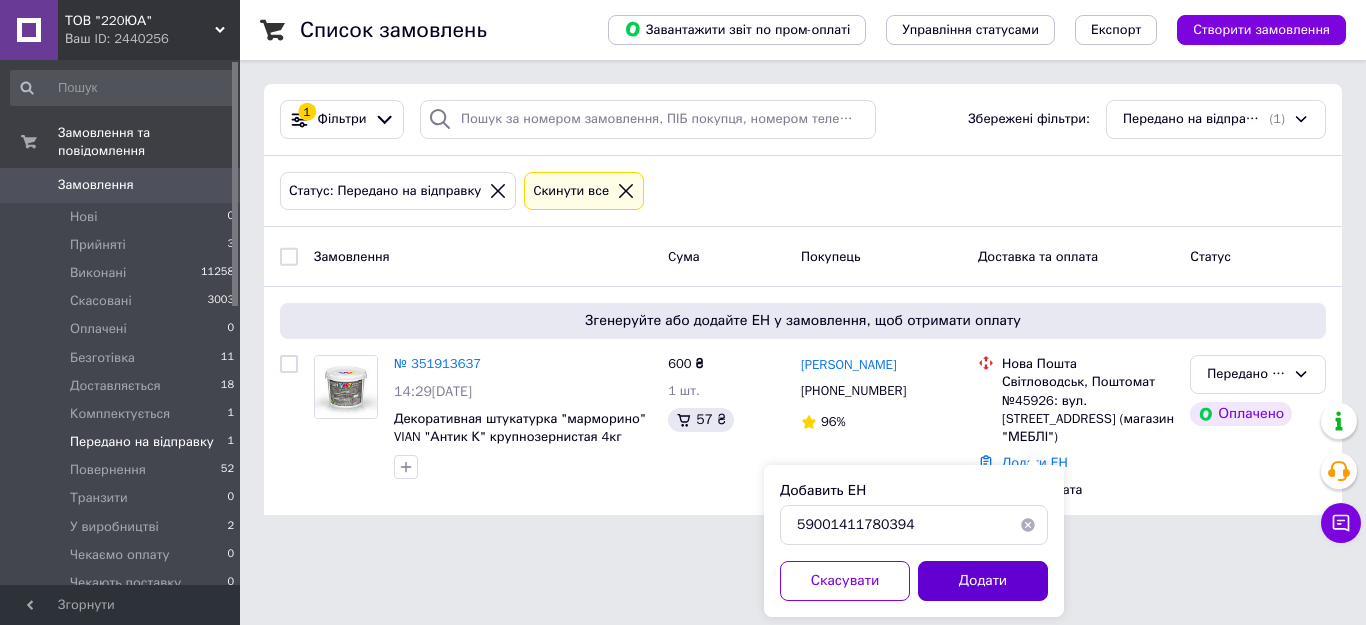 click on "Додати" at bounding box center (983, 581) 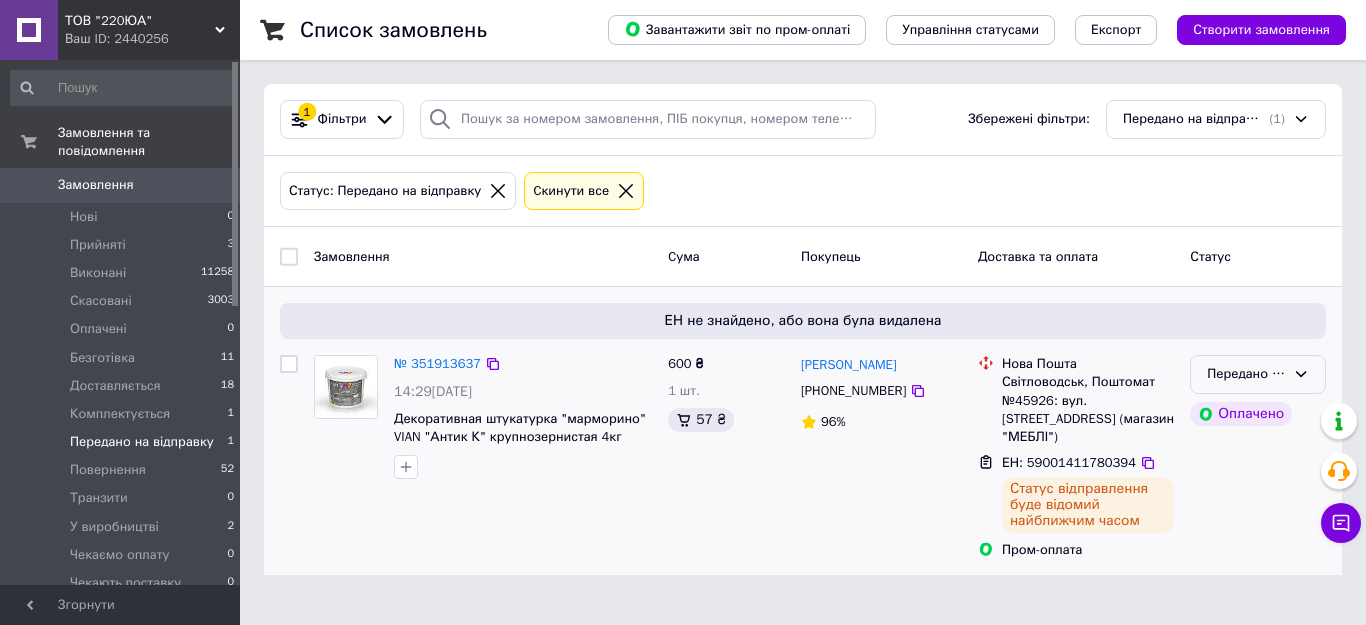 click on "Передано на відправку" at bounding box center [1246, 374] 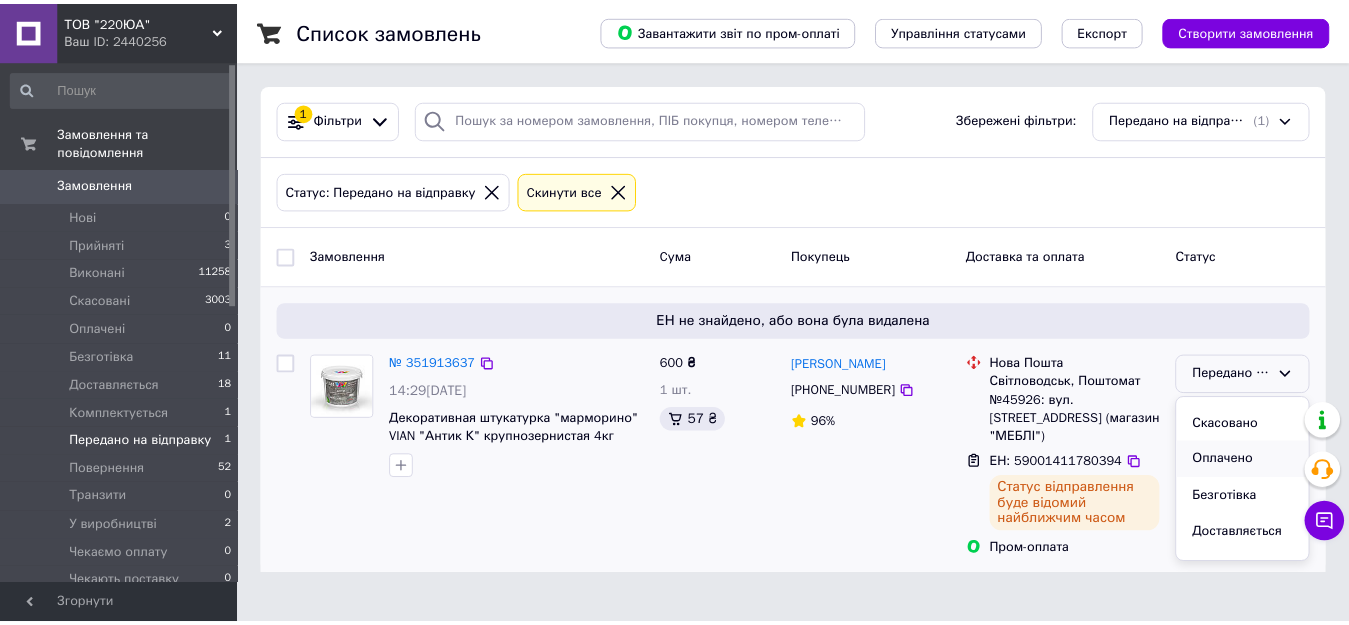 scroll, scrollTop: 100, scrollLeft: 0, axis: vertical 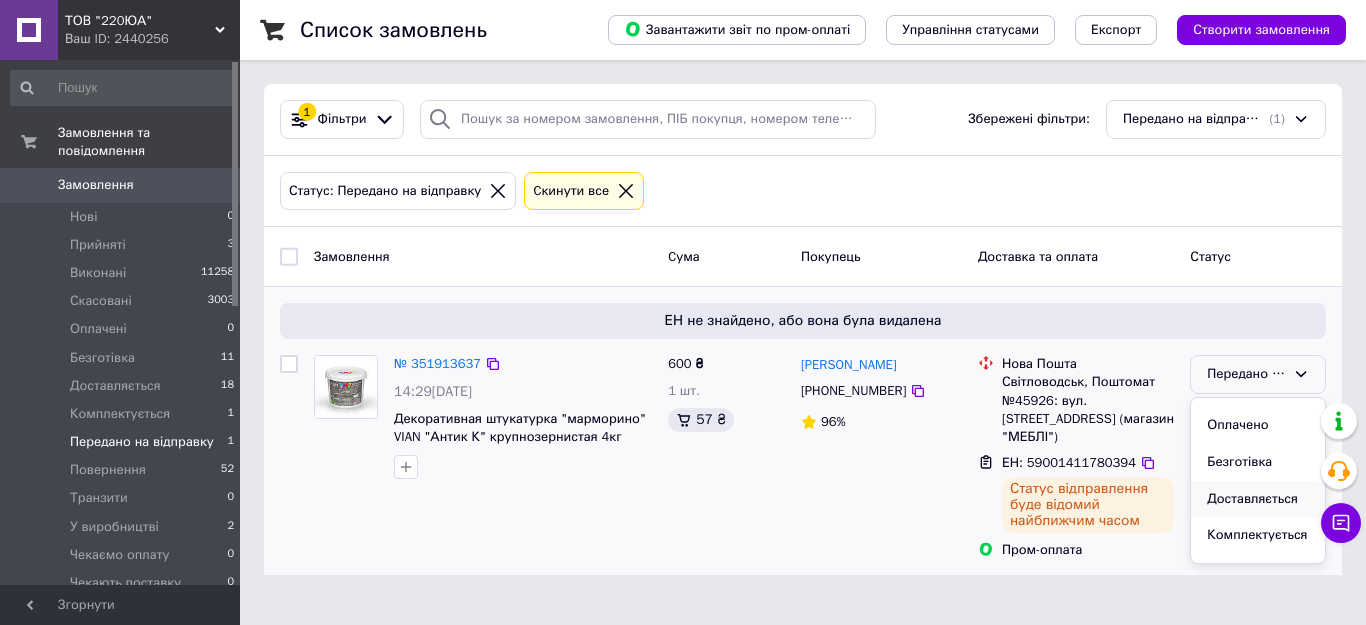 click on "Доставляється" at bounding box center (1258, 499) 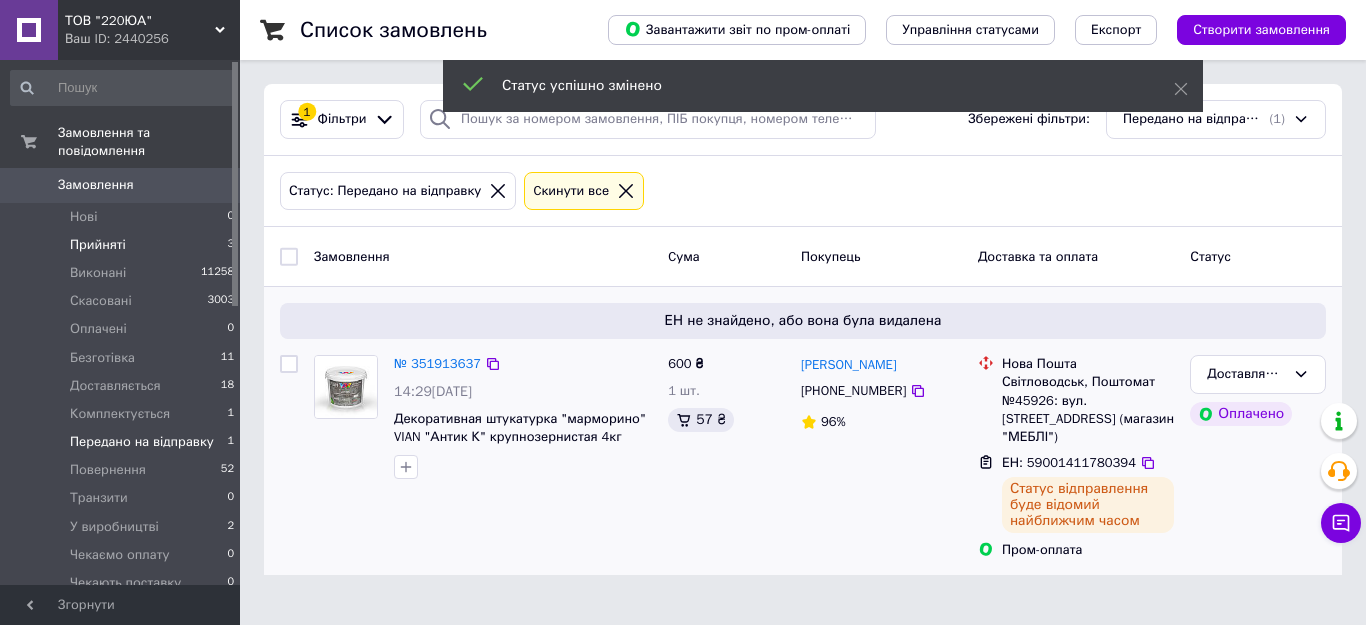 click on "Прийняті 3" at bounding box center [123, 245] 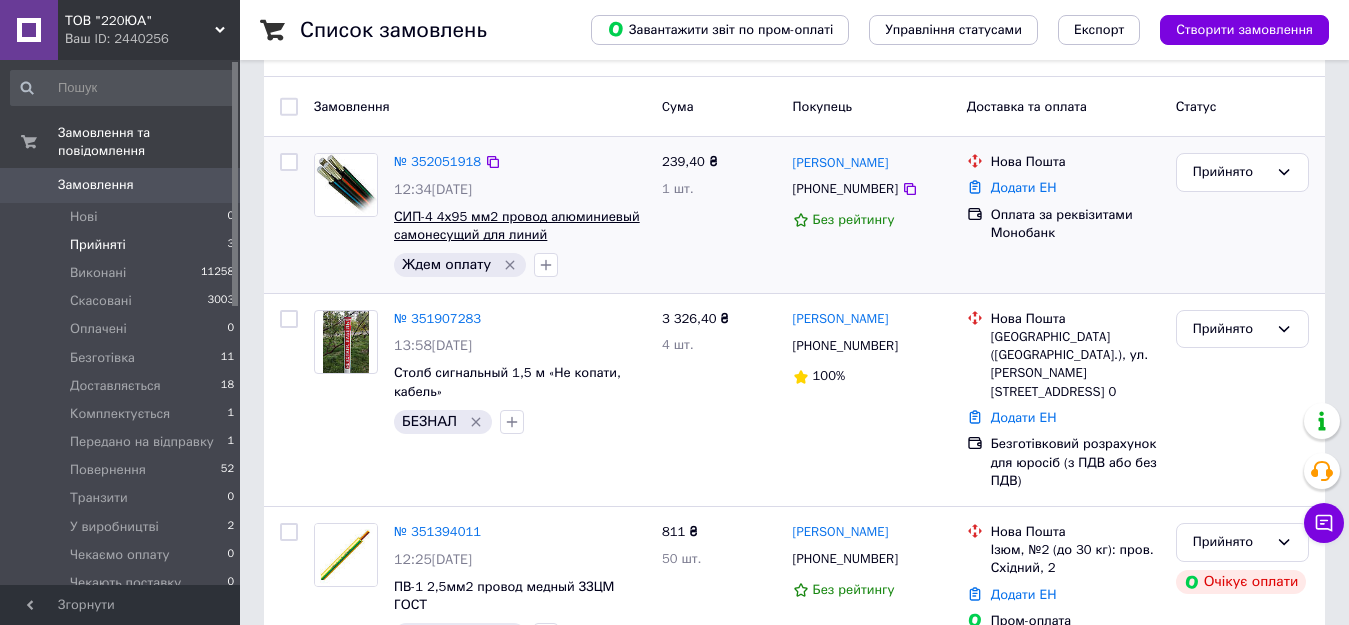 scroll, scrollTop: 177, scrollLeft: 0, axis: vertical 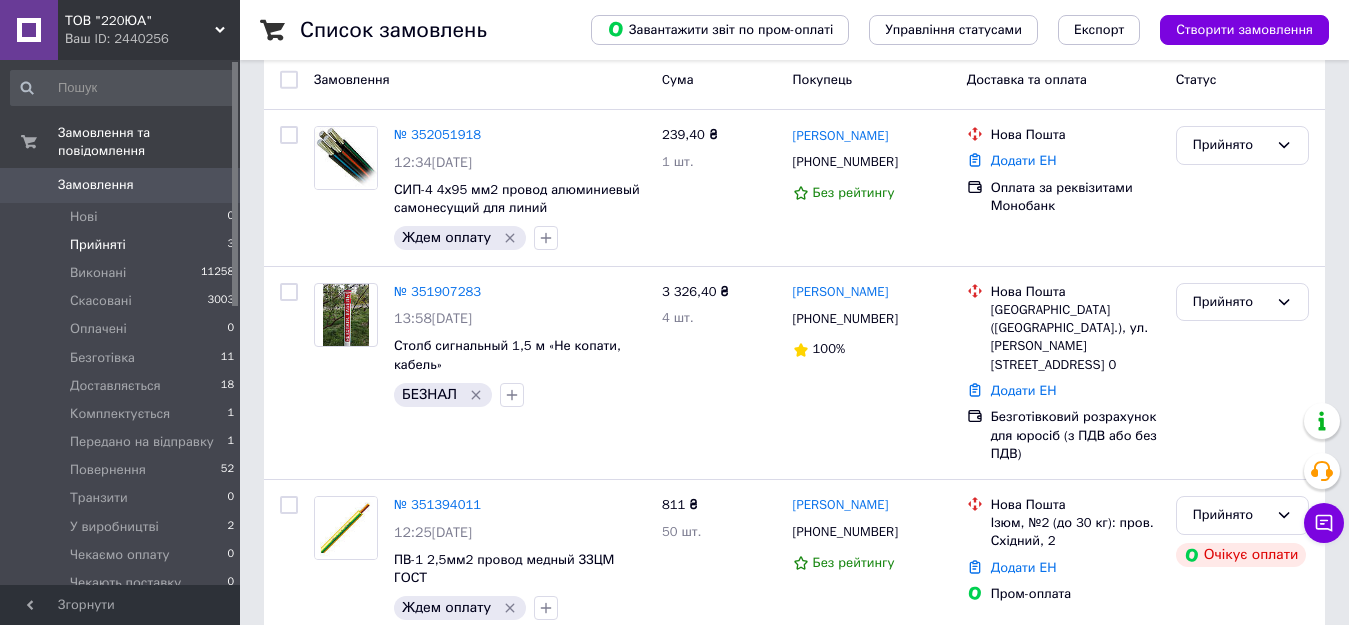 click on "Список замовлень   Завантажити звіт по пром-оплаті Управління статусами Експорт Створити замовлення 1 Фільтри Збережені фільтри: Прийняті (3) Статус: Прийняті Cкинути все Замовлення Cума Покупець Доставка та оплата Статус № 352051918 12:34, 10.07.2025 СИП-4 4х95 мм2 провод алюминиевый самонесущий для линий электропередач Ждем оплату   239,40 ₴ 1 шт. Остап Федчак +380978387134 Без рейтингу Нова Пошта Додати ЕН Оплата за реквізитами Монобанк Прийнято № 351907283 13:58, 09.07.2025 Столб сигнальный 1,5 м «Не копати, кабель» БЕЗНАЛ   3 326,40 ₴ 4 шт. Віктор Шут +380938046476 100% Нова Пошта Додати ЕН Прийнято" at bounding box center (794, 241) 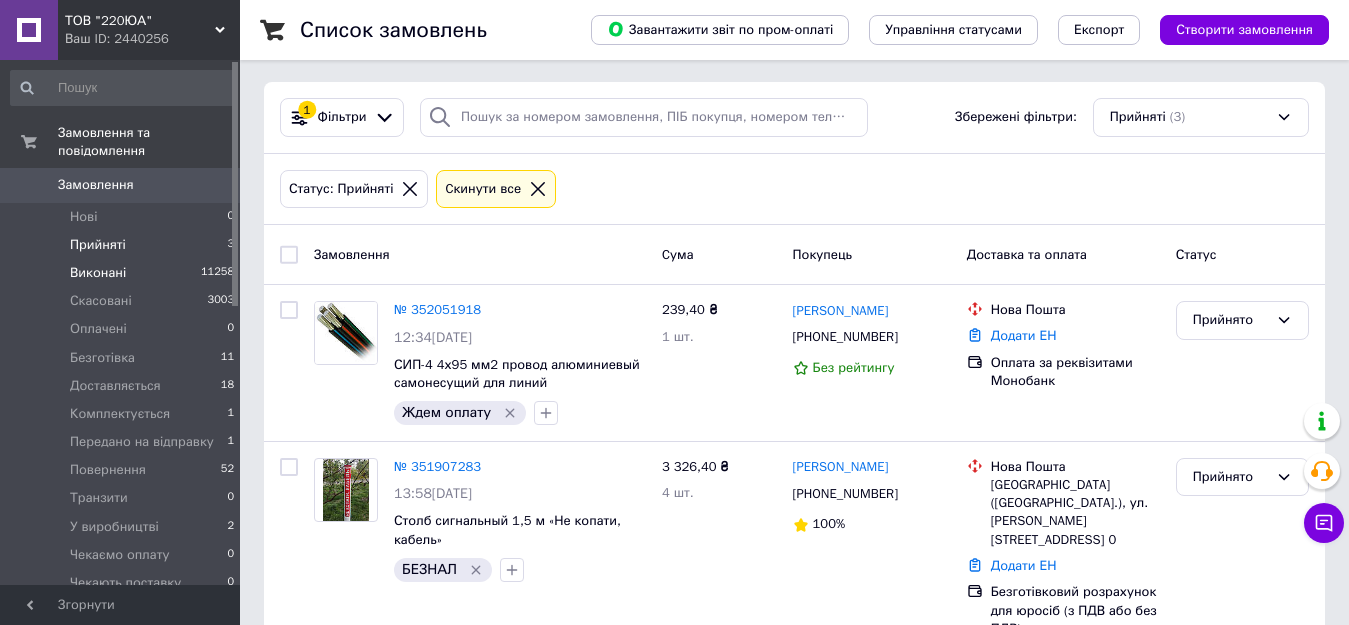 scroll, scrollTop: 0, scrollLeft: 0, axis: both 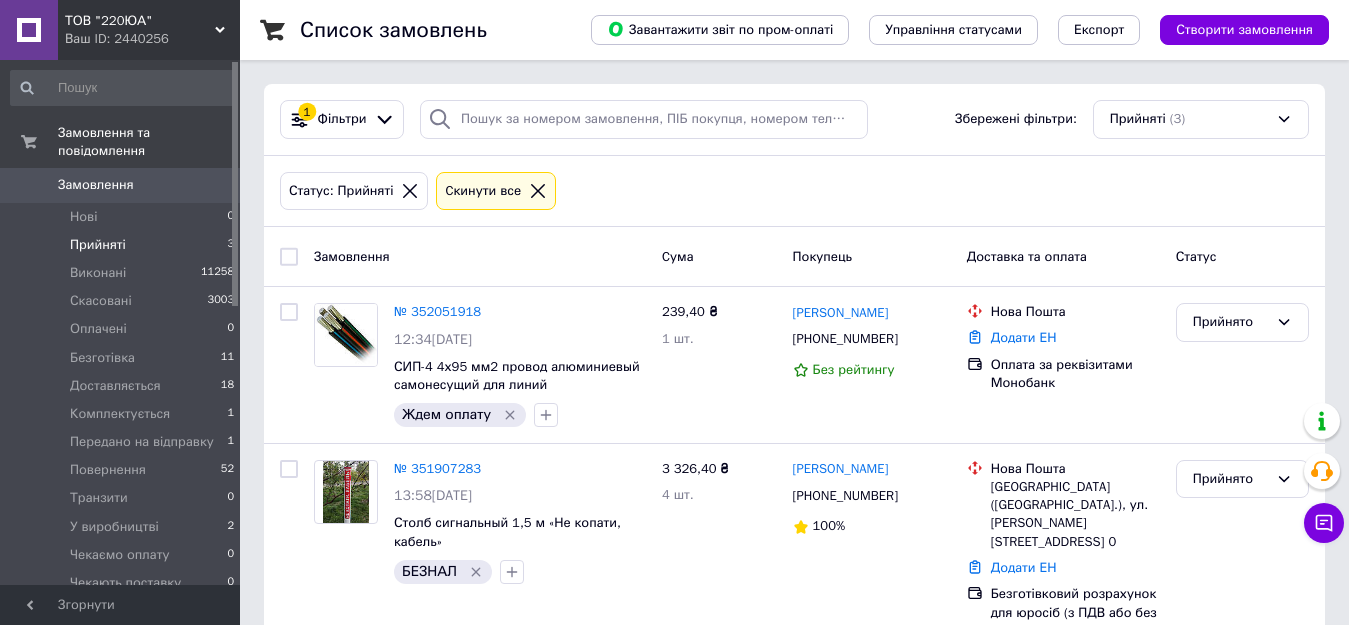 click on "Прийняті" at bounding box center [98, 245] 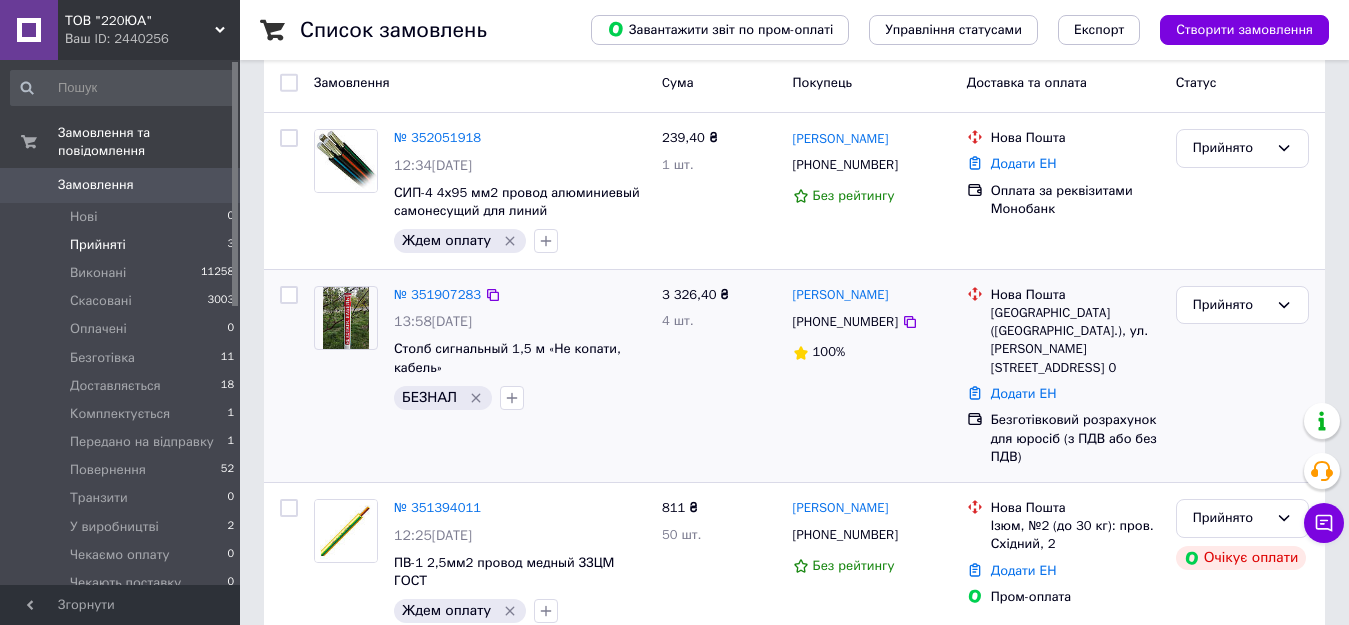 scroll, scrollTop: 177, scrollLeft: 0, axis: vertical 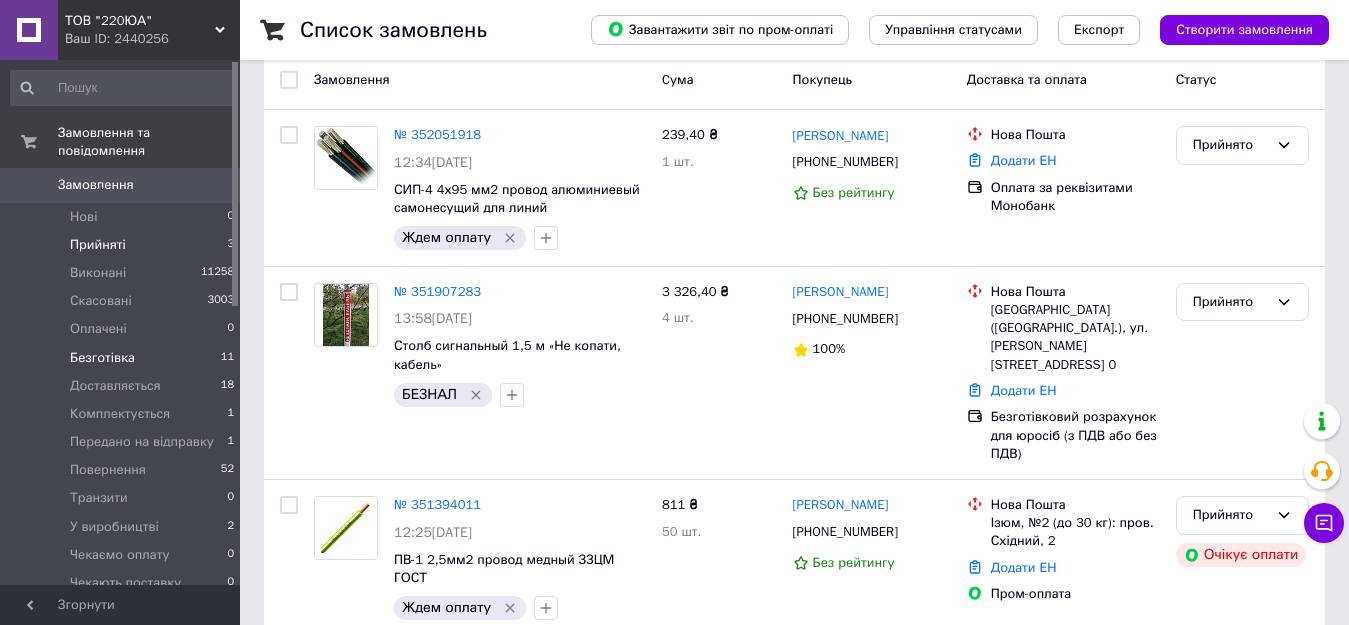 click on "Безготівка" at bounding box center [102, 358] 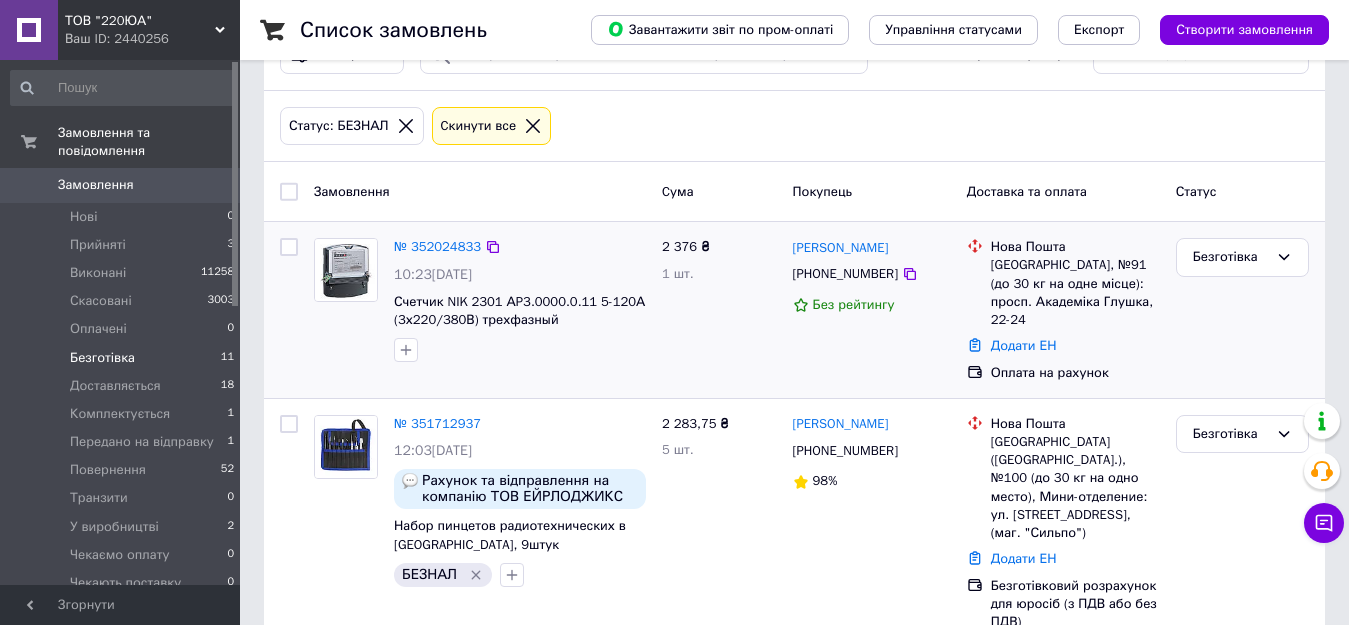 scroll, scrollTop: 100, scrollLeft: 0, axis: vertical 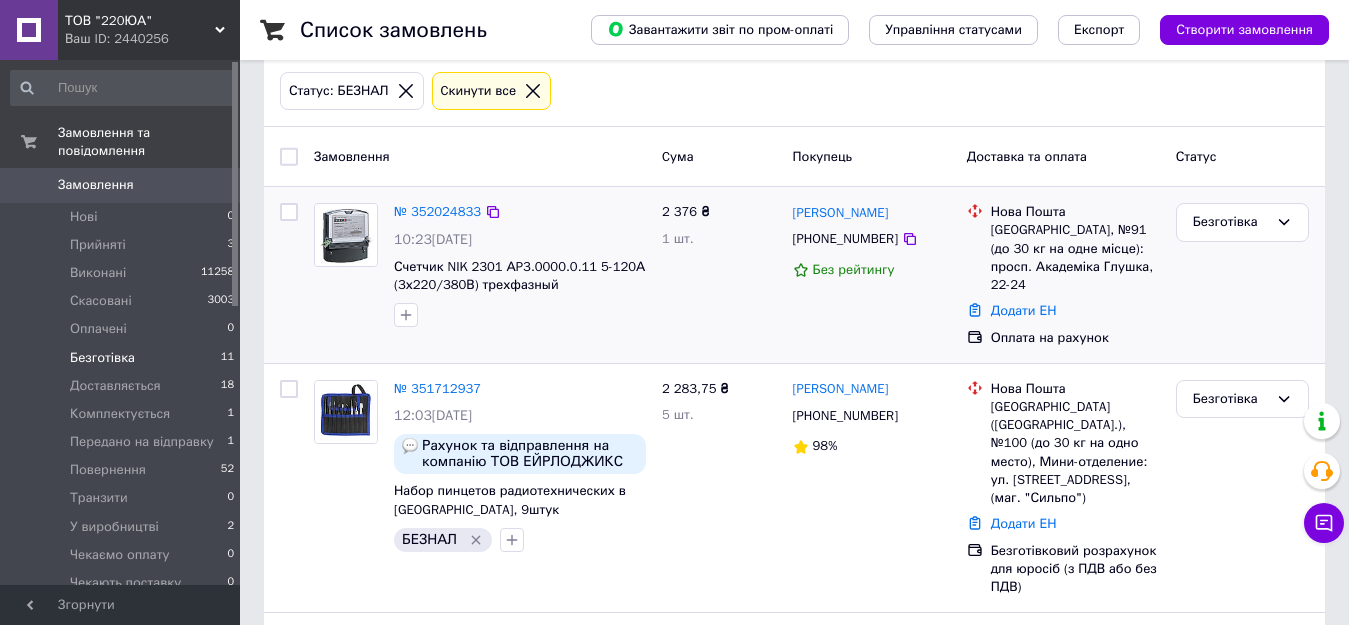 click on "2 376 ₴ 1 шт." at bounding box center [719, 275] 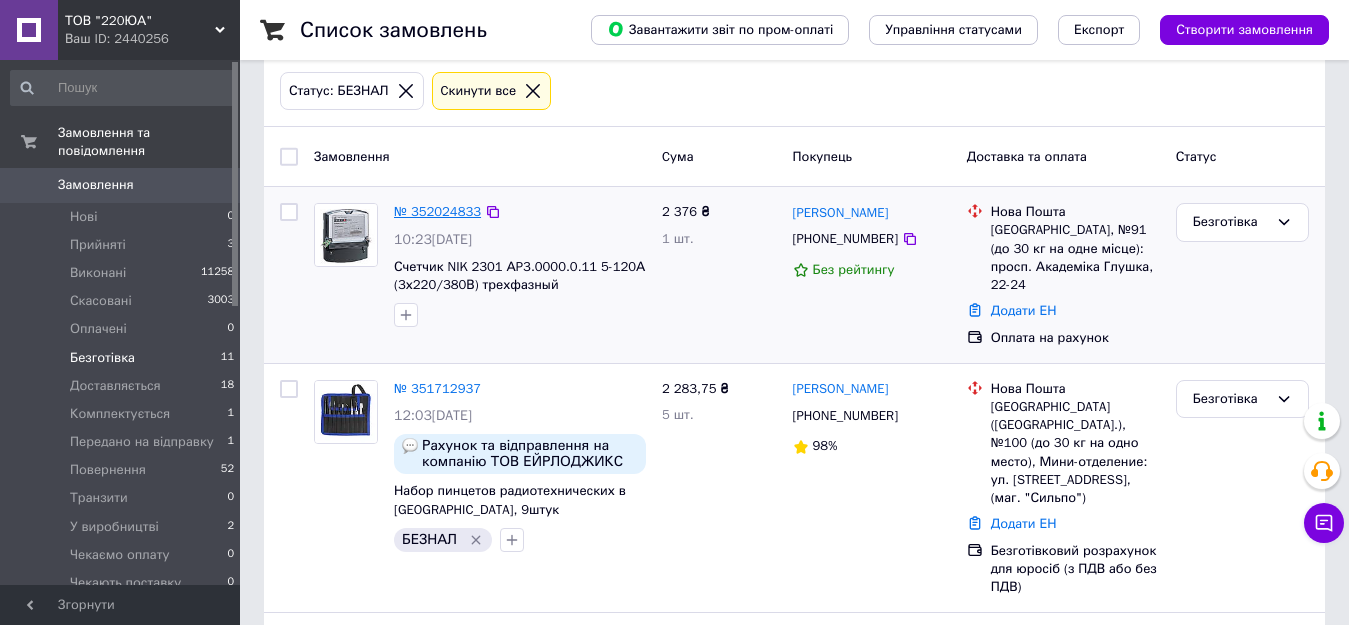 click on "№ 352024833" at bounding box center [437, 211] 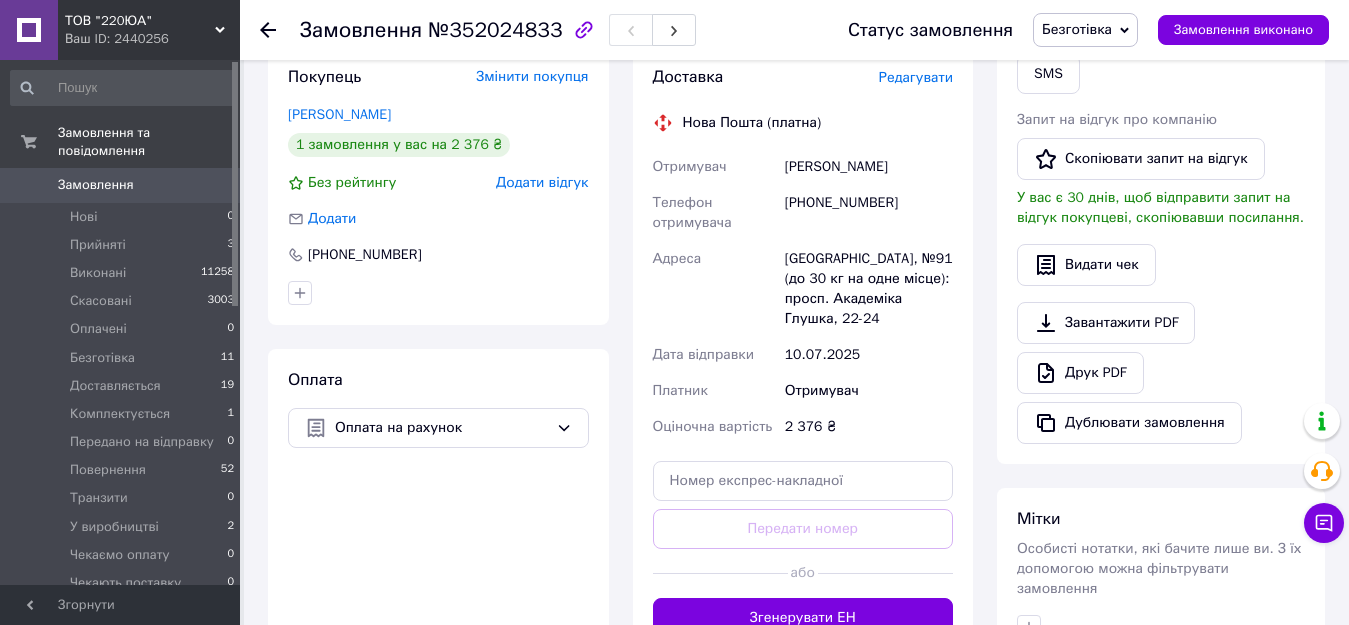 scroll, scrollTop: 300, scrollLeft: 0, axis: vertical 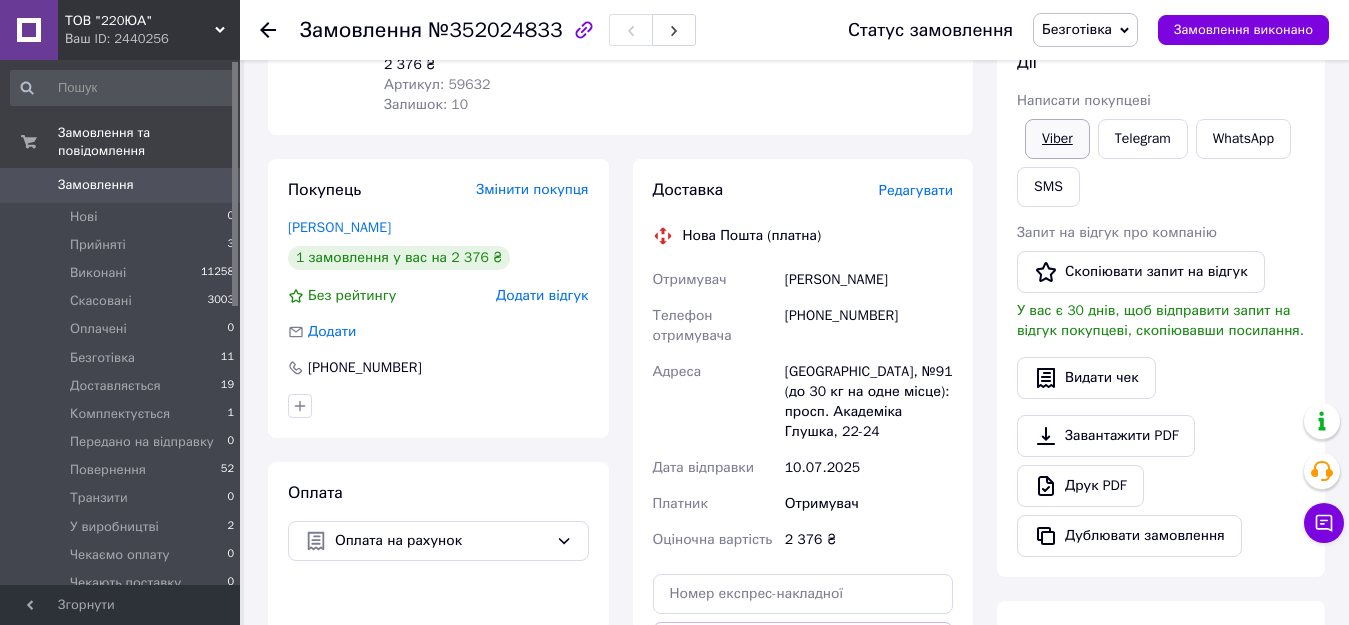 click on "Viber" at bounding box center (1057, 139) 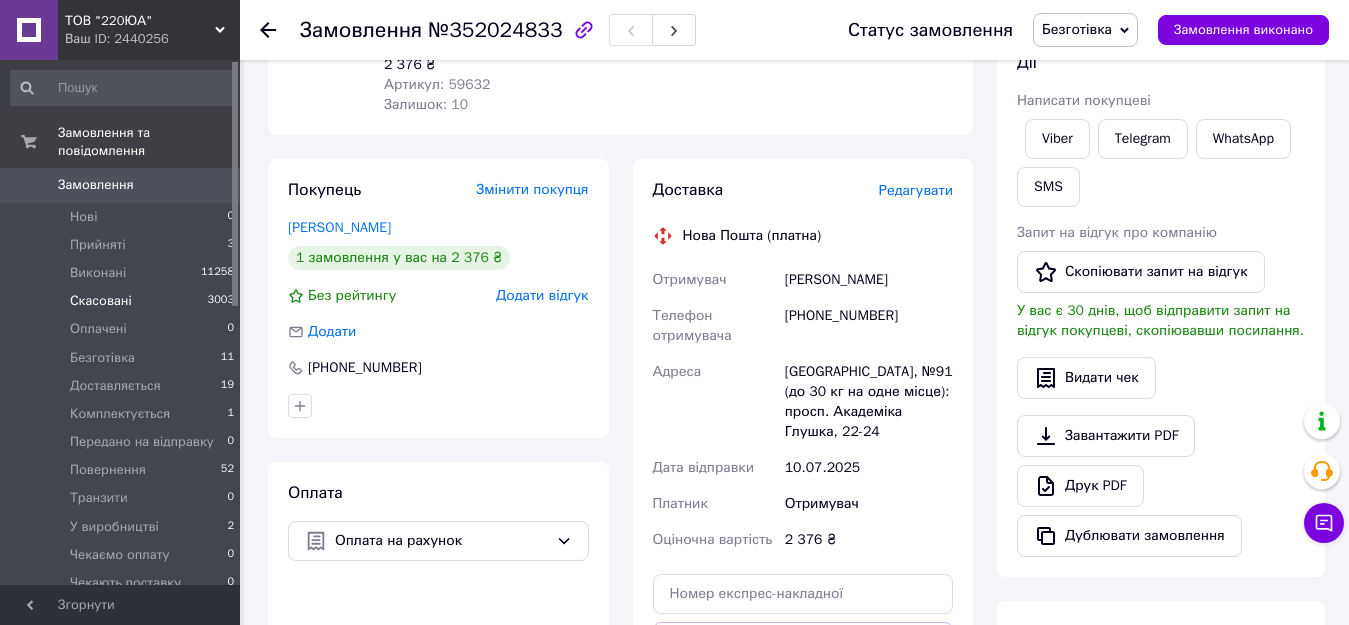 click on "Скасовані 3003" at bounding box center (123, 301) 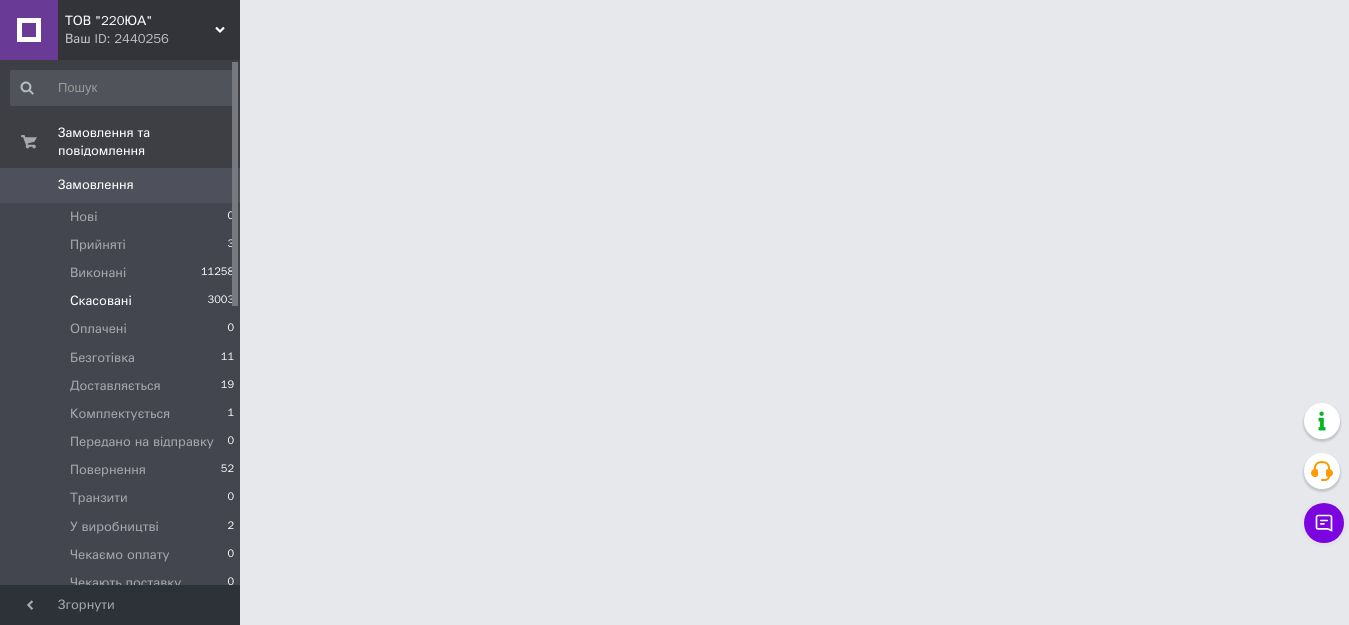 scroll, scrollTop: 0, scrollLeft: 0, axis: both 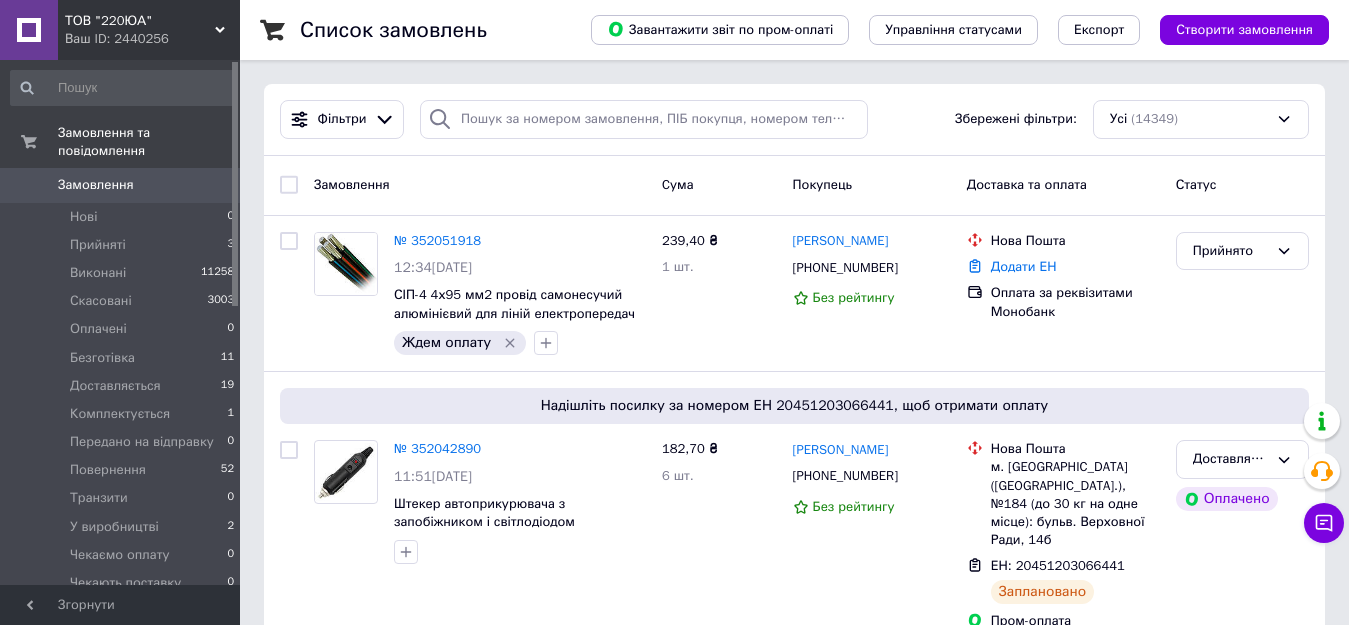 drag, startPoint x: 236, startPoint y: 283, endPoint x: 253, endPoint y: 292, distance: 19.235384 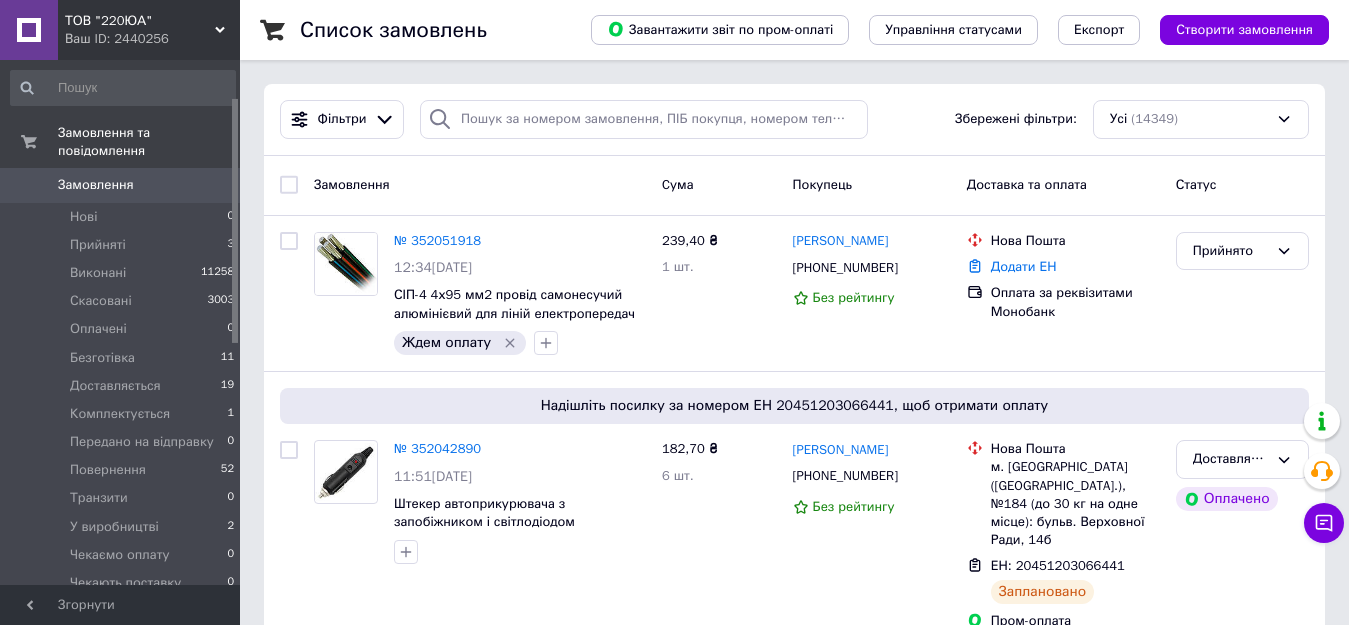 scroll, scrollTop: 80, scrollLeft: 0, axis: vertical 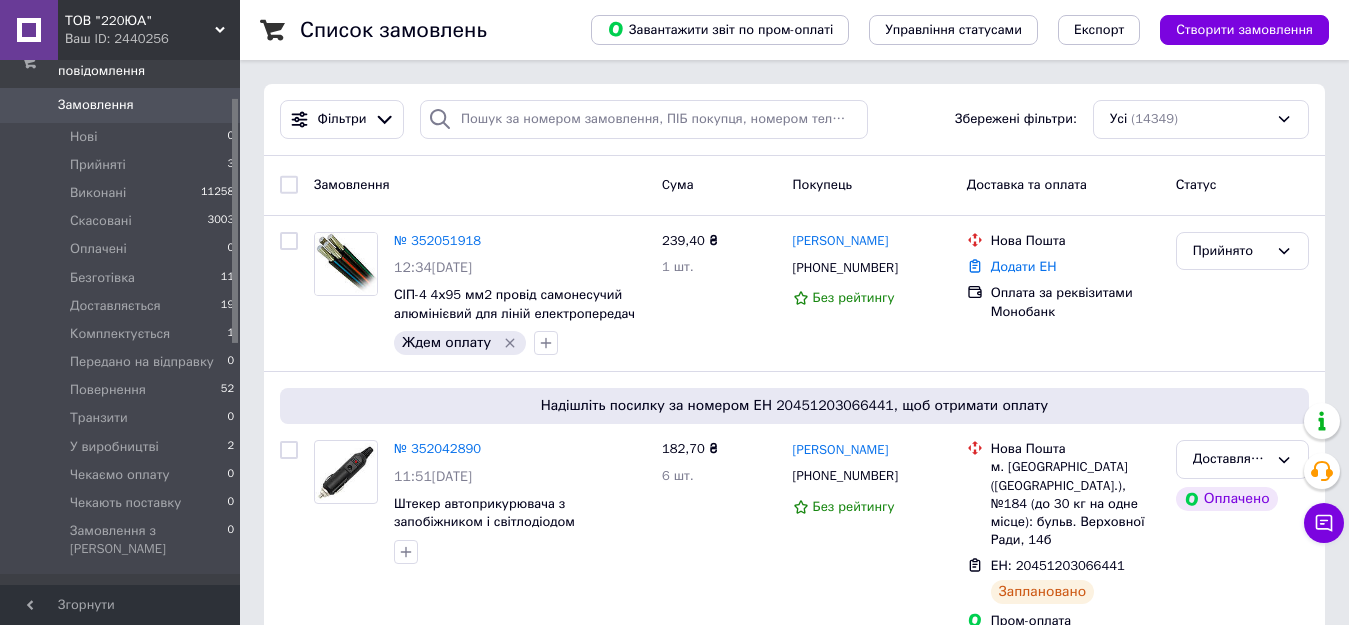 click at bounding box center (235, 221) 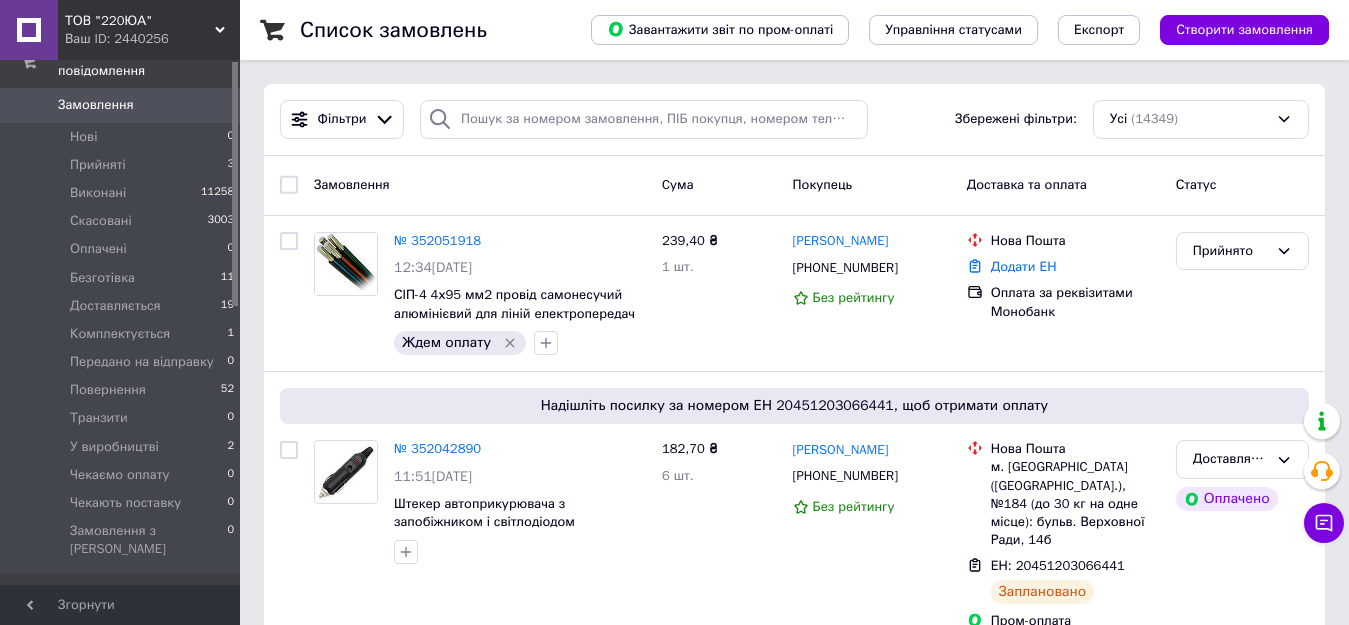 scroll, scrollTop: 0, scrollLeft: 0, axis: both 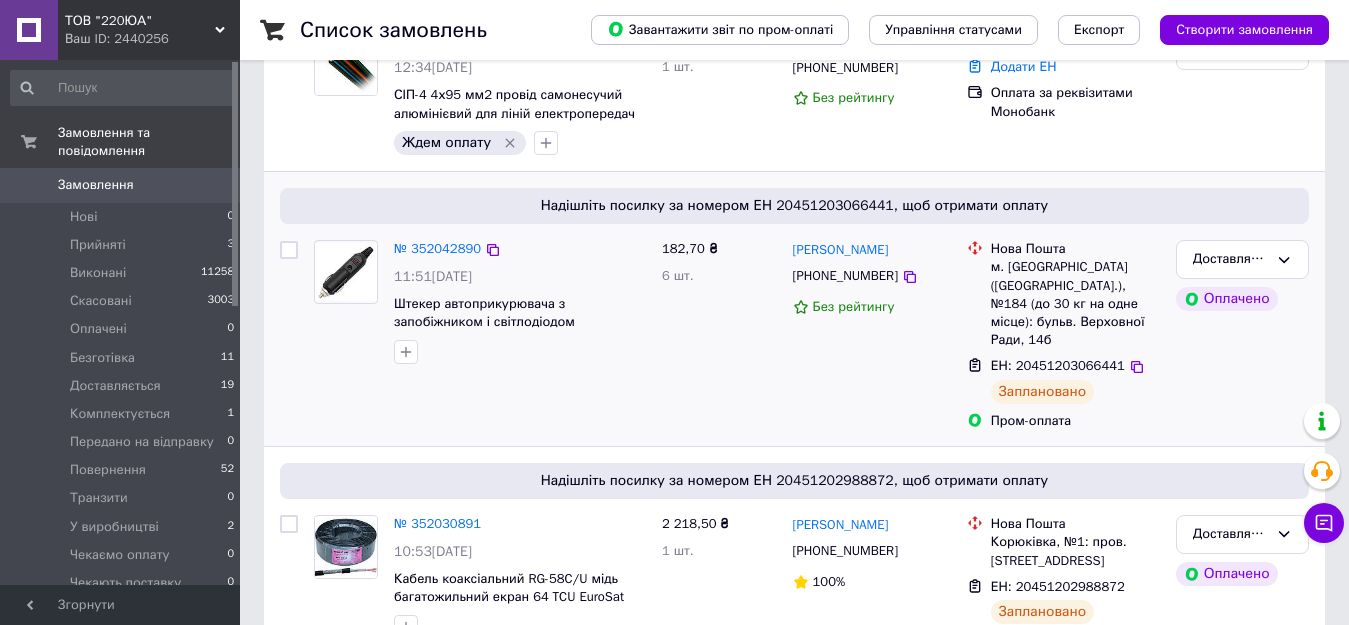 click on "№ 352042890 11:51, 10.07.2025 Штекер автоприкурювача з запобіжником і світлодіодом" at bounding box center [480, 335] 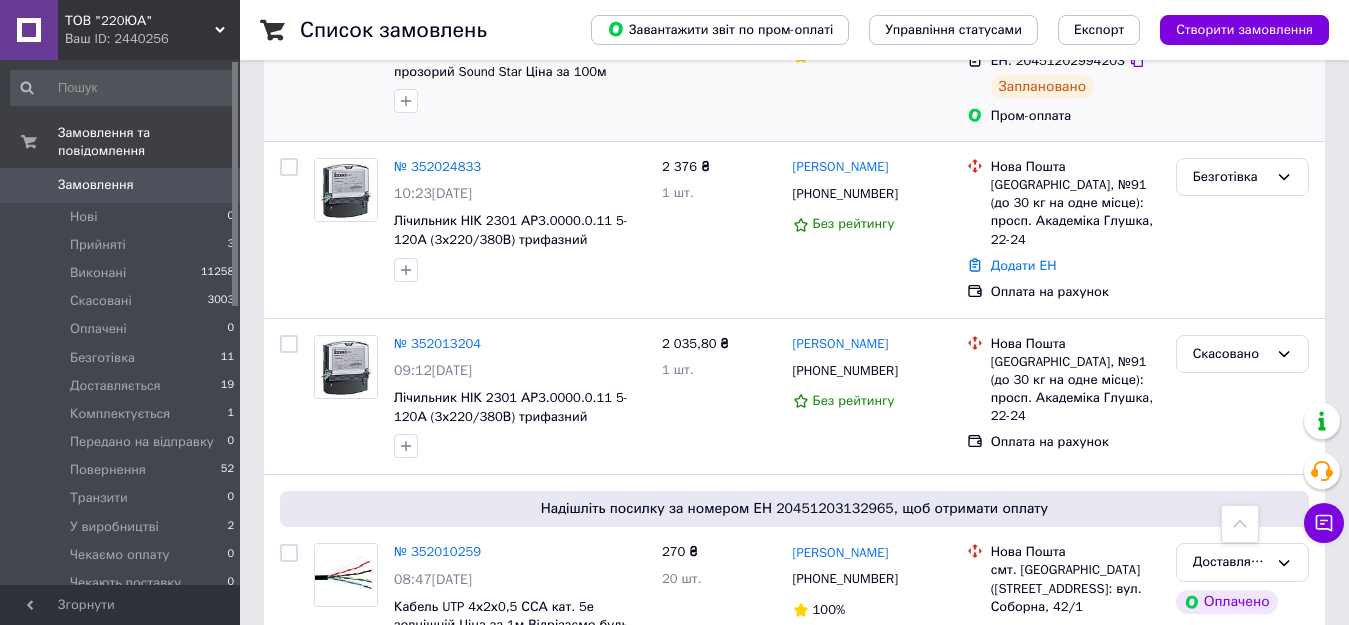 scroll, scrollTop: 1000, scrollLeft: 0, axis: vertical 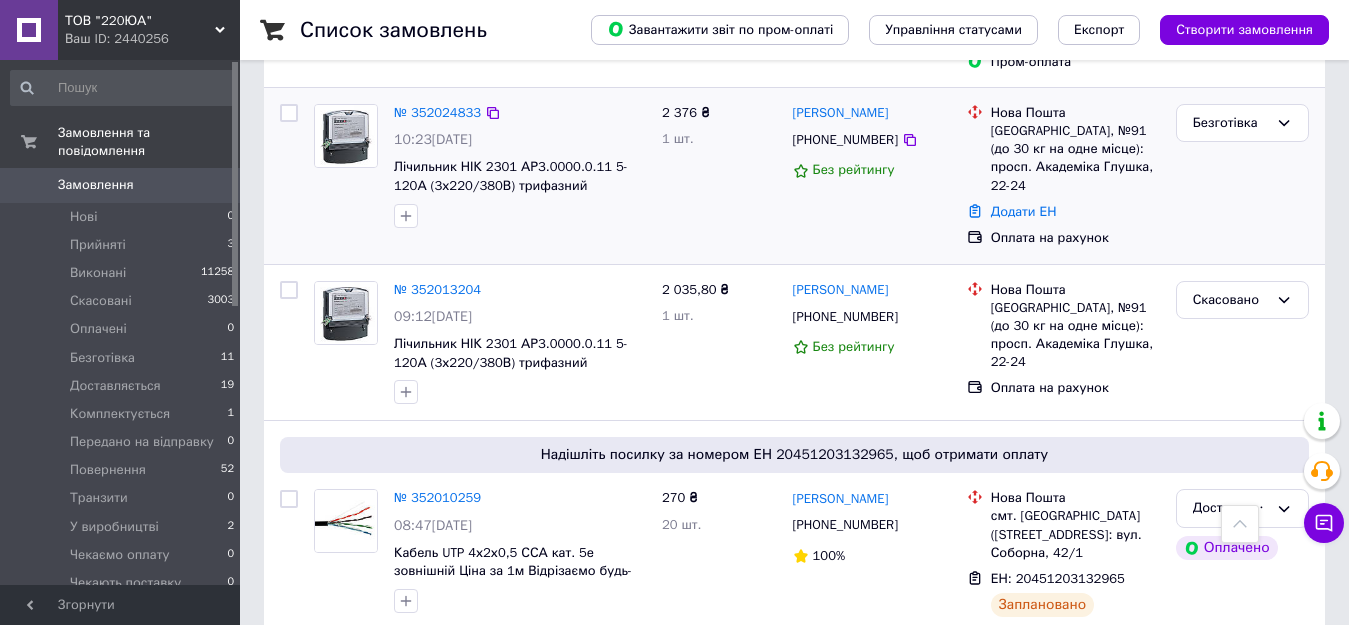 click on "2 376 ₴ 1 шт." at bounding box center (719, 176) 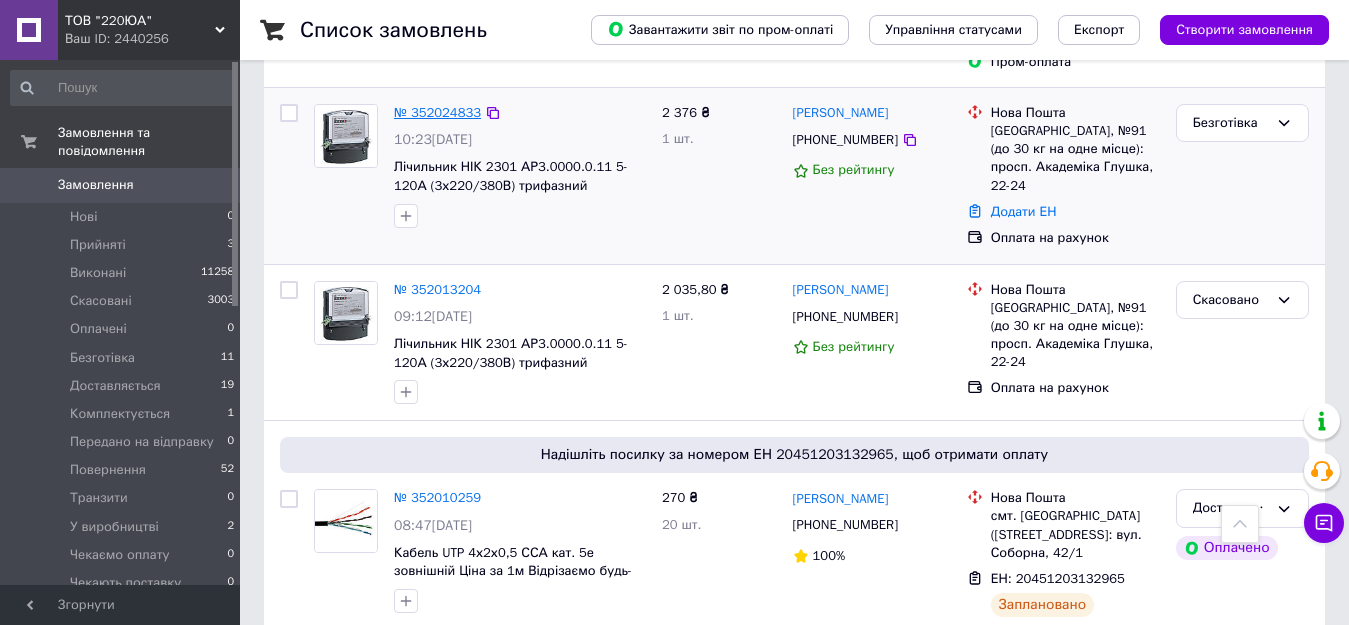 click on "№ 352024833" at bounding box center [437, 112] 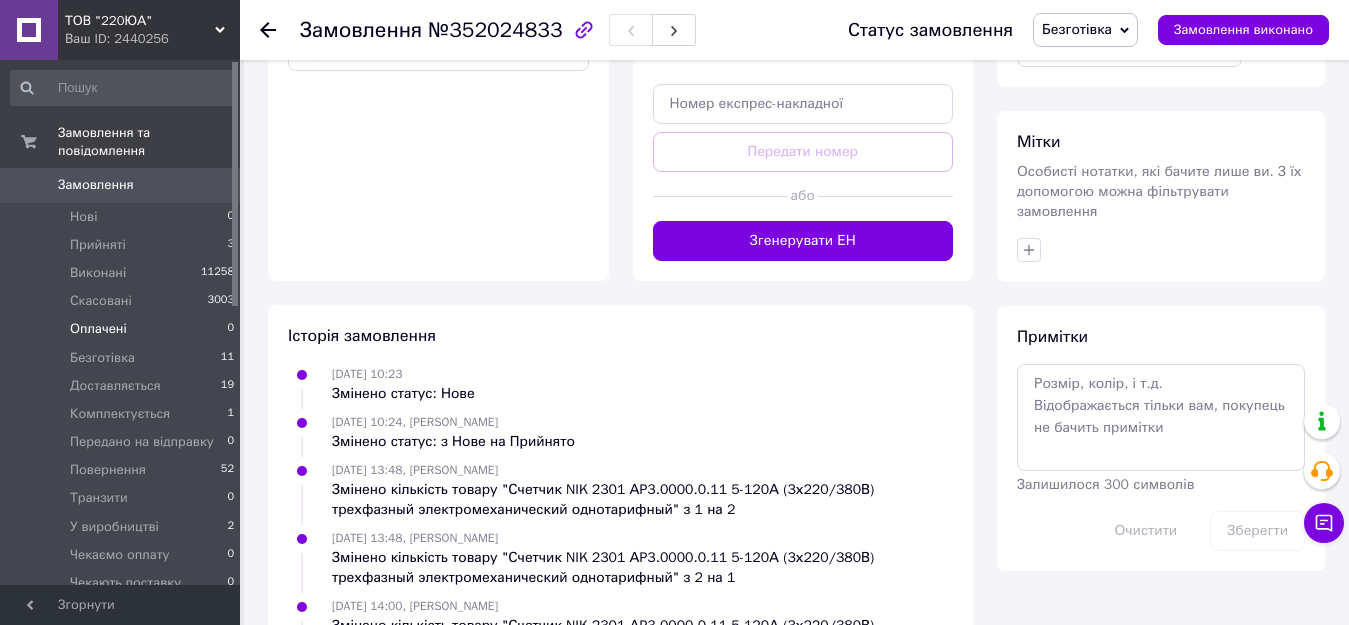 scroll, scrollTop: 961, scrollLeft: 0, axis: vertical 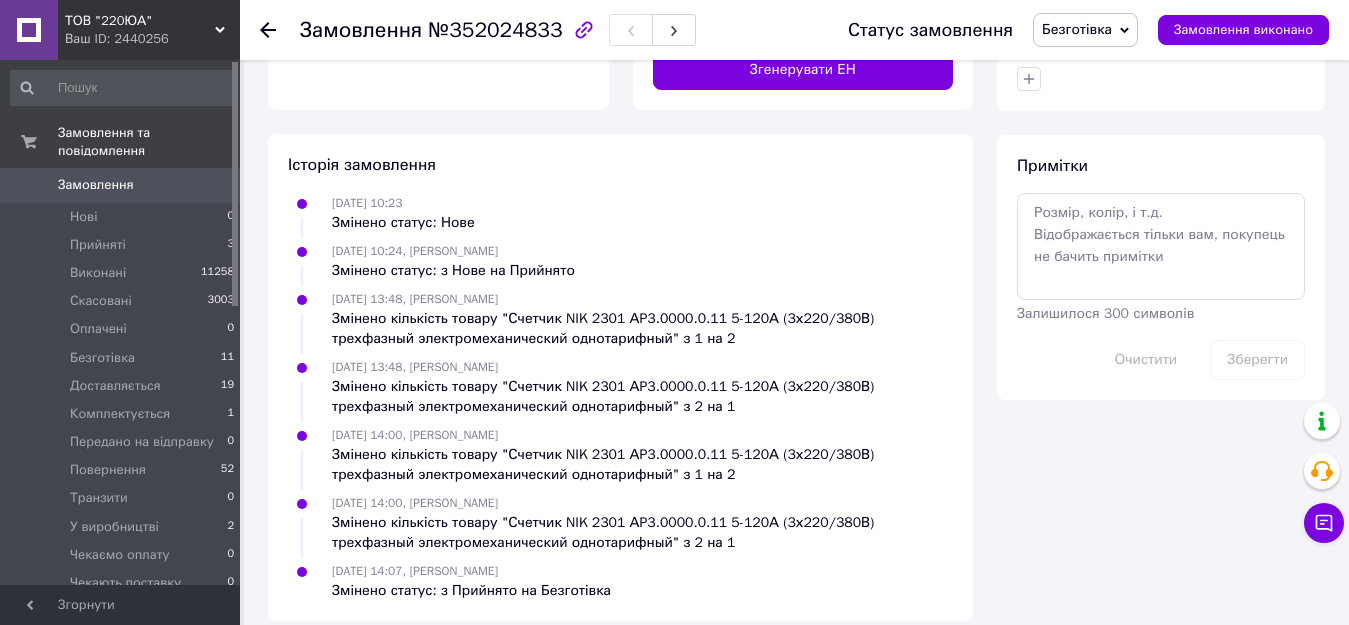 click on "Замовлення №352024833 Статус замовлення Безготівка Прийнято Виконано Скасовано Оплачено Доставляється Комплектується Передано на відправку Повернення Транзити У виробництві Чекаємо оплату Чекають поставку Замовлення виконано Замовлення з сайту 10.07.2025 | 10:23 Товари в замовленні (1) Додати товар Лічильник НІК 2301 АР3.0000.0.11 5-120А (3х220/380В) трифазний електромеханічний однотарифні В наявності 2 376 ₴ Артикул: 59632 Залишок: 10 1   шт. 2 376 ₴ Покупець Змінити покупця Котелянець Олег 1 замовлення у вас на 2 376 ₴ Без рейтингу   Додати відгук Додати +380674848183 Оплата Доставка або" at bounding box center [674, -158] 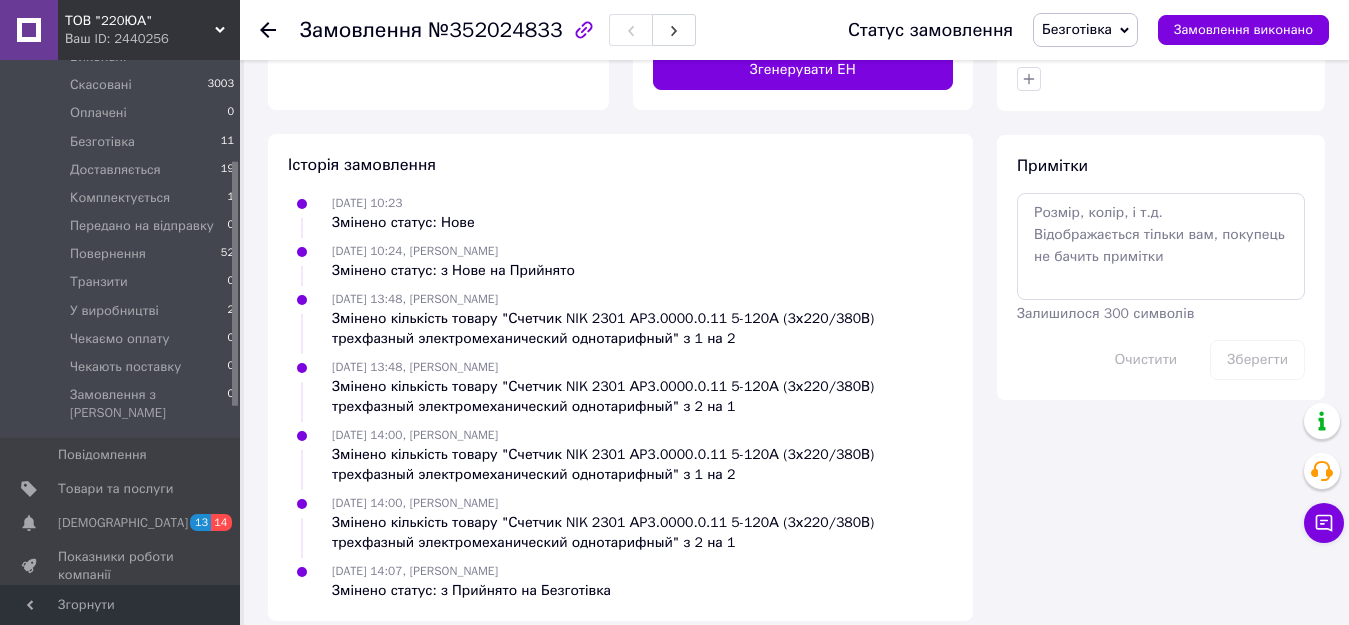 scroll, scrollTop: 69, scrollLeft: 0, axis: vertical 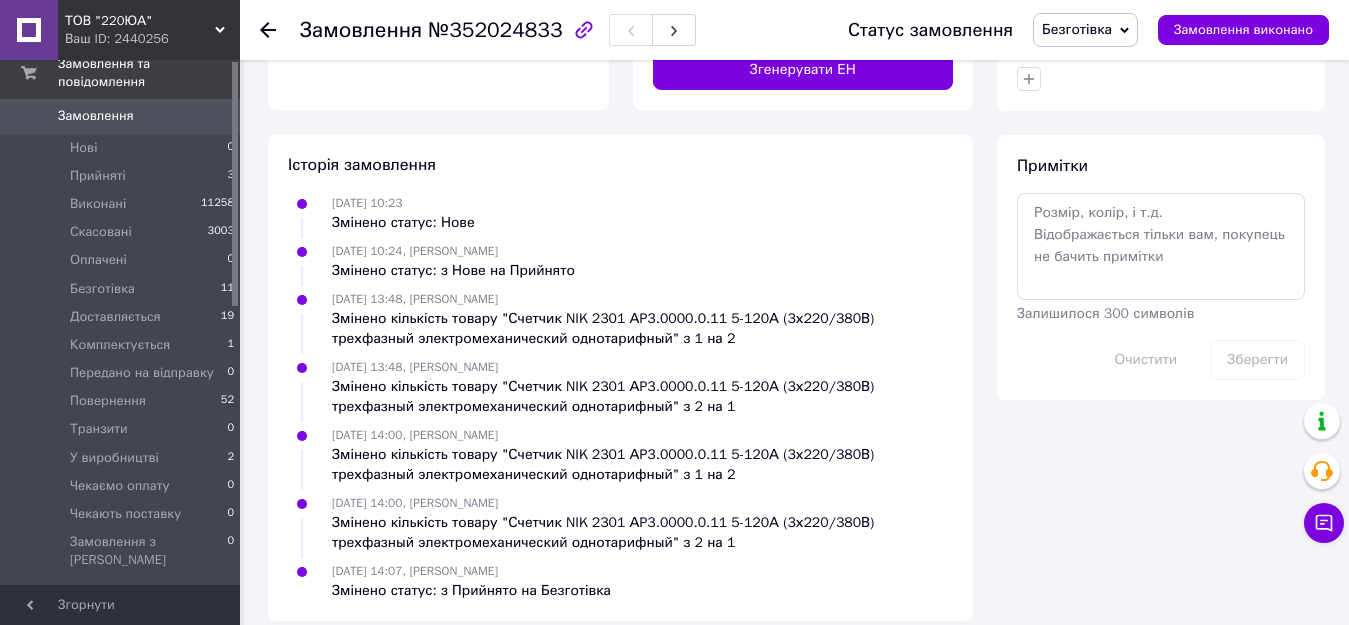 drag, startPoint x: 235, startPoint y: 107, endPoint x: 233, endPoint y: 81, distance: 26.076809 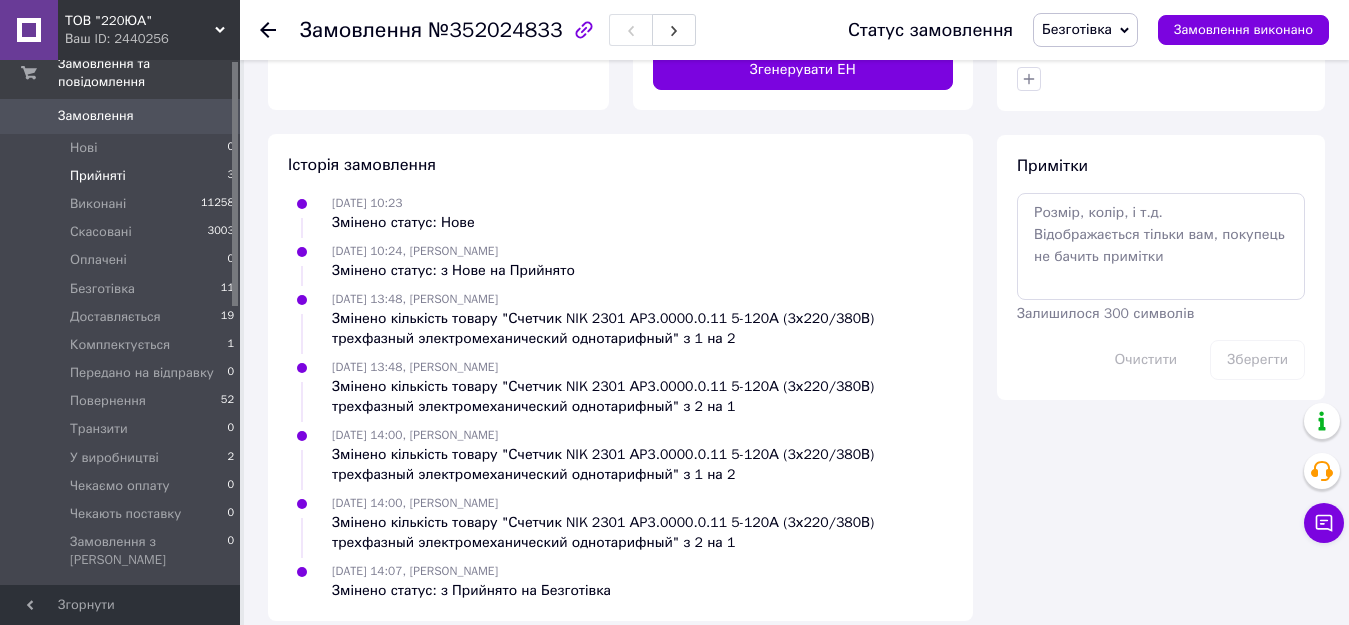 scroll, scrollTop: 0, scrollLeft: 0, axis: both 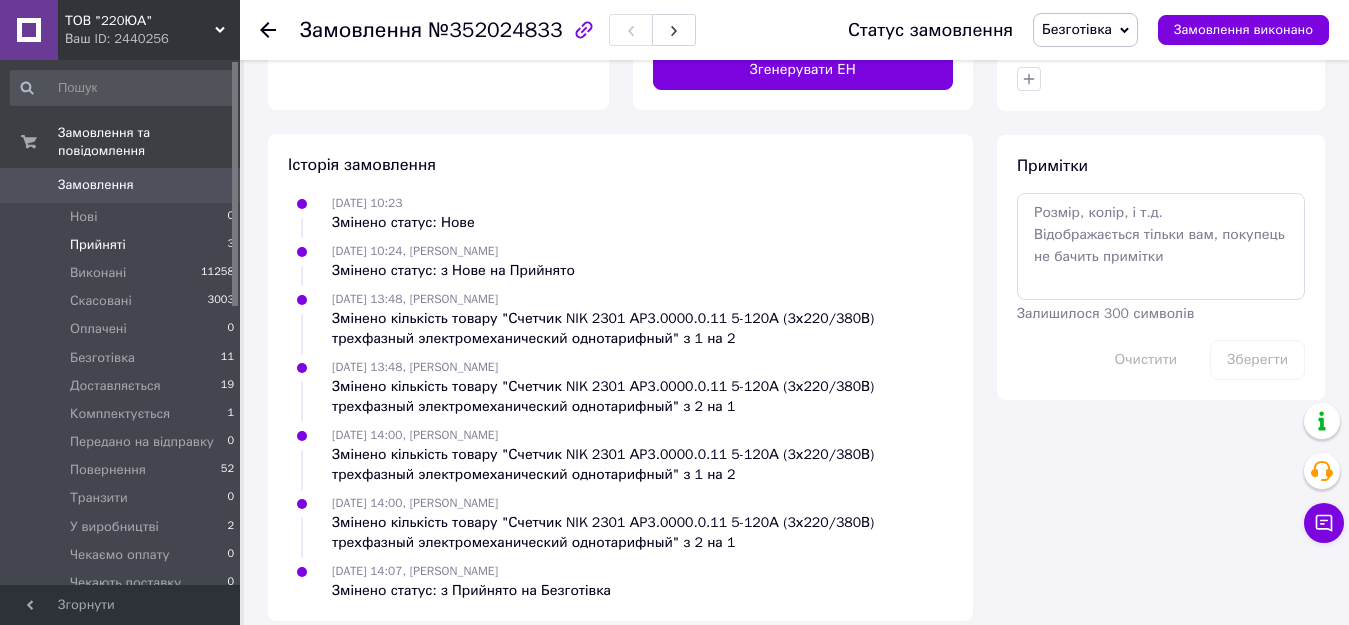 click on "Прийняті 3" at bounding box center (123, 245) 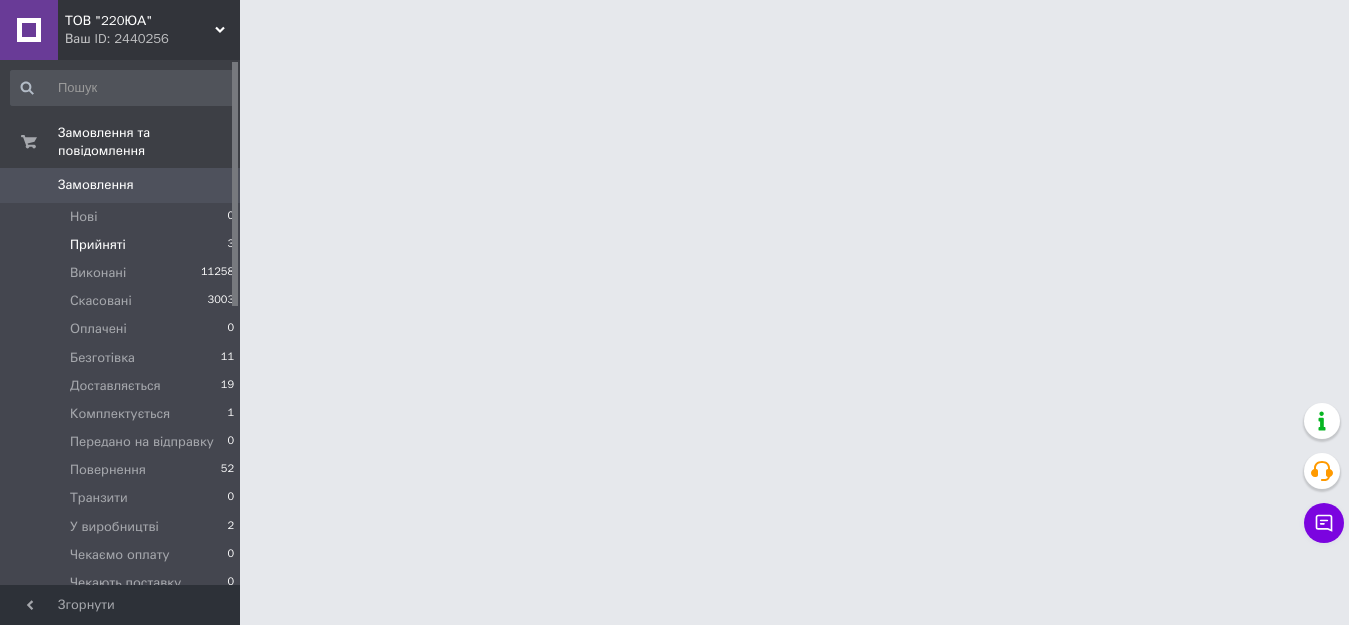 scroll, scrollTop: 0, scrollLeft: 0, axis: both 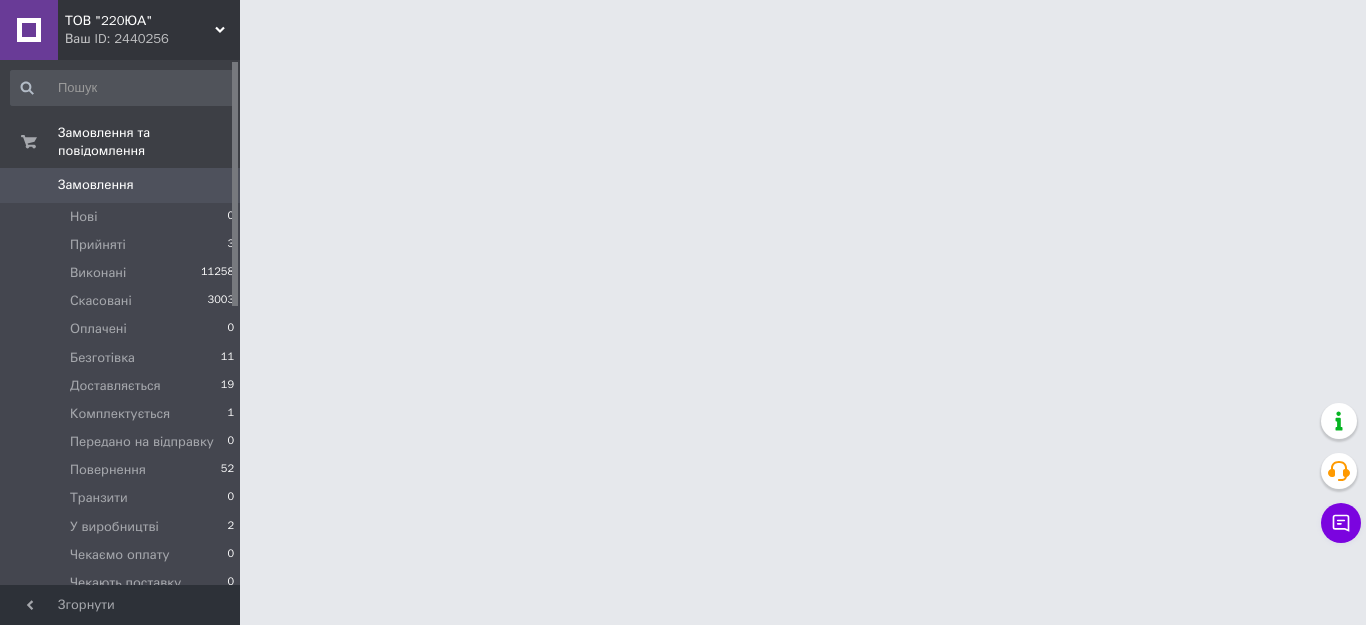 click at bounding box center [235, 184] 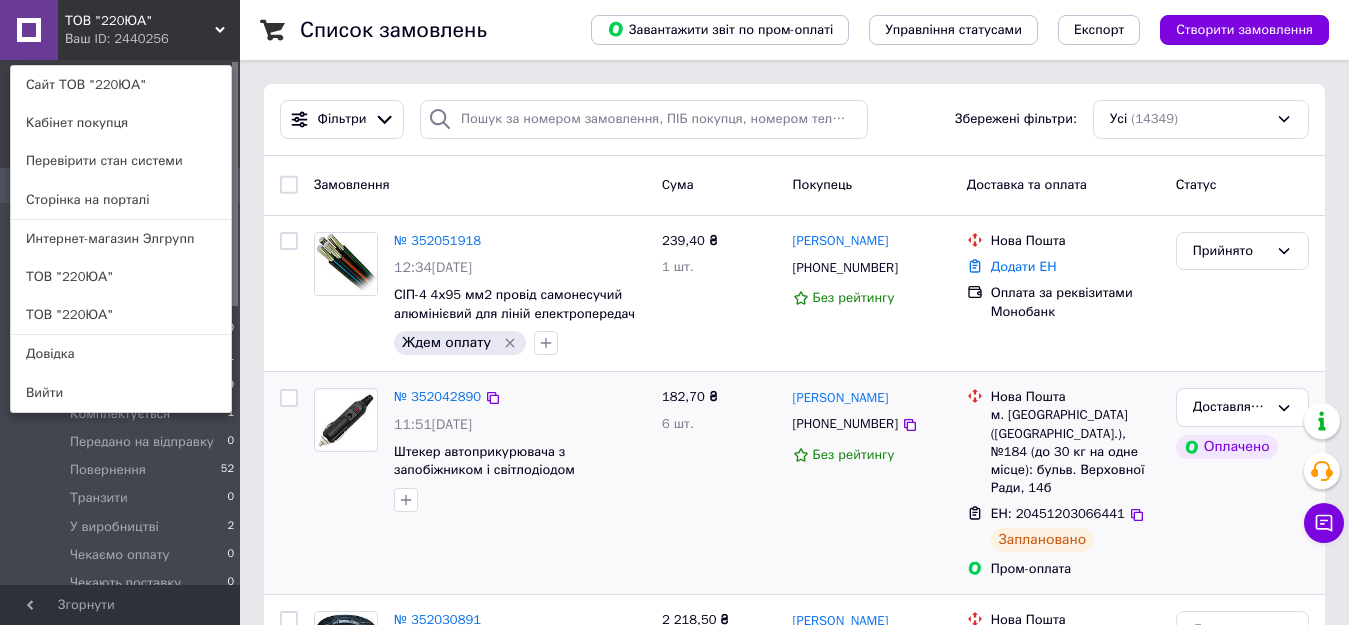 click on "№ 352051918 12:34, 10.07.2025 СІП-4 4х95 мм2 провід самонесучий алюмінієвий для ліній електропередач Ждем оплату" at bounding box center [520, 294] 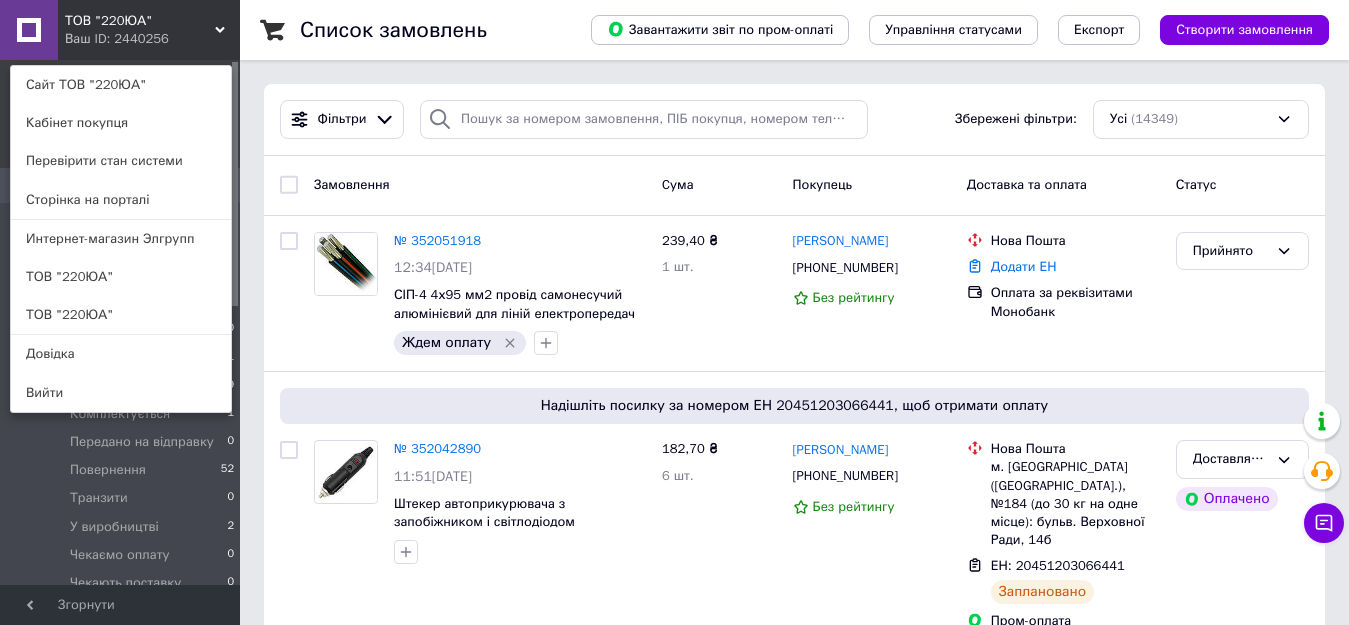 click on "Список замовлень   Завантажити звіт по пром-оплаті Управління статусами Експорт Створити замовлення Фільтри Збережені фільтри: Усі (14349) Замовлення Cума Покупець Доставка та оплата Статус № 352051918 12:34, 10.07.2025 СІП-4 4х95 мм2 провід самонесучий алюмінієвий для ліній електропередач Ждем оплату   239,40 ₴ 1 шт. Остап Федчак +380978387134 Без рейтингу Нова Пошта Додати ЕН Оплата за реквізитами Монобанк Прийнято Надішліть посилку за номером ЕН 20451203066441, щоб отримати оплату № 352042890 11:51, 10.07.2025 Штекер автоприкурювача з запобіжником і світлодіодом 182,70 ₴ 6 шт. Олексій Сіденко 100% 1" at bounding box center [794, 10088] 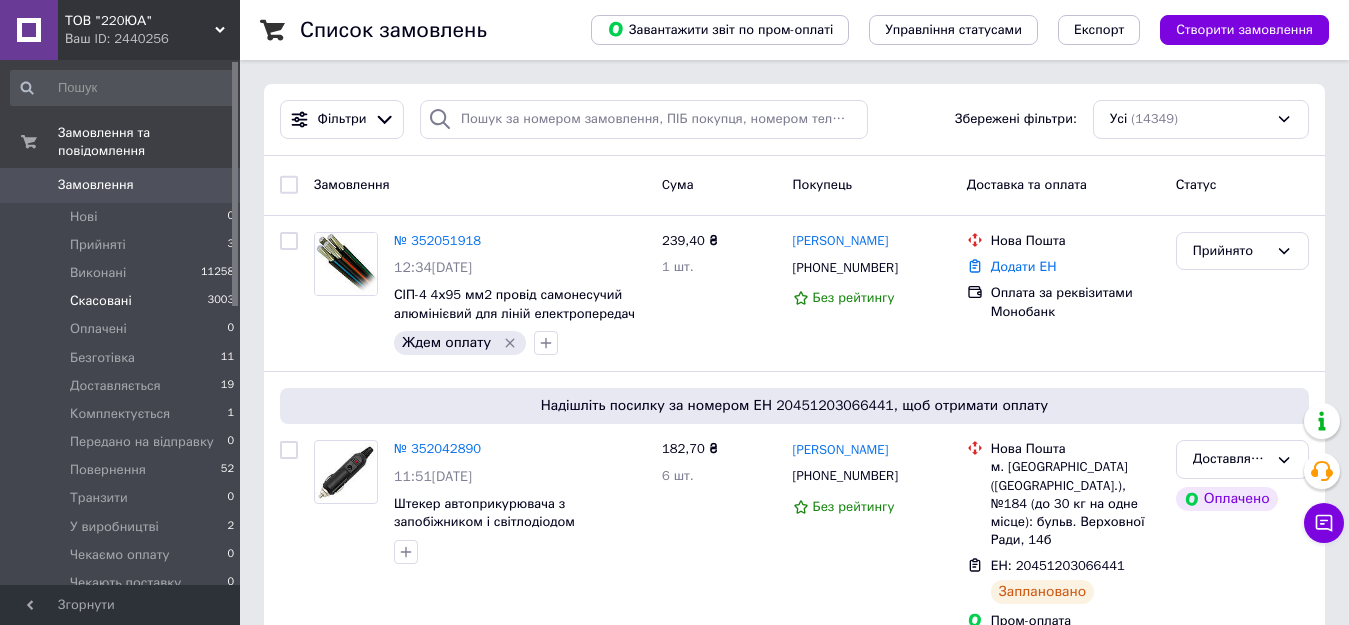 click on "Скасовані 3003" at bounding box center [123, 301] 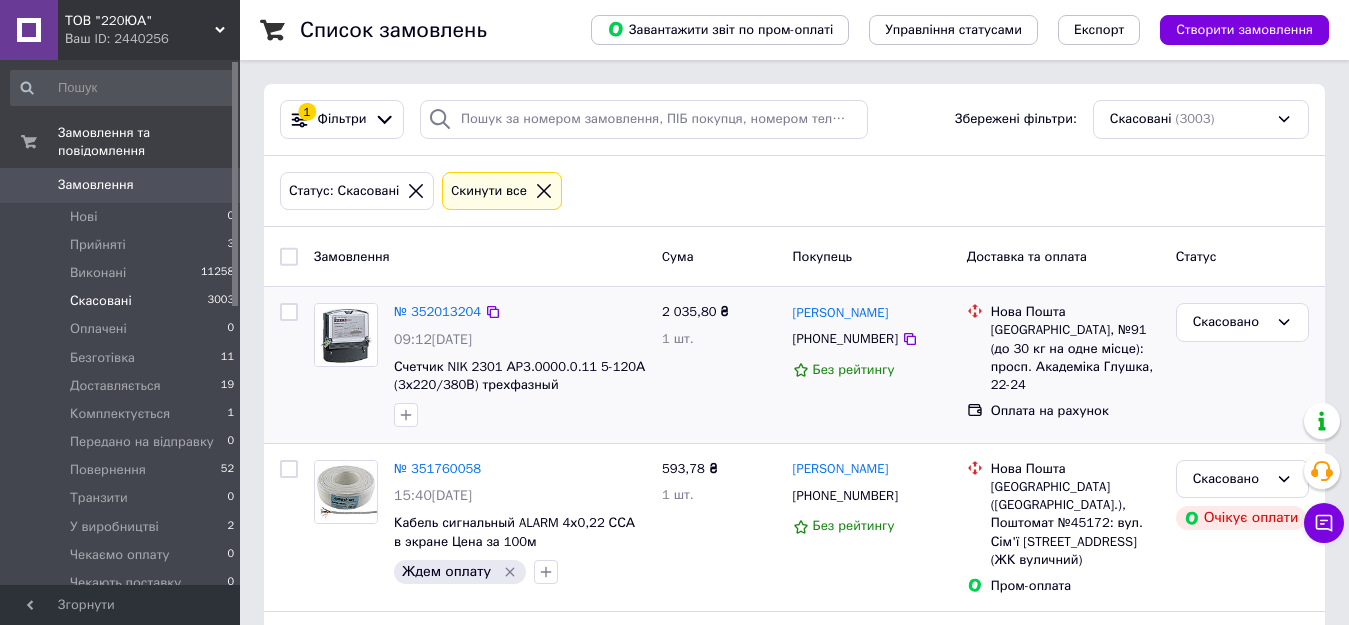 scroll, scrollTop: 200, scrollLeft: 0, axis: vertical 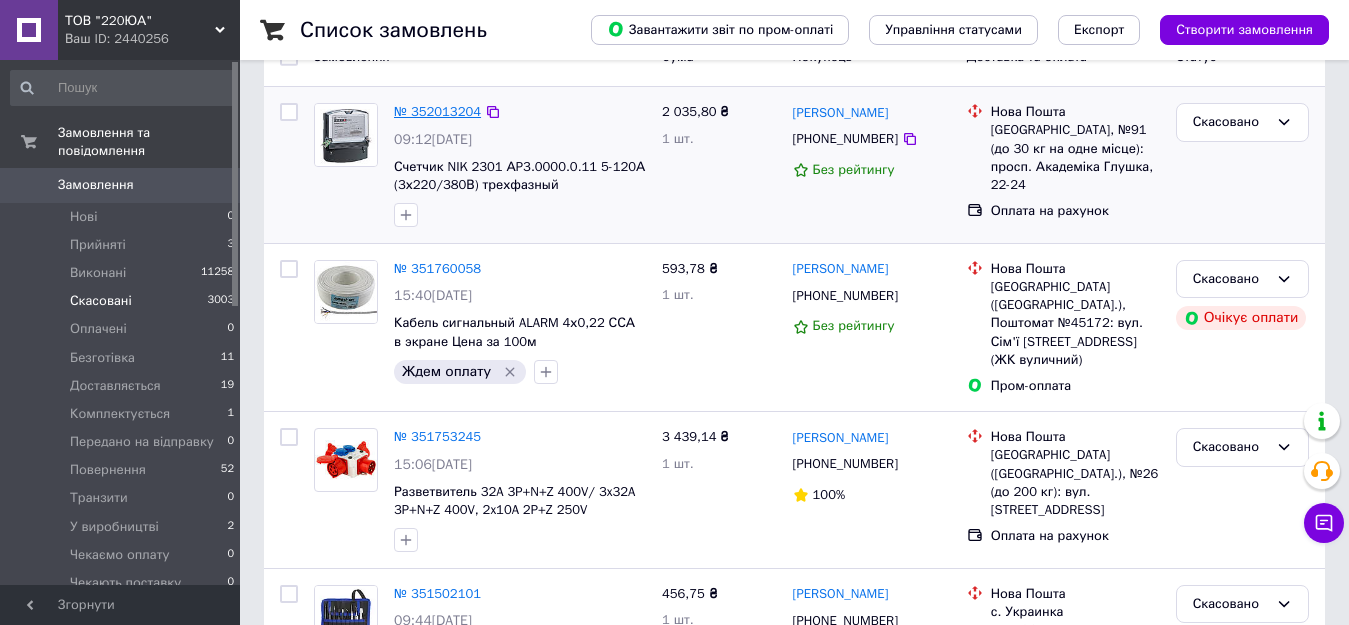 click on "№ 352013204" at bounding box center (437, 111) 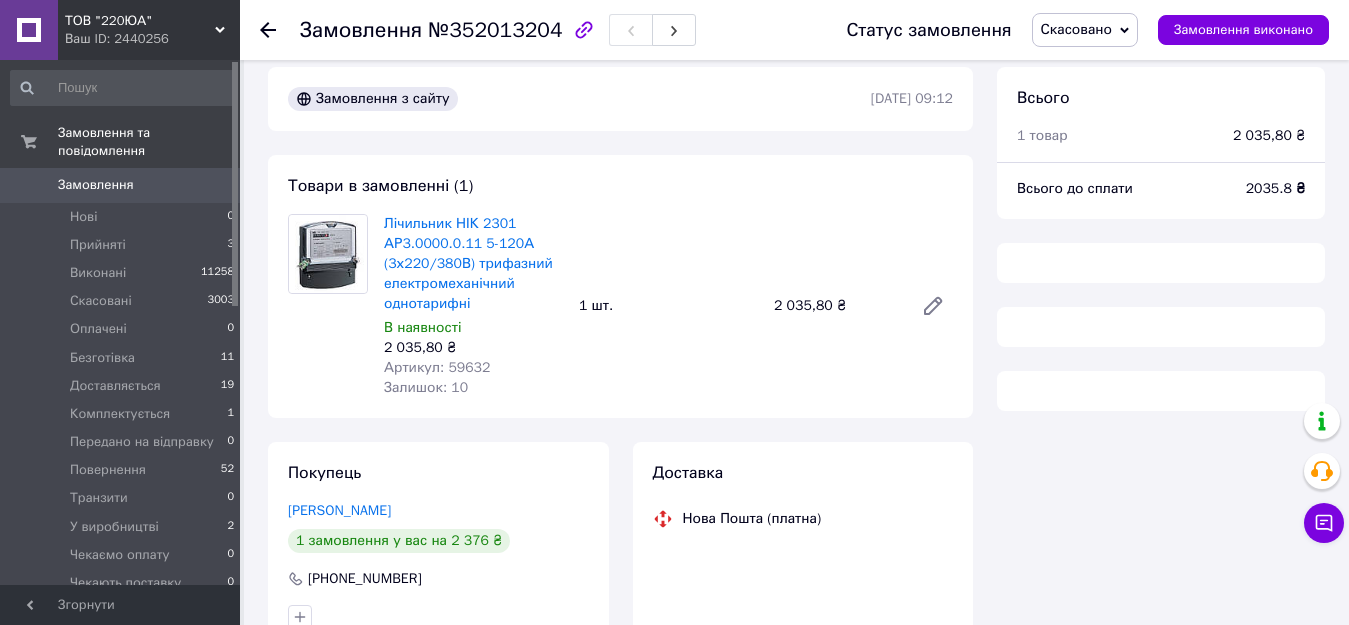 scroll, scrollTop: 0, scrollLeft: 0, axis: both 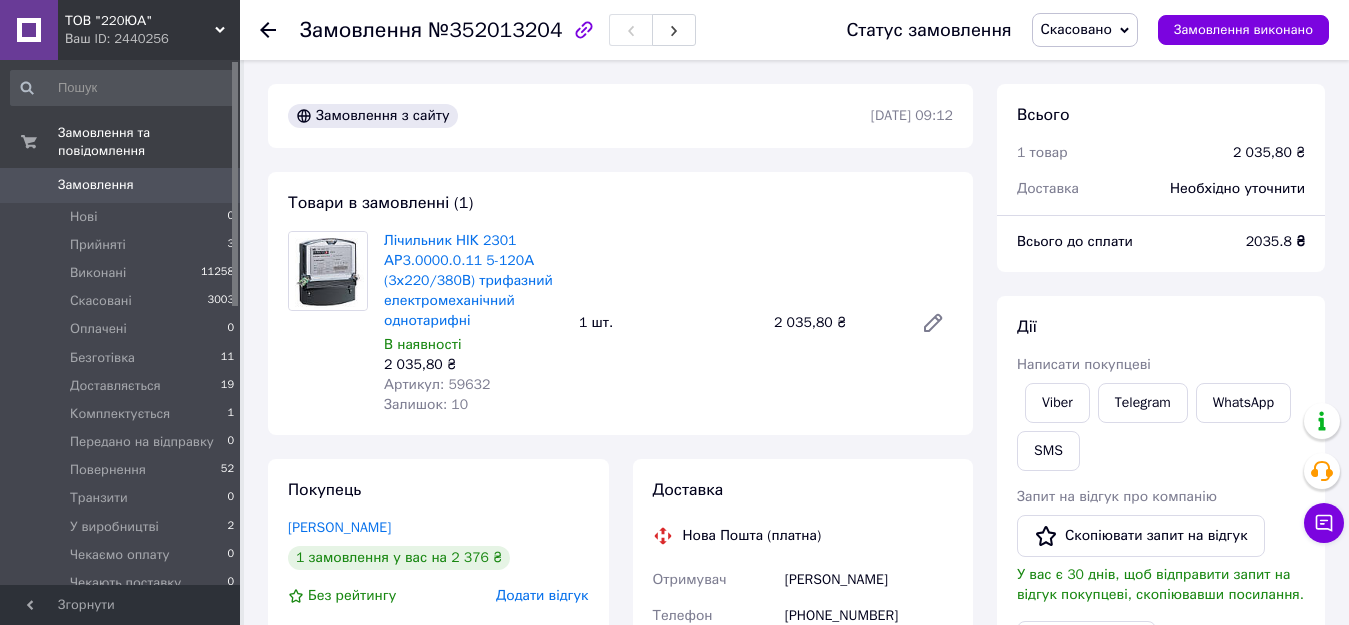 click on "Товари в замовленні (1) Лічильник НІК 2301 АР3.0000.0.11 5-120А (3х220/380В) трифазний електромеханічний однотарифні В наявності 2 035,80 ₴ Артикул: 59632 Залишок: 10 1 шт. 2 035,80 ₴" at bounding box center [620, 303] 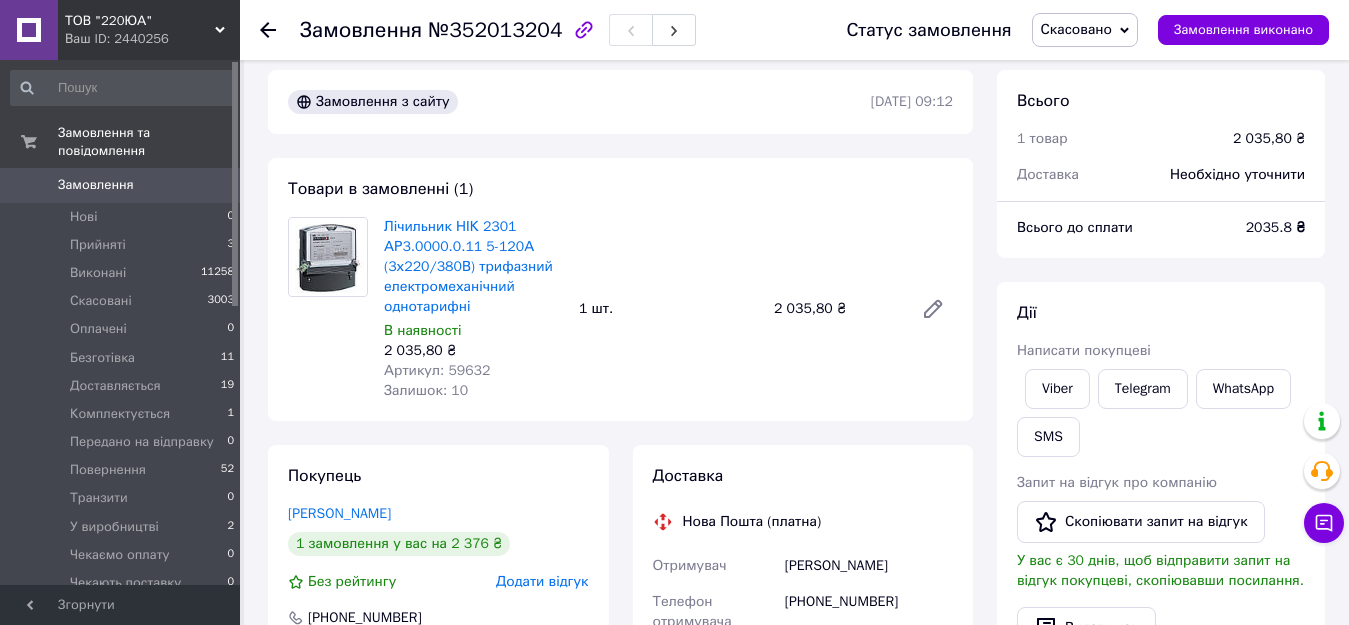scroll, scrollTop: 0, scrollLeft: 0, axis: both 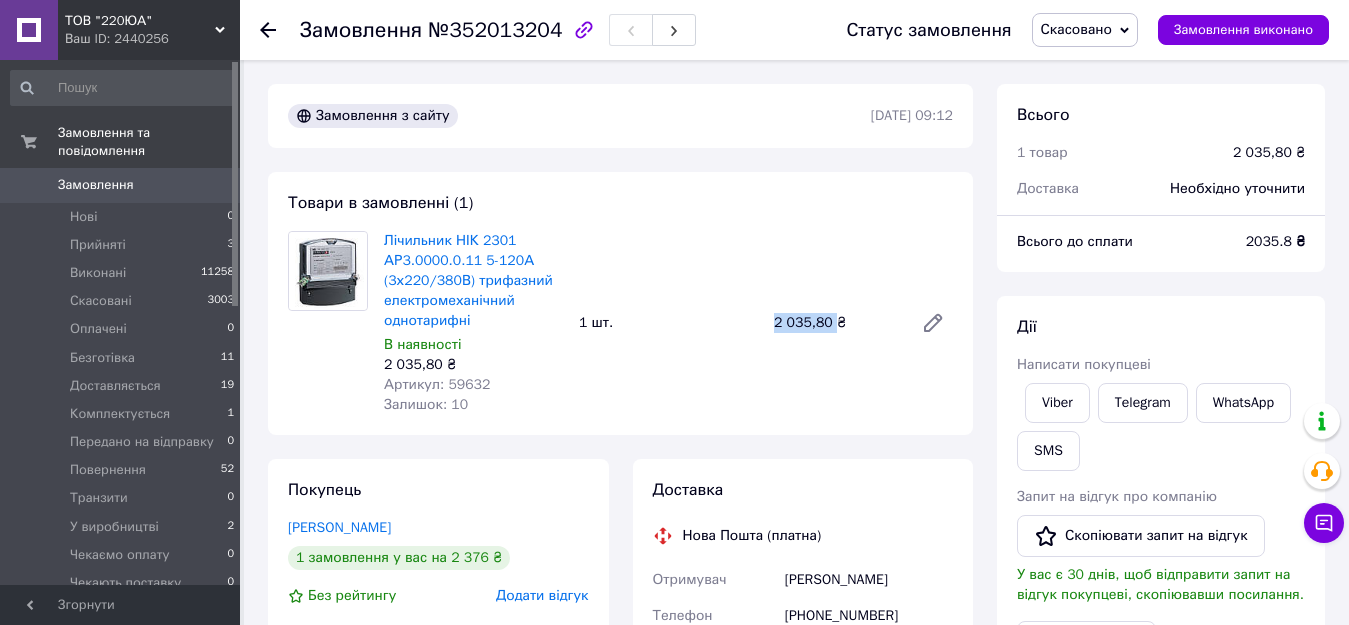 drag, startPoint x: 775, startPoint y: 320, endPoint x: 829, endPoint y: 321, distance: 54.00926 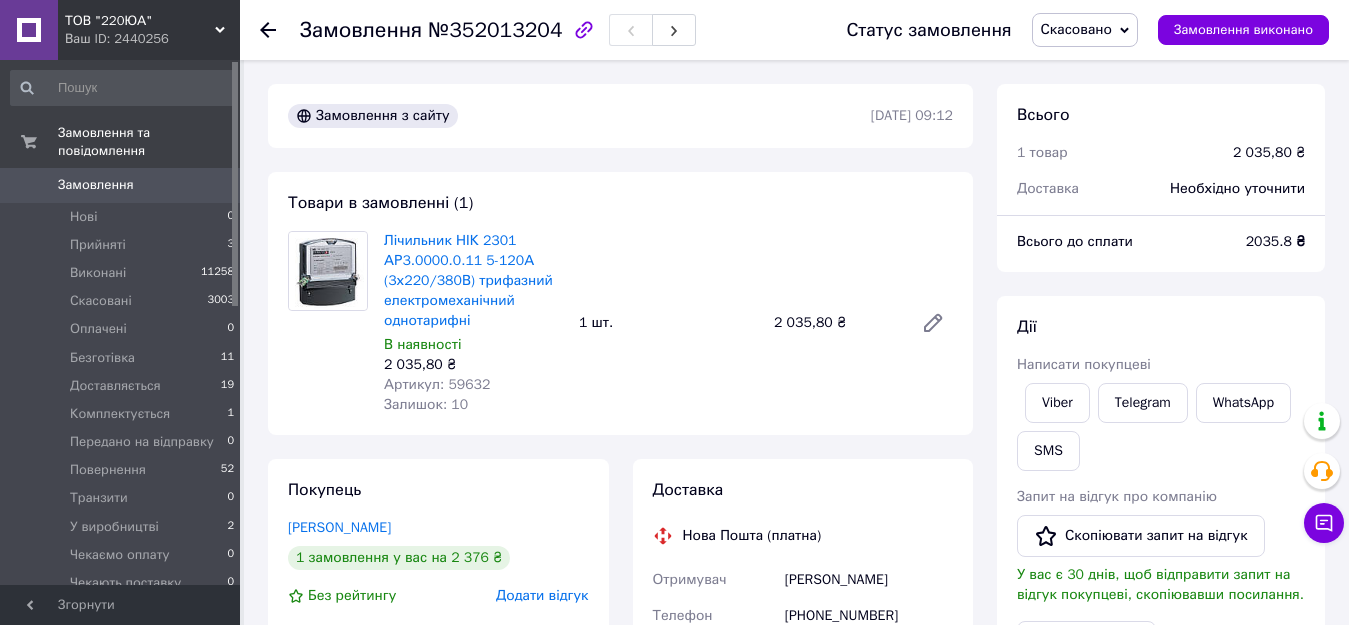 click on "2 035,80 ₴" at bounding box center (835, 323) 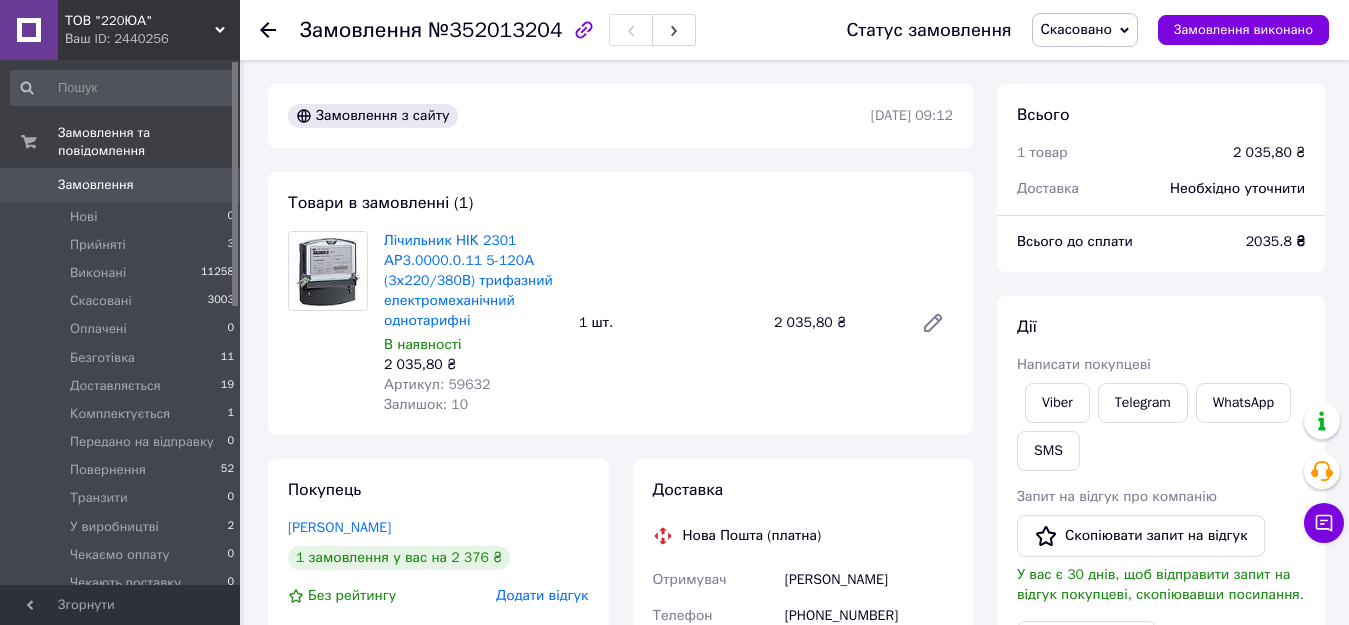 click on "Товари в замовленні (1) Лічильник НІК 2301 АР3.0000.0.11 5-120А (3х220/380В) трифазний електромеханічний однотарифні В наявності 2 035,80 ₴ Артикул: 59632 Залишок: 10 1 шт. 2 035,80 ₴" at bounding box center [620, 303] 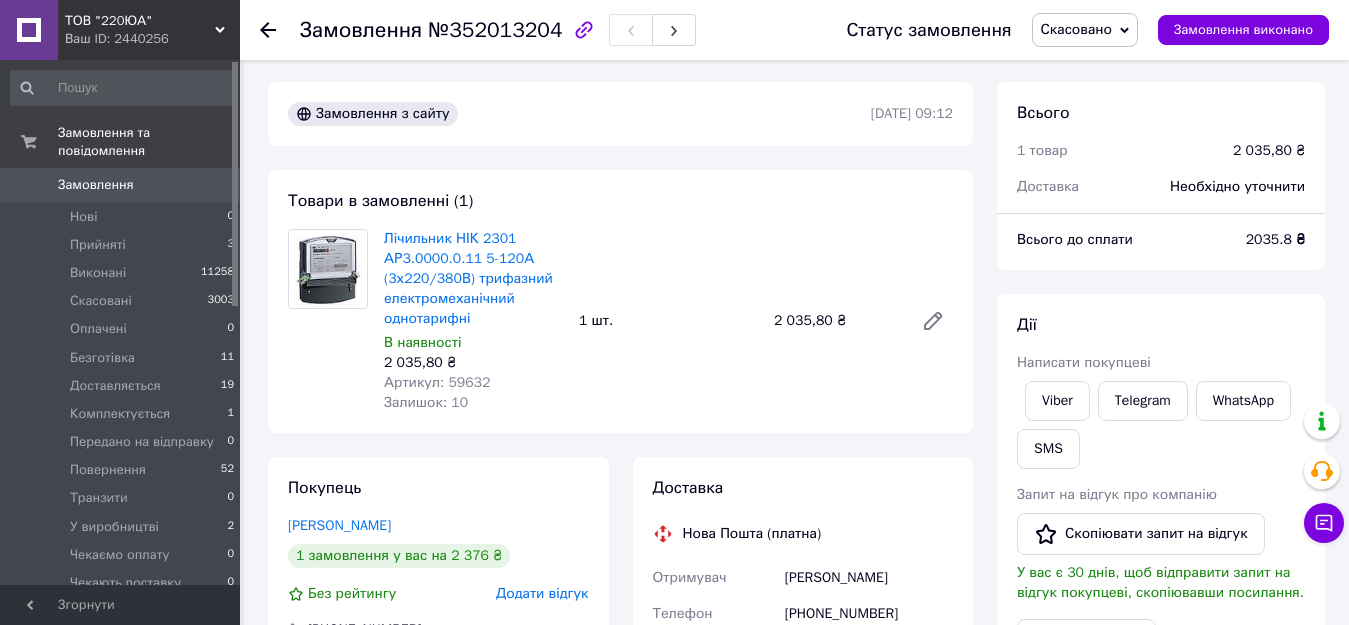 scroll, scrollTop: 0, scrollLeft: 0, axis: both 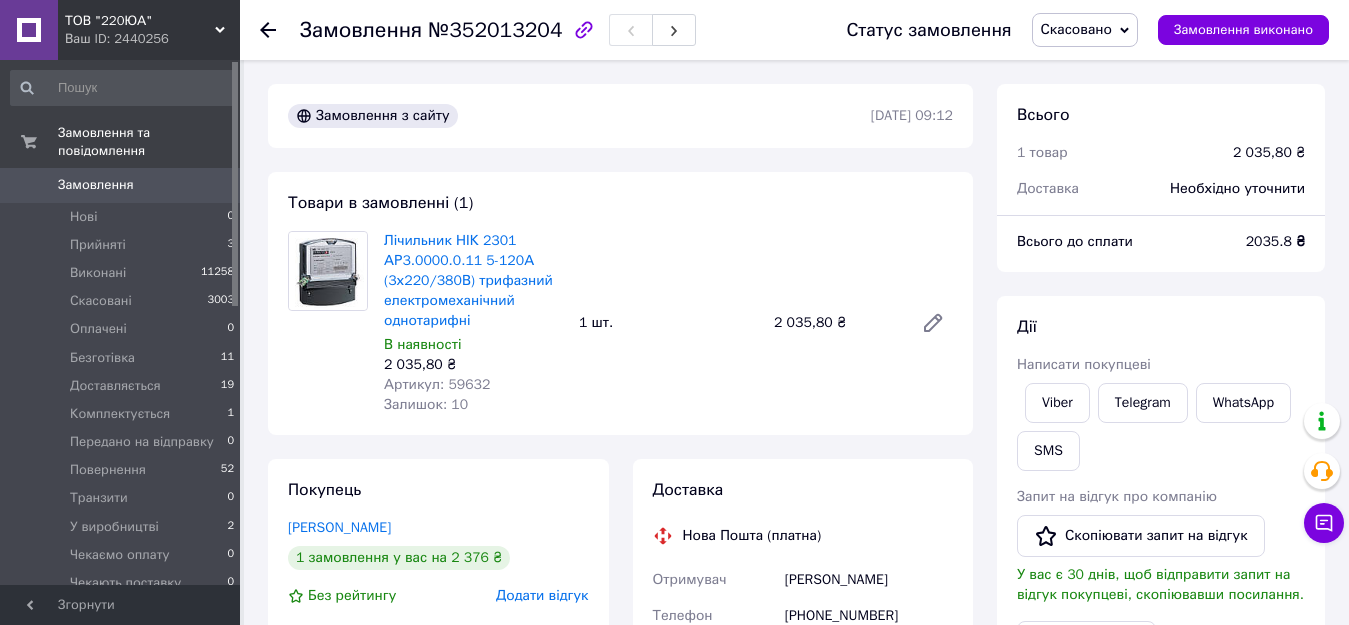 click on "Замовлення №352013204 Статус замовлення Скасовано Прийнято Виконано Оплачено Безготівка Доставляється Комплектується Передано на відправку Повернення Транзити У виробництві Чекаємо оплату Чекають поставку Замовлення виконано Замовлення з сайту 10.07.2025 | 09:12 Товари в замовленні (1) Лічильник НІК 2301 АР3.0000.0.11 5-120А (3х220/380В) трифазний електромеханічний однотарифні В наявності 2 035,80 ₴ Артикул: 59632 Залишок: 10 1 шт. 2 035,80 ₴ Покупець Котелянець Олег 1 замовлення у вас на 2 376 ₴ Без рейтингу   Додати відгук +380674848183 Оплата Оплата на рахунок Доставка Нова Пошта (платна) < >" at bounding box center [796, 704] 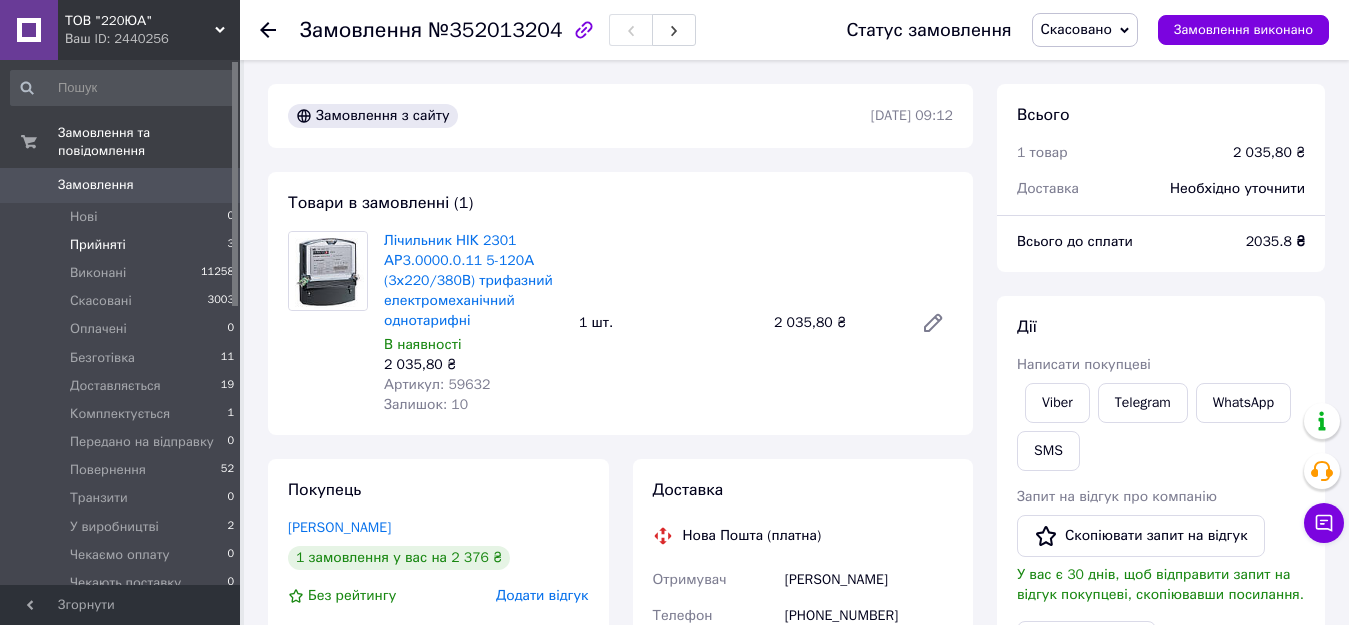 click on "Прийняті 3" at bounding box center (123, 245) 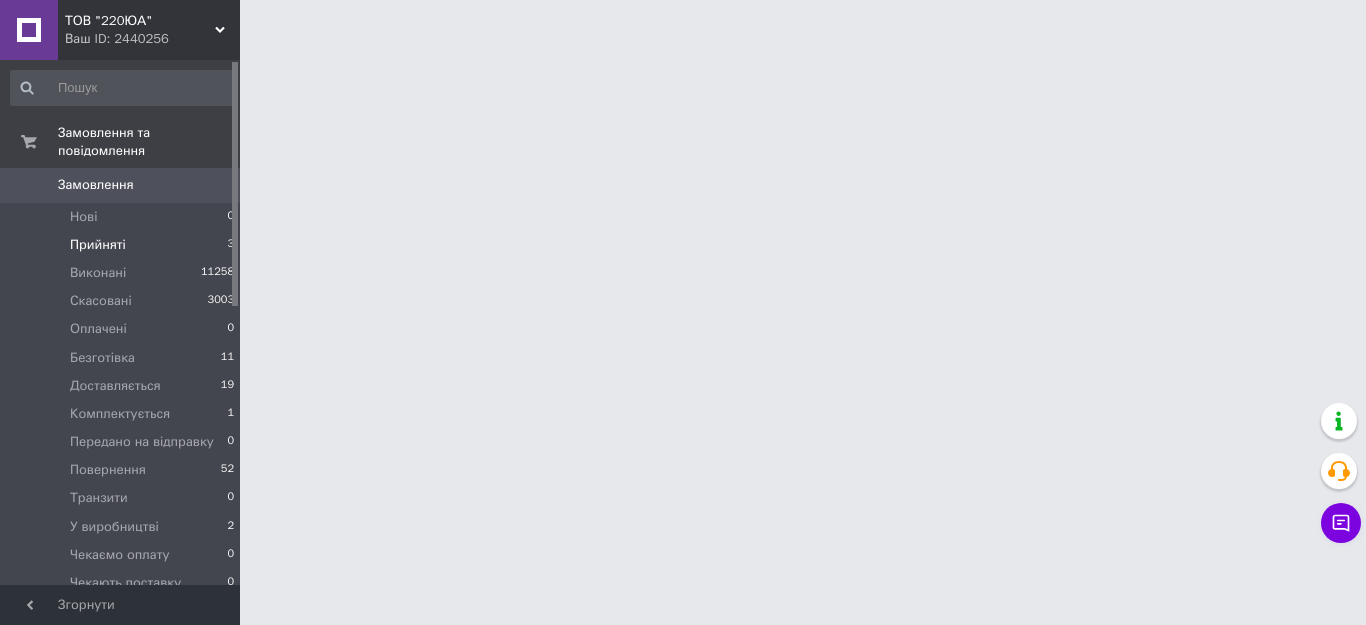 click on "Прийняті 3" at bounding box center (123, 245) 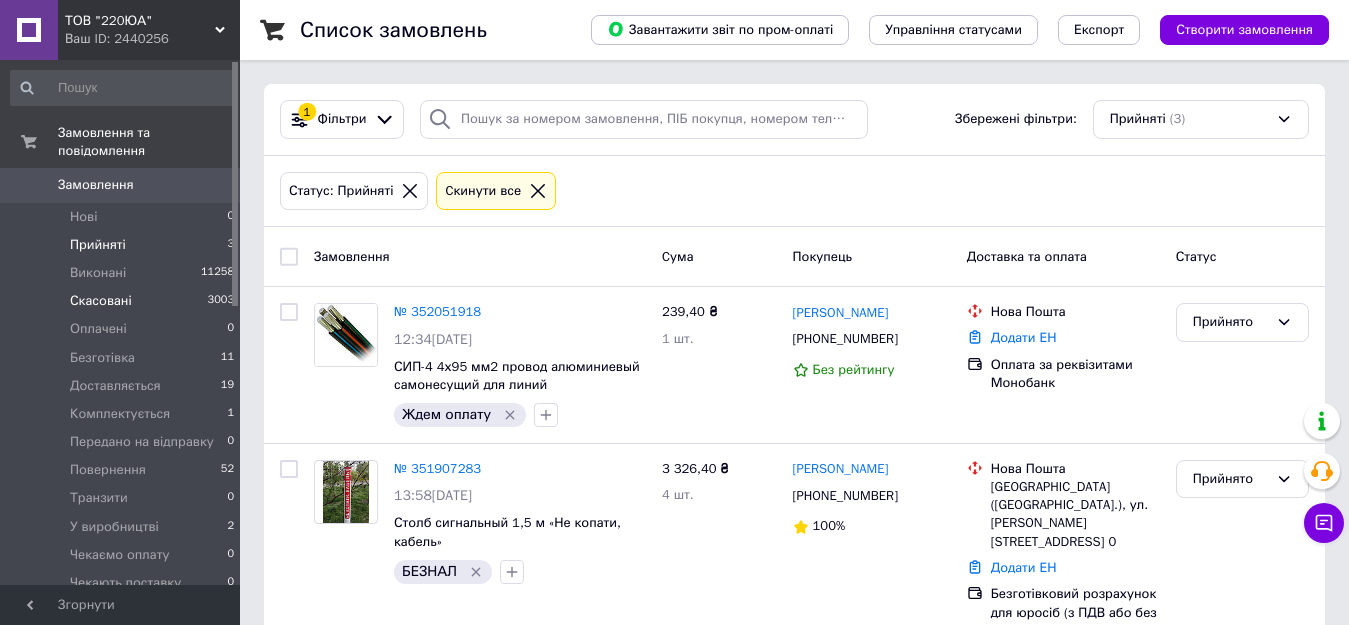 click on "Скасовані 3003" at bounding box center (123, 301) 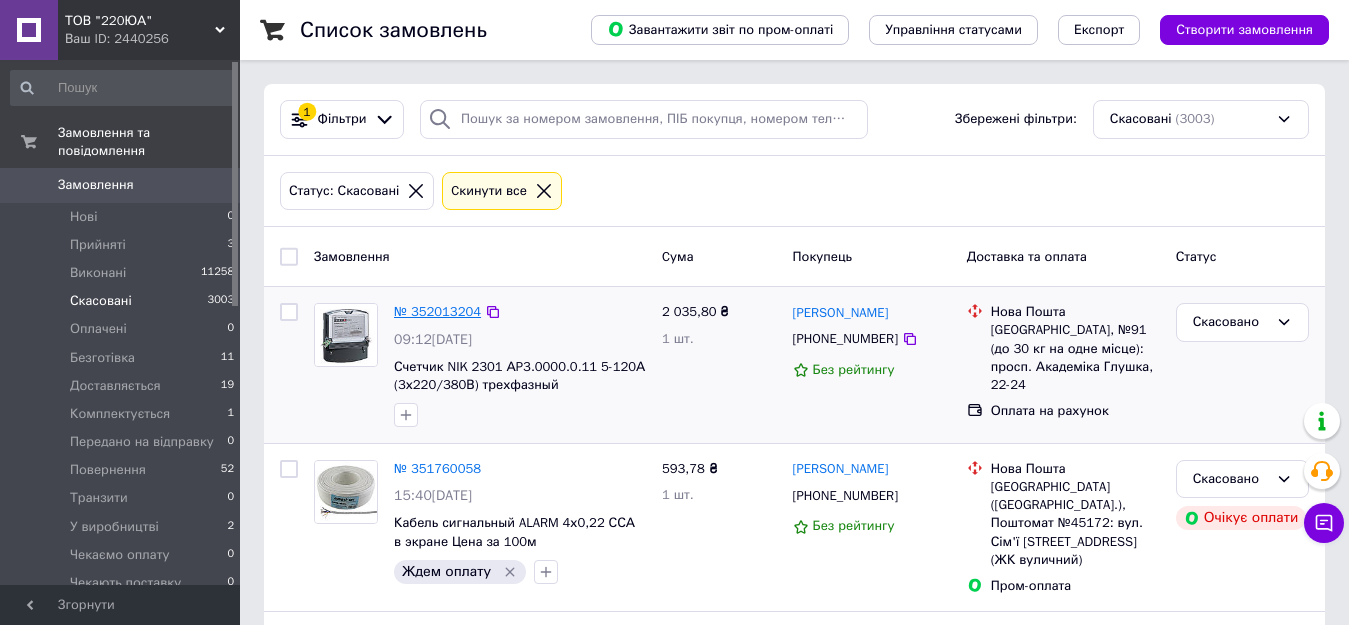 click on "№ 352013204" at bounding box center [437, 311] 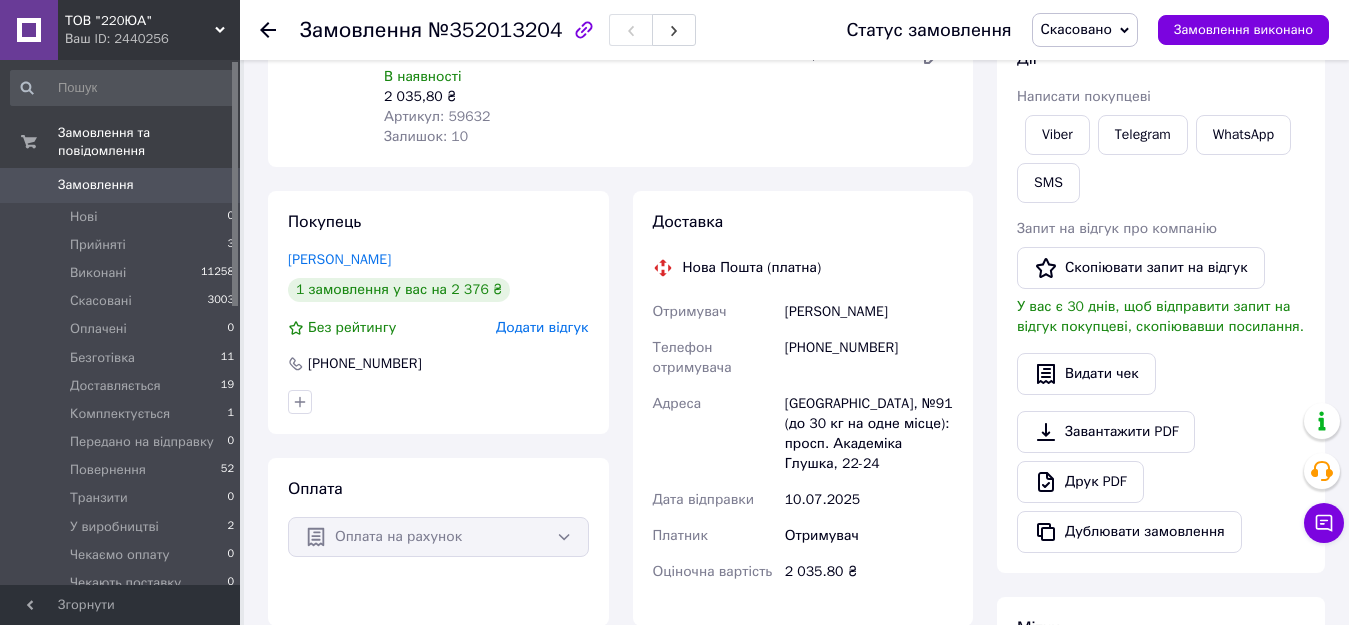 scroll, scrollTop: 300, scrollLeft: 0, axis: vertical 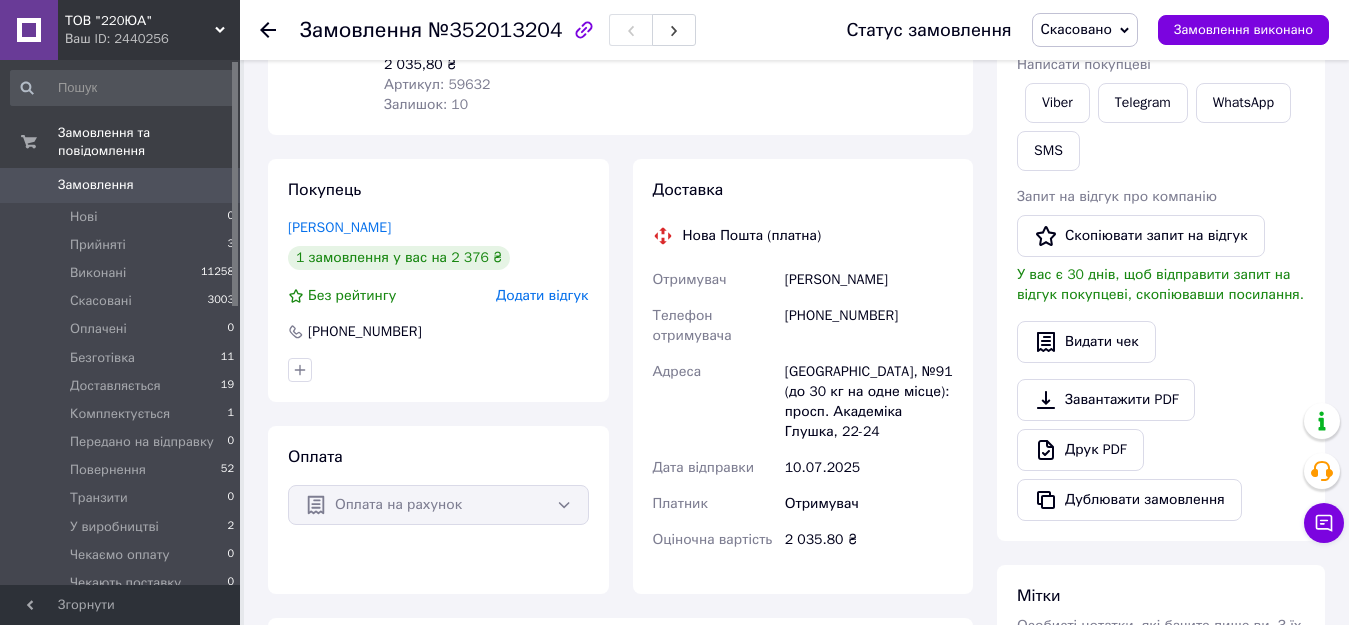 click on "Скасовано" at bounding box center (1076, 29) 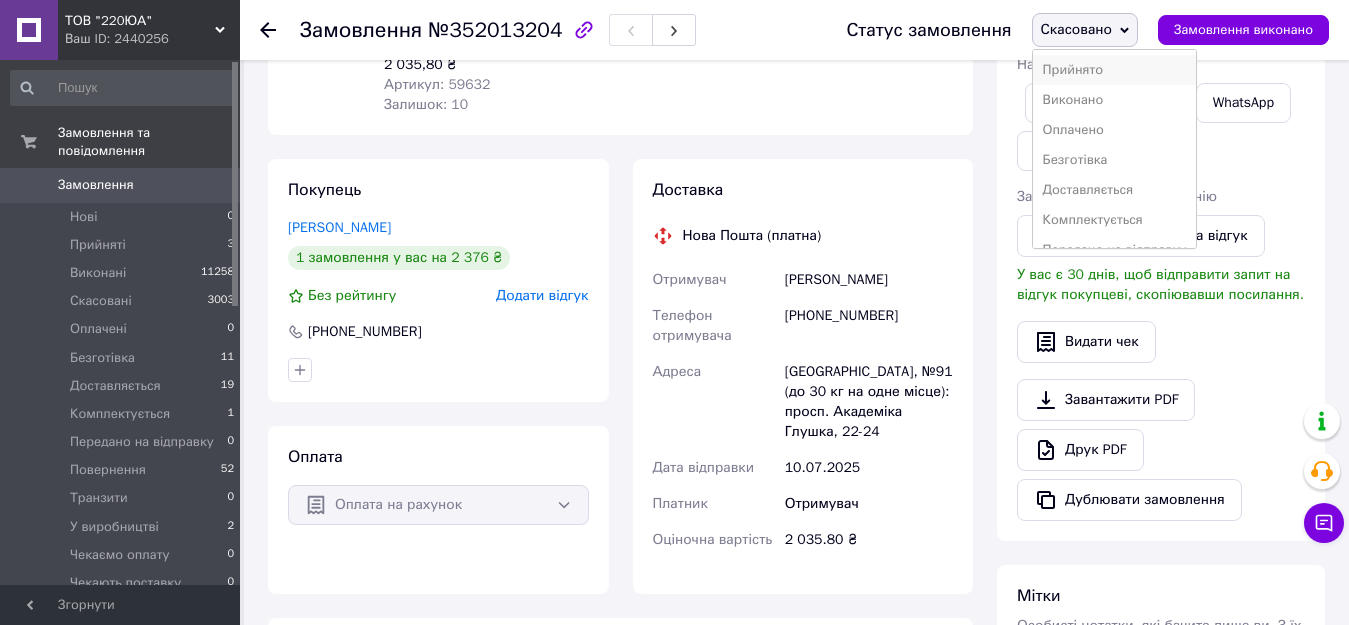 click on "Прийнято" at bounding box center (1115, 70) 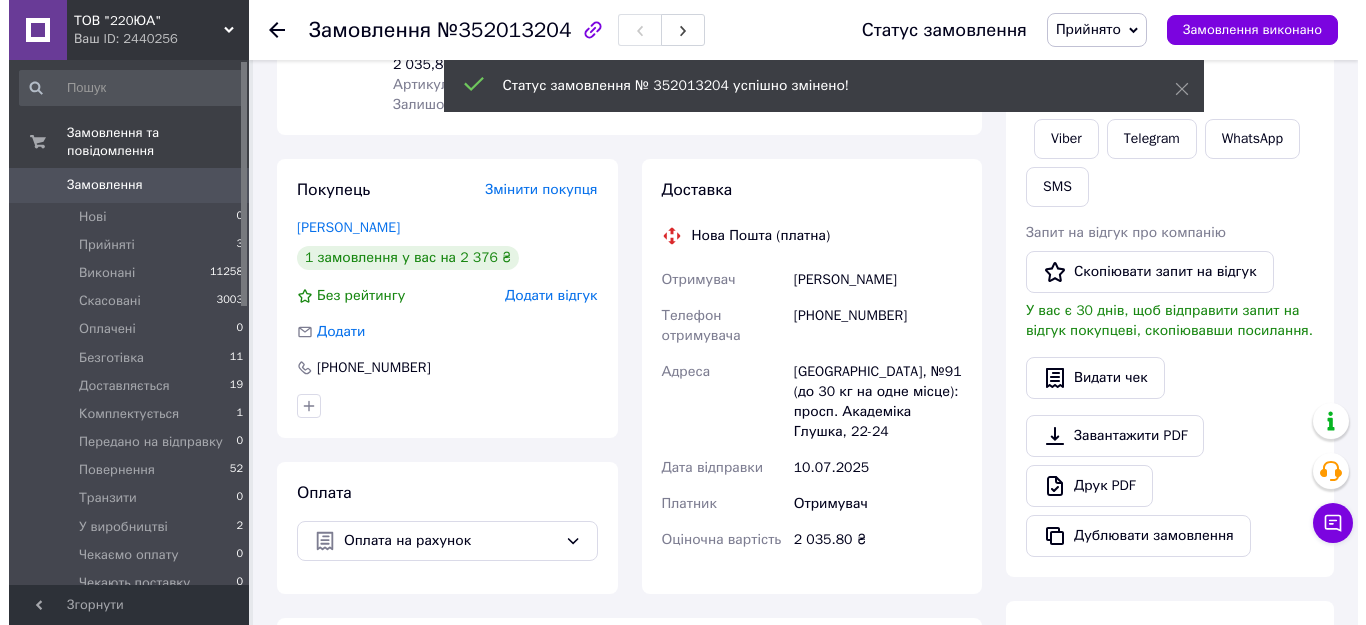 scroll, scrollTop: 0, scrollLeft: 0, axis: both 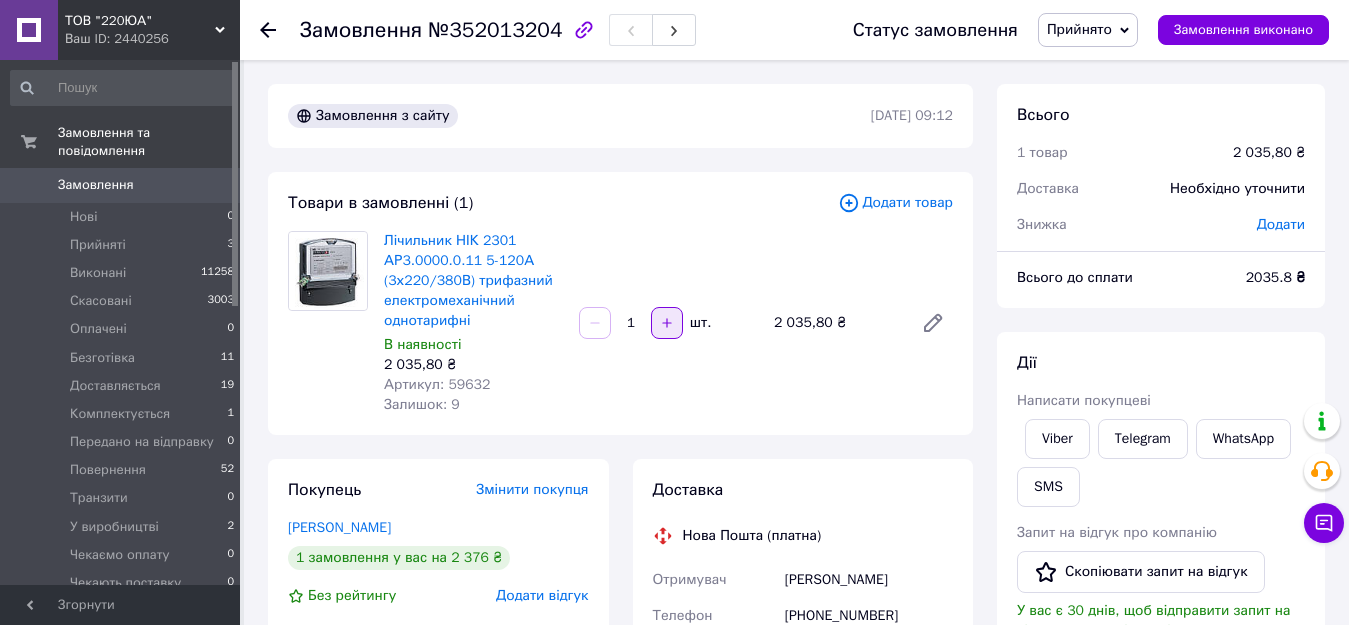 click at bounding box center (667, 323) 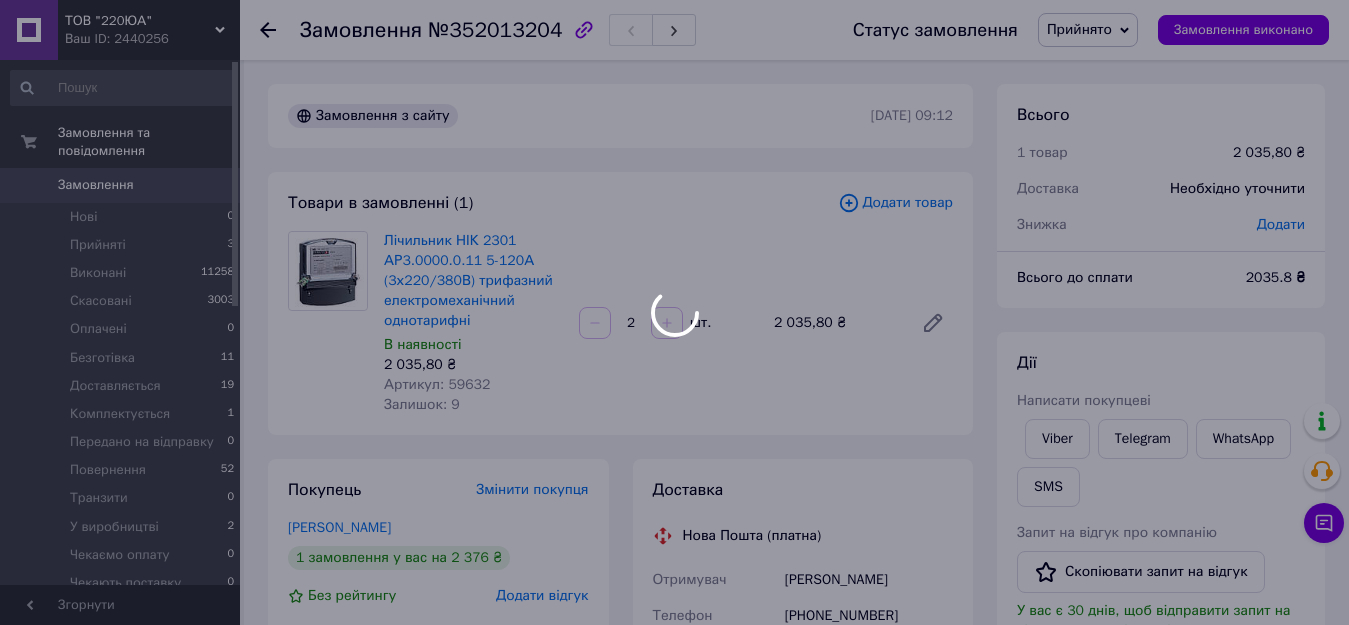 click on "ТОВ "220ЮА" Ваш ID: 2440256 Сайт ТОВ "220ЮА" Кабінет покупця Перевірити стан системи Сторінка на порталі Интернет-магазин Элгрупп ТОВ "220ЮА" ТОВ "220ЮА" Довідка Вийти Замовлення та повідомлення Замовлення 0 Нові 0 Прийняті 3 Виконані 11258 Скасовані 3003 Оплачені 0 Безготівка 11 Доставляється 19 Комплектується 1 Передано на відправку 0 Повернення 52 Транзити 0 У виробництві 2 Чекаємо оплату 0 Чекають поставку 0 Замовлення з Розетки 0 Повідомлення 0 Товари та послуги Сповіщення 13 14 Показники роботи компанії Панель управління 2     <" at bounding box center (674, 692) 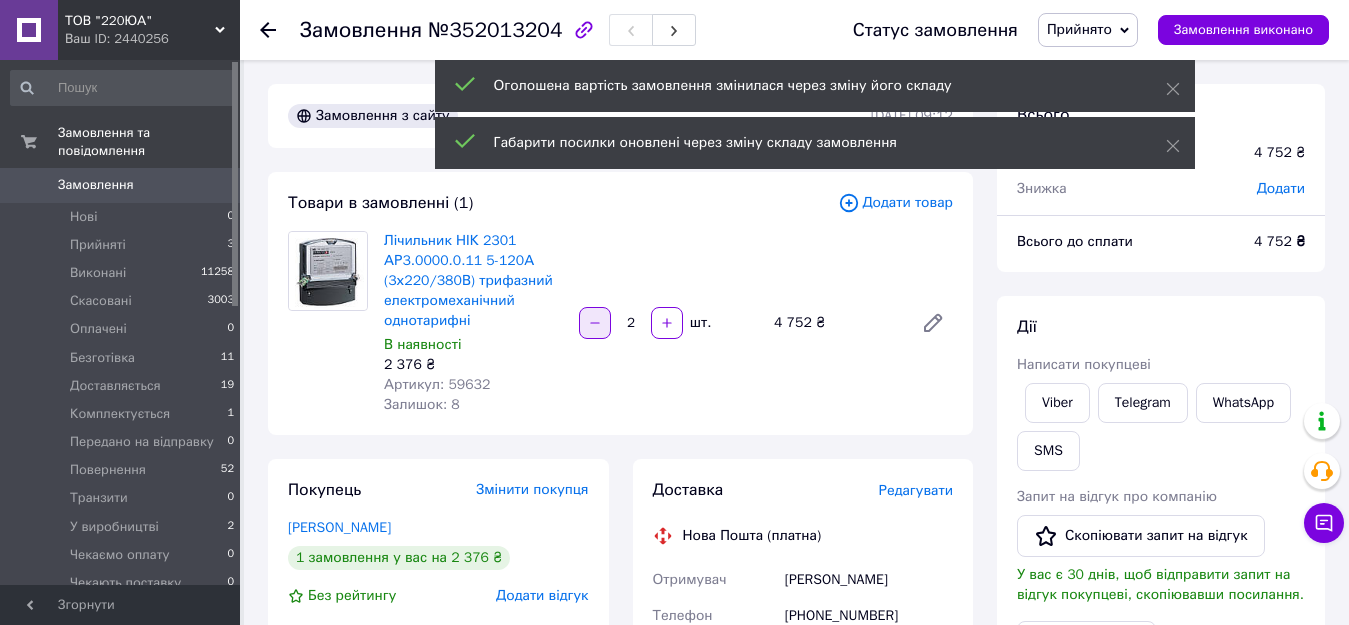 click at bounding box center [595, 323] 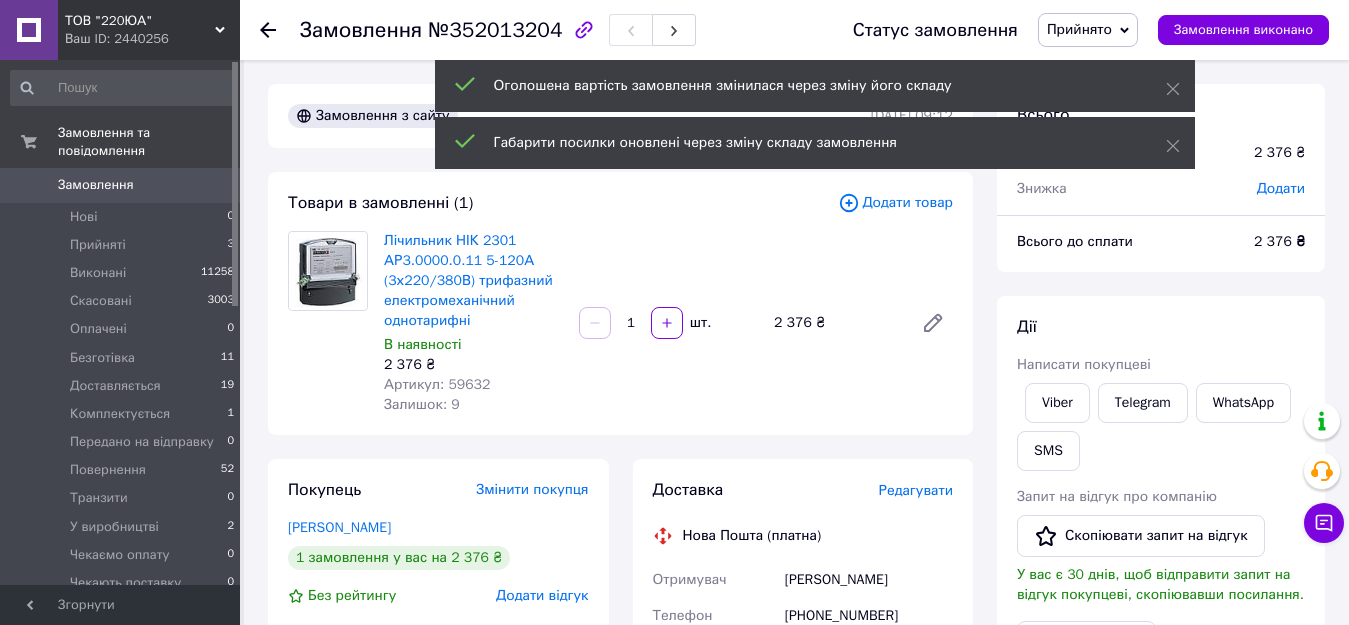 click on "Прийнято" at bounding box center (1079, 29) 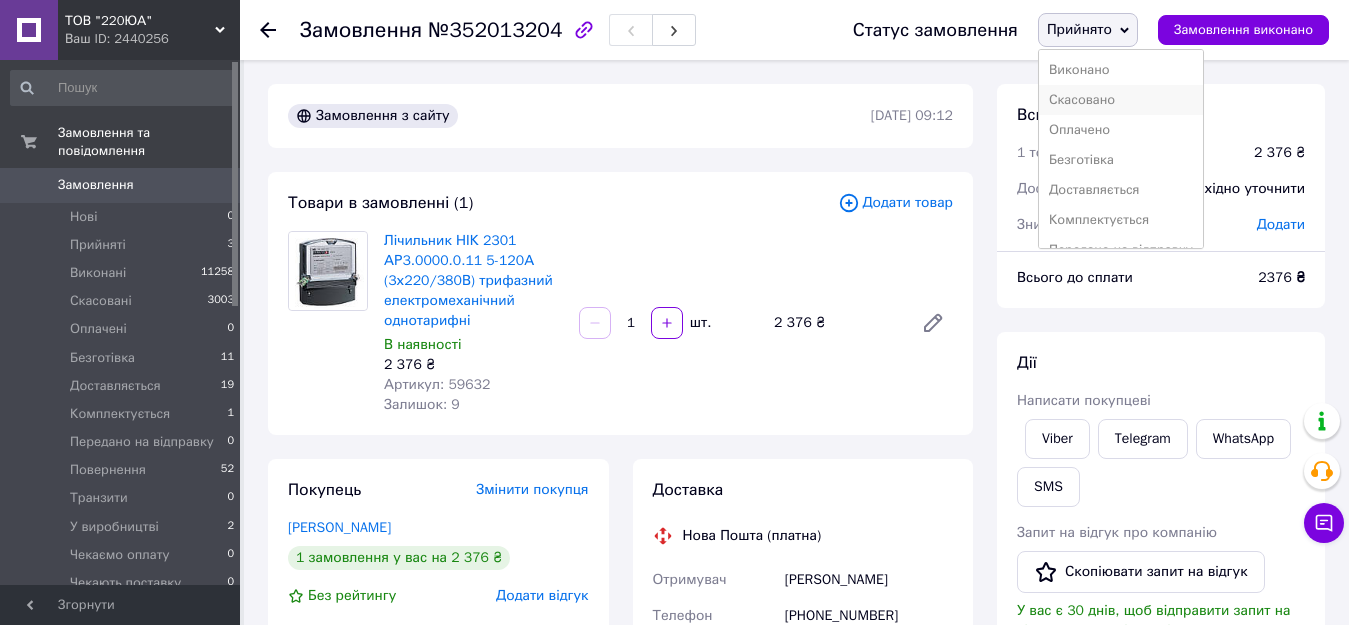 click on "Скасовано" at bounding box center [1121, 100] 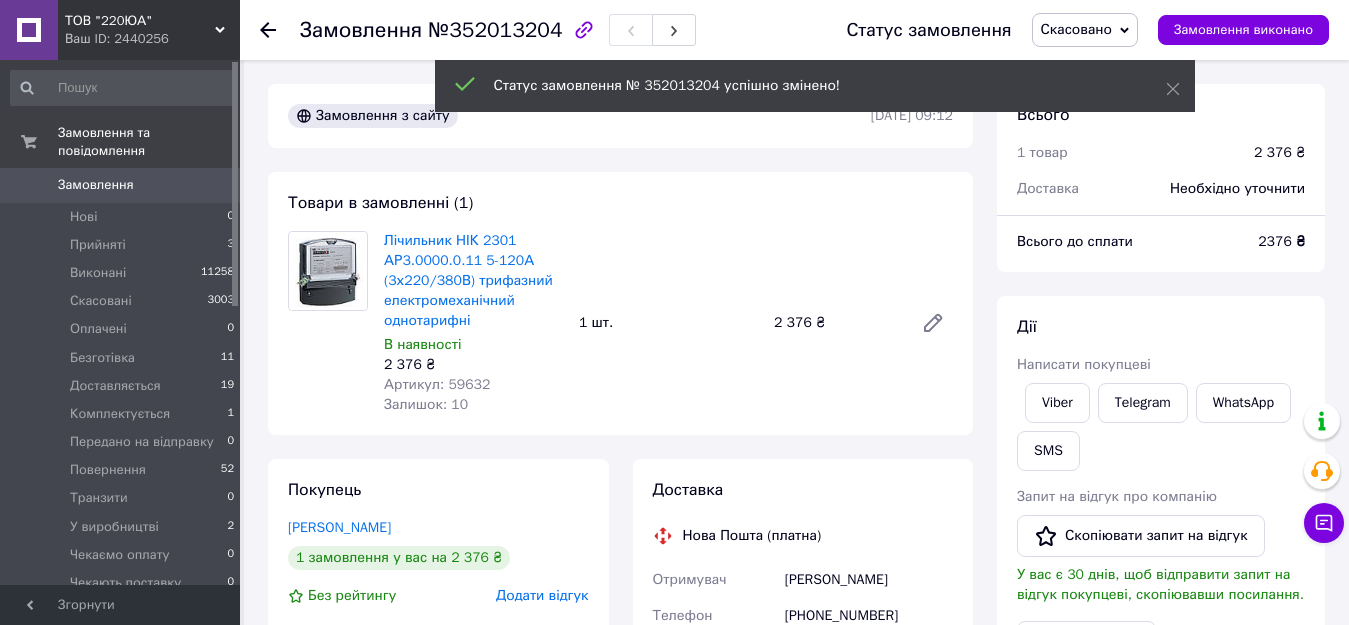 click 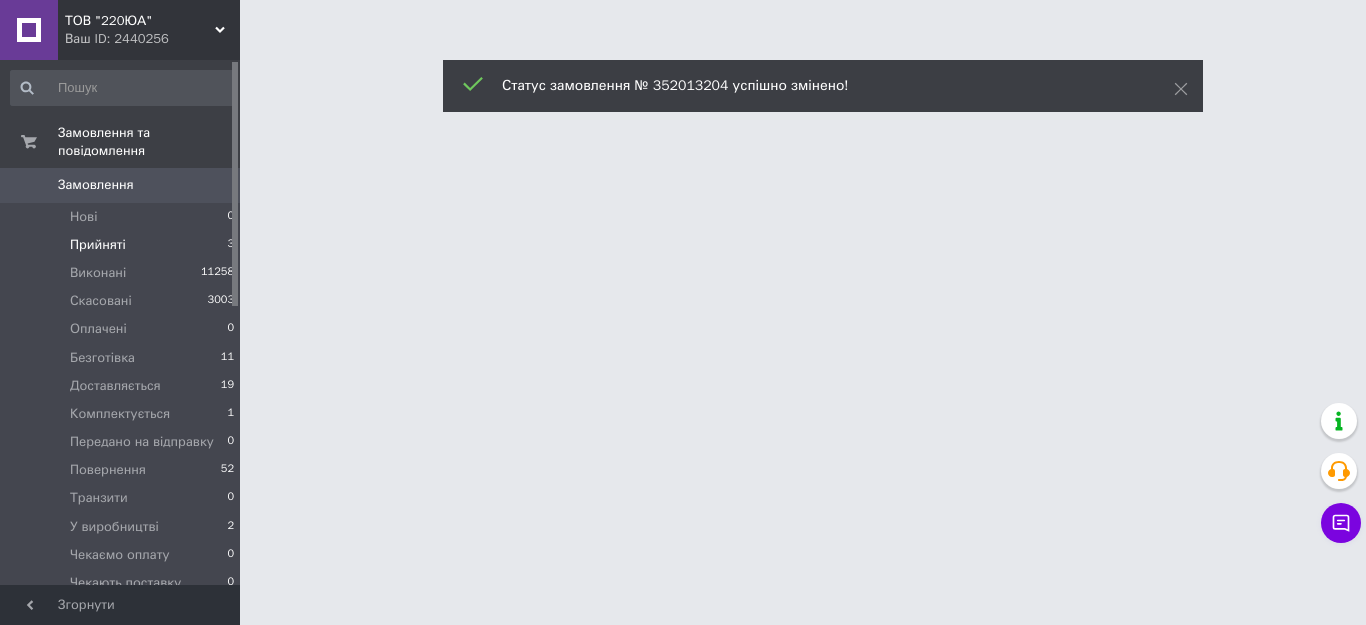 click on "Прийняті 3" at bounding box center (123, 245) 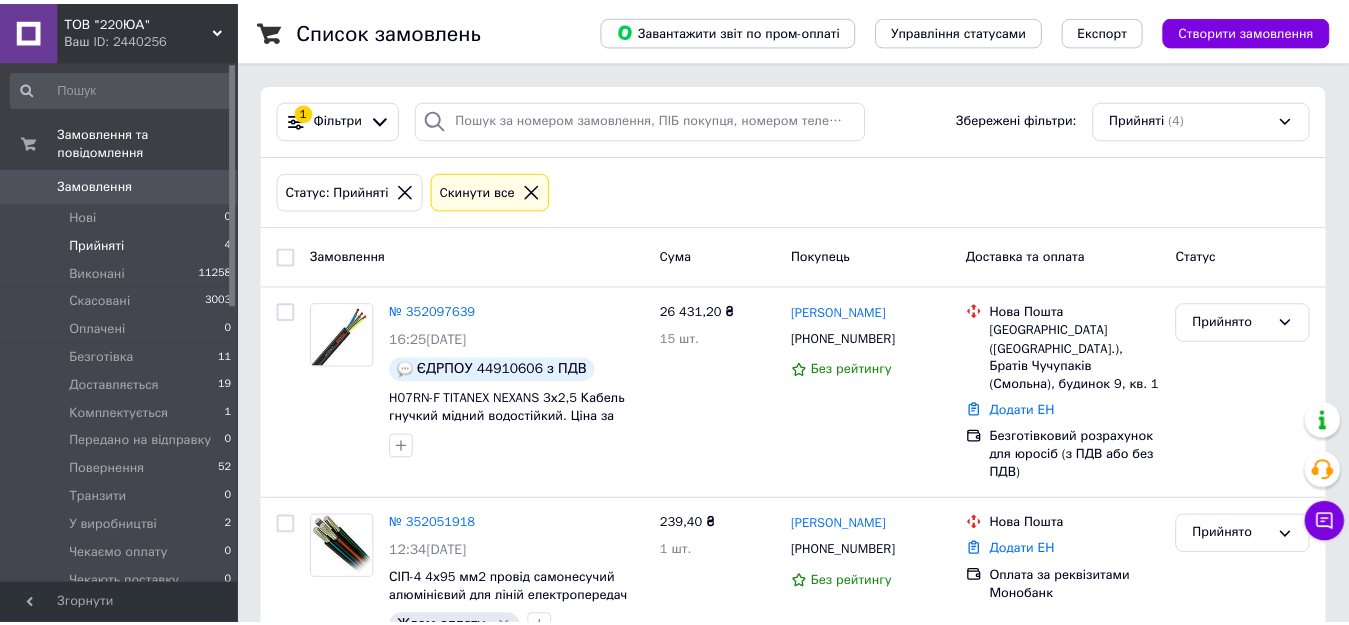 scroll, scrollTop: 0, scrollLeft: 0, axis: both 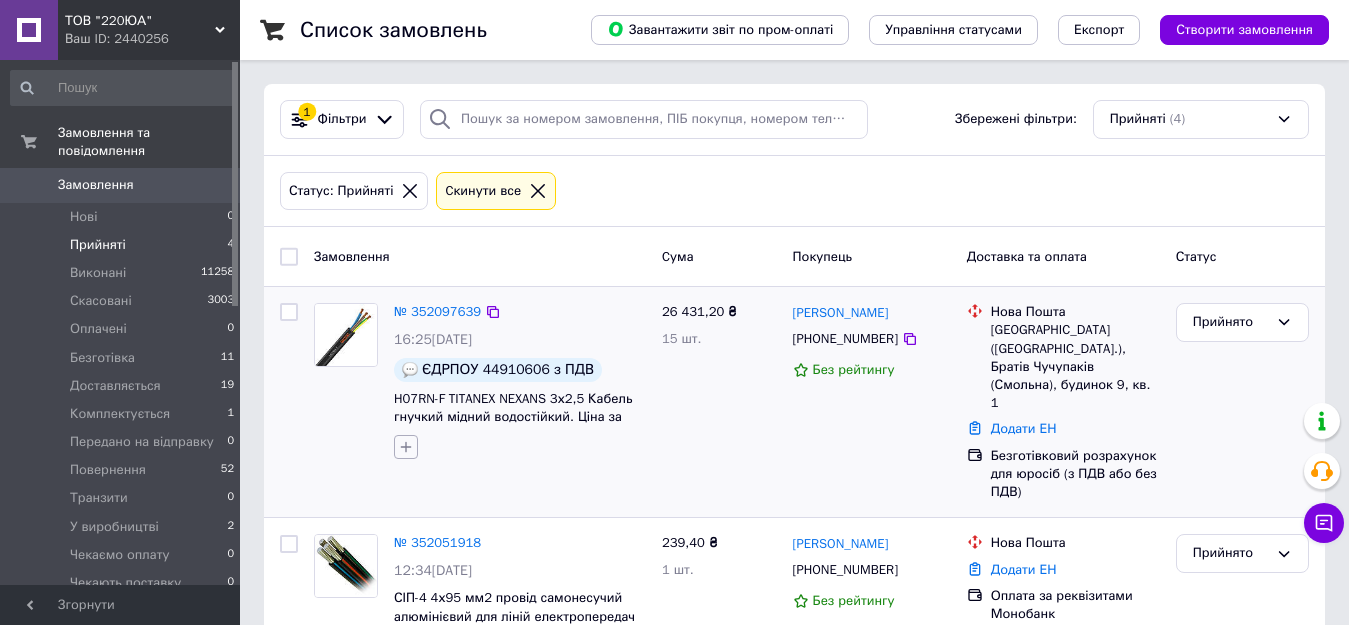 click 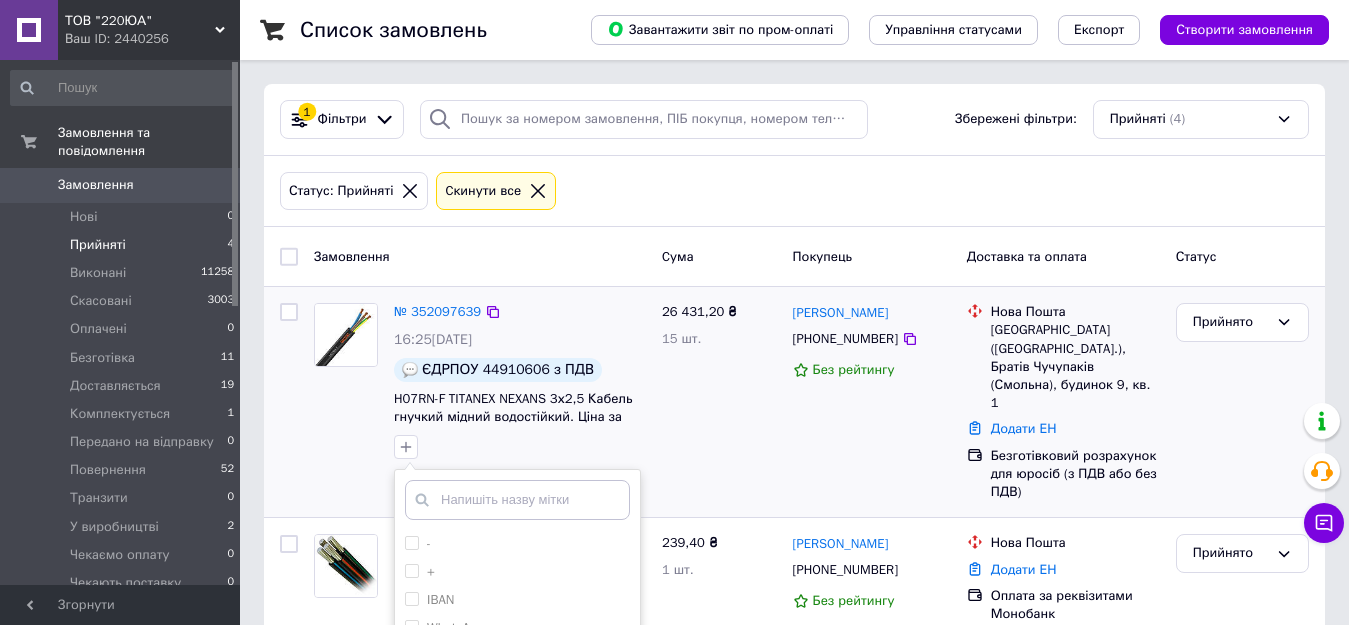 scroll, scrollTop: 200, scrollLeft: 0, axis: vertical 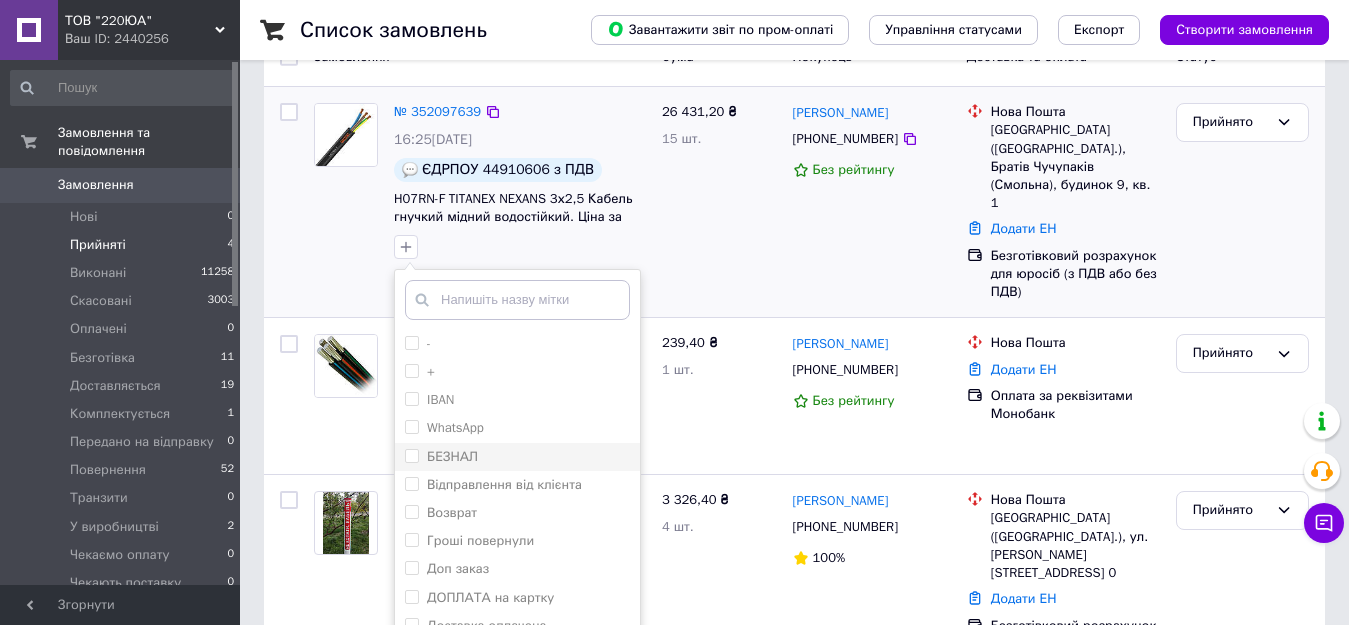 click on "БЕЗНАЛ" at bounding box center [517, 457] 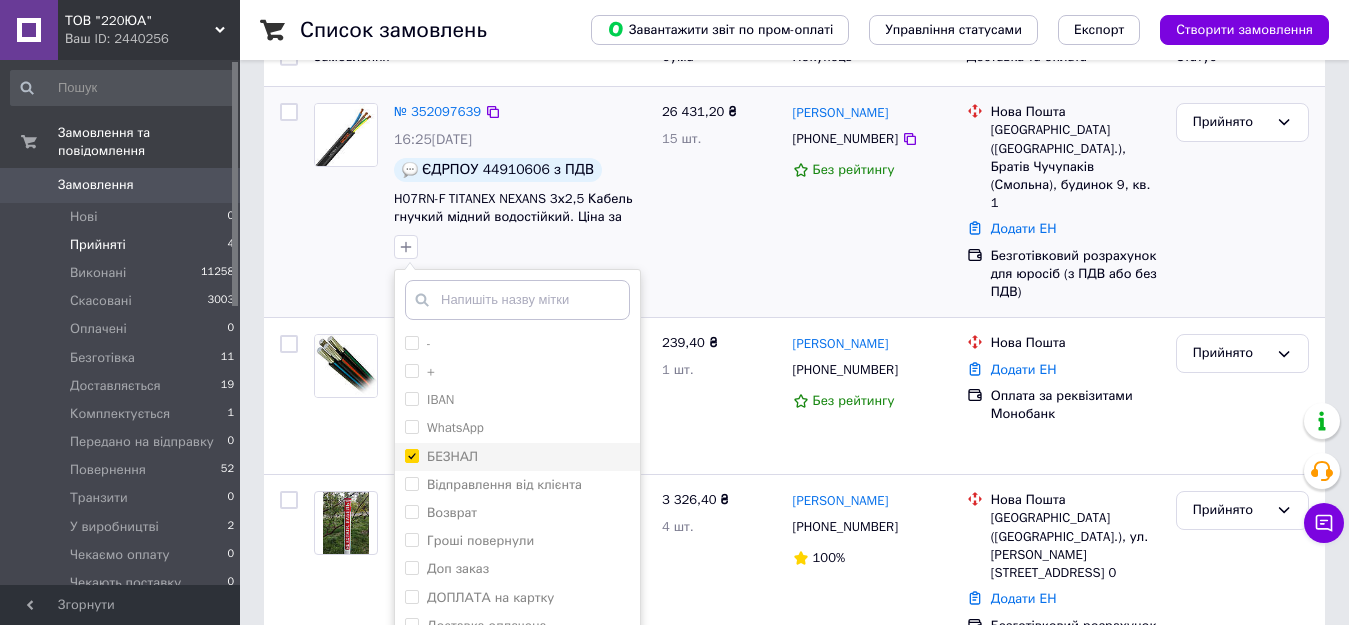 checkbox on "true" 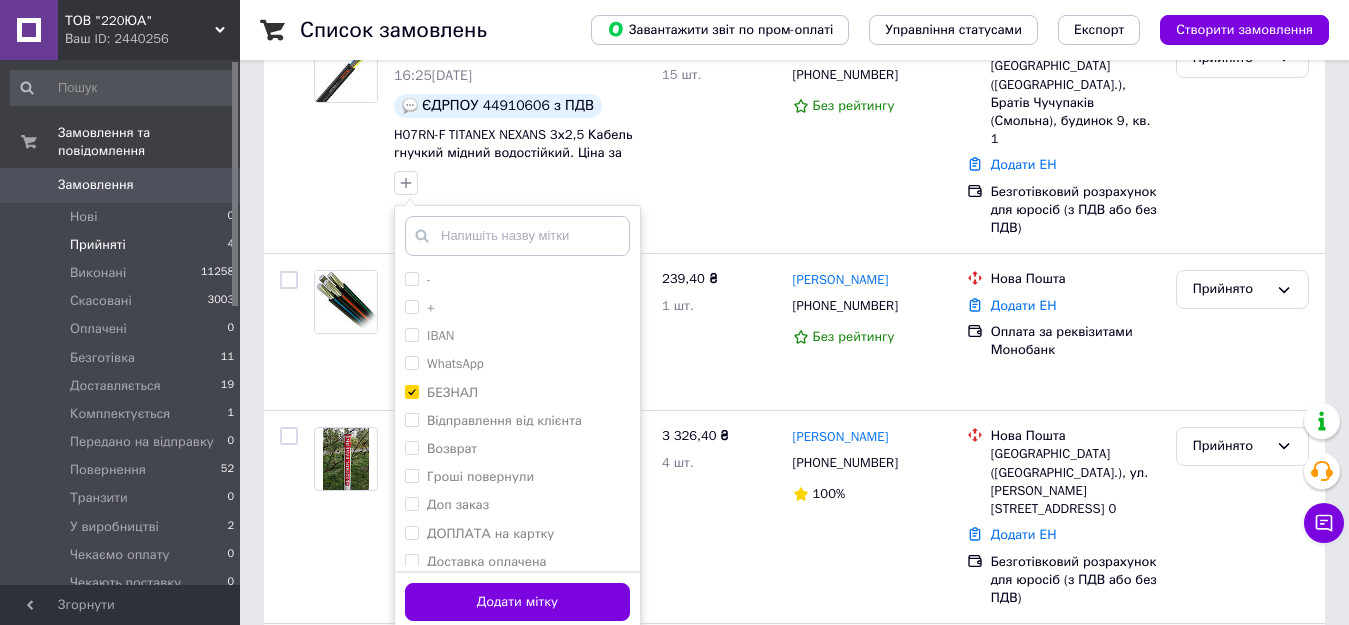 scroll, scrollTop: 372, scrollLeft: 0, axis: vertical 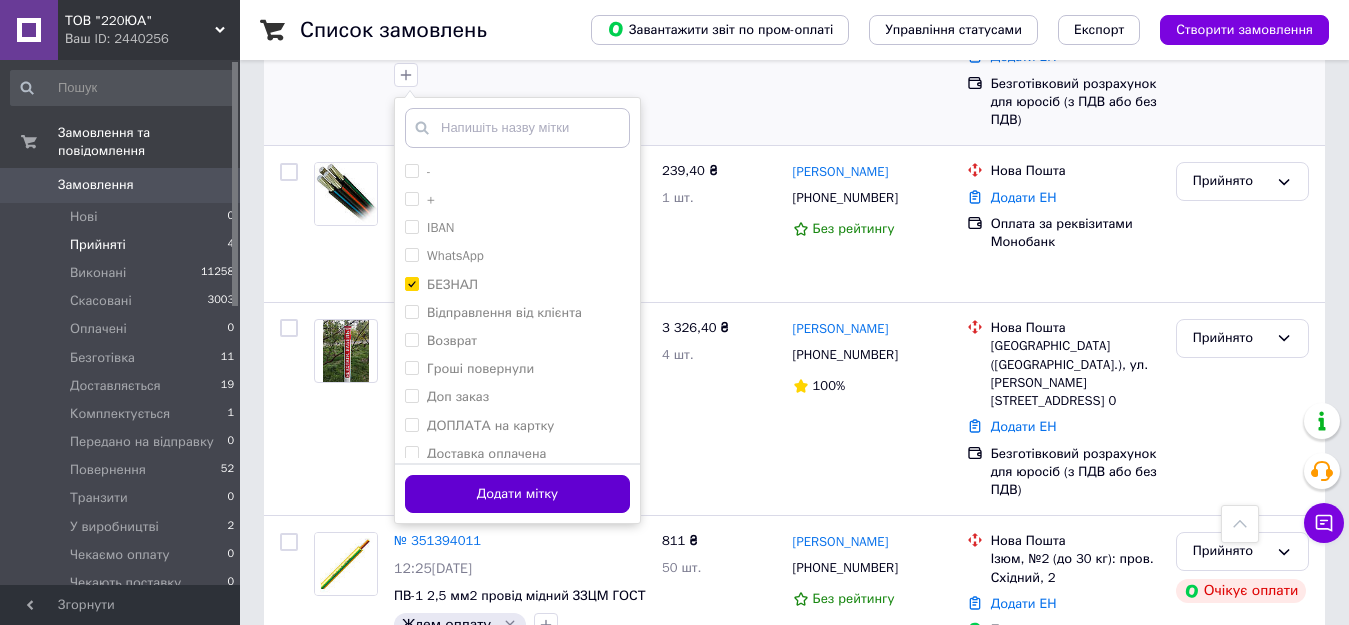 click on "Додати мітку" at bounding box center [517, 494] 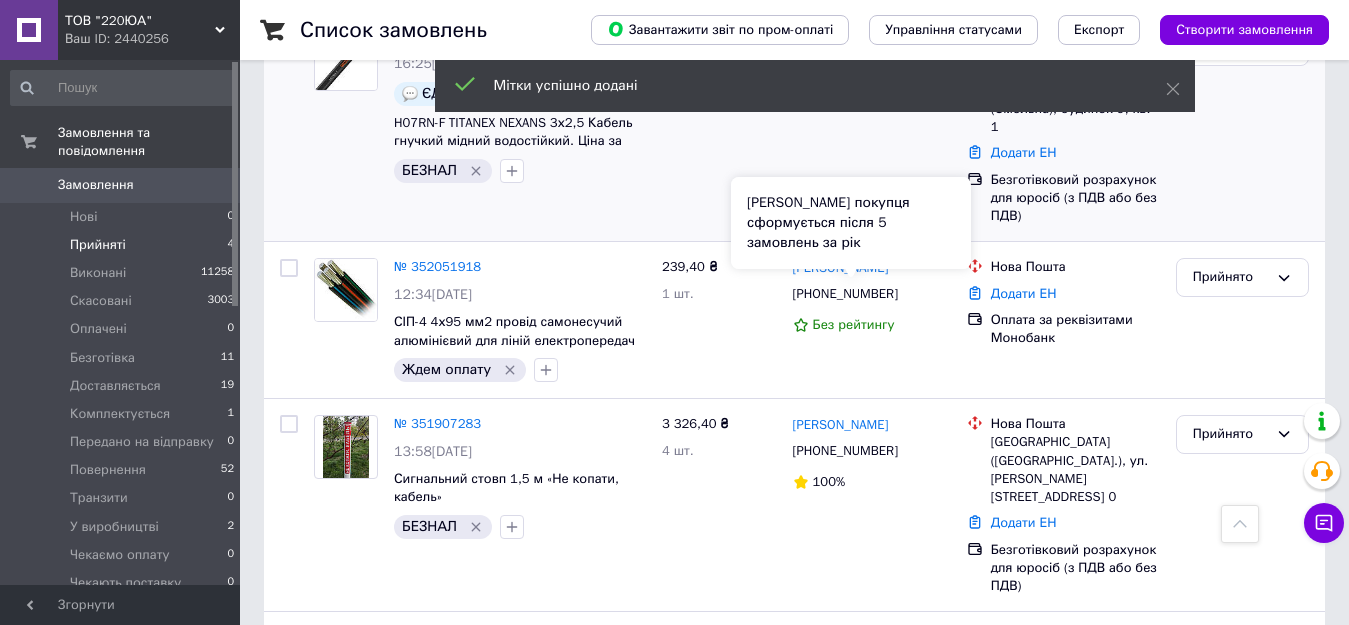 scroll, scrollTop: 0, scrollLeft: 0, axis: both 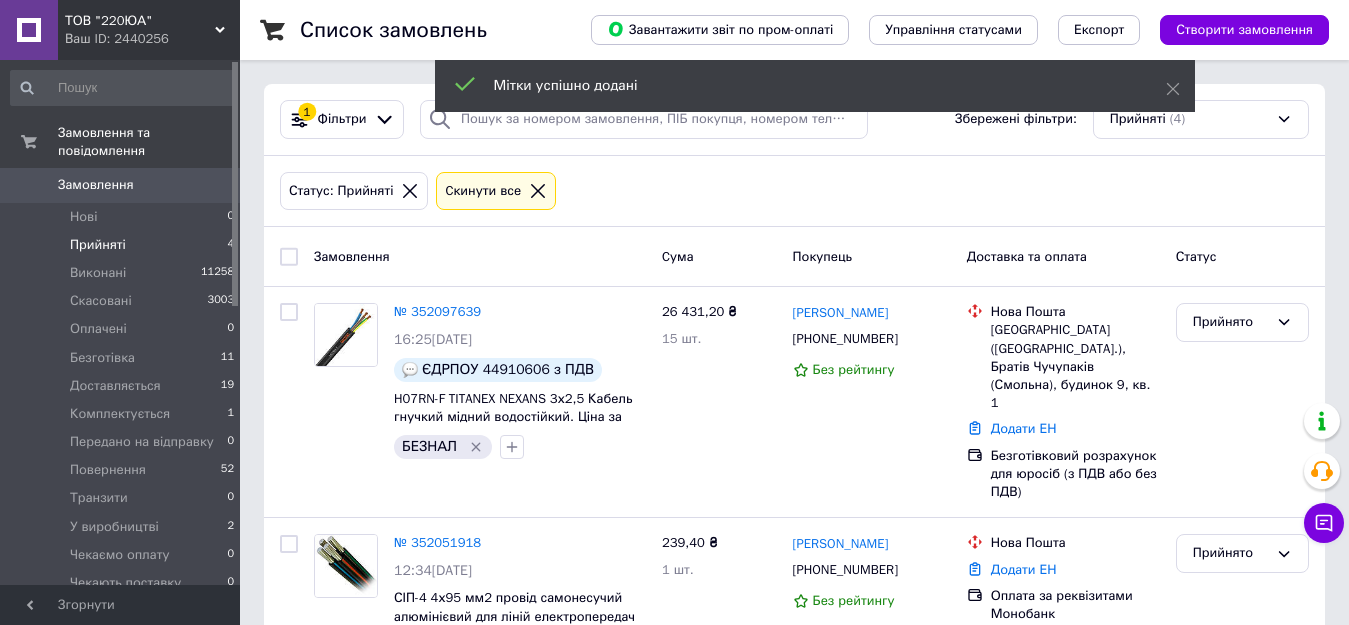 click on "Прийняті 4" at bounding box center [123, 245] 